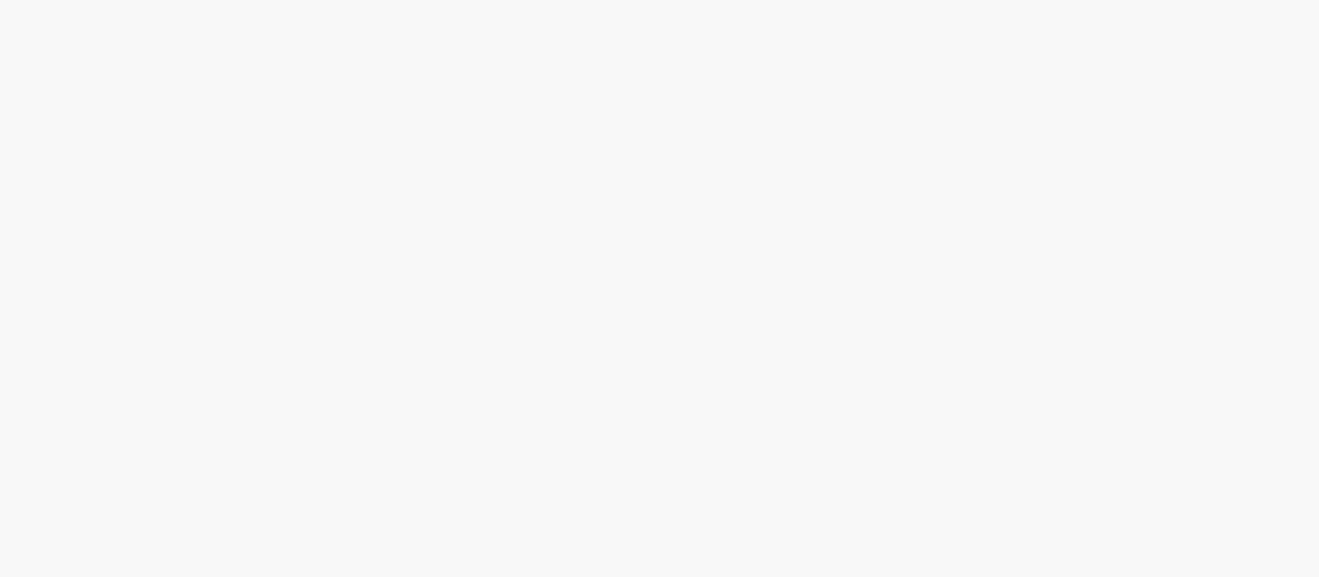 scroll, scrollTop: 0, scrollLeft: 0, axis: both 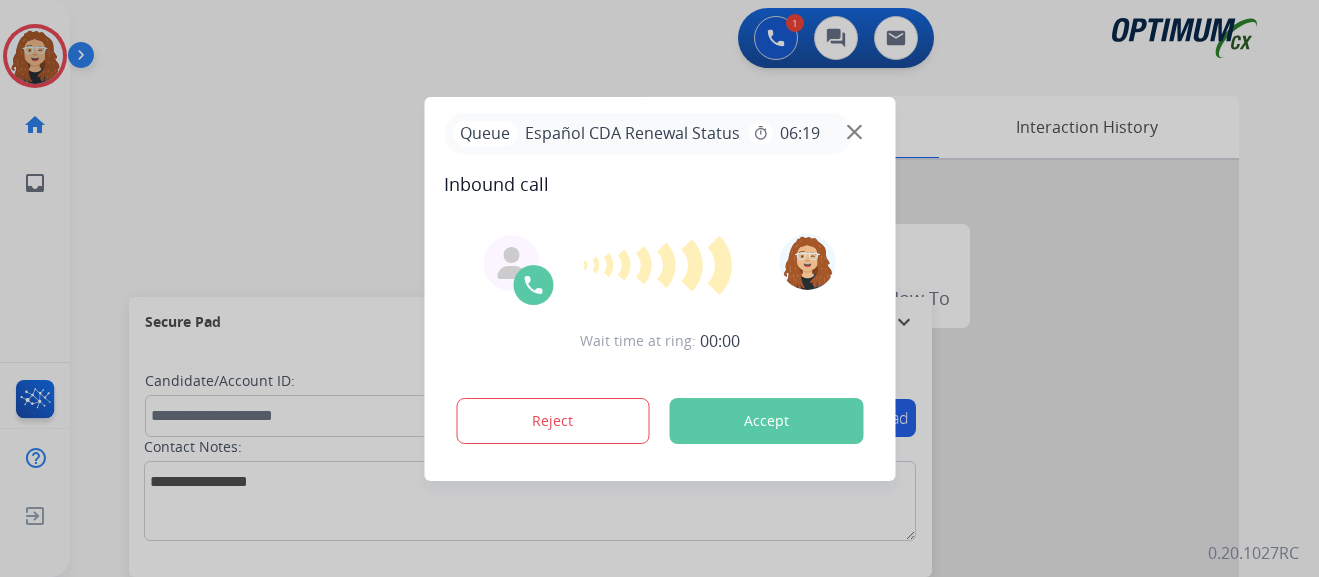 click at bounding box center (659, 288) 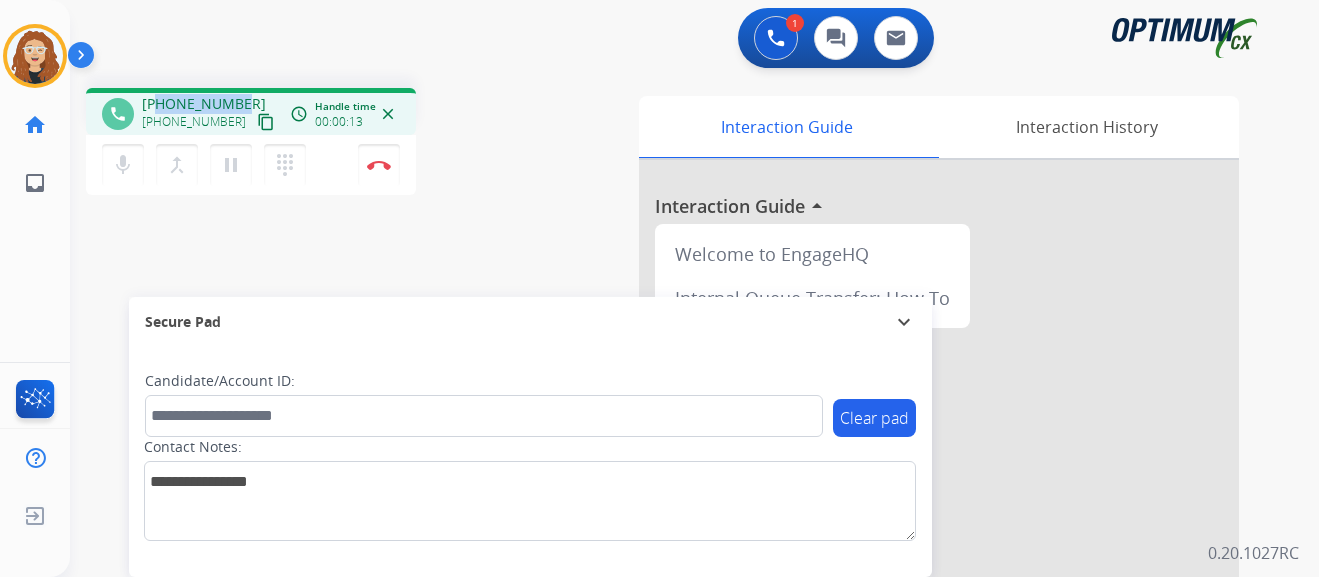 drag, startPoint x: 159, startPoint y: 101, endPoint x: 235, endPoint y: 118, distance: 77.87811 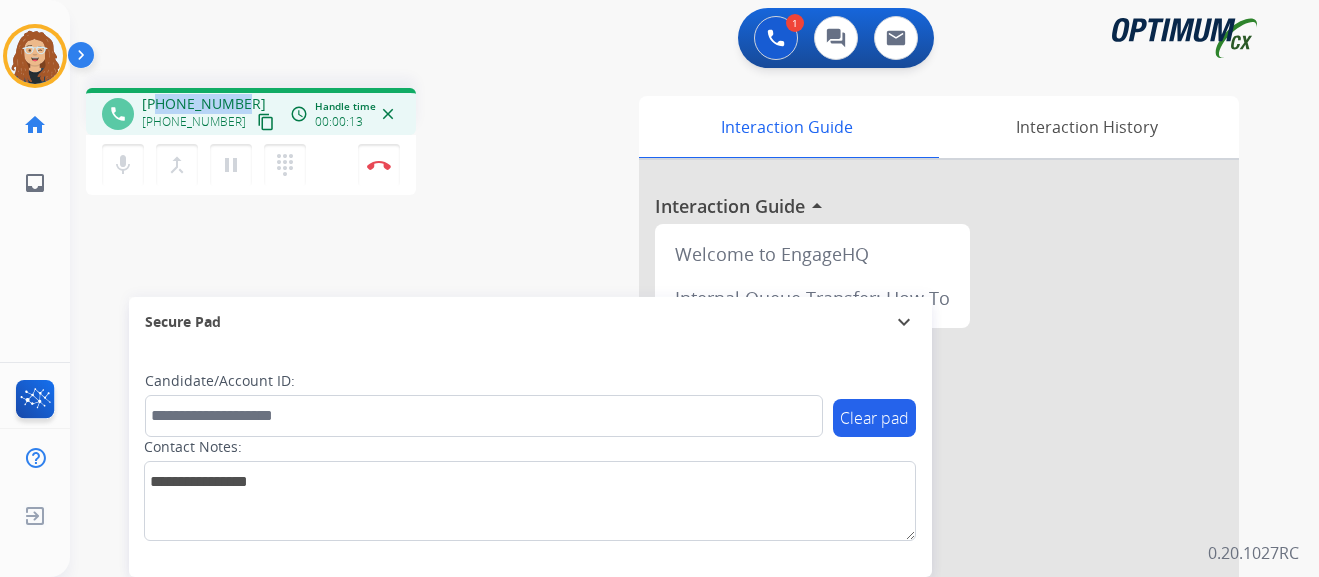 click on "[PHONE_NUMBER] [PHONE_NUMBER] content_copy" at bounding box center (210, 114) 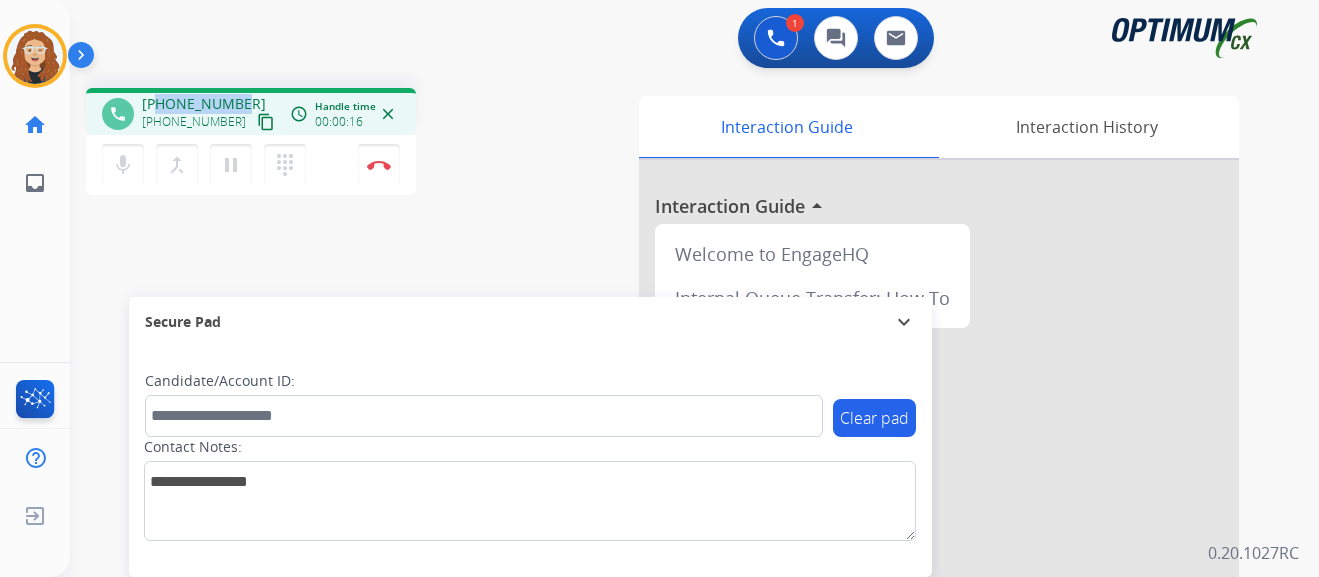 copy on "7724851256" 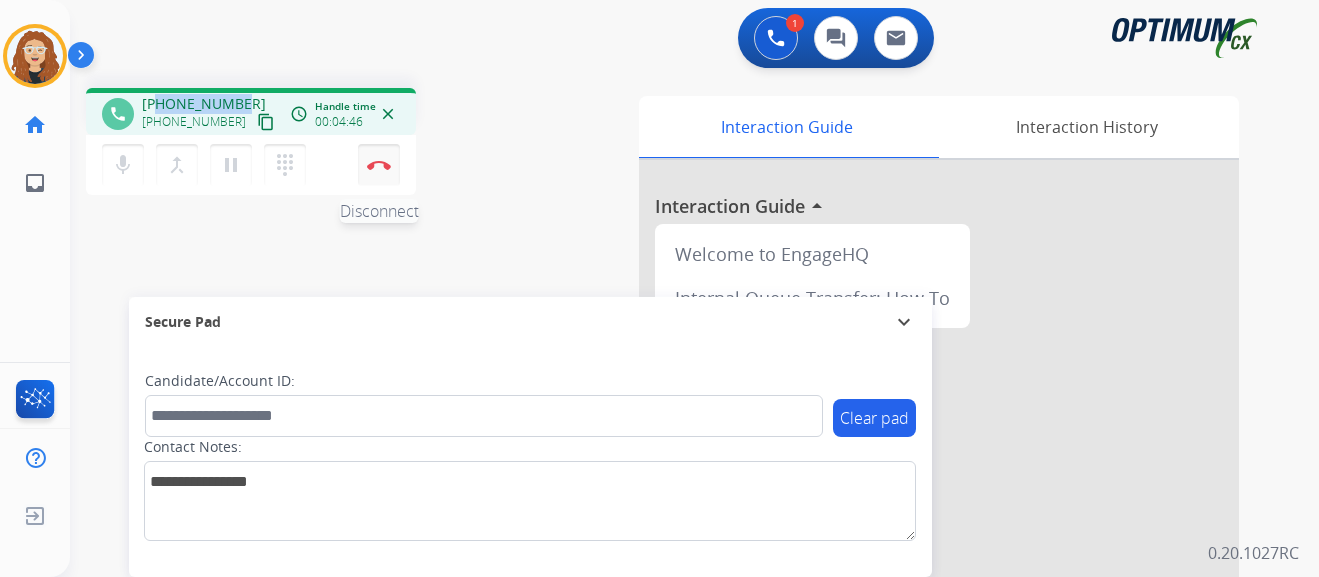 click on "Disconnect" at bounding box center [379, 165] 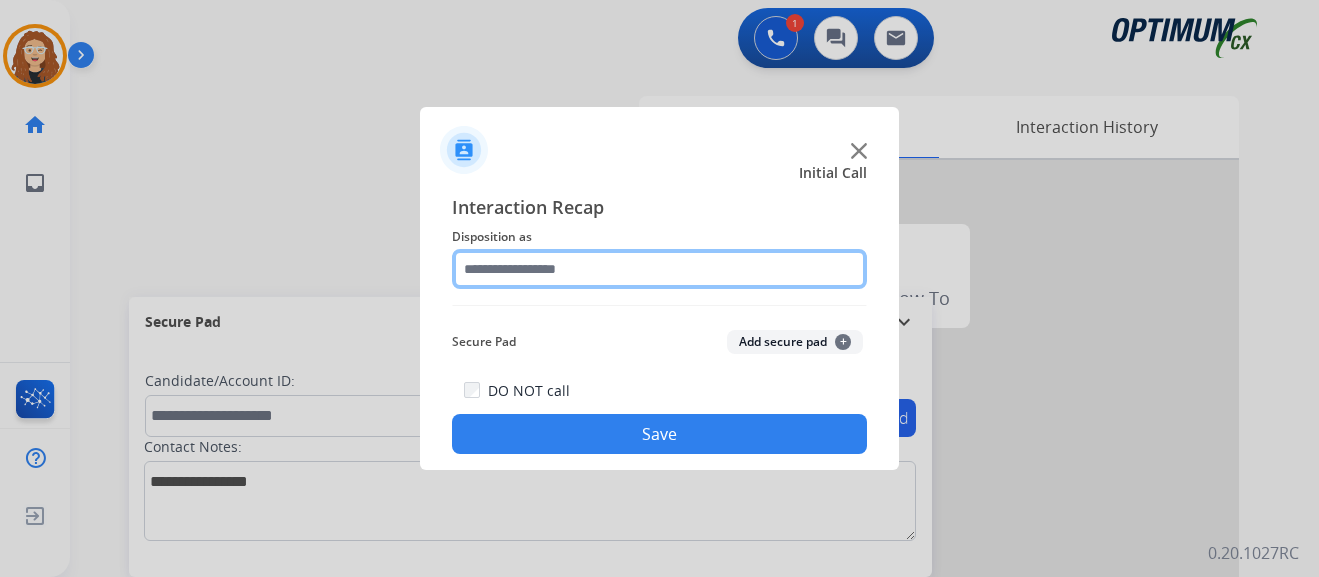 click 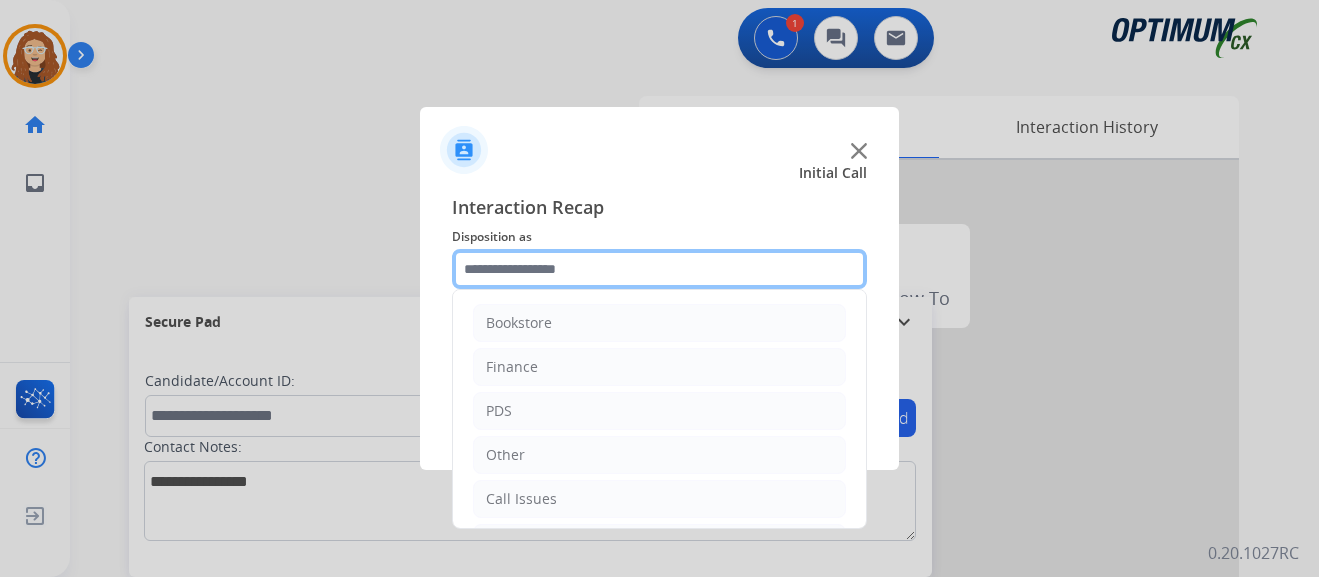scroll, scrollTop: 136, scrollLeft: 0, axis: vertical 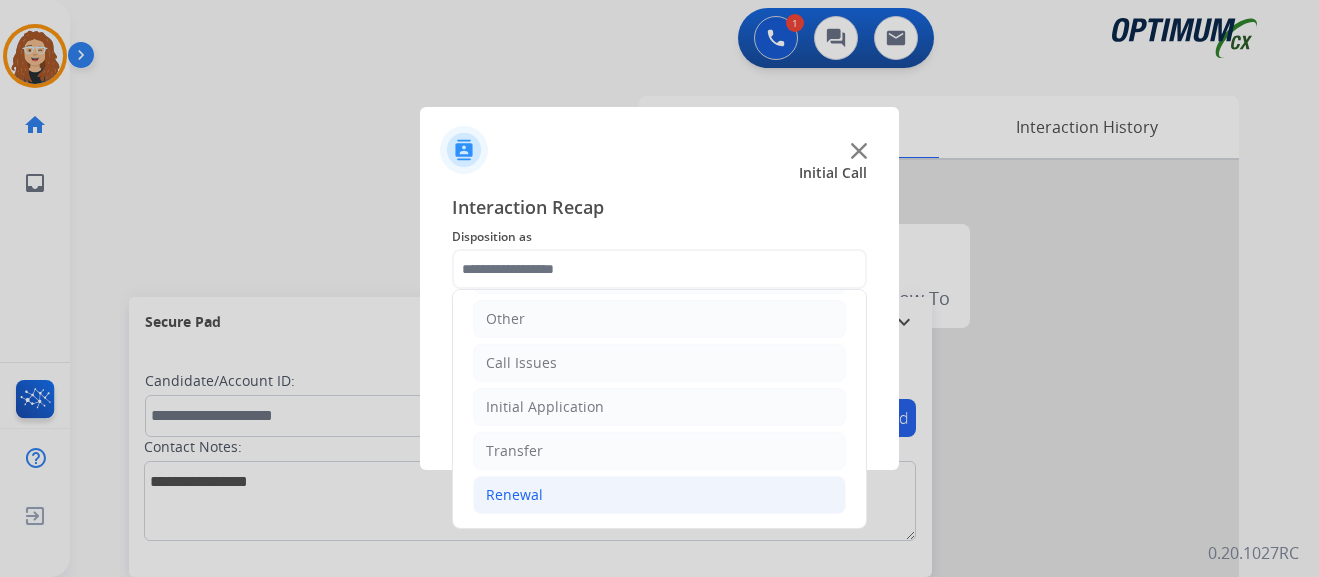 drag, startPoint x: 661, startPoint y: 496, endPoint x: 680, endPoint y: 496, distance: 19 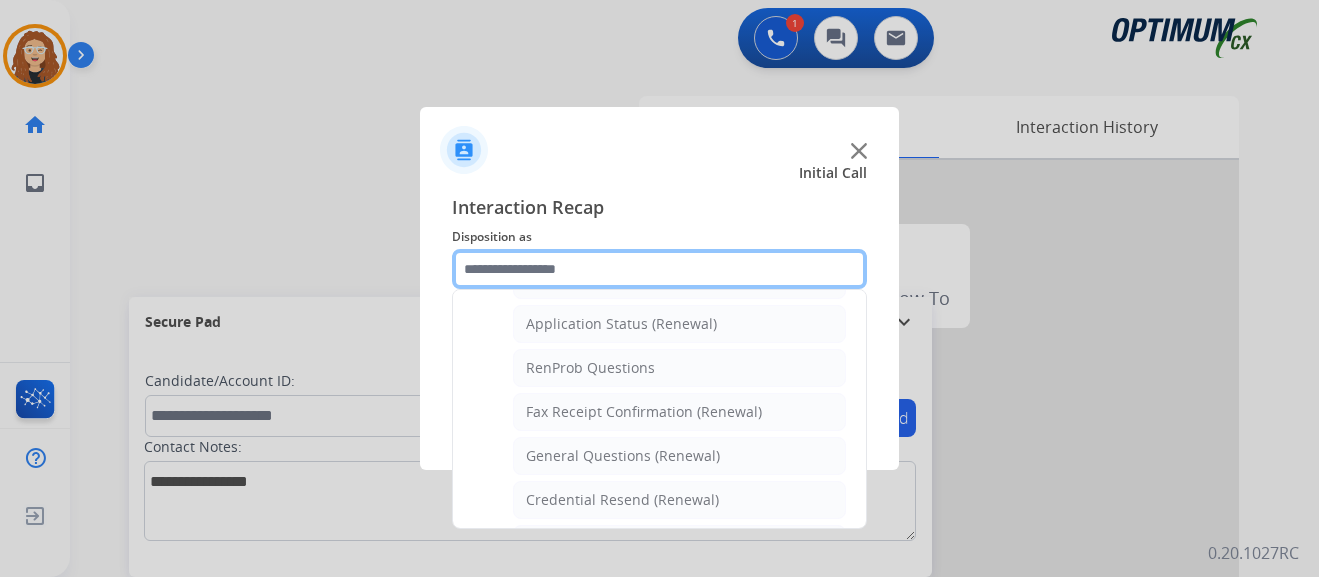scroll, scrollTop: 479, scrollLeft: 0, axis: vertical 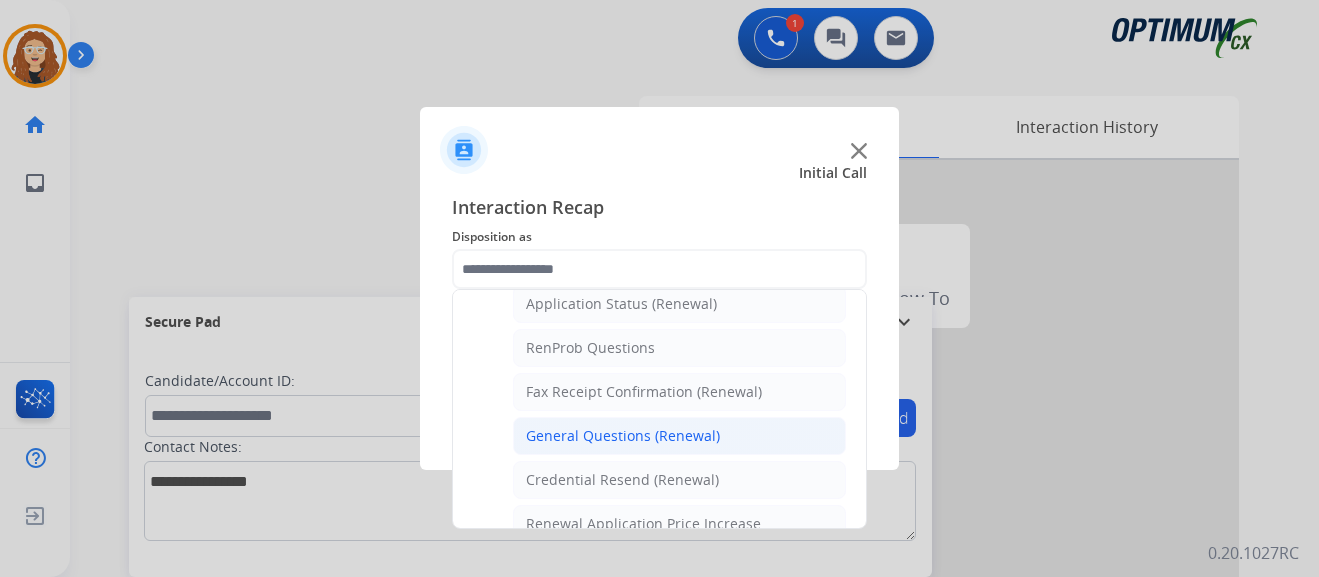 click on "General Questions (Renewal)" 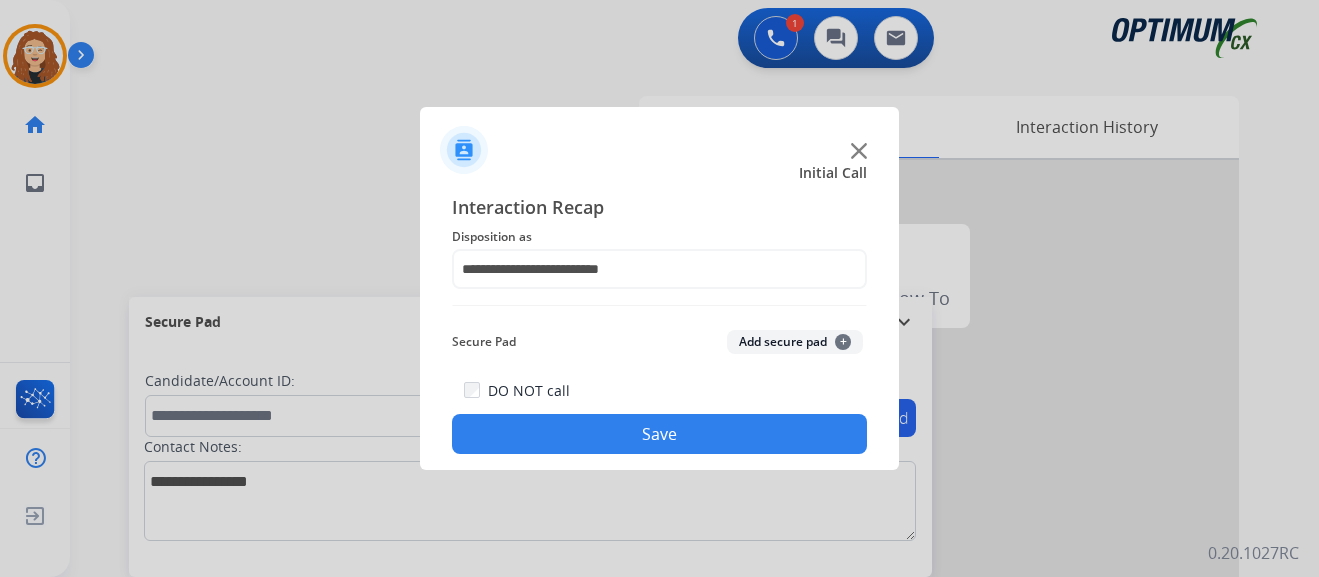 click on "Save" 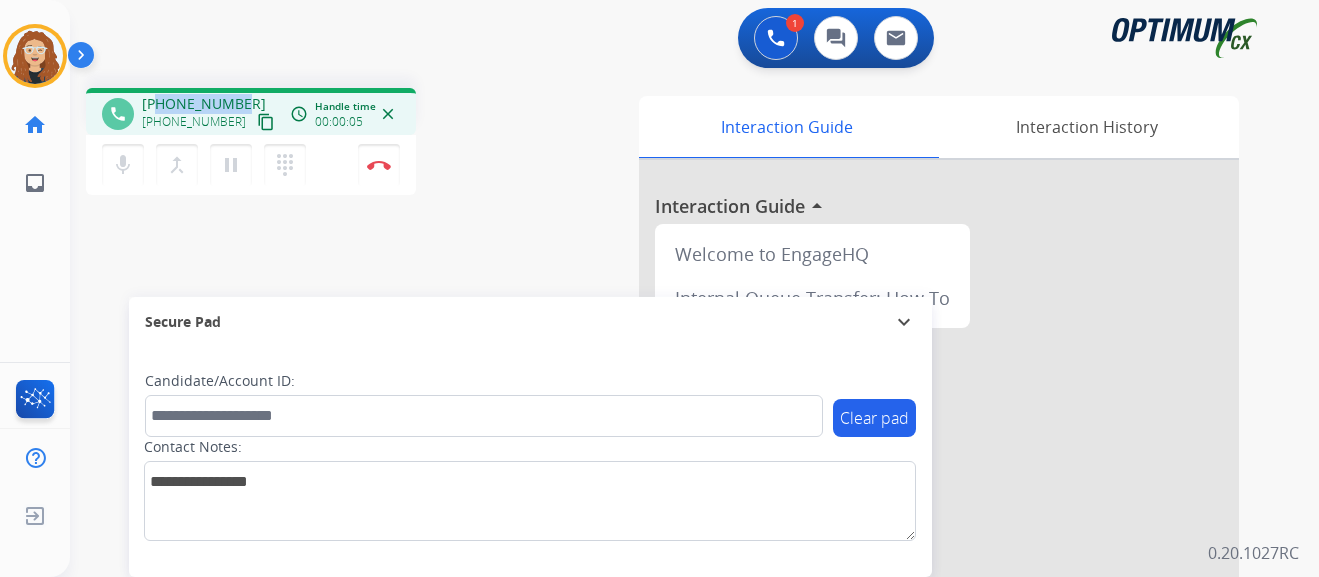 drag, startPoint x: 162, startPoint y: 101, endPoint x: 237, endPoint y: 102, distance: 75.00667 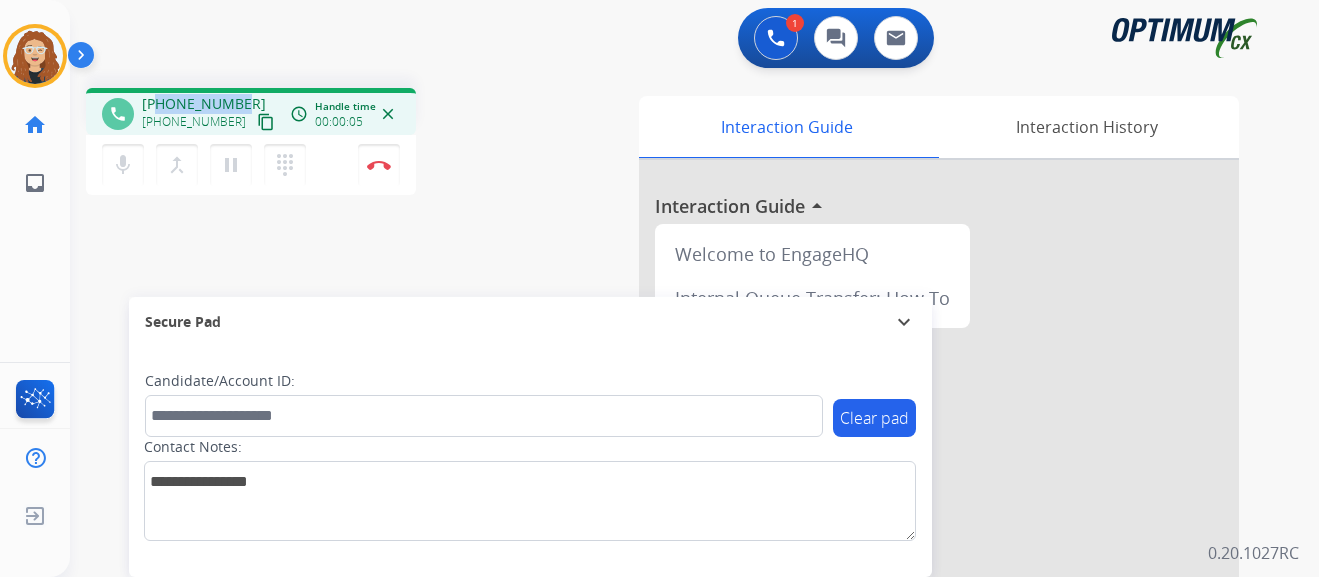 click on "[PHONE_NUMBER]" at bounding box center (204, 104) 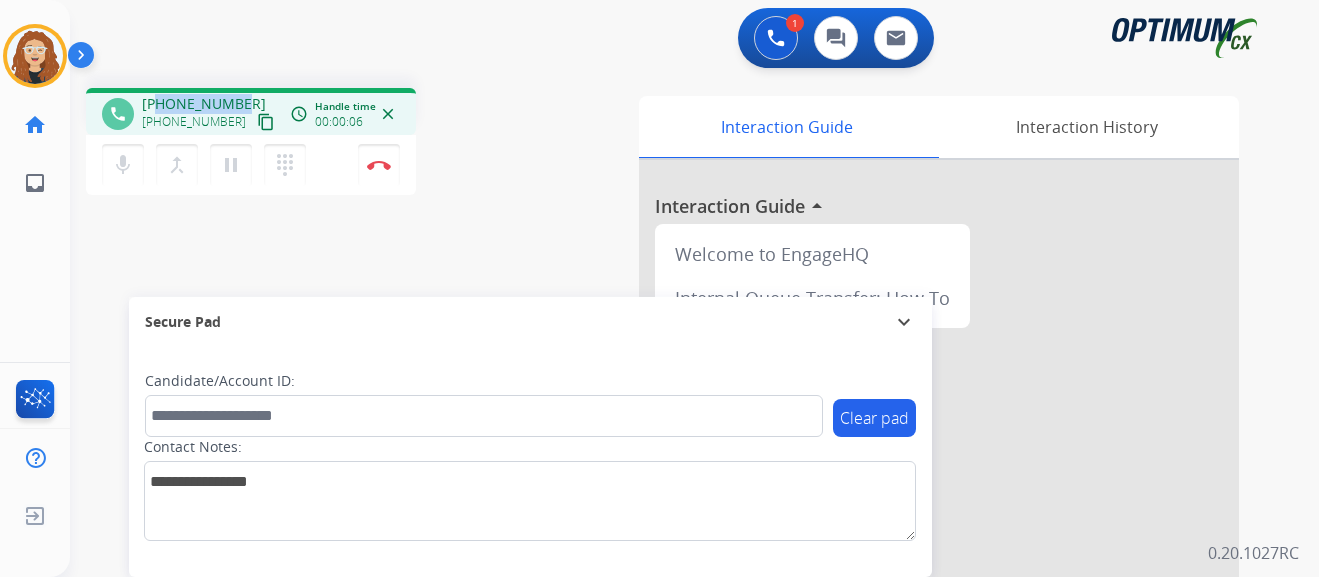 copy on "4045133305" 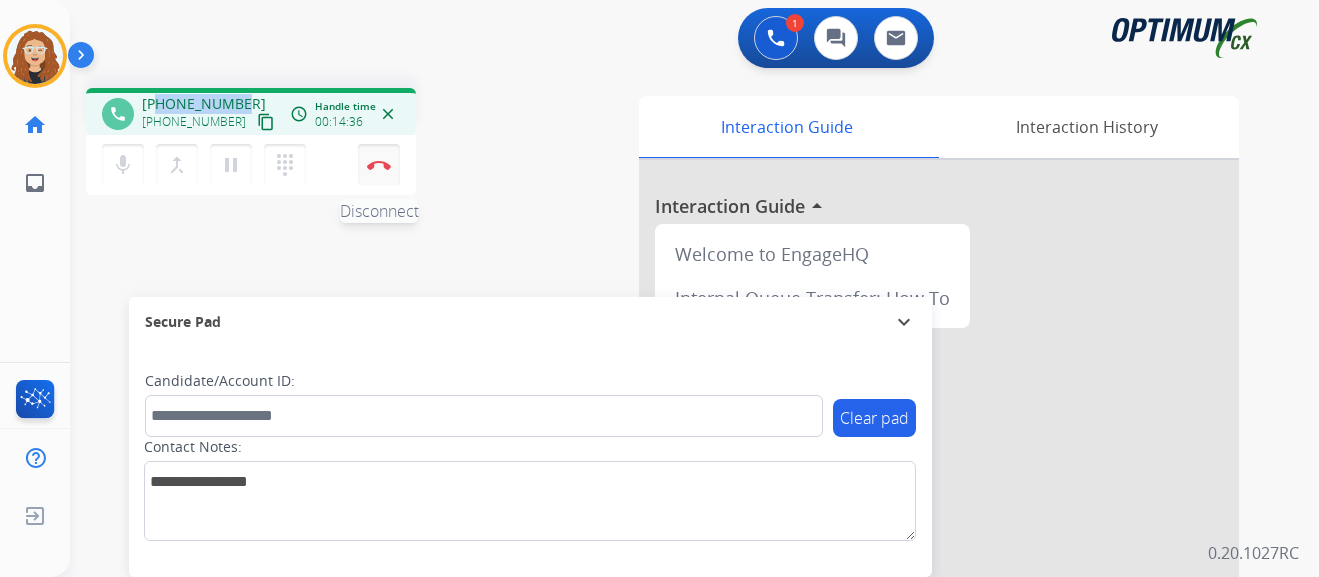 click at bounding box center (379, 165) 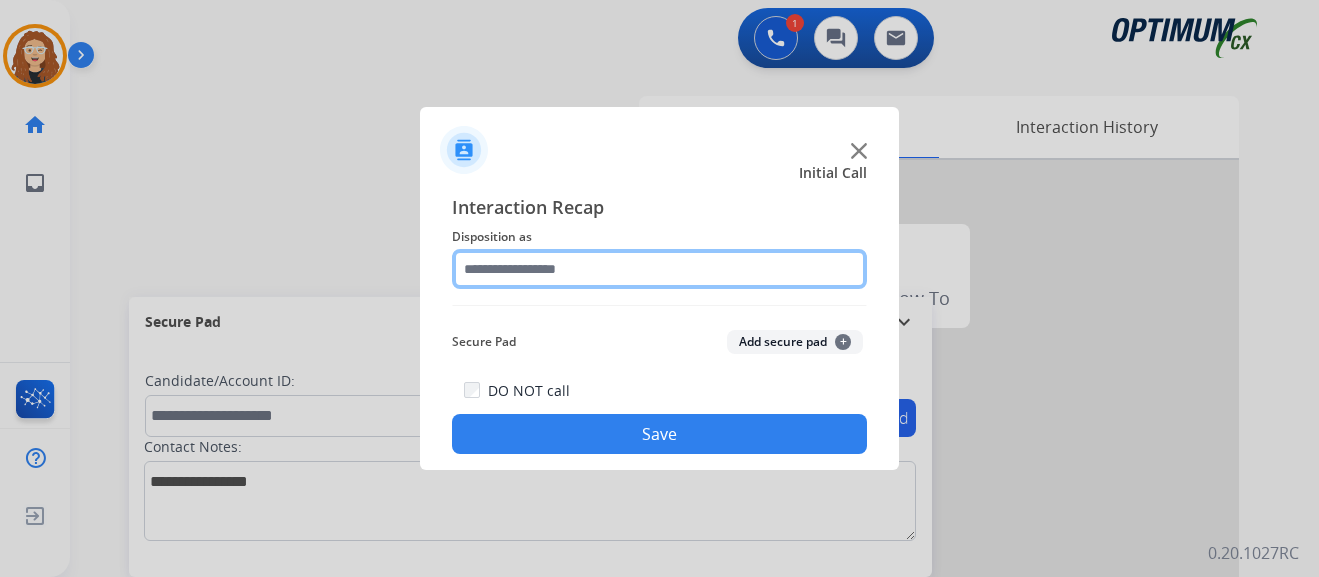 click 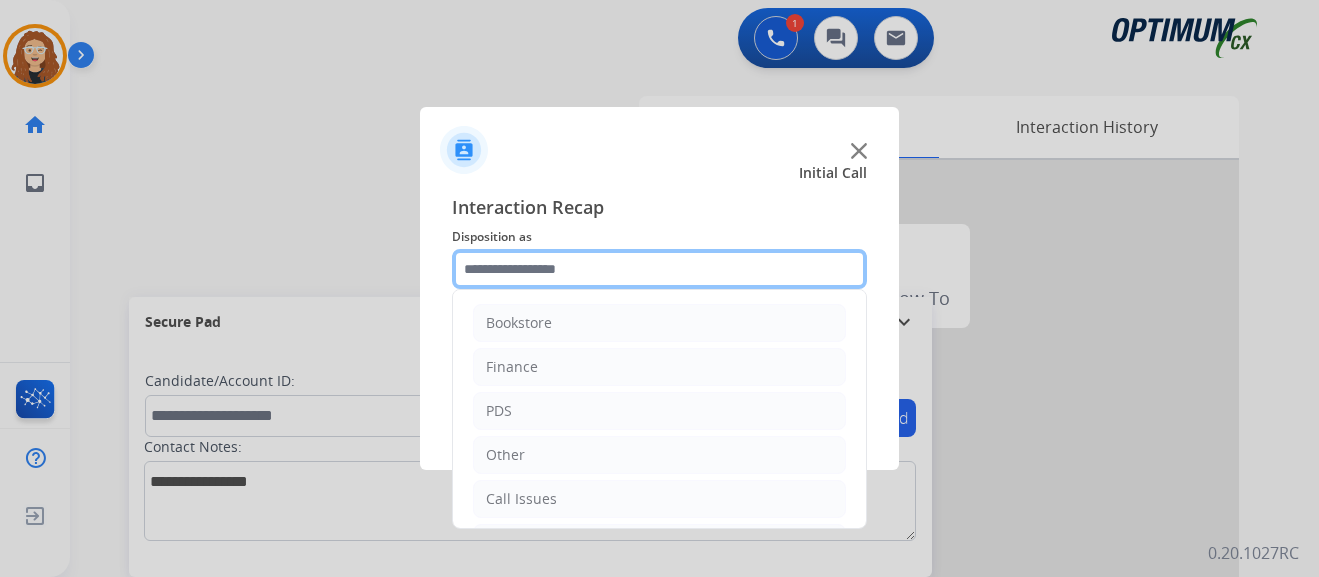 scroll, scrollTop: 136, scrollLeft: 0, axis: vertical 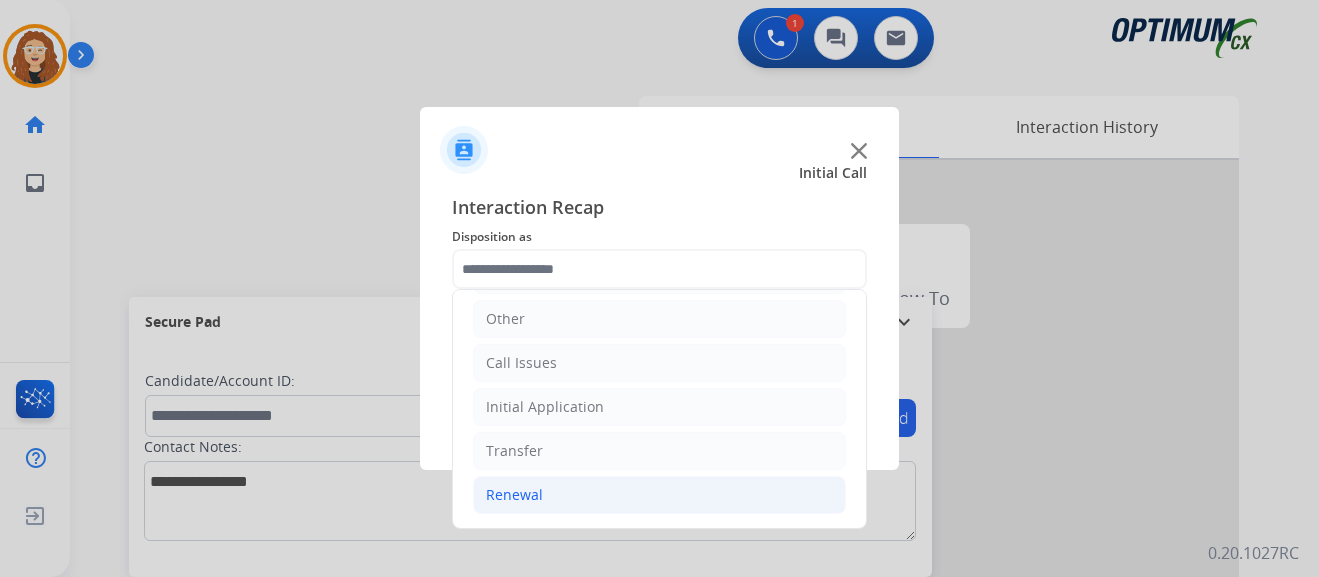 click on "Renewal" 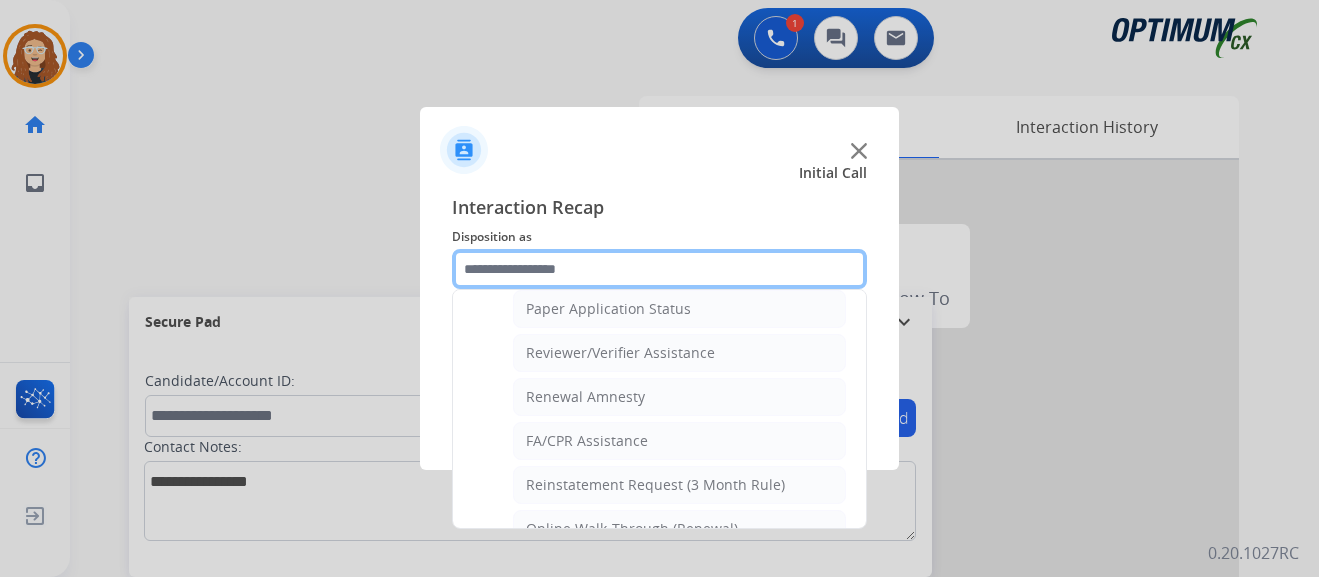 scroll, scrollTop: 772, scrollLeft: 0, axis: vertical 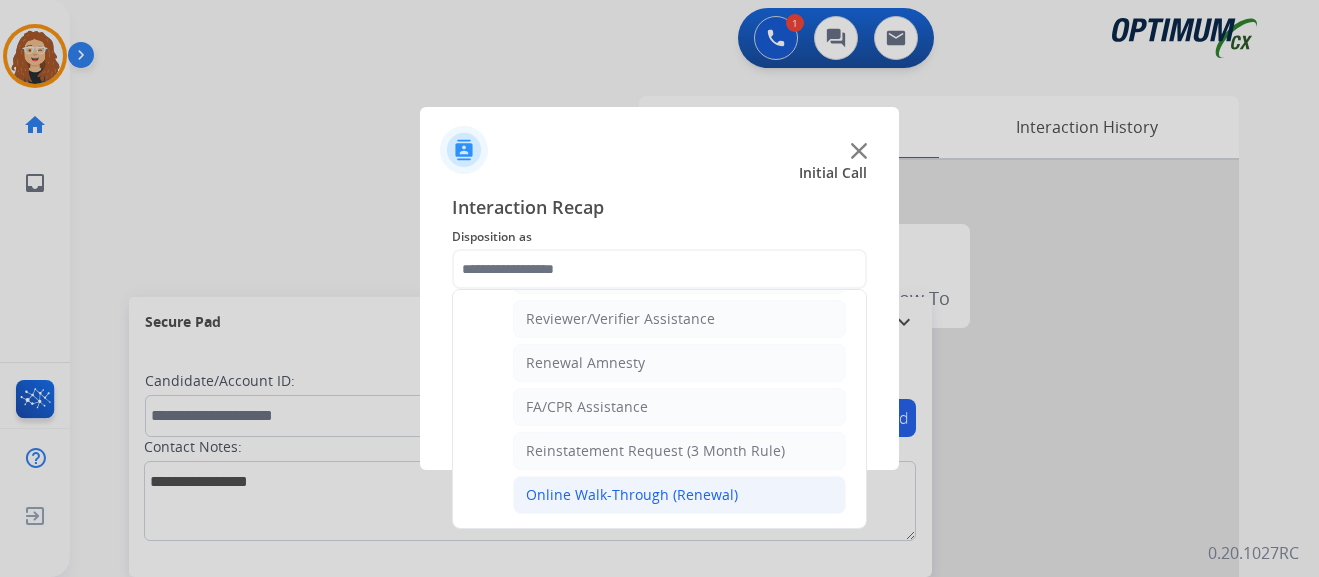 click on "Online Walk-Through (Renewal)" 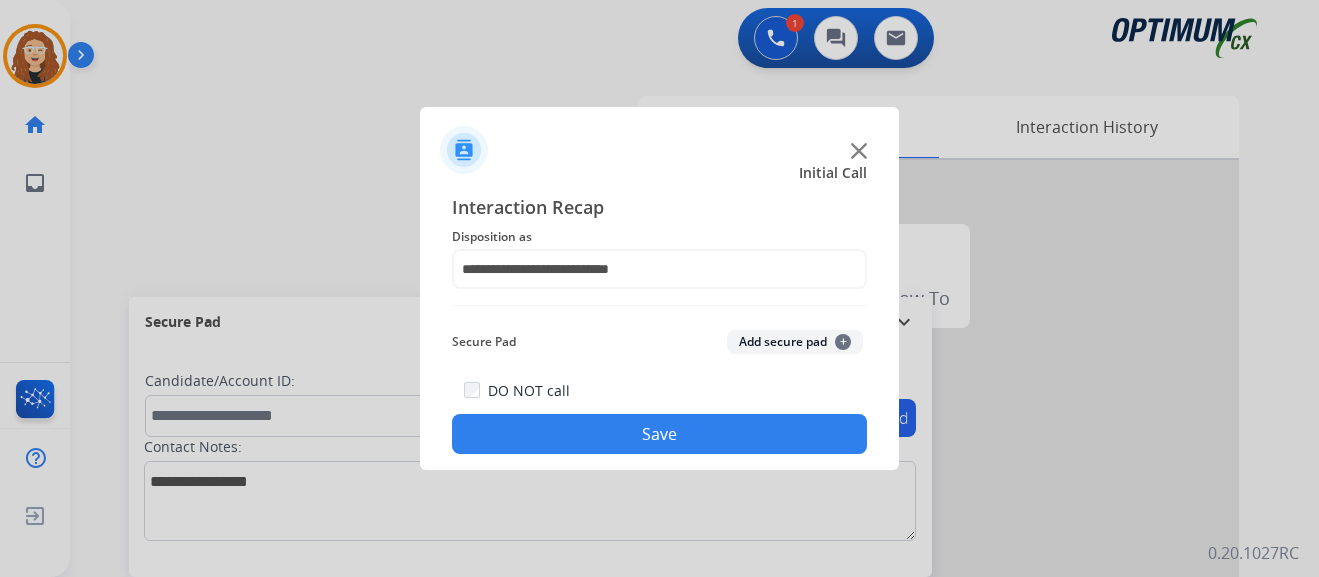click on "Save" 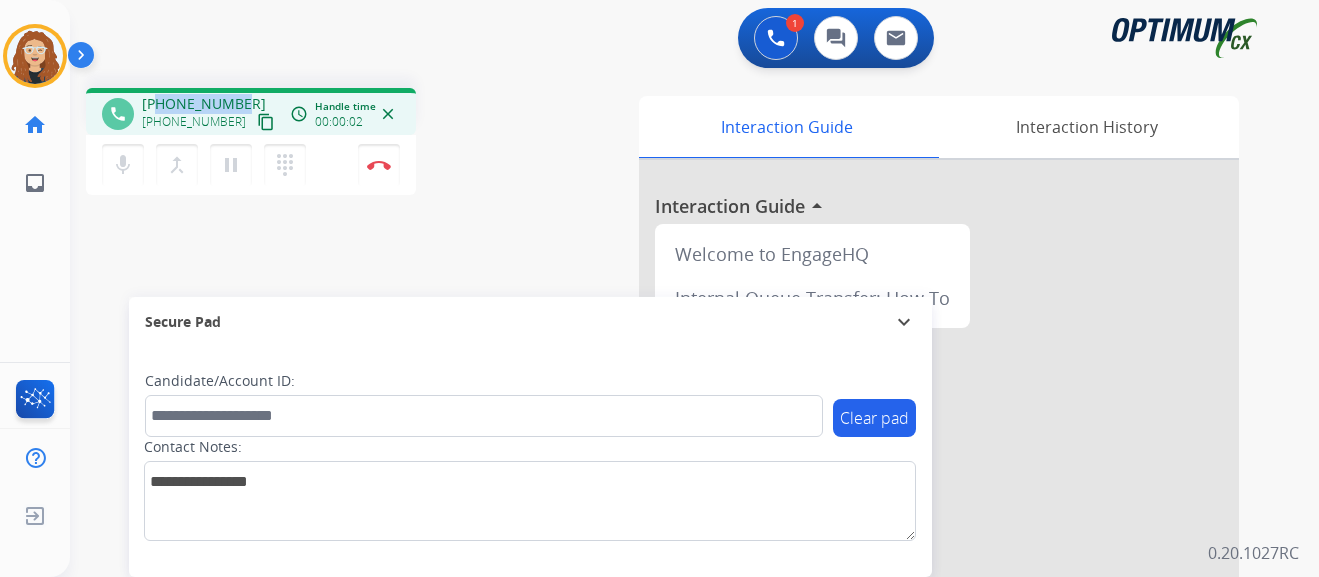 drag, startPoint x: 159, startPoint y: 98, endPoint x: 235, endPoint y: 98, distance: 76 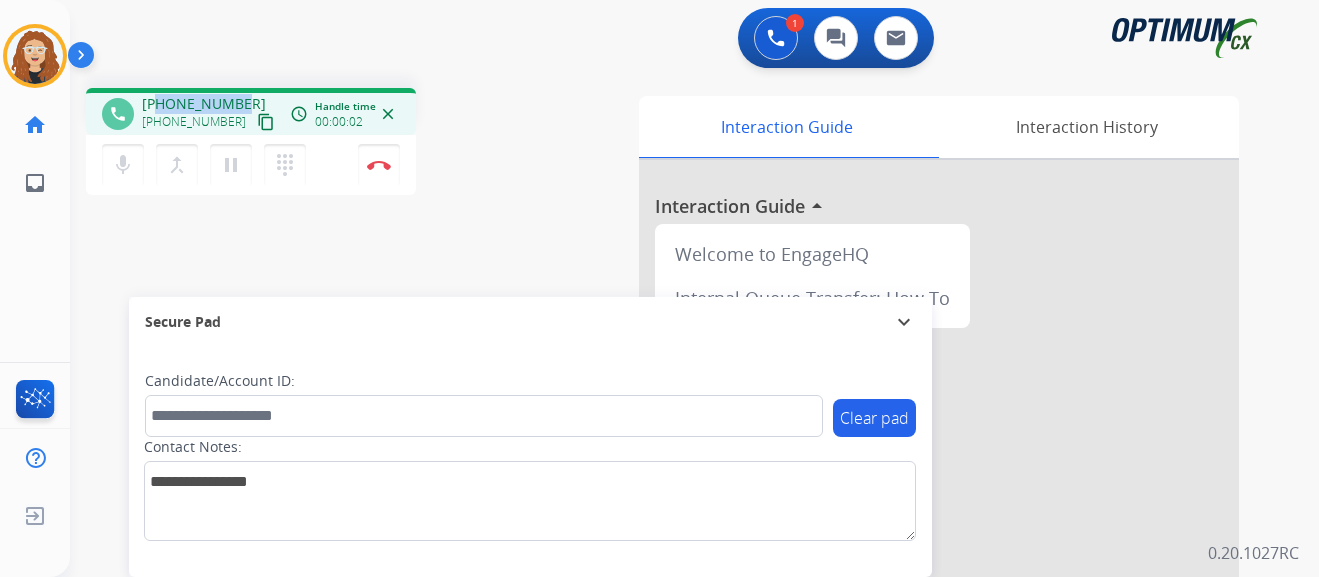 click on "[PHONE_NUMBER]" at bounding box center (204, 104) 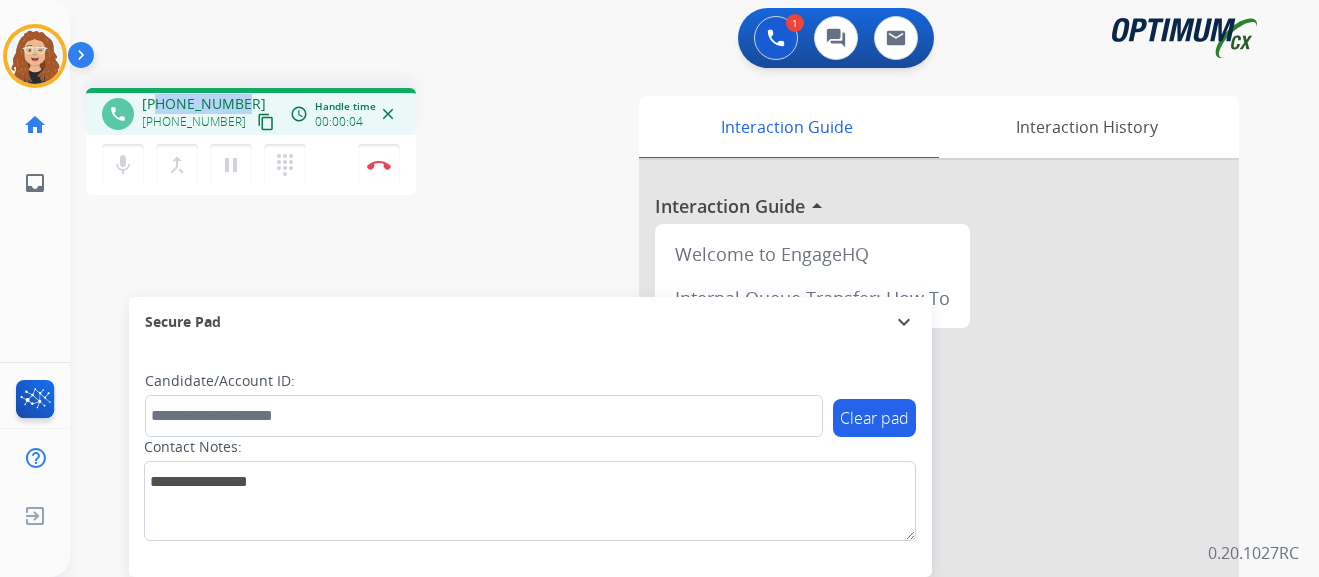 copy on "7874356342" 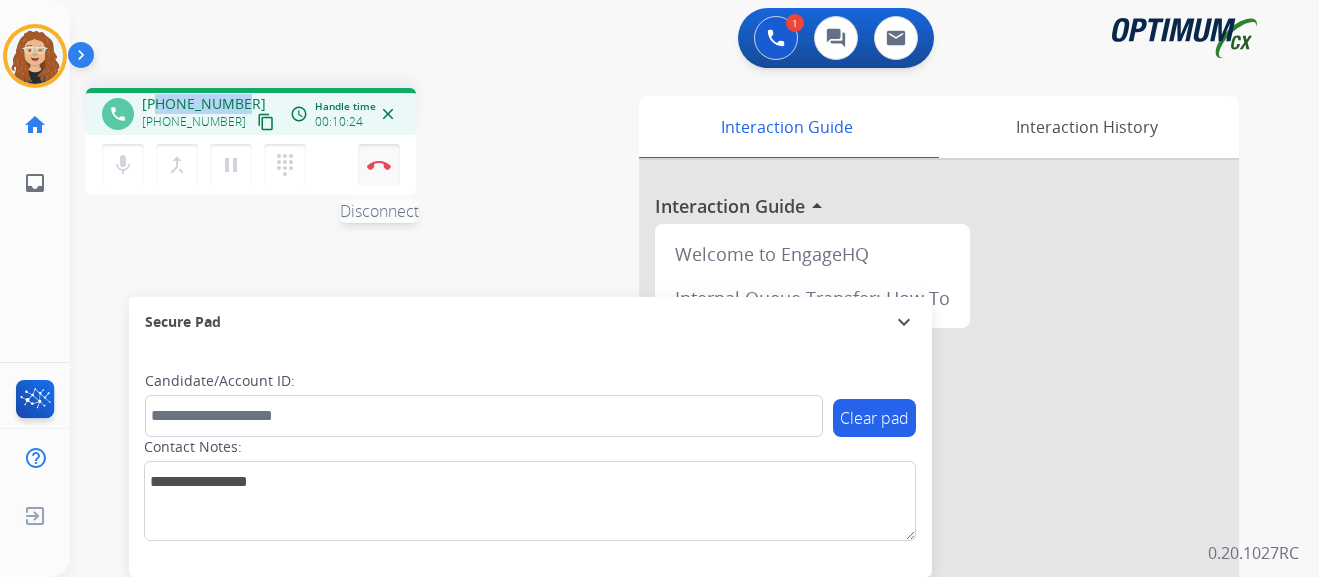 click at bounding box center (379, 165) 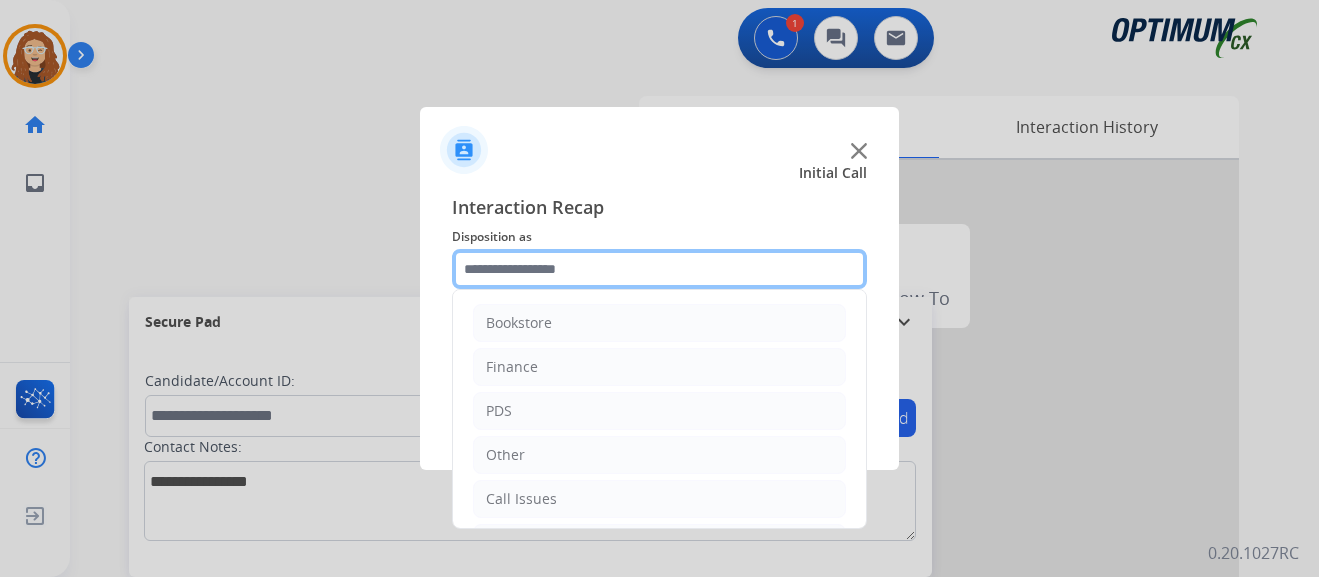 click 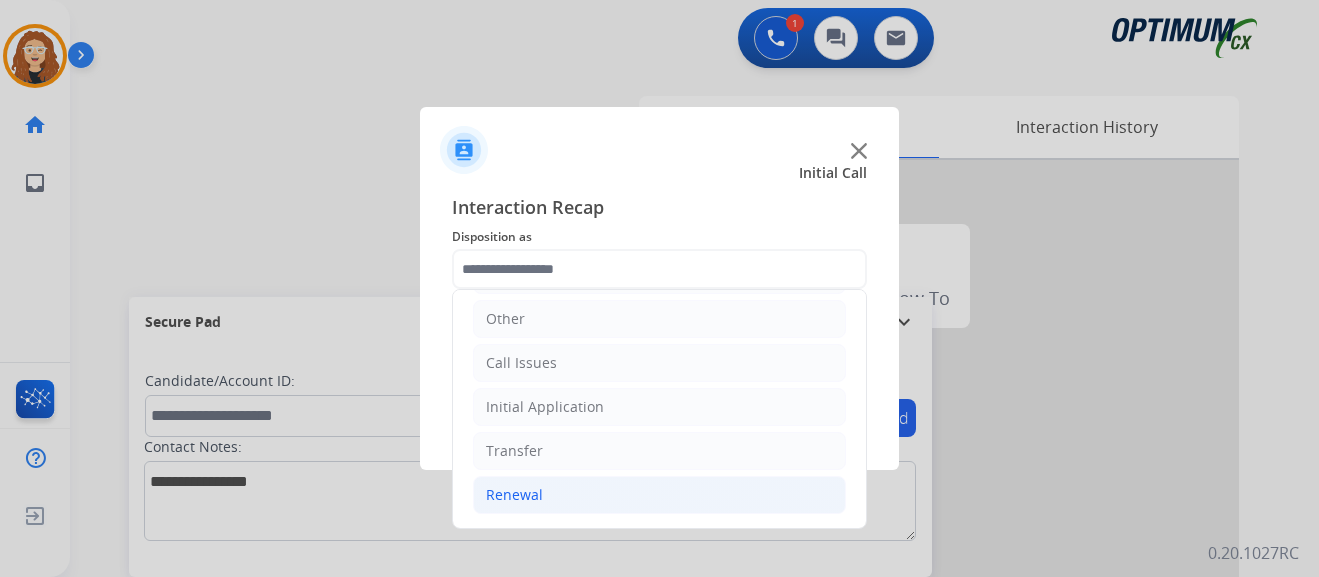 drag, startPoint x: 558, startPoint y: 499, endPoint x: 629, endPoint y: 505, distance: 71.25307 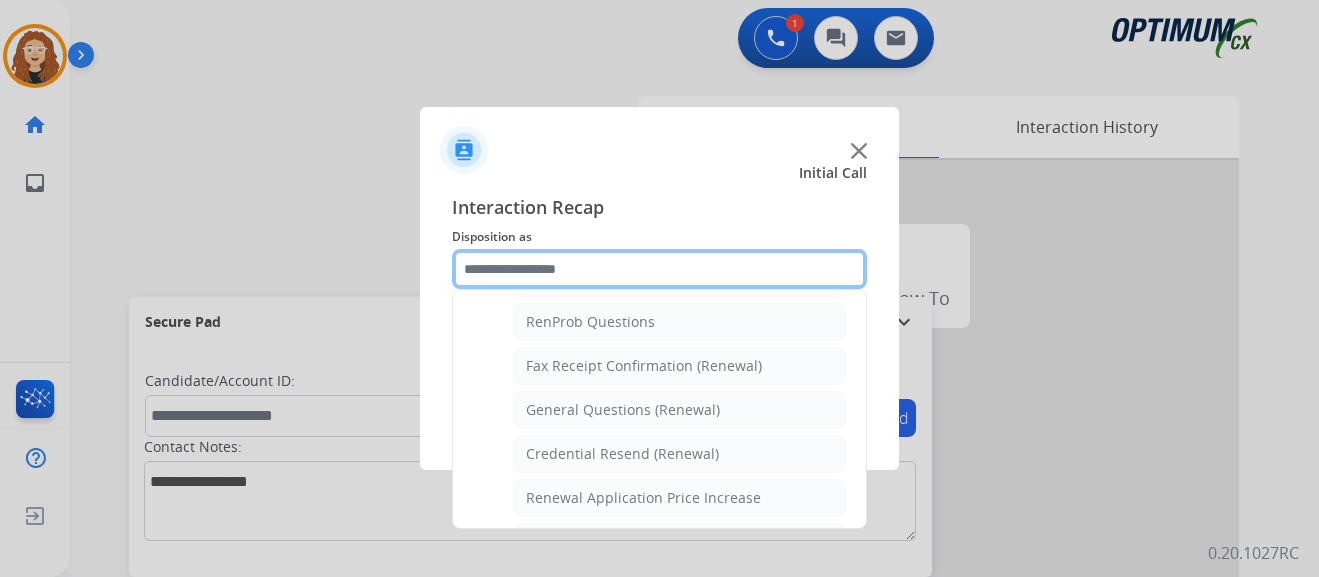 scroll, scrollTop: 484, scrollLeft: 0, axis: vertical 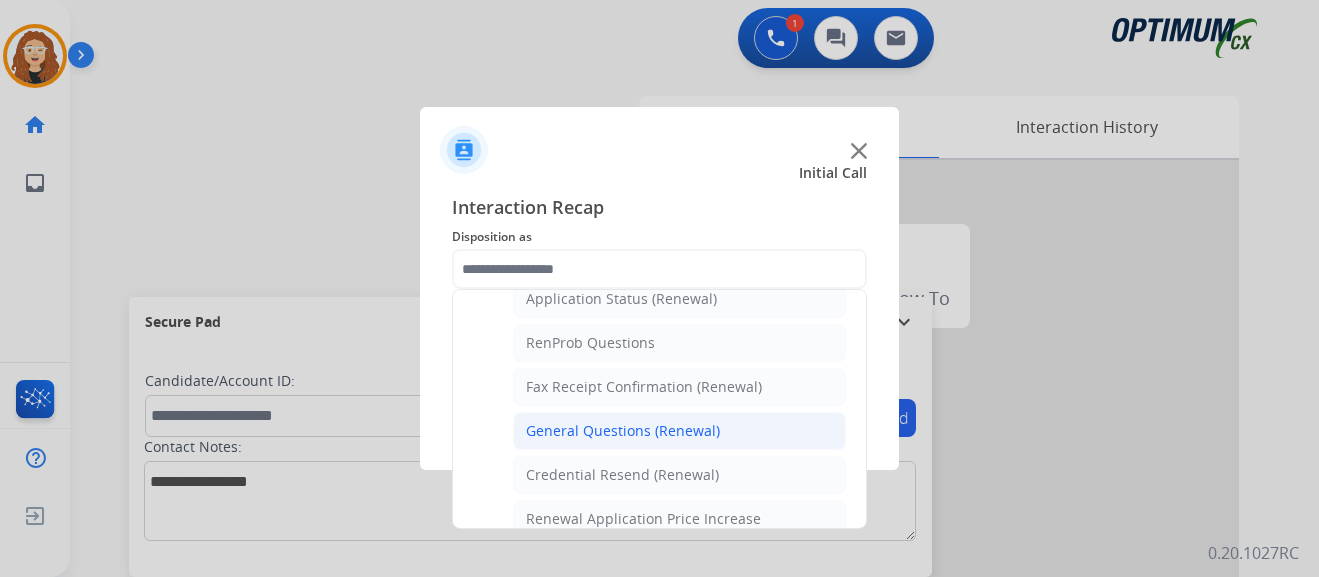 click on "General Questions (Renewal)" 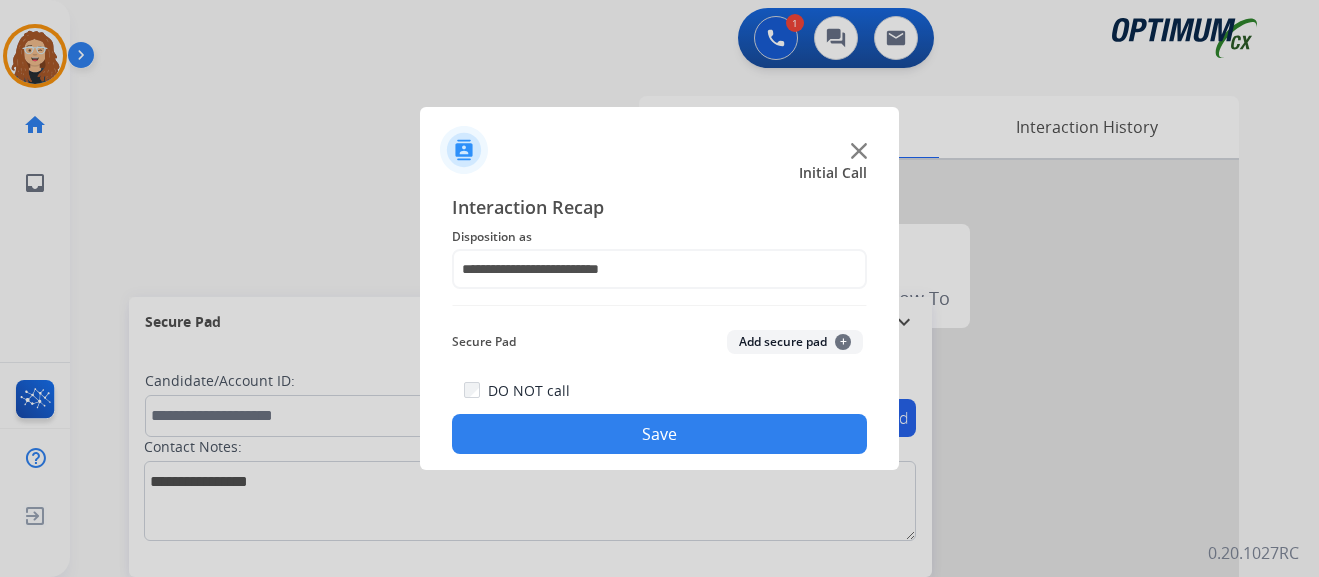 click on "Save" 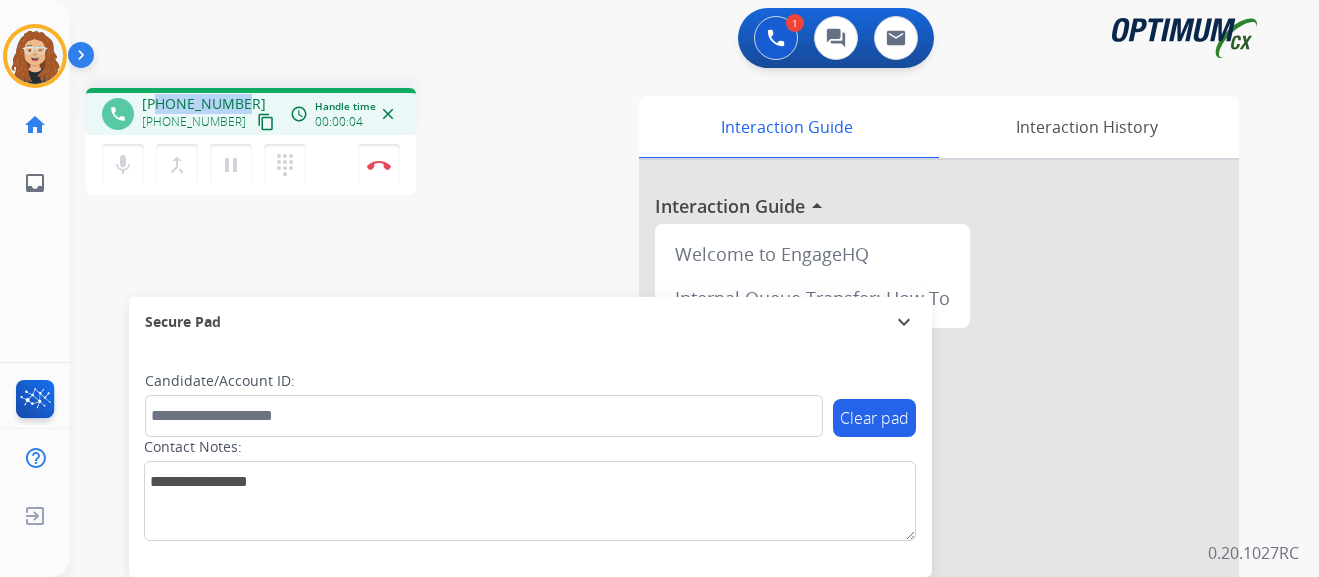 drag, startPoint x: 159, startPoint y: 101, endPoint x: 245, endPoint y: 96, distance: 86.145226 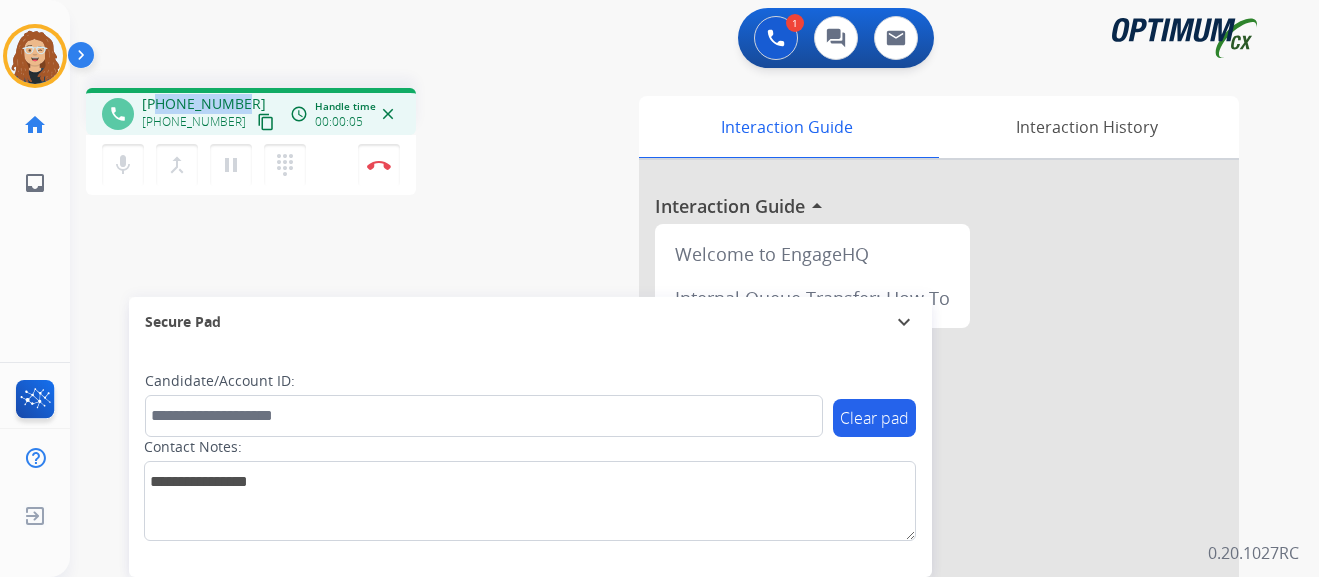 copy on "6103781947" 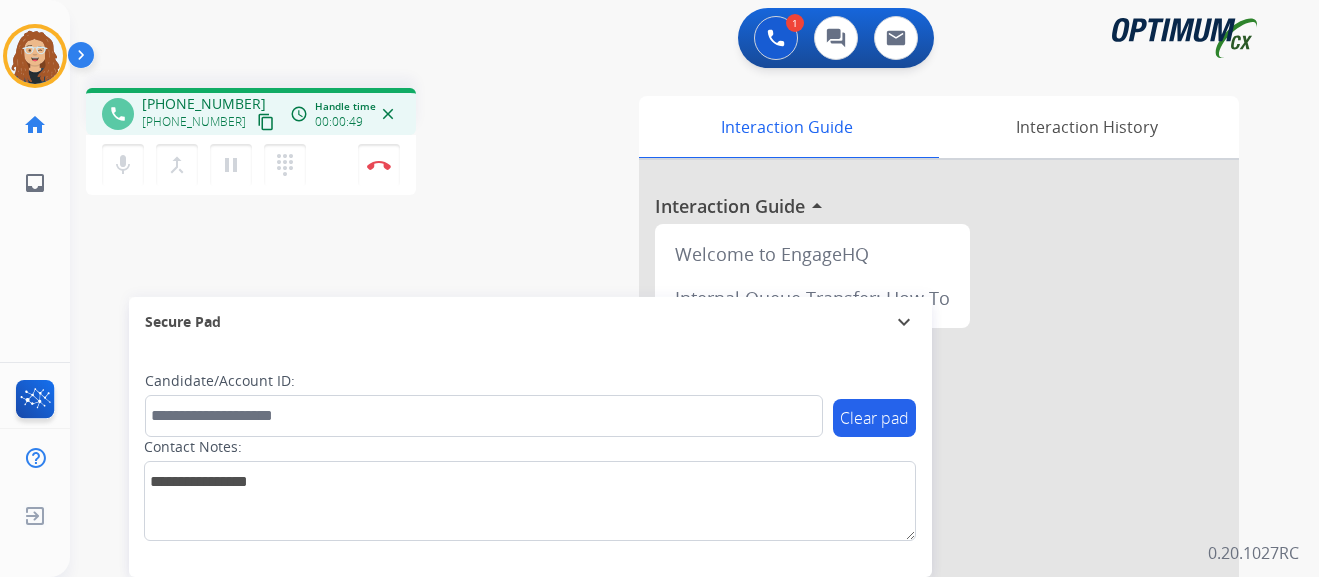 click on "phone [PHONE_NUMBER] [PHONE_NUMBER] content_copy access_time Call metrics Queue   00:10 Hold   00:00 Talk   00:50 Total   00:59 Handle time 00:00:49 close mic Mute merge_type Bridge pause Hold dialpad Dialpad Disconnect swap_horiz Break voice bridge close_fullscreen Connect 3-Way Call merge_type Separate 3-Way Call  Interaction Guide   Interaction History  Interaction Guide arrow_drop_up  Welcome to EngageHQ   Internal Queue Transfer: How To  Secure Pad expand_more Clear pad Candidate/Account ID: Contact Notes:" at bounding box center [670, 489] 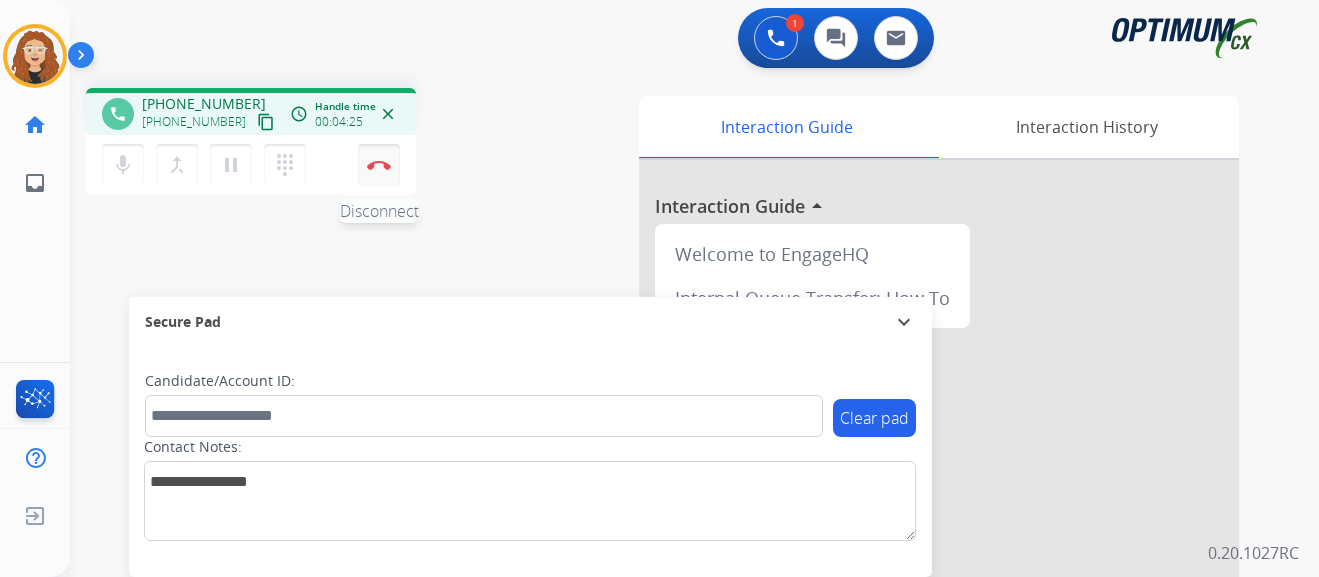click on "Disconnect" at bounding box center (379, 165) 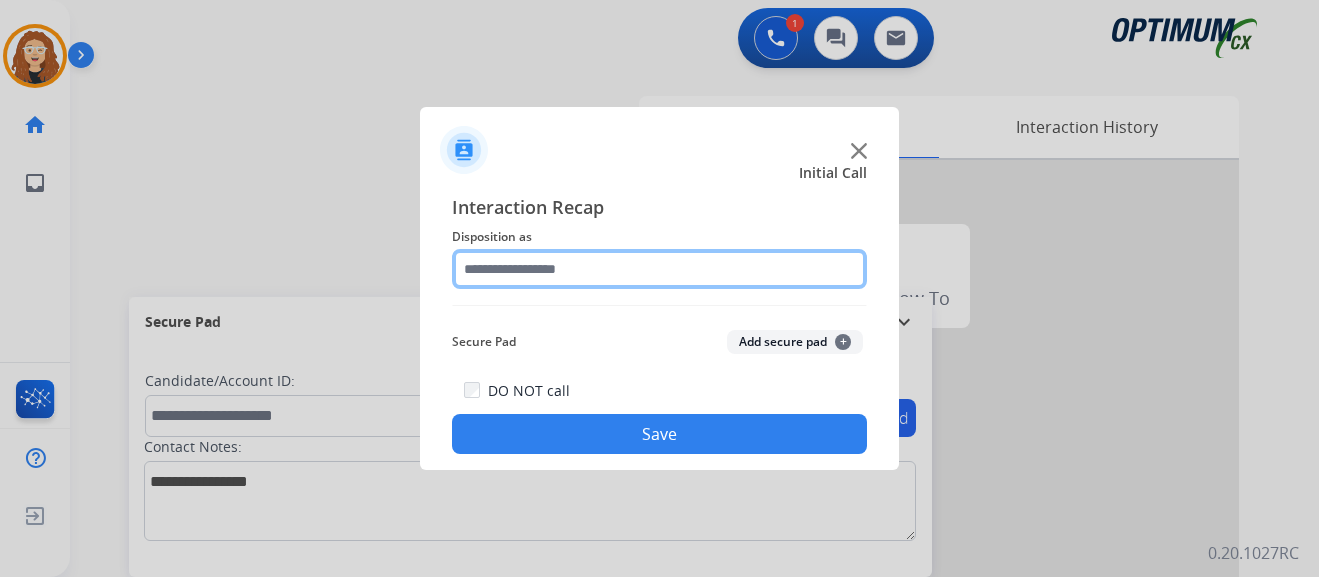 click 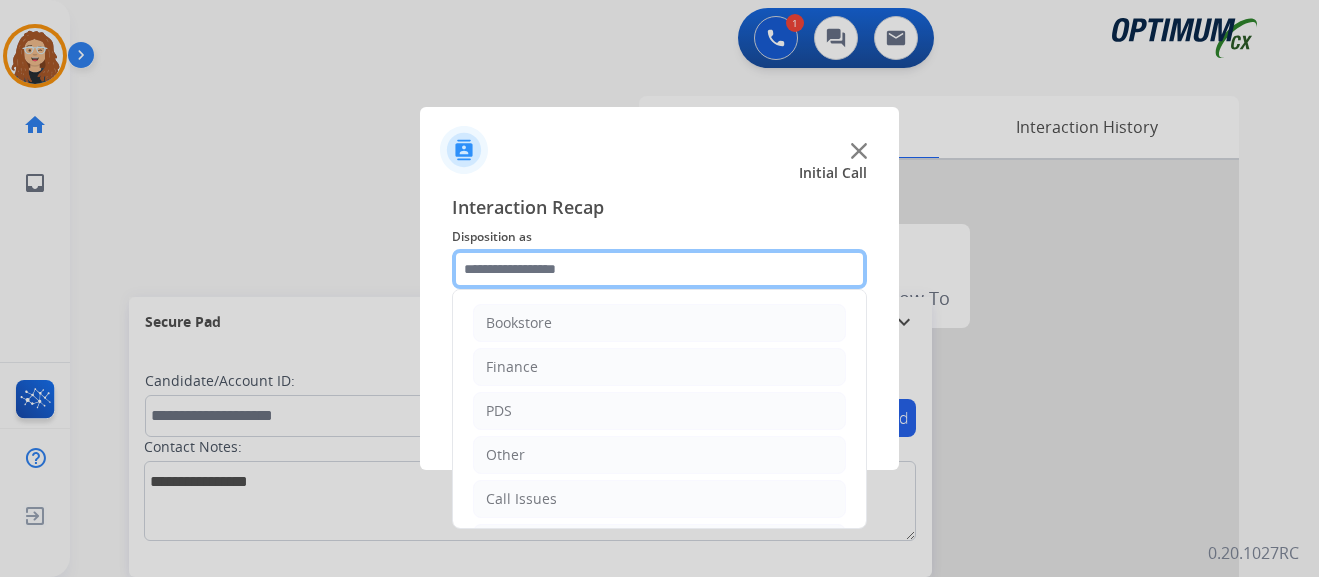 scroll, scrollTop: 136, scrollLeft: 0, axis: vertical 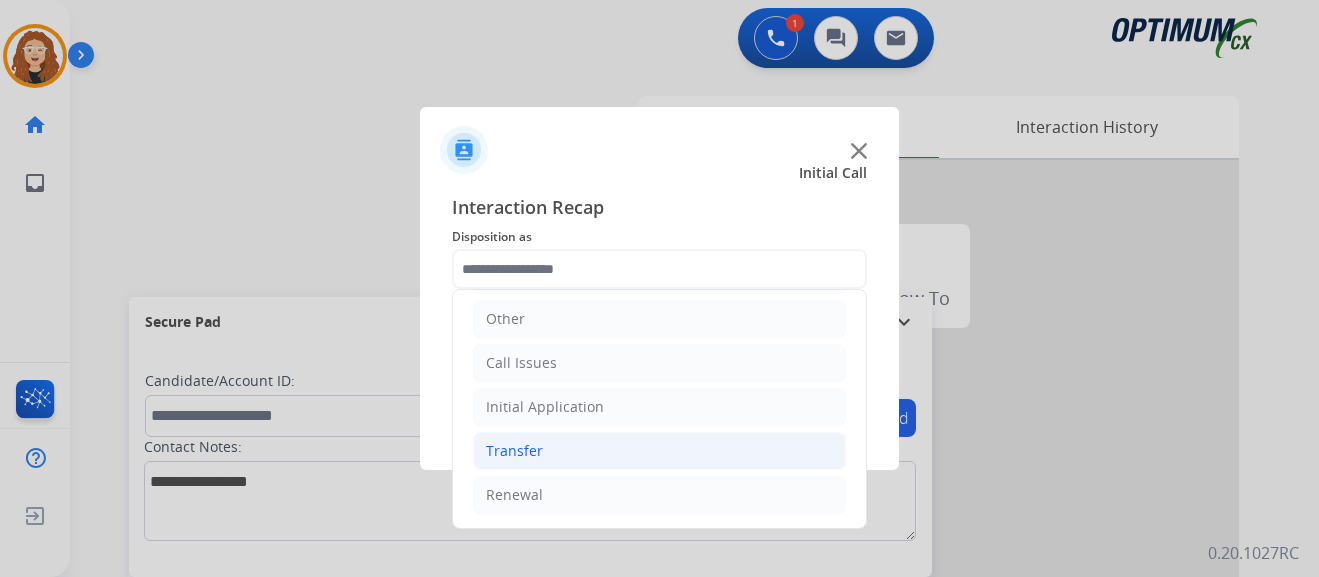 drag, startPoint x: 553, startPoint y: 496, endPoint x: 724, endPoint y: 469, distance: 173.11845 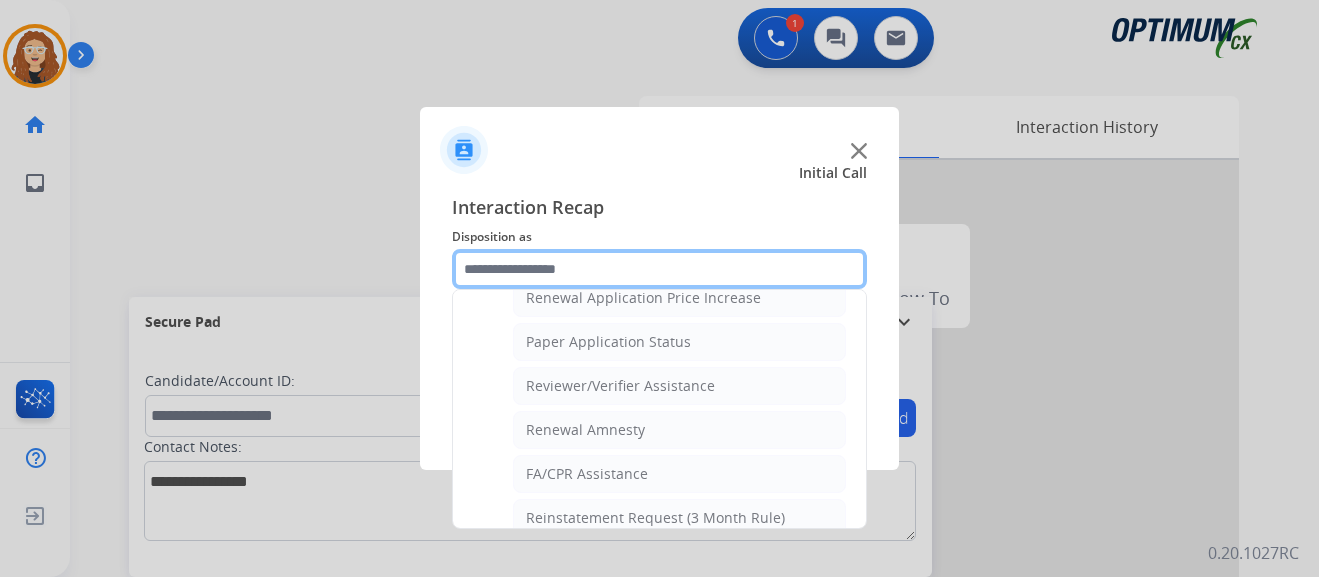 scroll, scrollTop: 717, scrollLeft: 0, axis: vertical 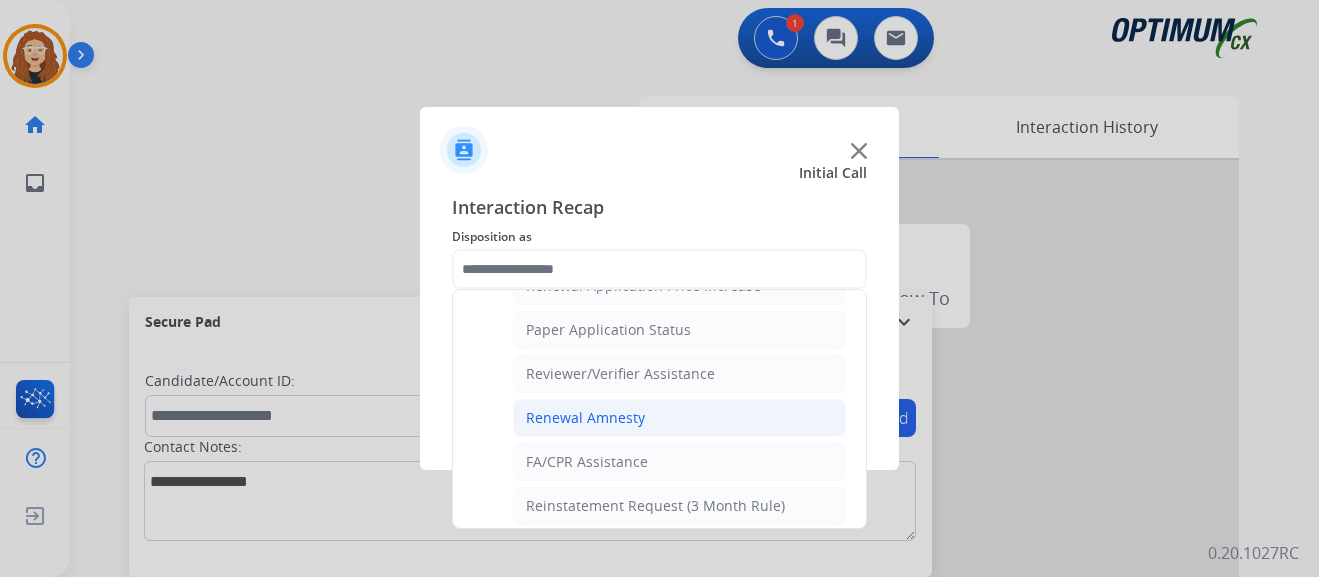 click on "Renewal Amnesty" 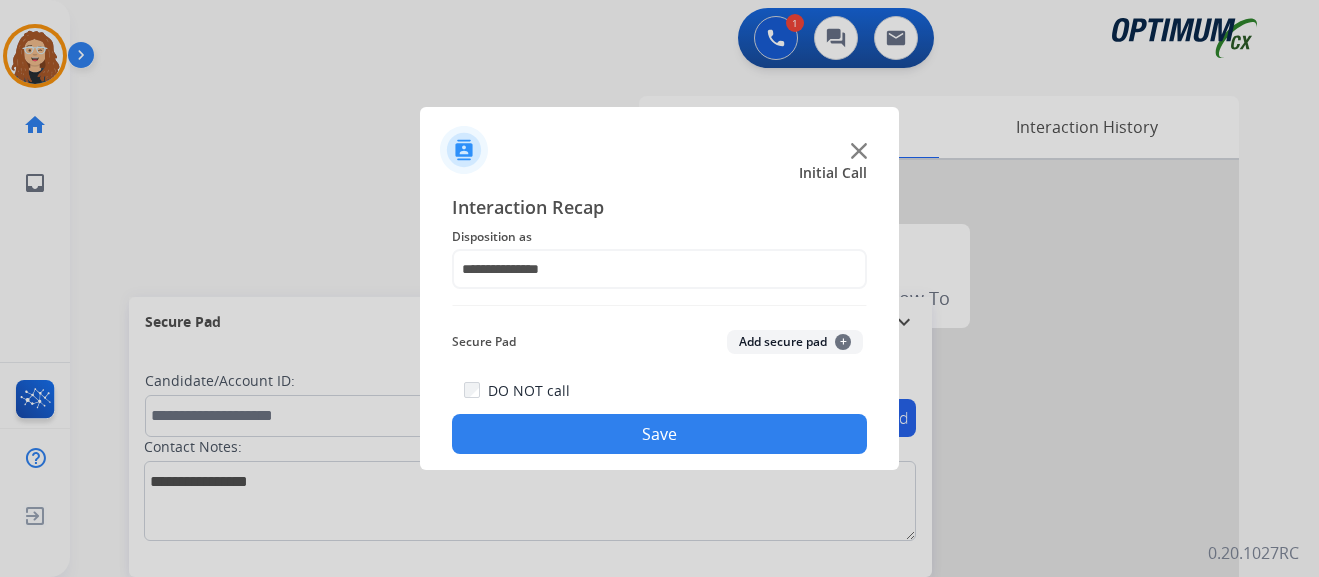 click on "Save" 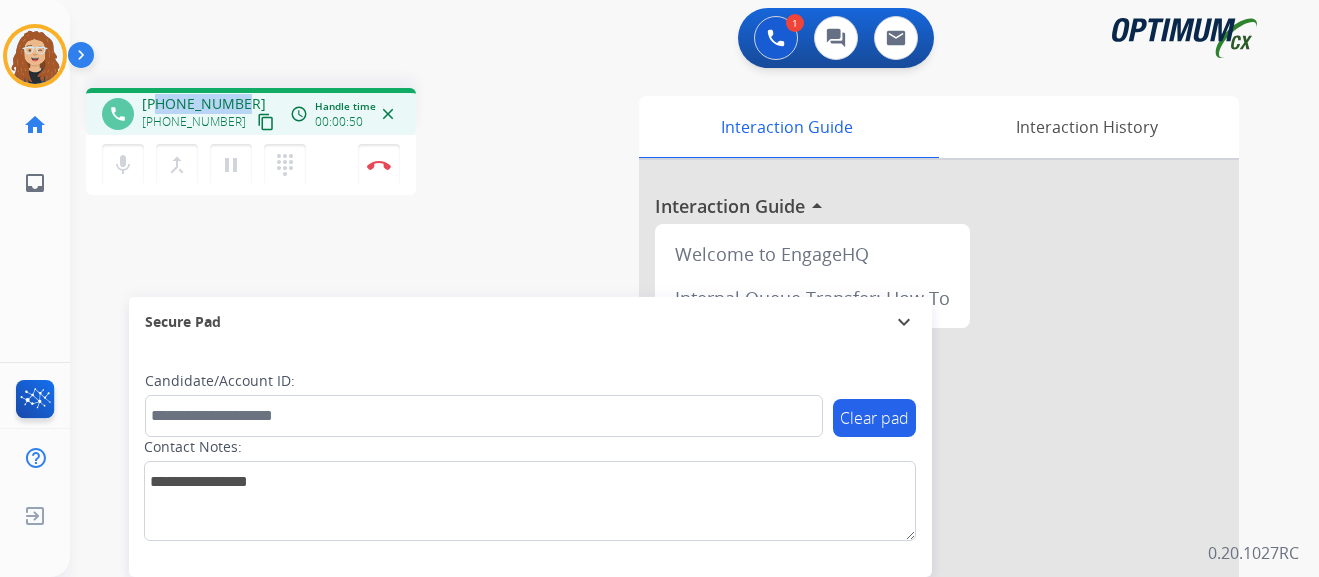drag, startPoint x: 160, startPoint y: 101, endPoint x: 239, endPoint y: 98, distance: 79.05694 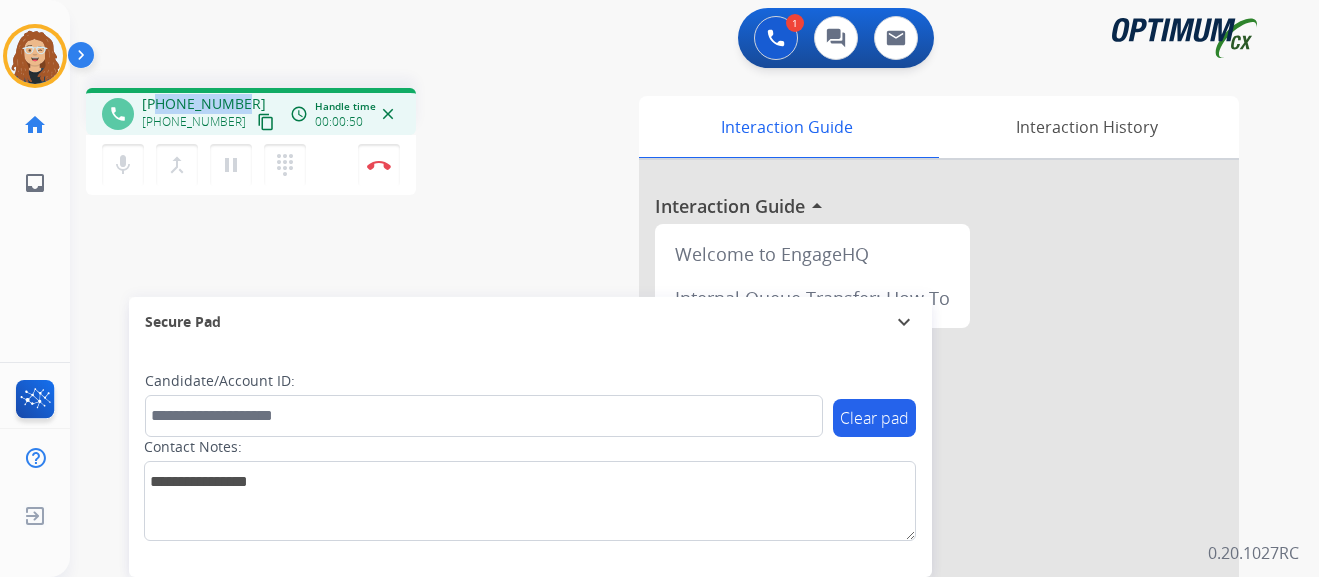 click on "[PHONE_NUMBER] [PHONE_NUMBER] content_copy" at bounding box center [210, 114] 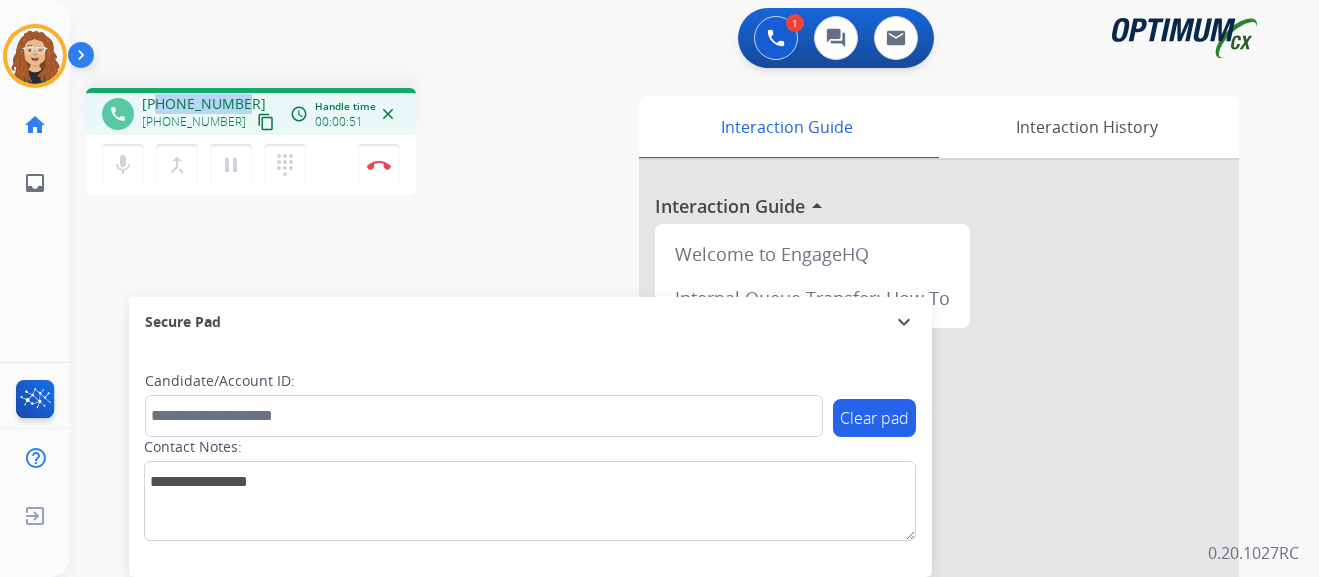 copy on "3215668860" 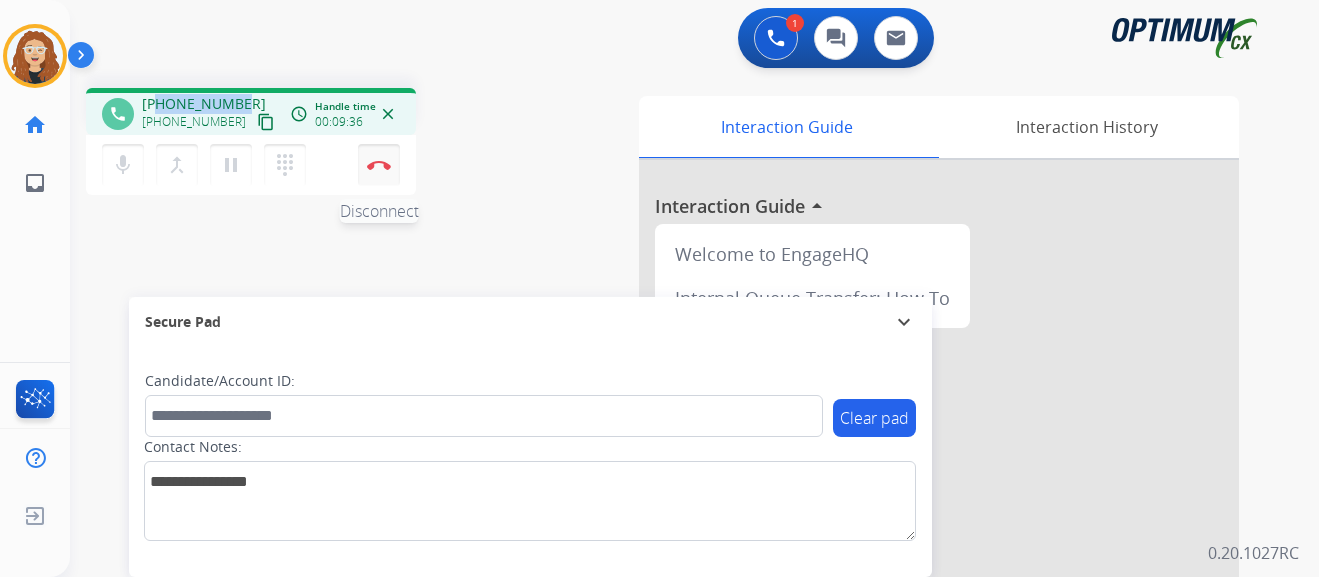 click at bounding box center [379, 165] 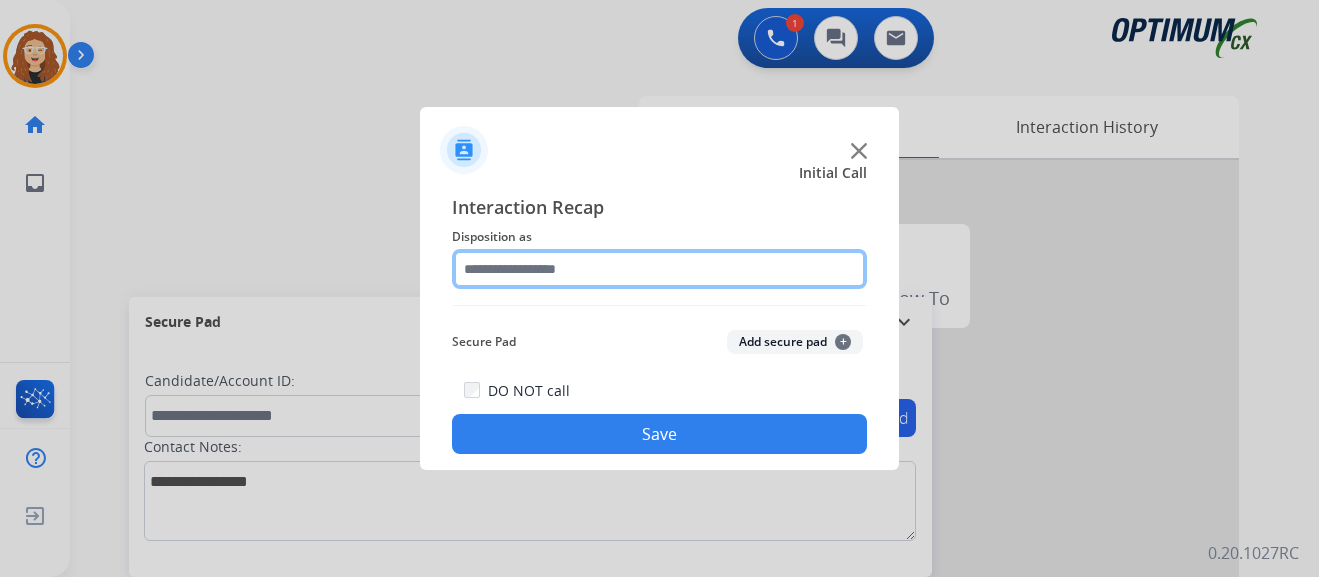 click 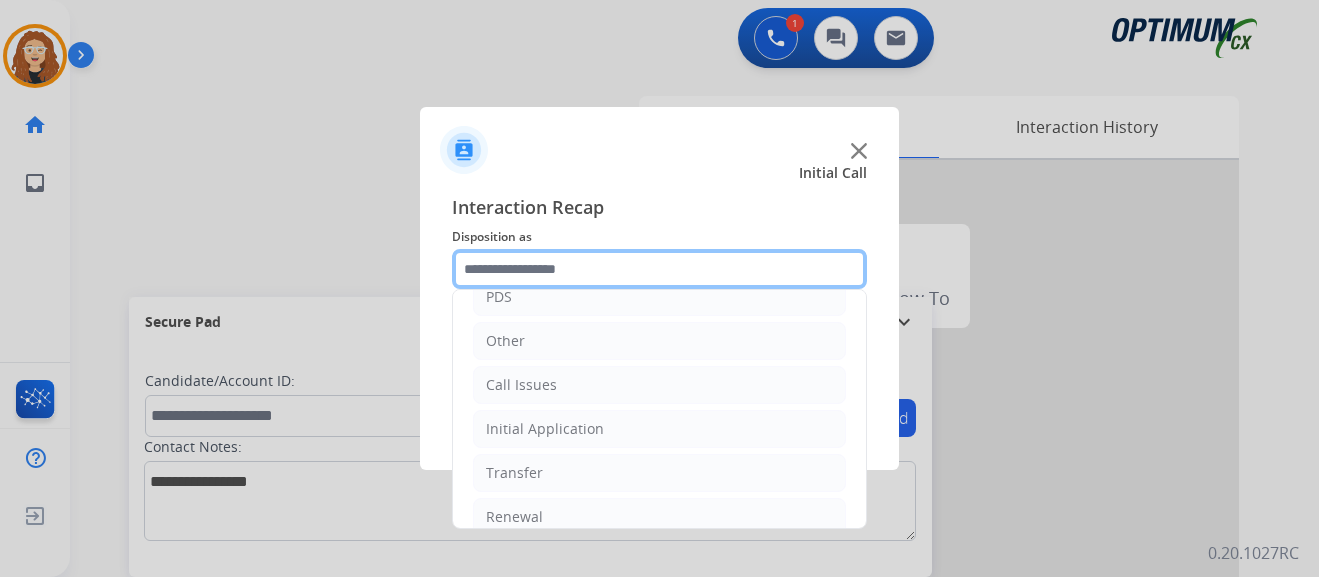 scroll, scrollTop: 136, scrollLeft: 0, axis: vertical 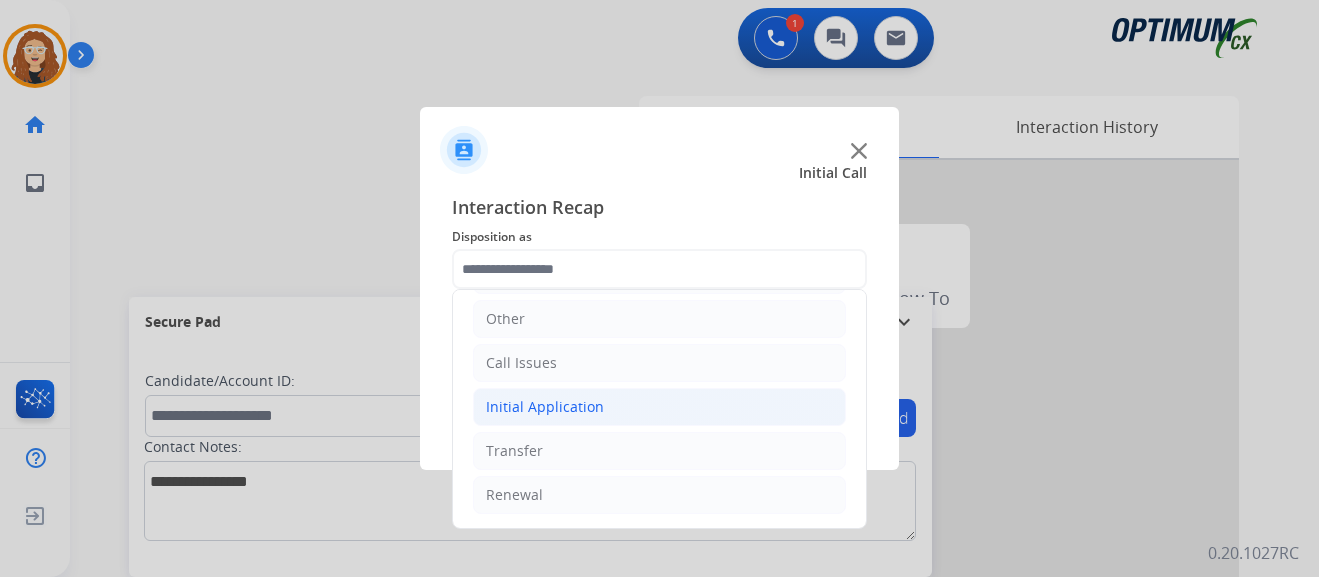 click on "Initial Application" 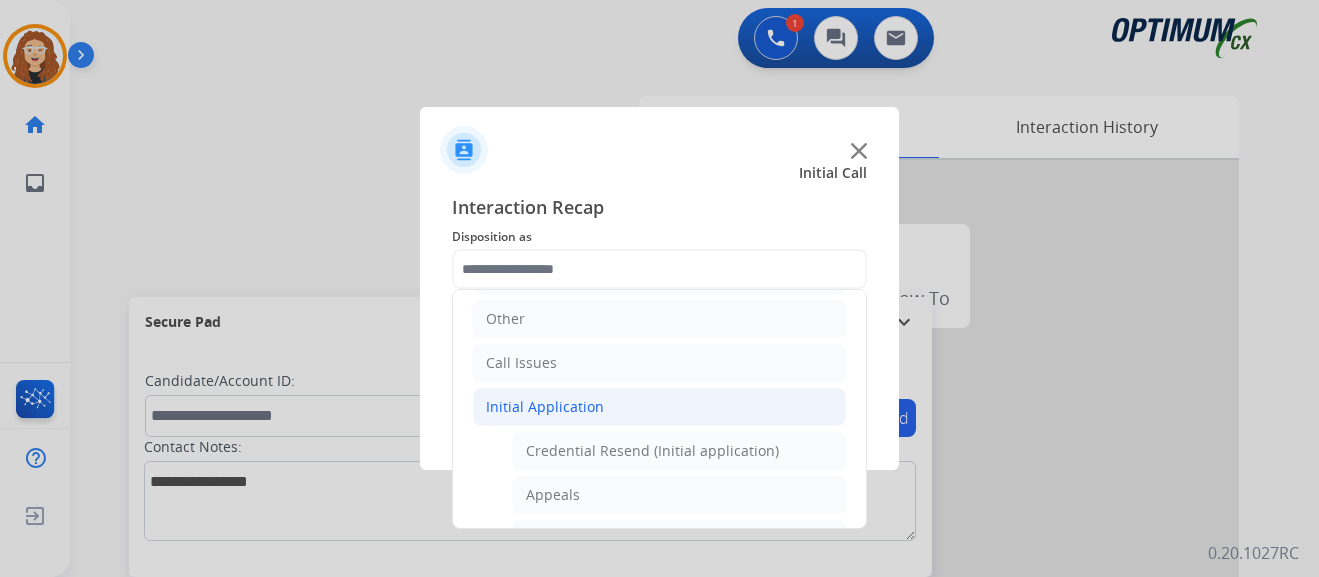 click on "Appeals" 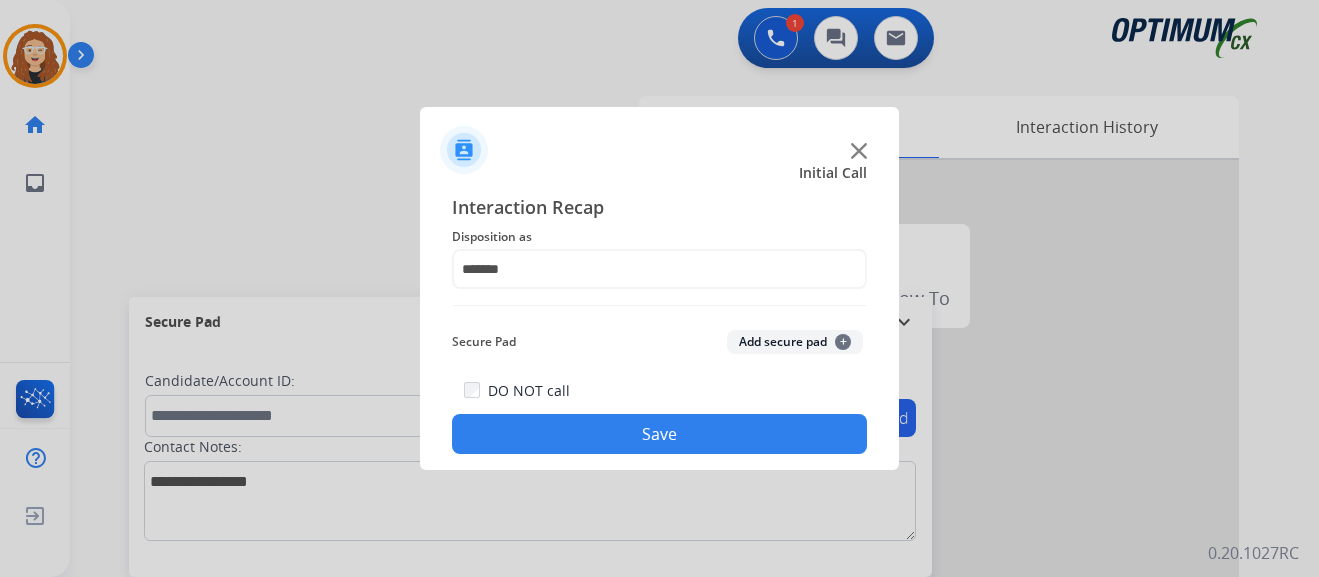 click on "Save" 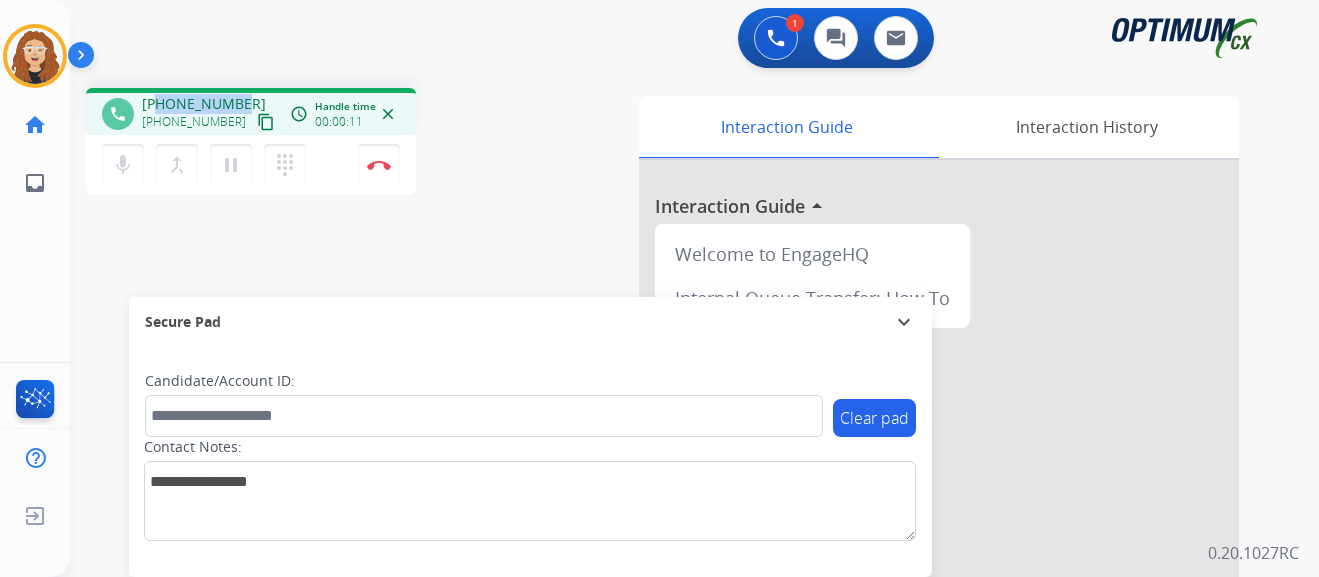 drag, startPoint x: 157, startPoint y: 104, endPoint x: 232, endPoint y: 98, distance: 75.23962 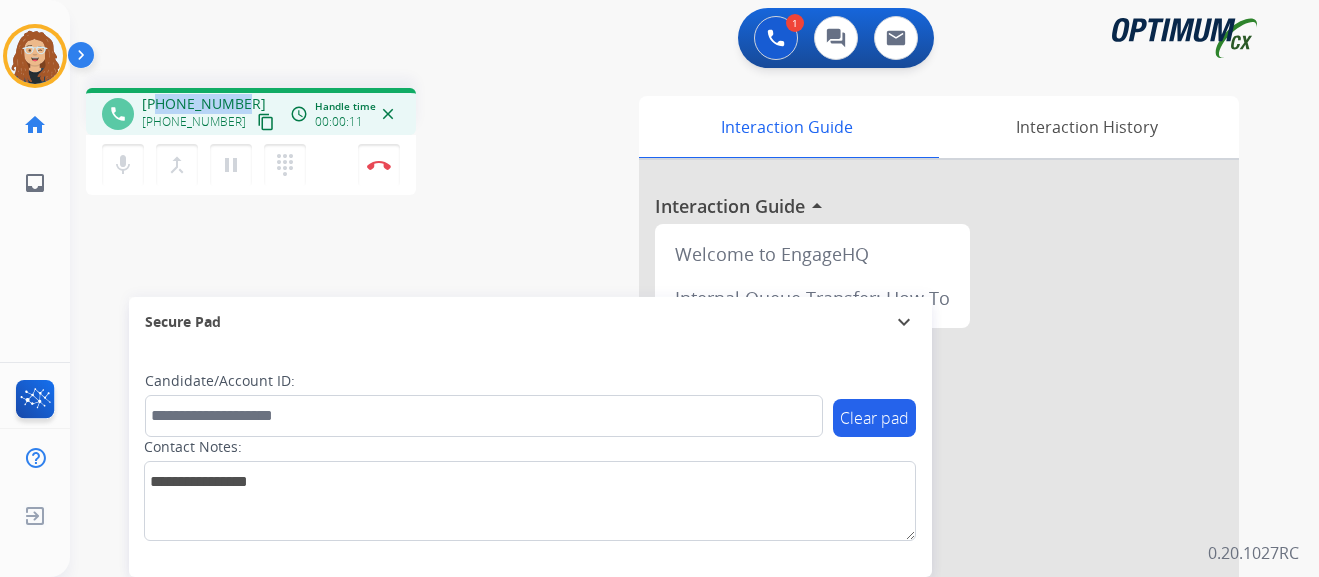 click on "[PHONE_NUMBER] [PHONE_NUMBER] content_copy" at bounding box center (210, 114) 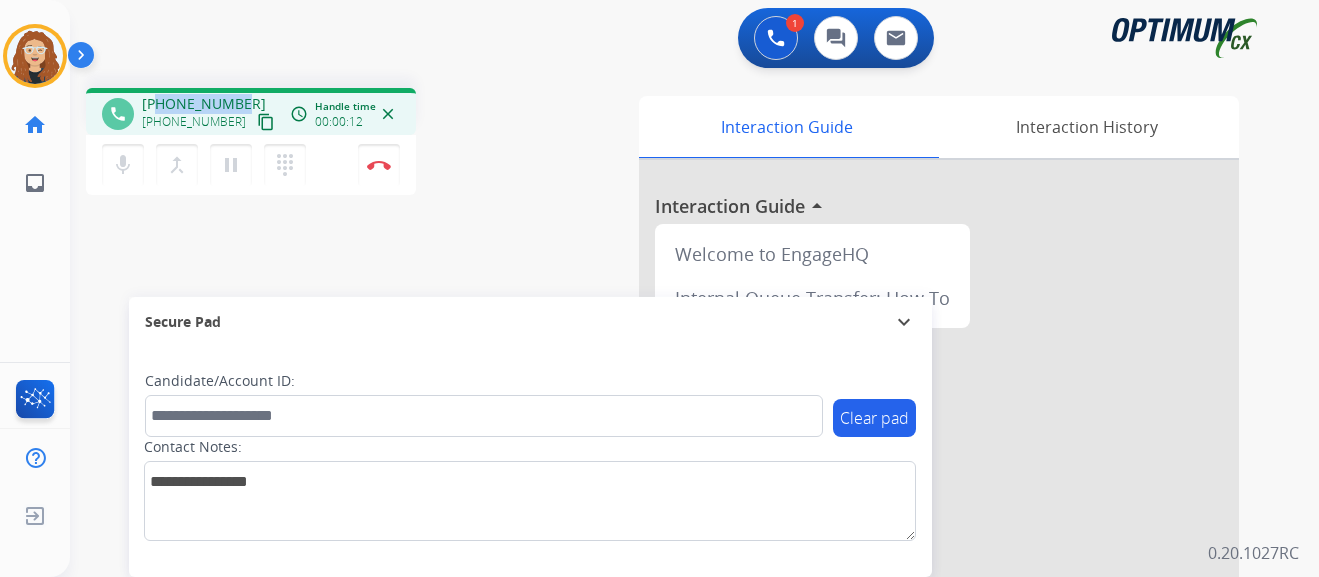 copy on "2543925654" 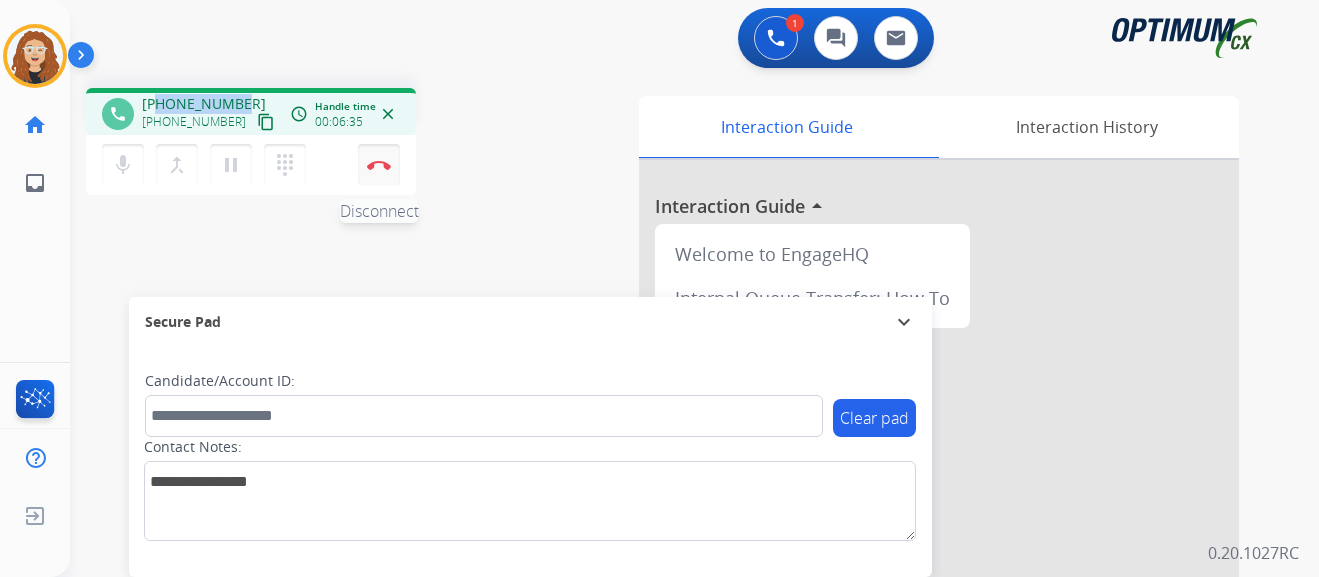 click at bounding box center [379, 165] 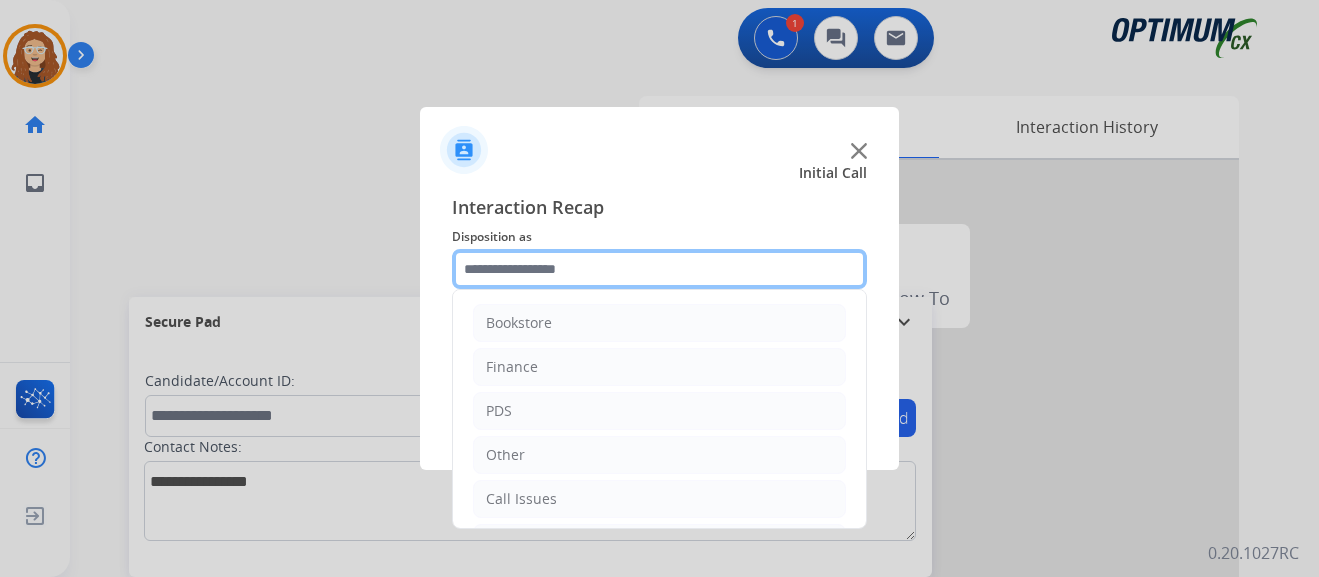 click 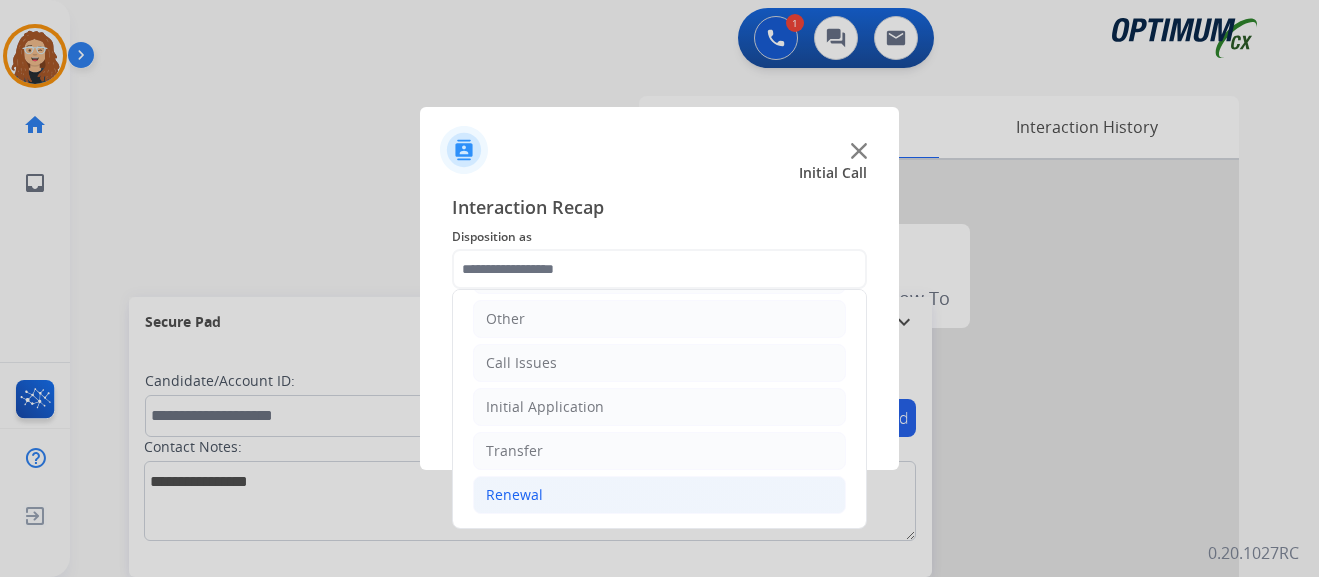 click on "Renewal" 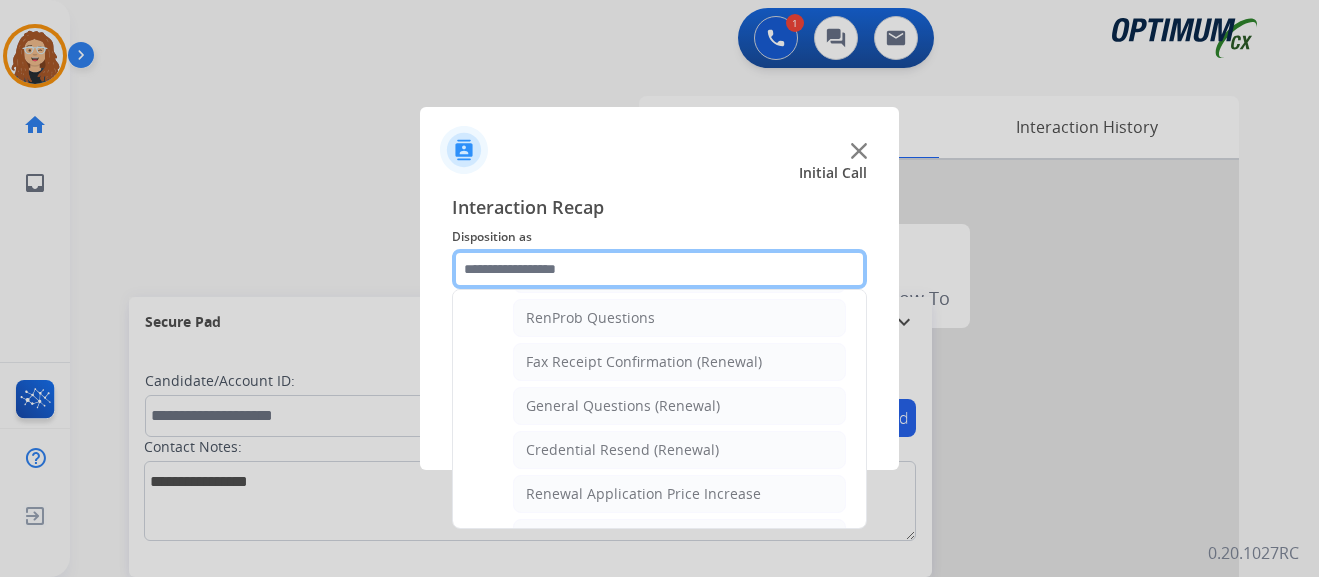 scroll, scrollTop: 539, scrollLeft: 0, axis: vertical 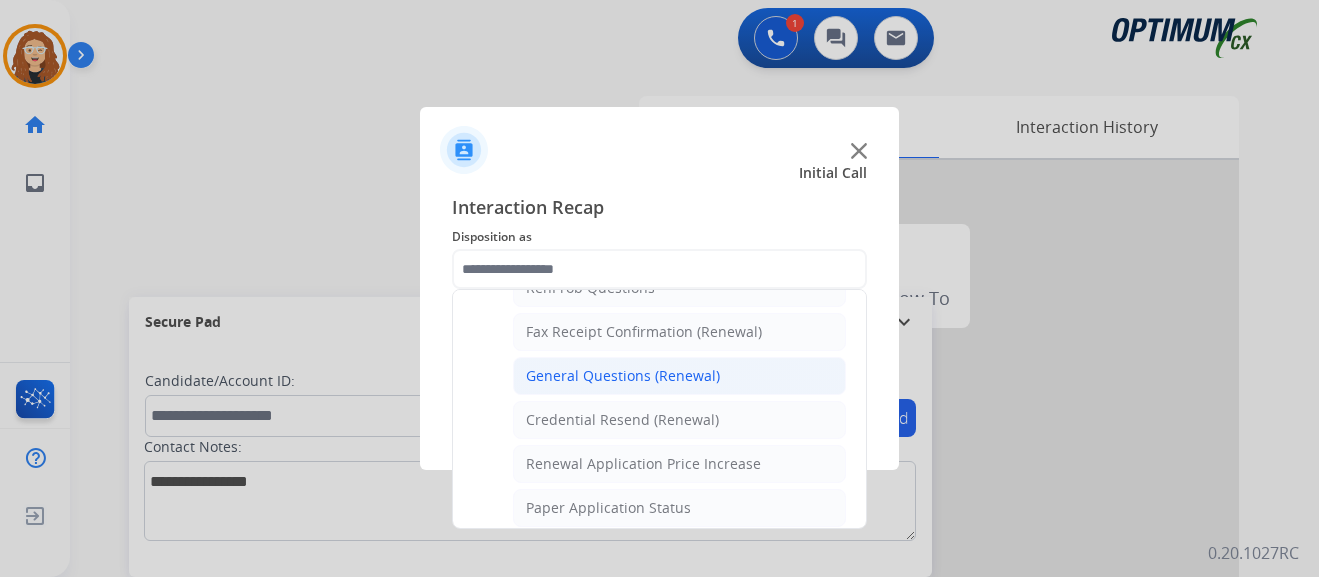 click on "General Questions (Renewal)" 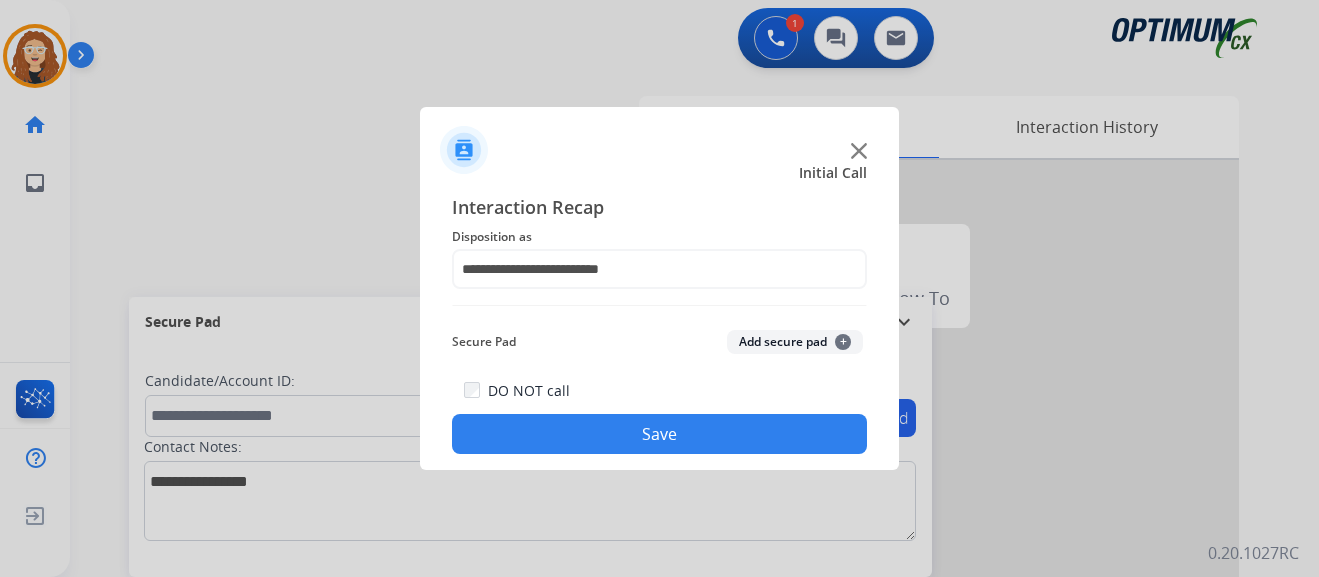 click on "Save" 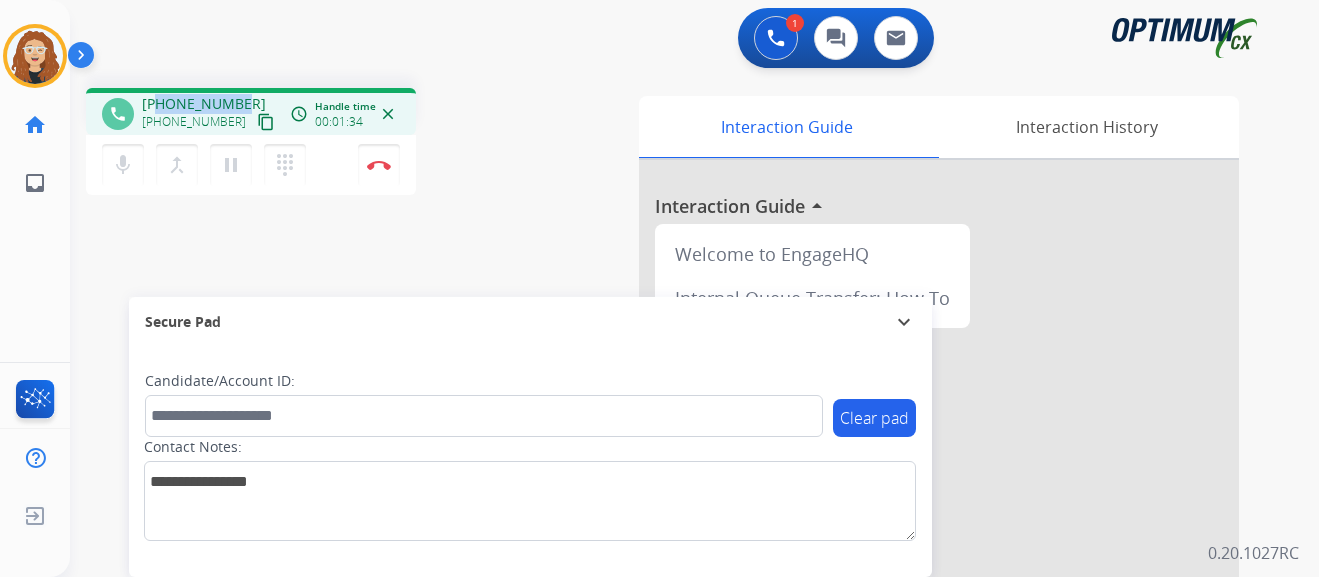 drag, startPoint x: 158, startPoint y: 104, endPoint x: 238, endPoint y: 103, distance: 80.00625 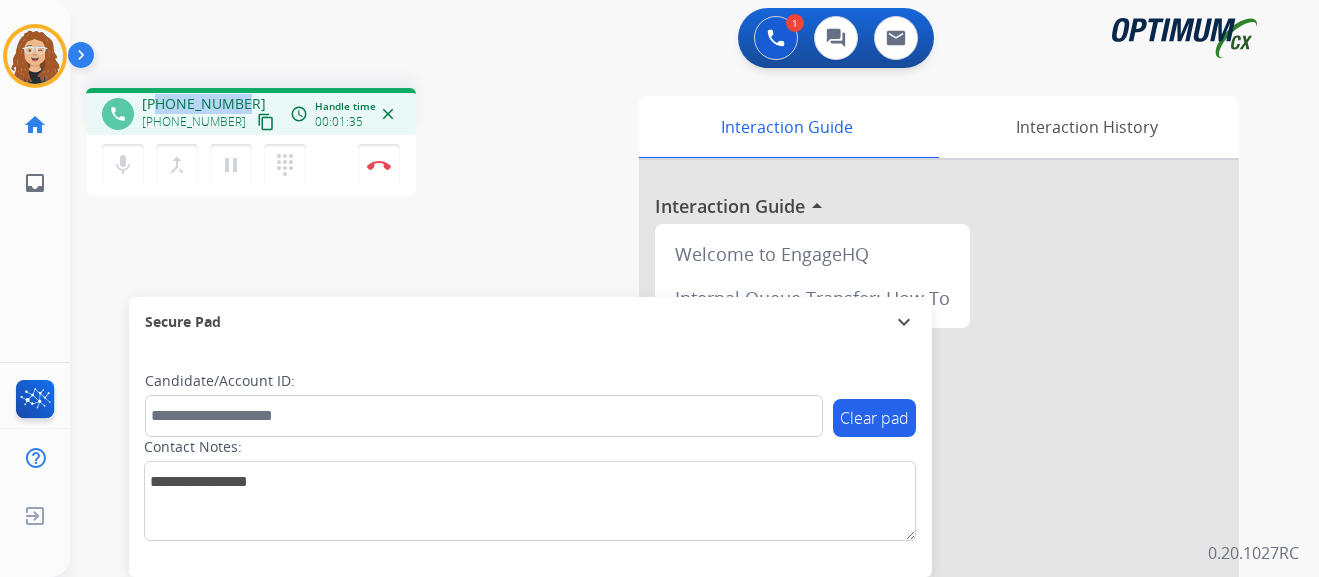 copy on "3857220325" 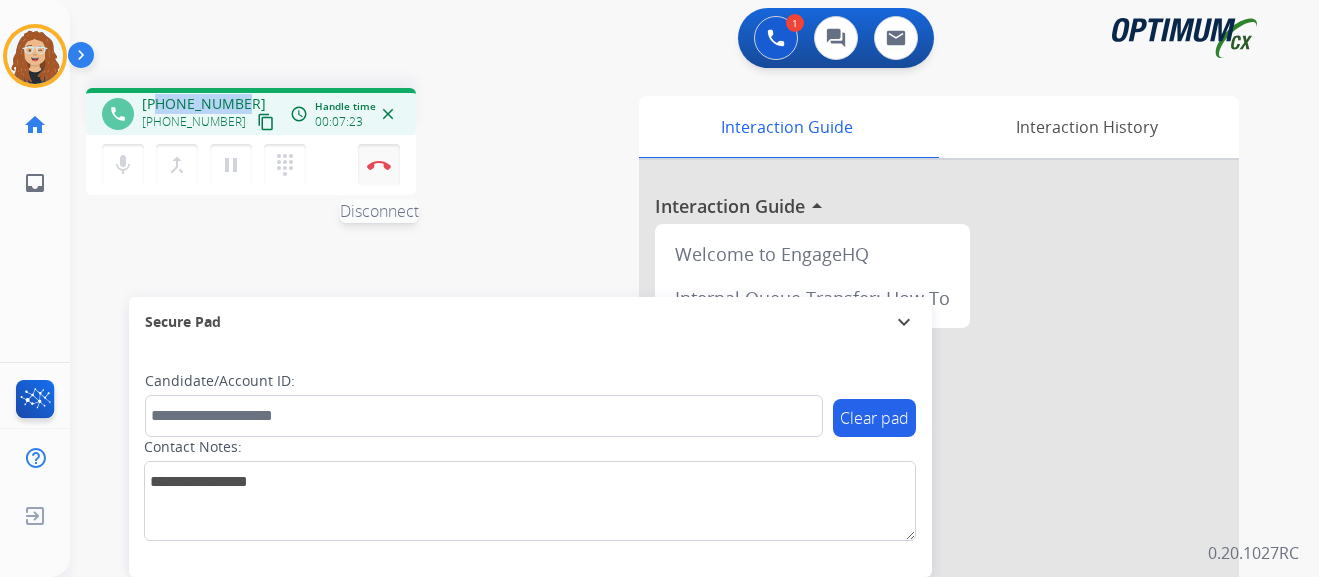 click on "Disconnect" at bounding box center (379, 165) 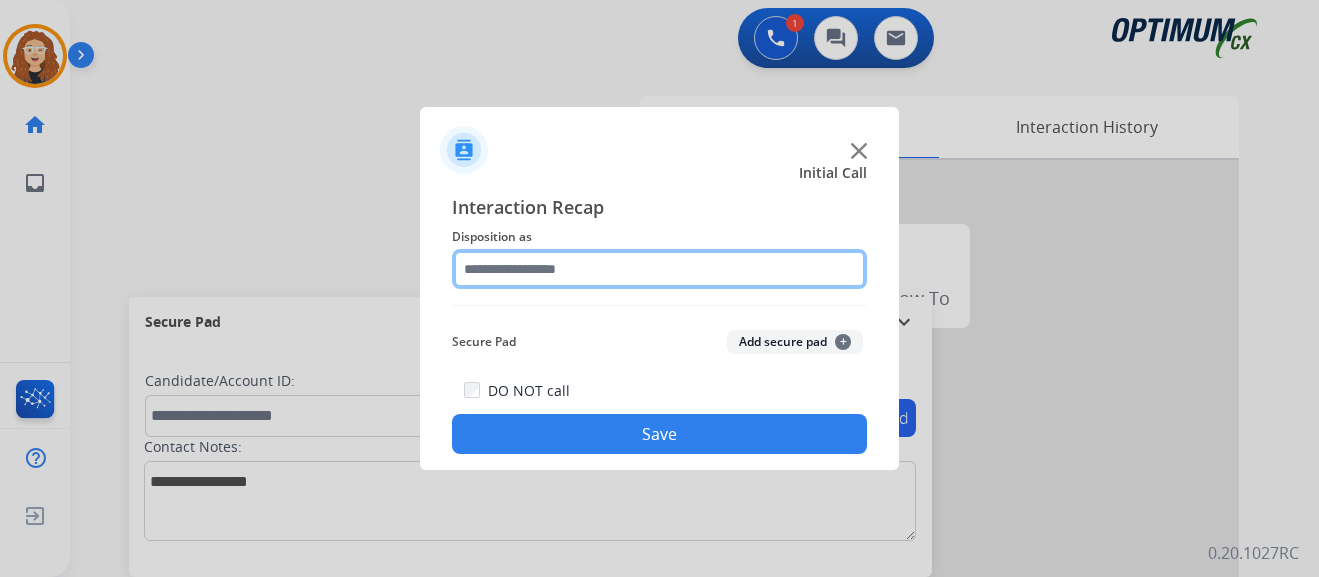 click 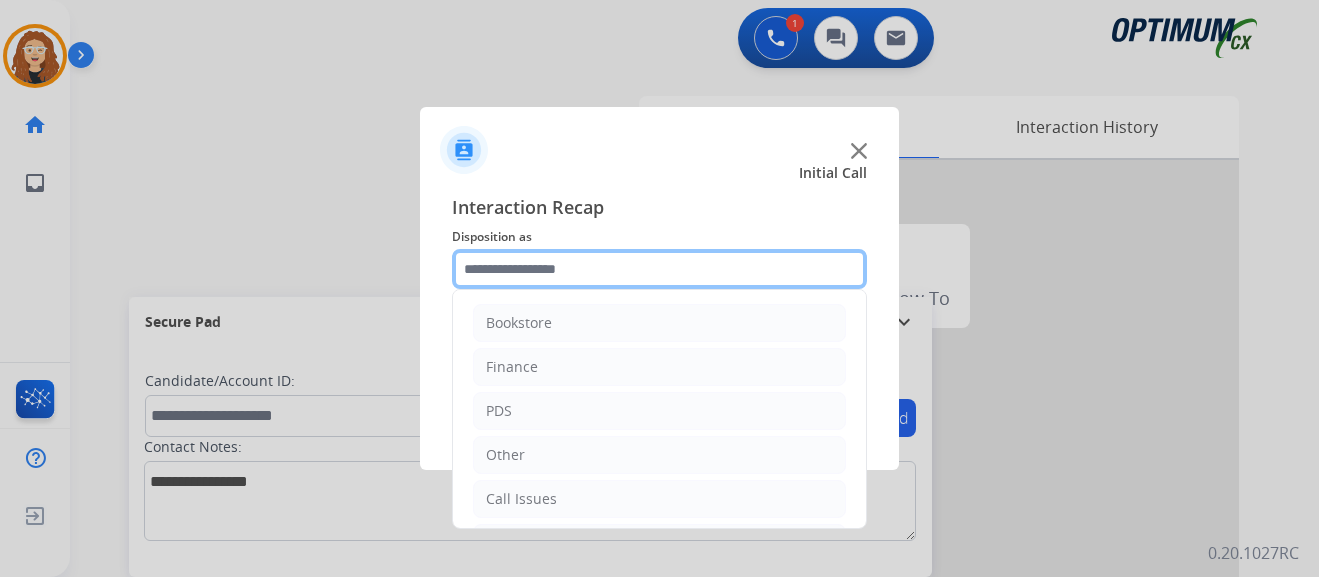 scroll, scrollTop: 136, scrollLeft: 0, axis: vertical 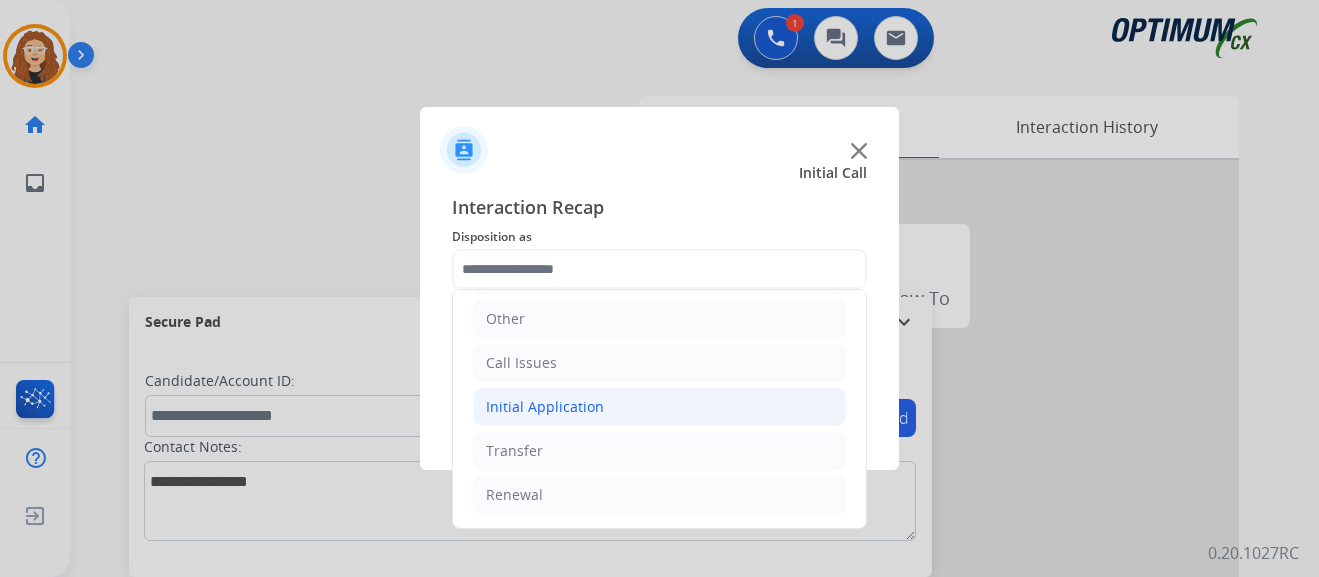 click on "Initial Application" 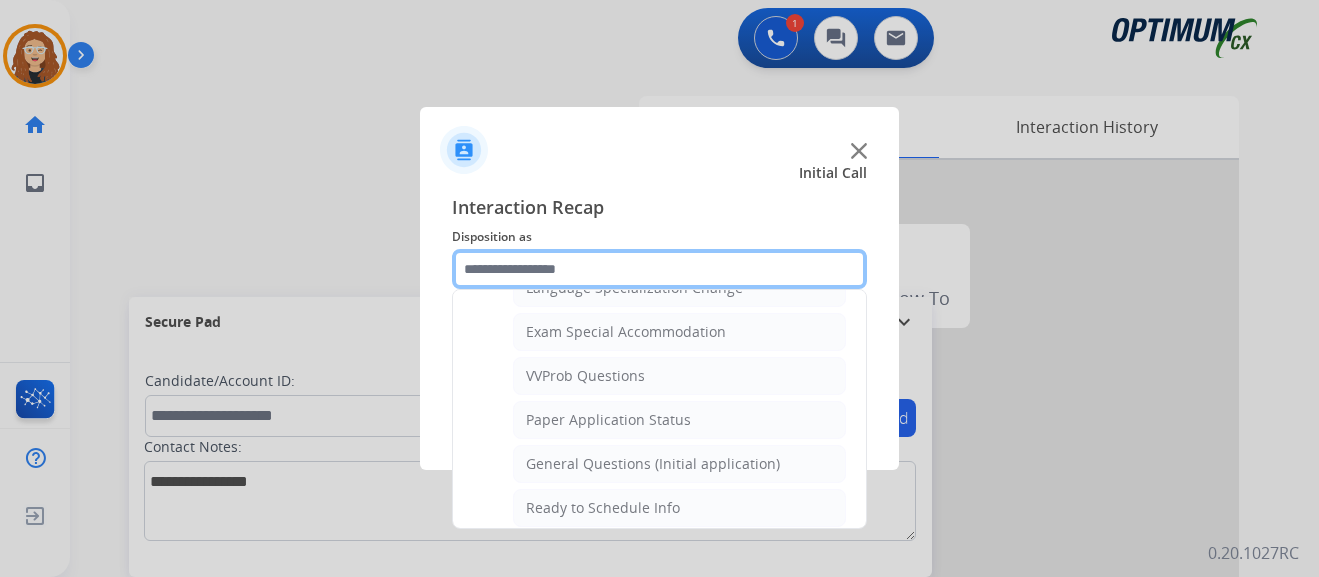scroll, scrollTop: 1029, scrollLeft: 0, axis: vertical 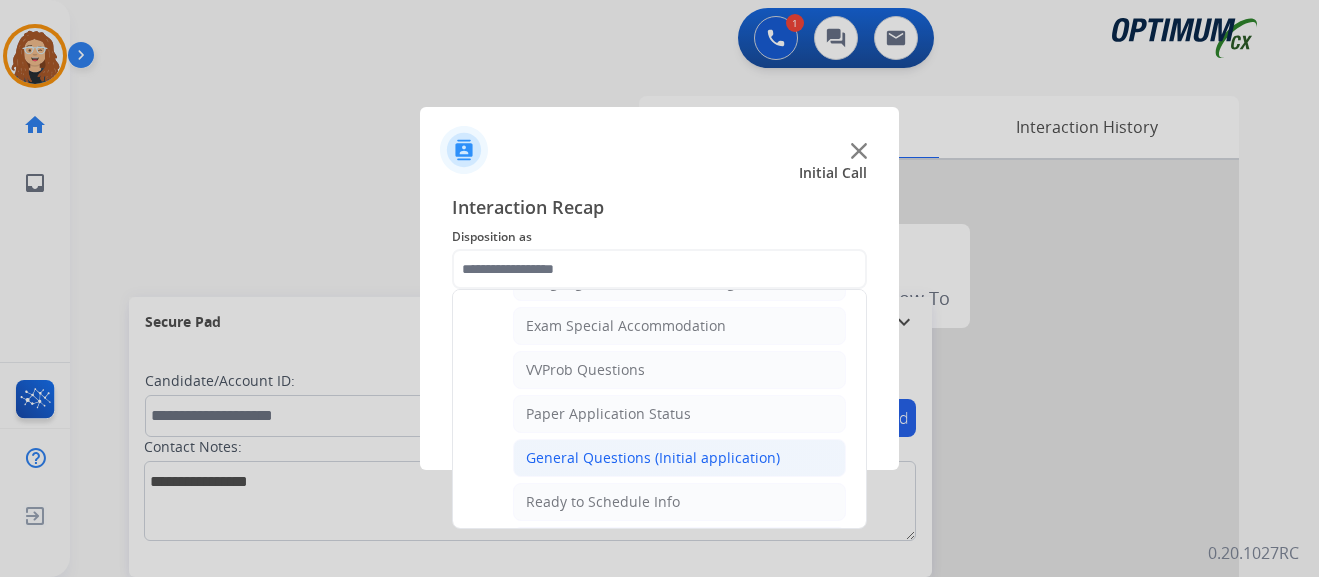 click on "General Questions (Initial application)" 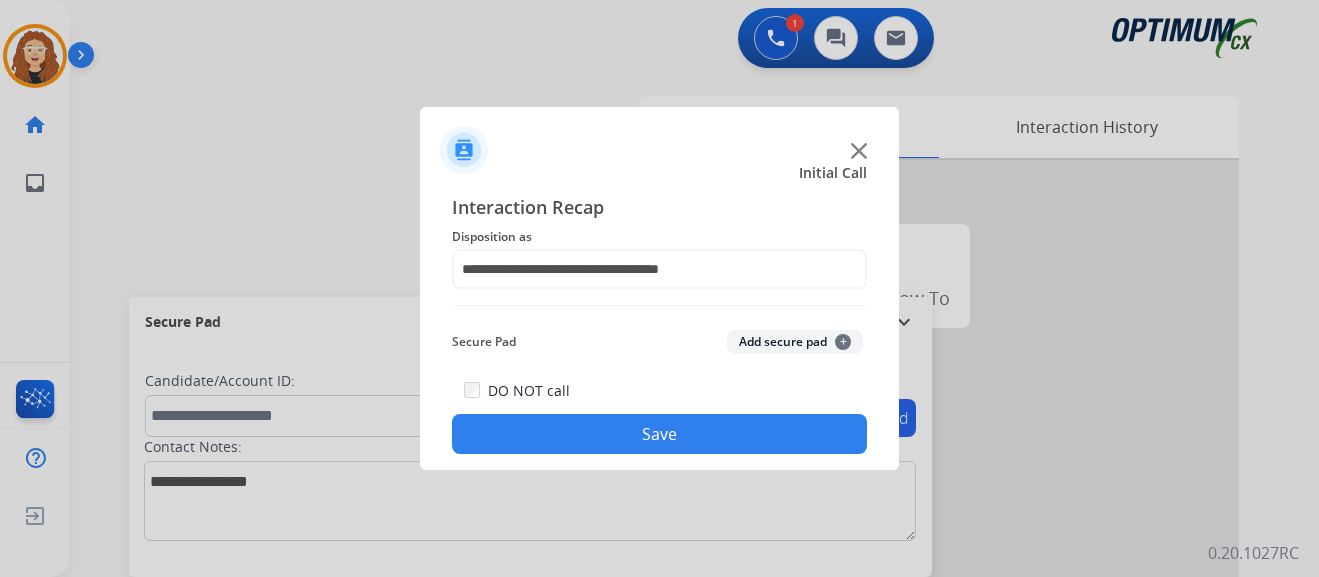 click on "Save" 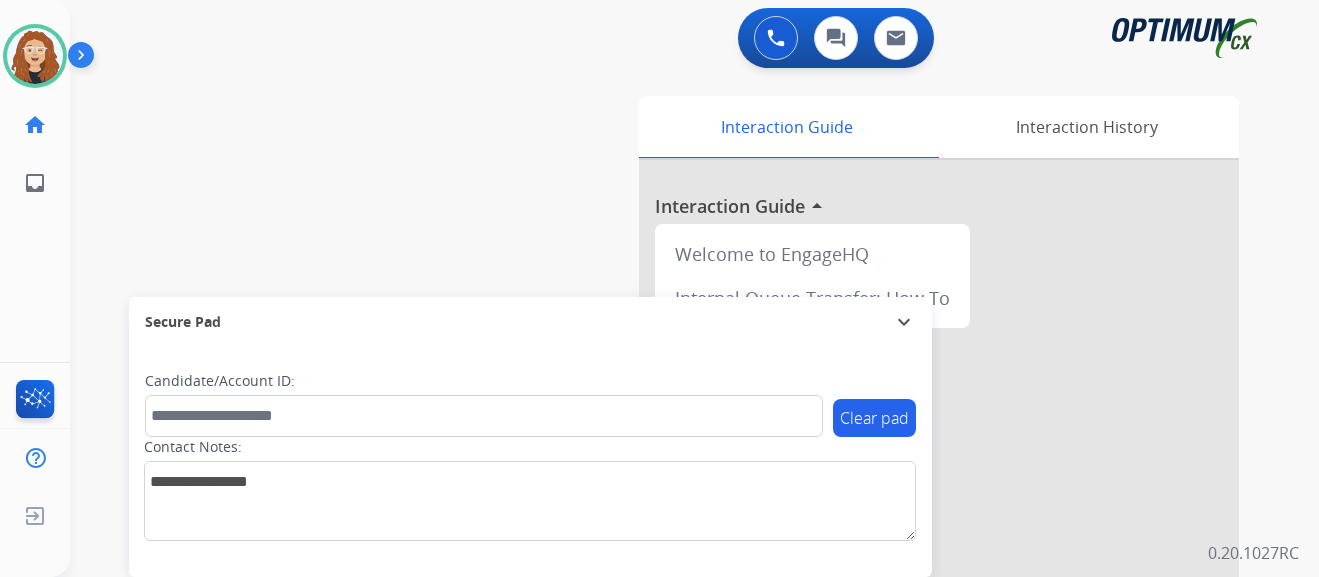 click on "swap_horiz Break voice bridge close_fullscreen Connect 3-Way Call merge_type Separate 3-Way Call  Interaction Guide   Interaction History  Interaction Guide arrow_drop_up  Welcome to EngageHQ   Internal Queue Transfer: How To  Secure Pad expand_more Clear pad Candidate/Account ID: Contact Notes:" at bounding box center (670, 489) 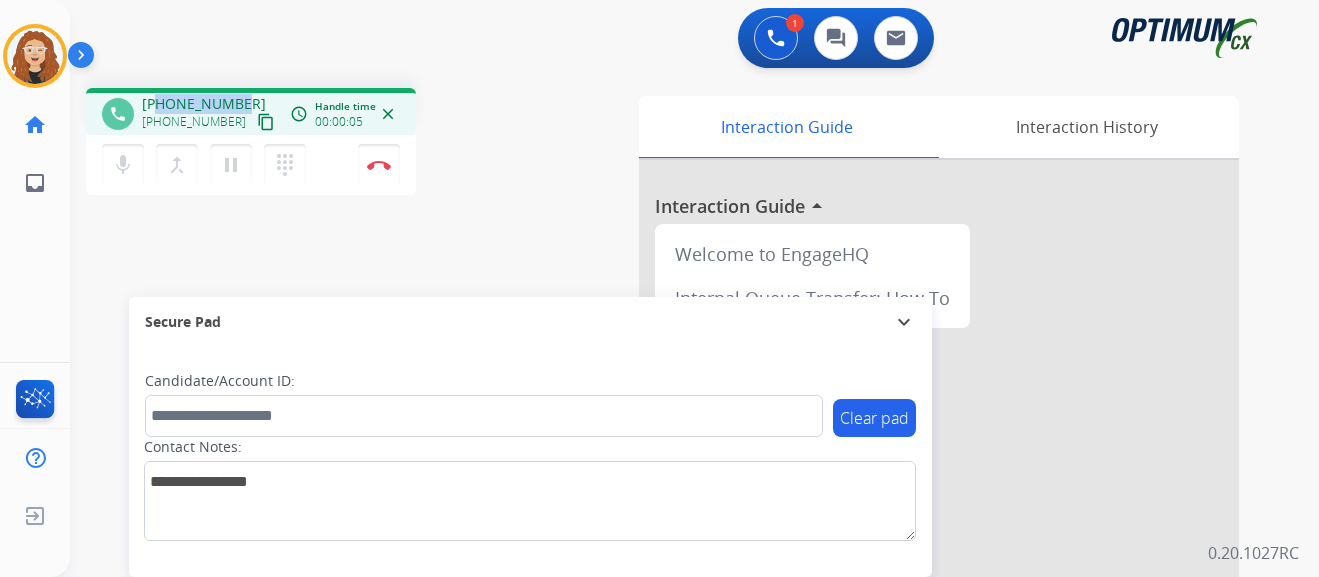 drag, startPoint x: 157, startPoint y: 106, endPoint x: 241, endPoint y: 99, distance: 84.29116 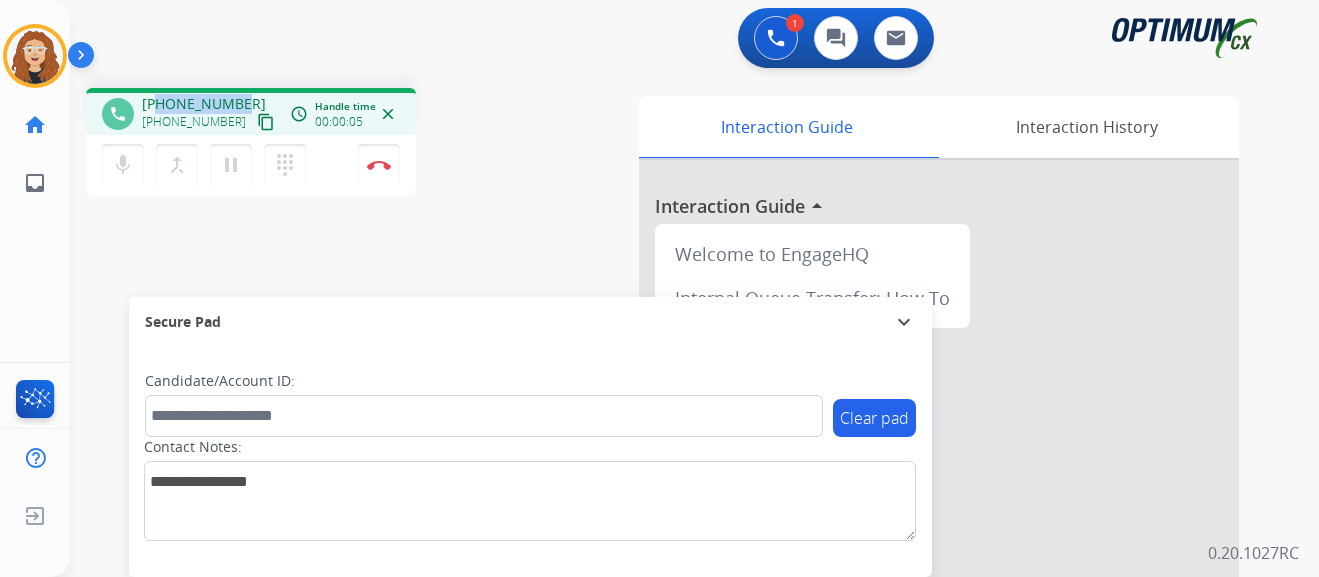 click on "[PHONE_NUMBER] [PHONE_NUMBER] content_copy" at bounding box center (210, 114) 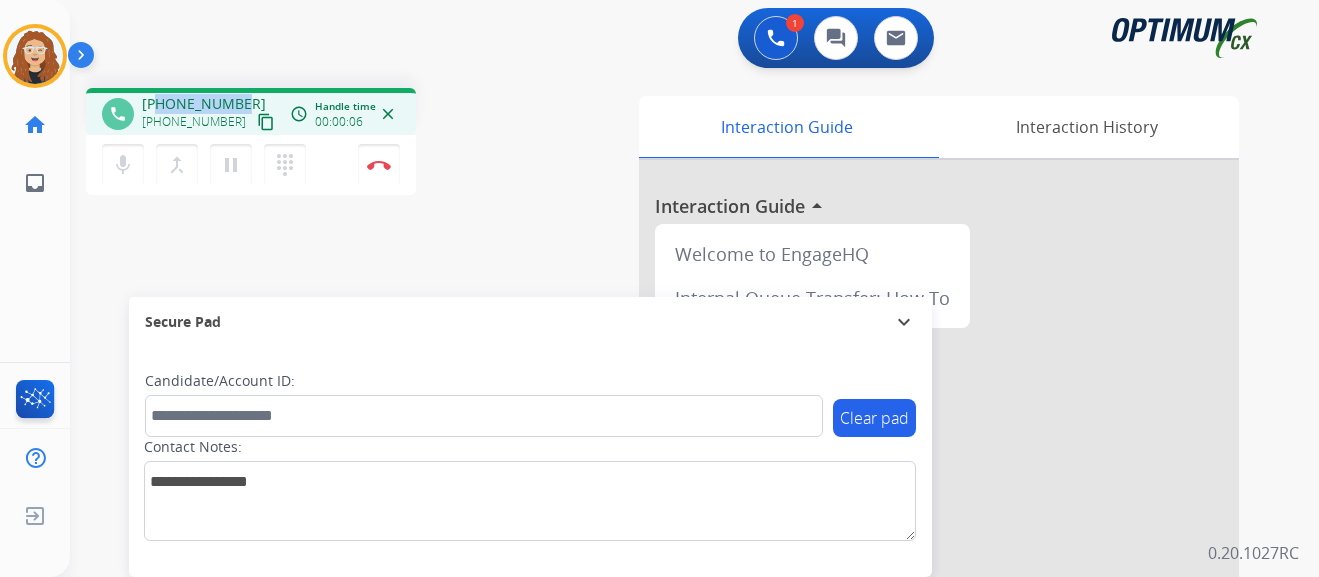 copy on "7872422539" 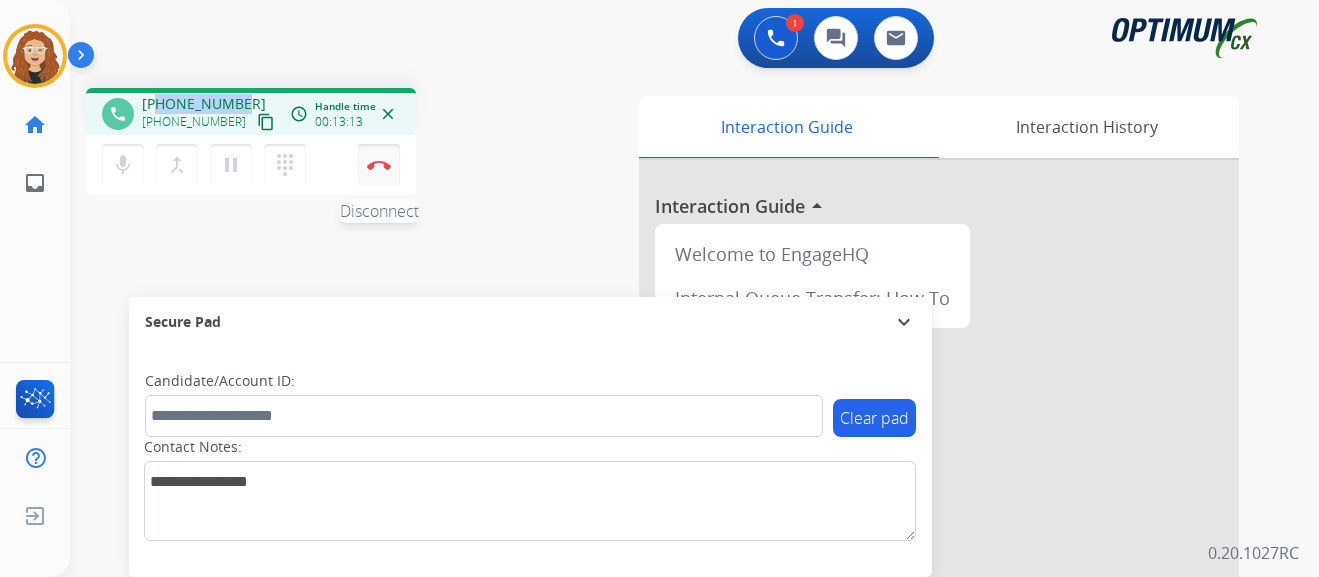 click at bounding box center (379, 165) 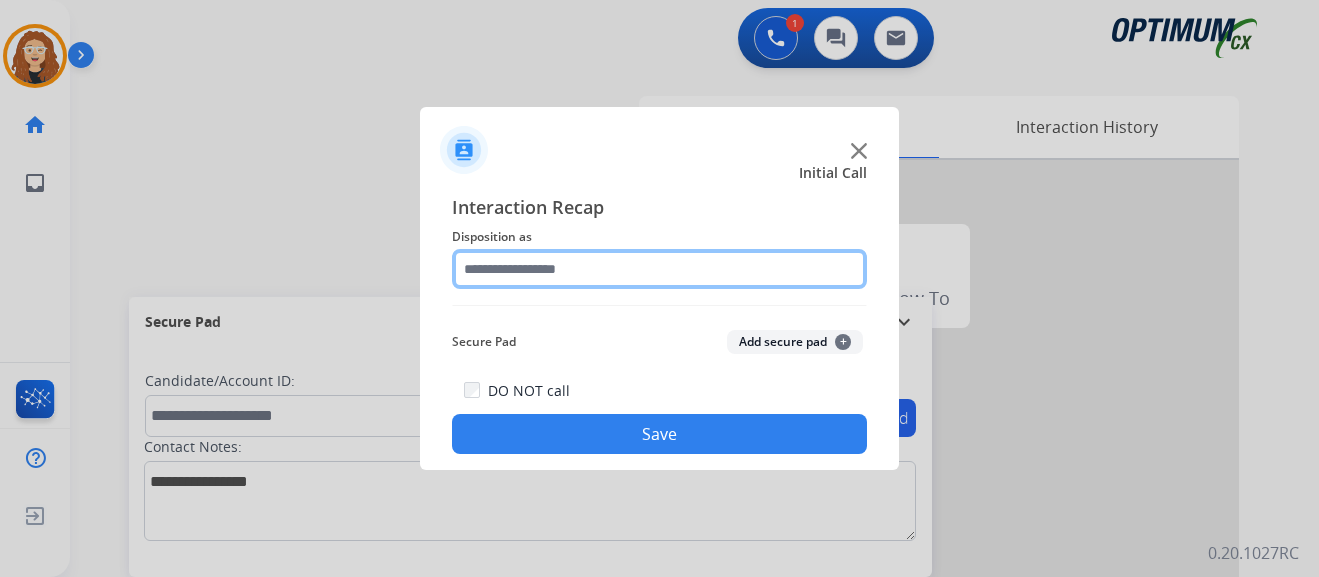 click 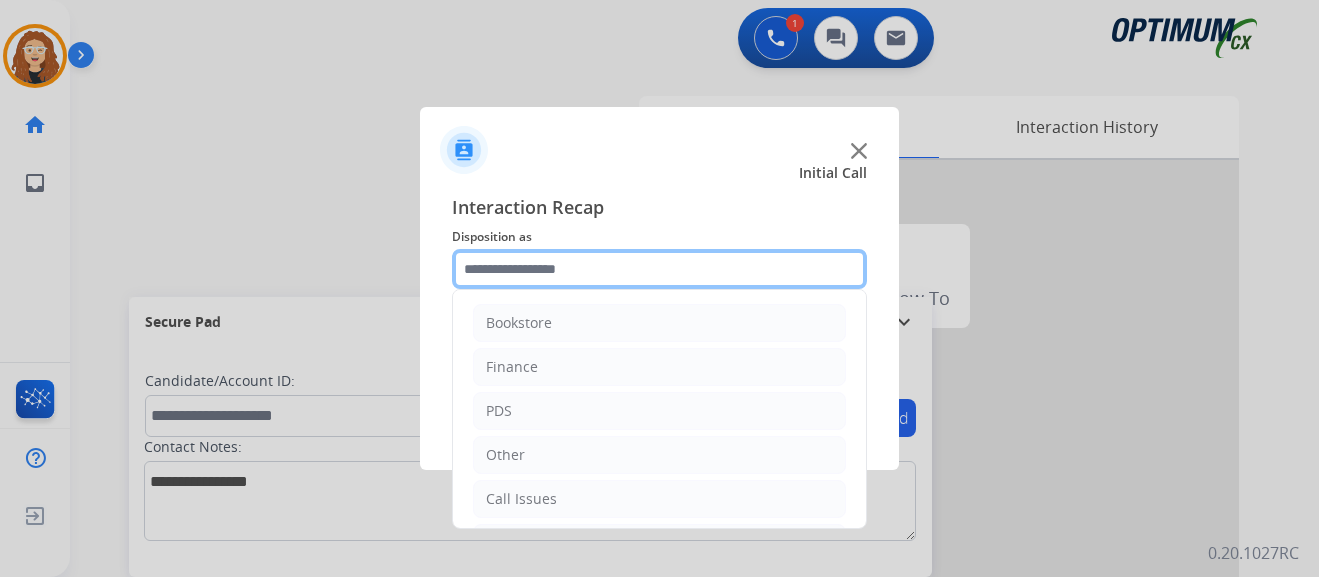 scroll, scrollTop: 136, scrollLeft: 0, axis: vertical 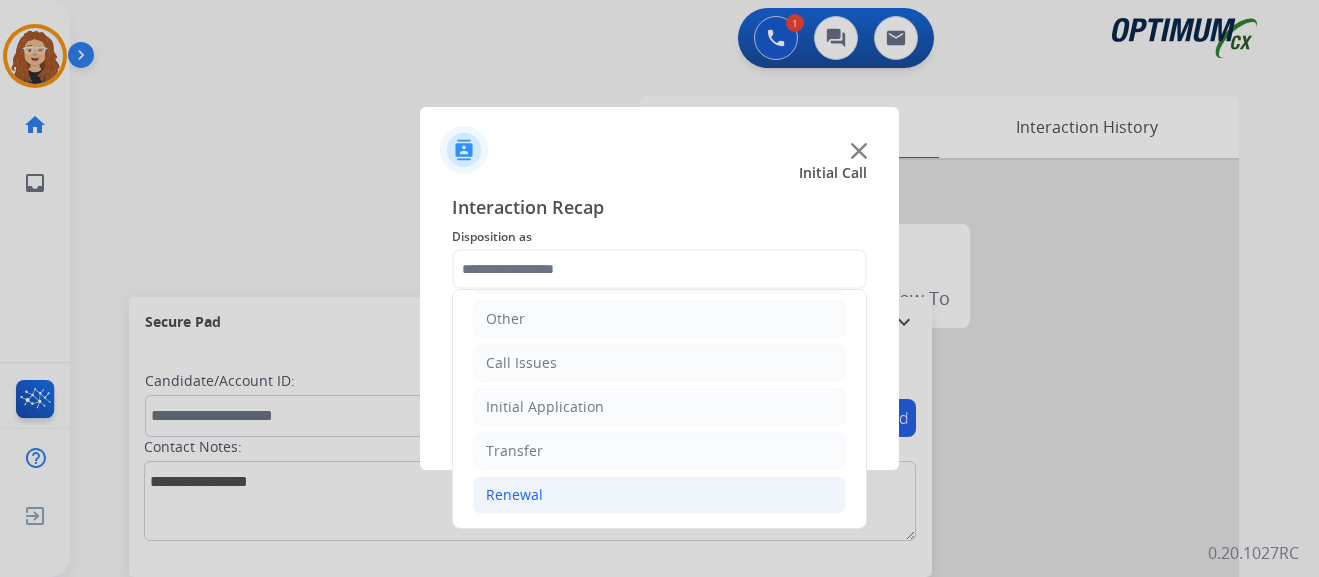 click on "Renewal" 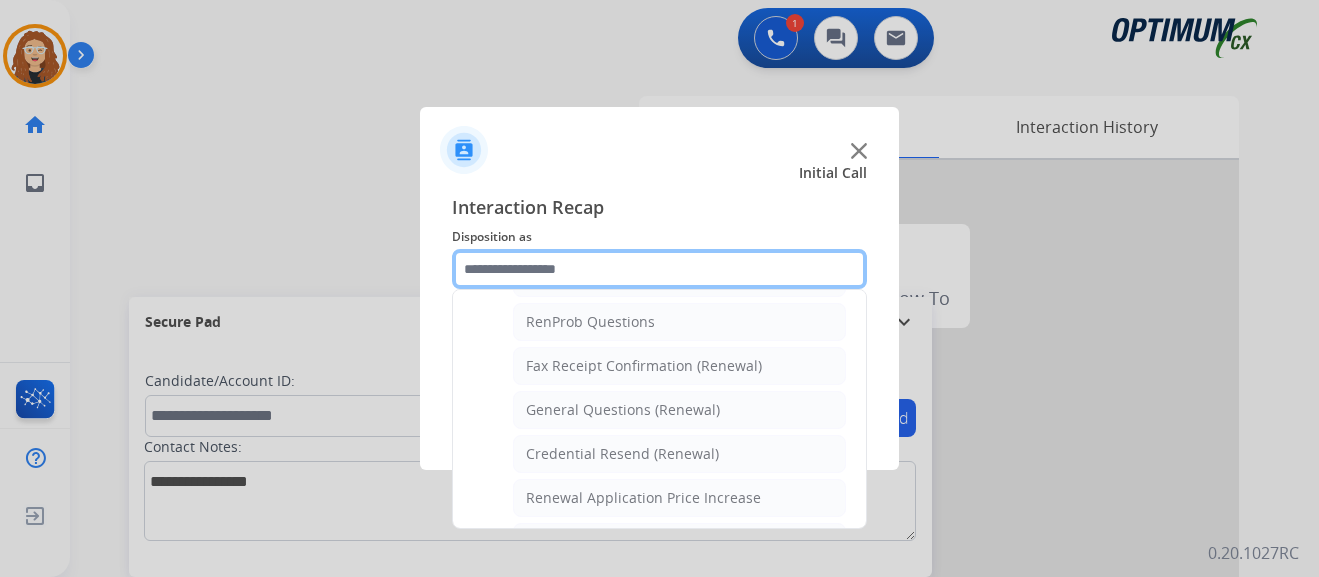 scroll, scrollTop: 522, scrollLeft: 0, axis: vertical 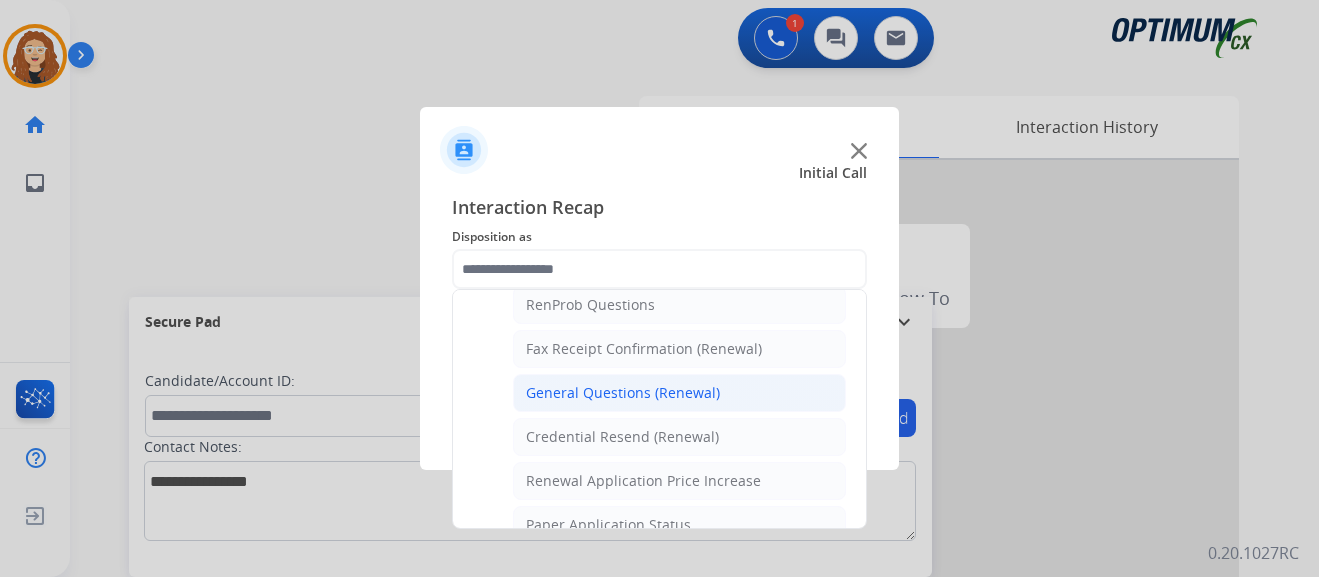 click on "General Questions (Renewal)" 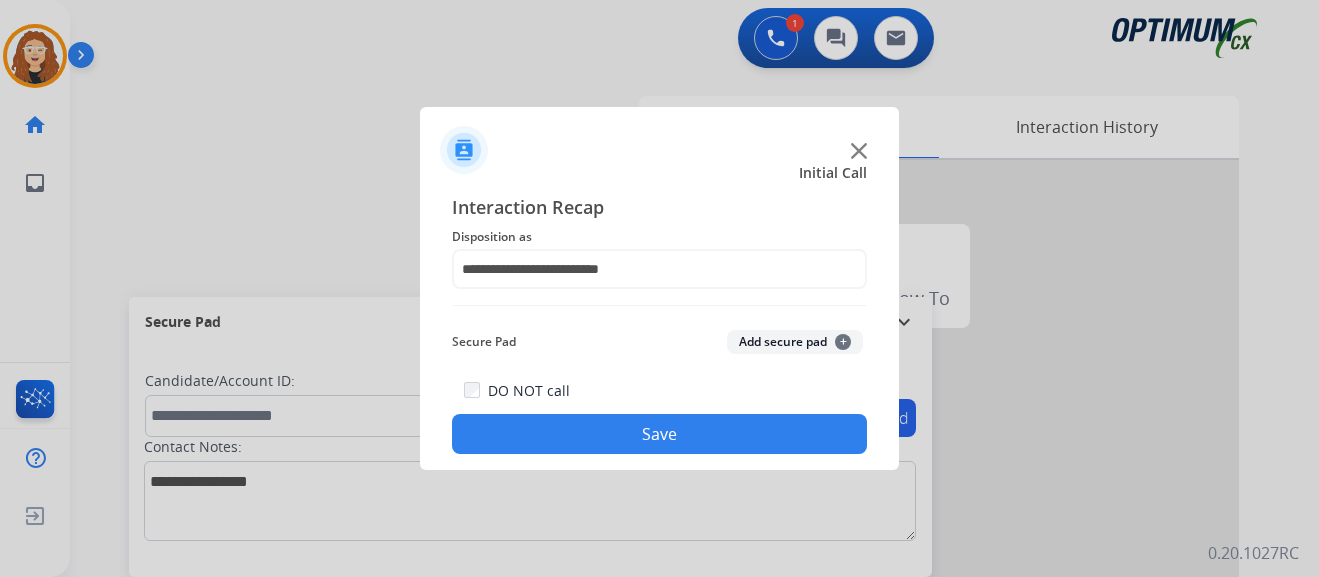 click on "Save" 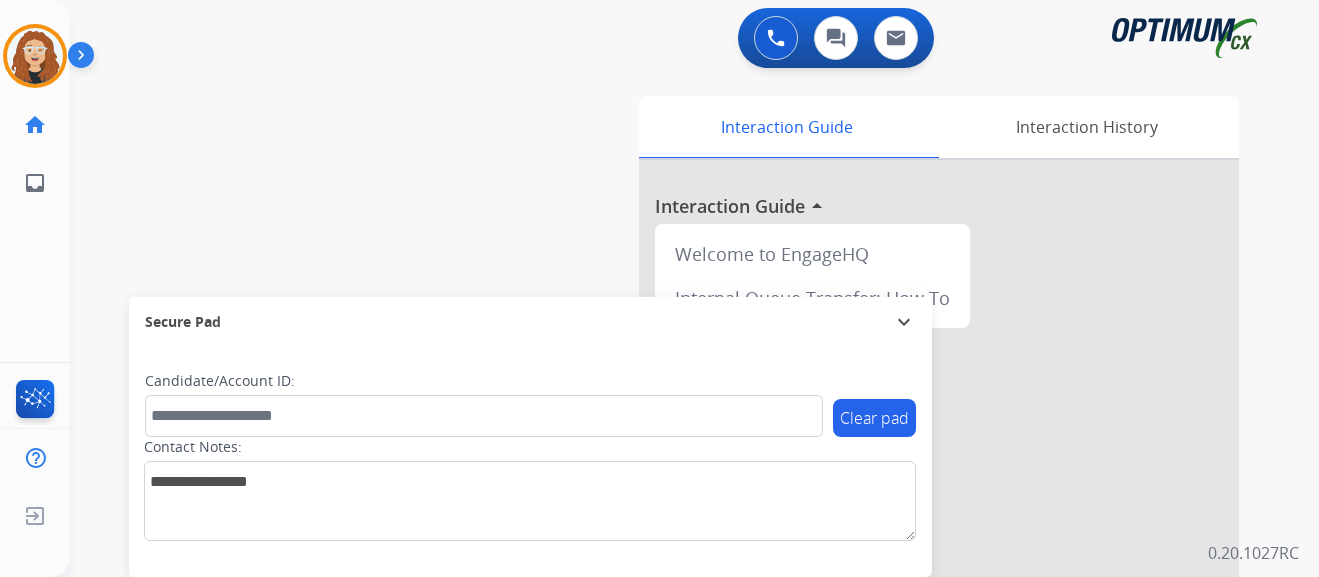 click on "swap_horiz Break voice bridge close_fullscreen Connect 3-Way Call merge_type Separate 3-Way Call  Interaction Guide   Interaction History  Interaction Guide arrow_drop_up  Welcome to EngageHQ   Internal Queue Transfer: How To  Secure Pad expand_more Clear pad Candidate/Account ID: Contact Notes:" at bounding box center [670, 489] 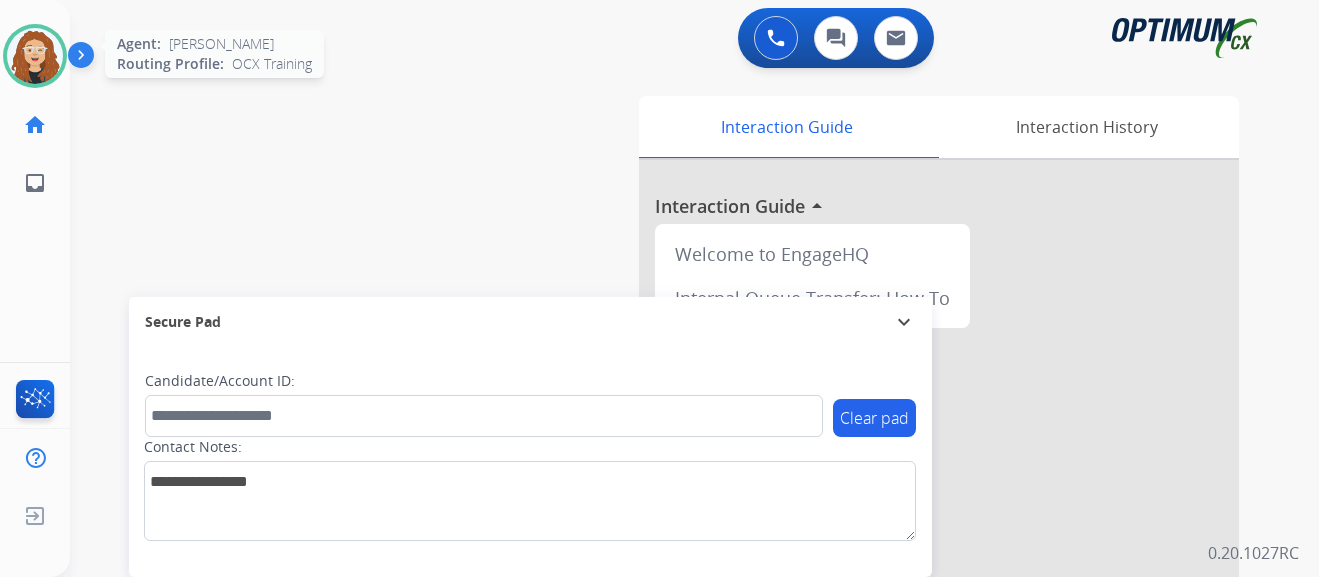 click at bounding box center [35, 56] 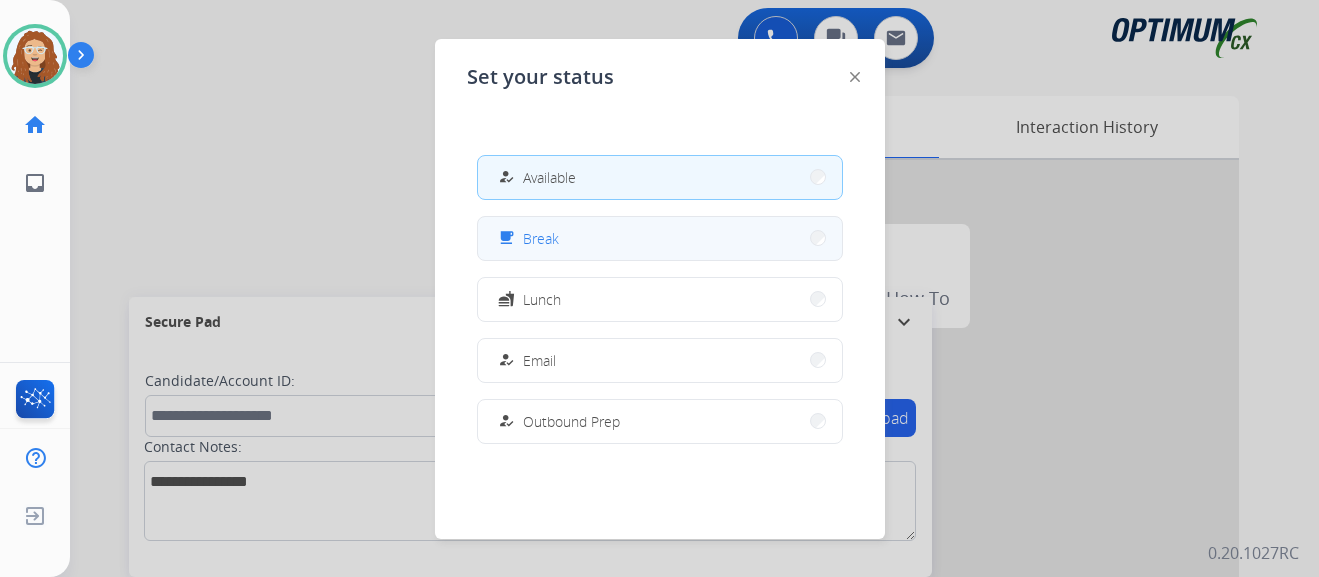 click on "free_breakfast Break" at bounding box center (660, 238) 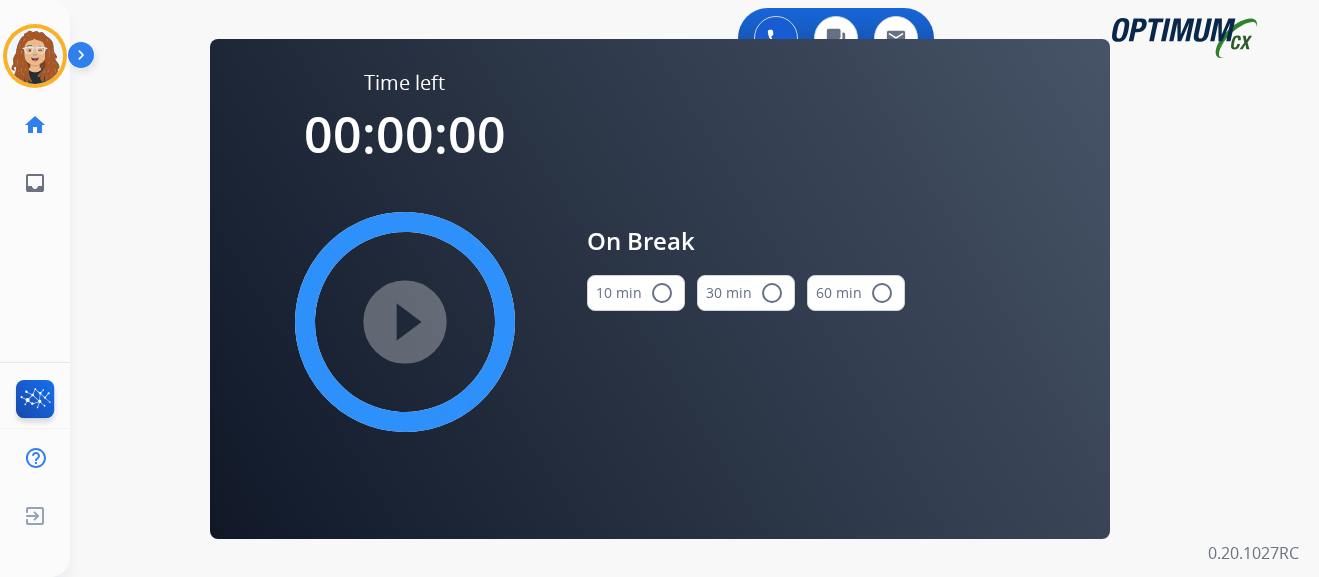 click on "radio_button_unchecked" at bounding box center (662, 293) 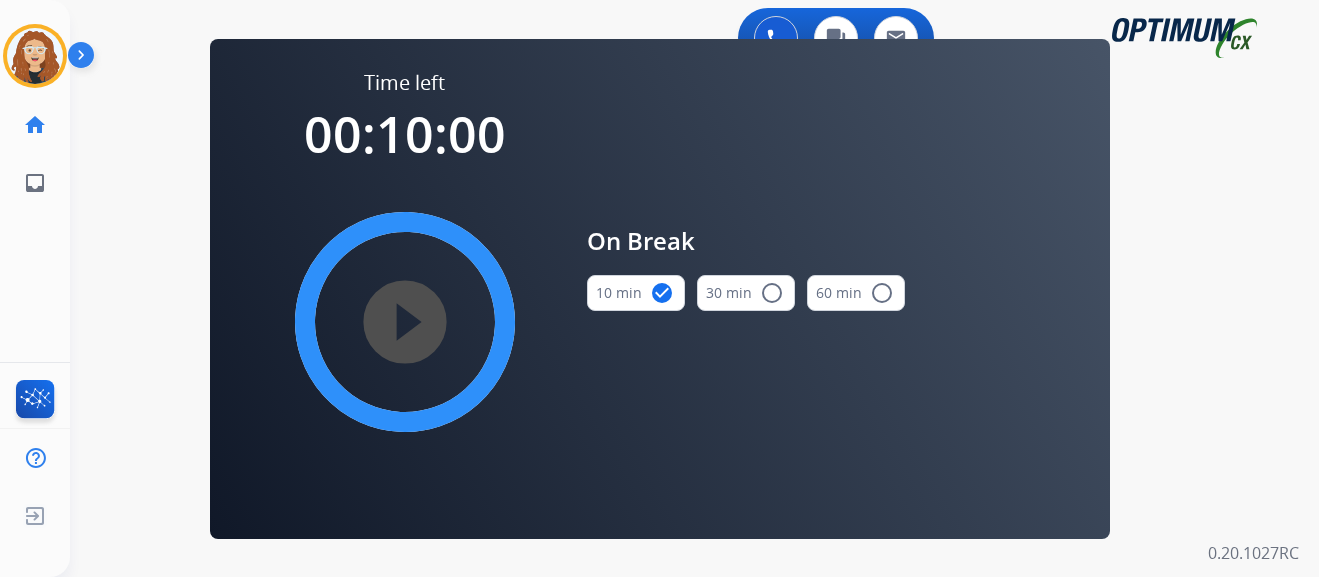 click on "play_circle_filled" at bounding box center (405, 322) 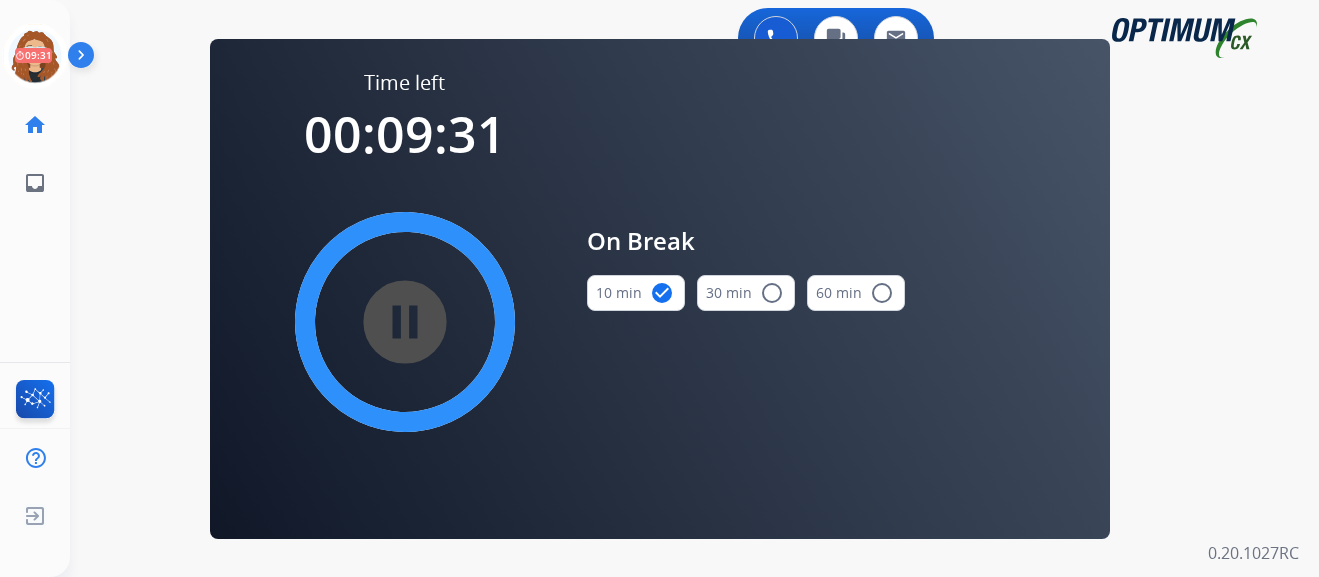 click on "0 Voice Interactions  0  Chat Interactions   0  Email Interactions swap_horiz Break voice bridge close_fullscreen Connect 3-Way Call merge_type Separate 3-Way Call Time left 00:09:31 pause_circle_filled On Break  10 min  check_circle  30 min  radio_button_unchecked  60 min  radio_button_unchecked  Interaction Guide   Interaction History  Interaction Guide arrow_drop_up  Welcome to EngageHQ   Internal Queue Transfer: How To  Secure Pad expand_more Clear pad Candidate/Account ID: Contact Notes:                  0.20.1027RC" at bounding box center [694, 288] 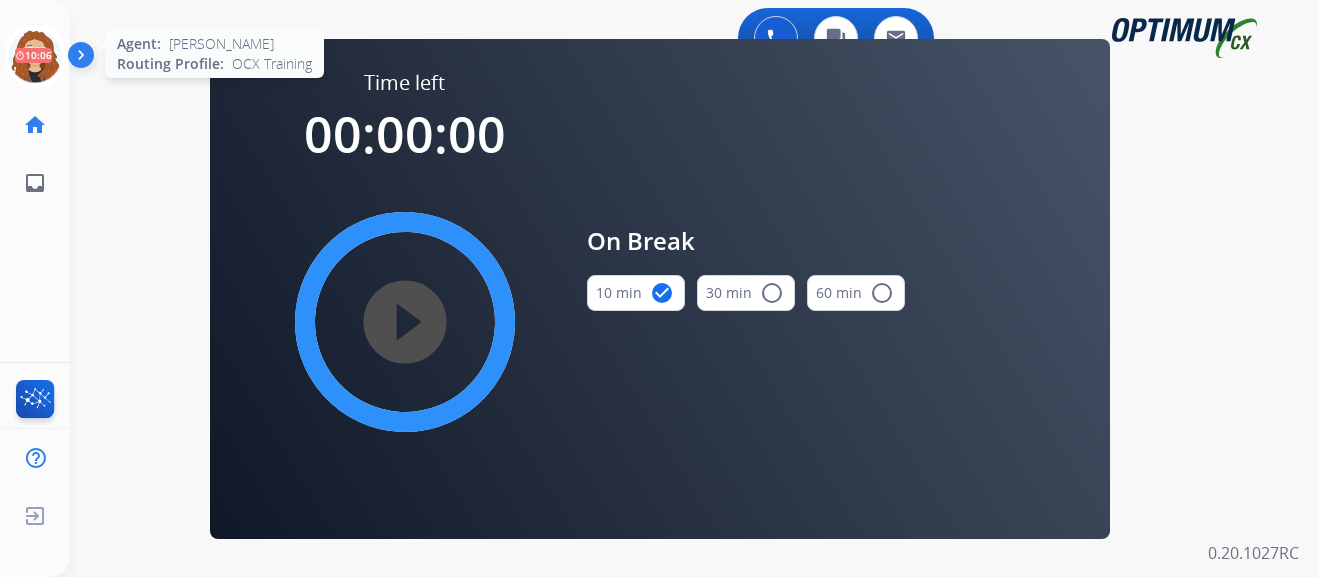 click 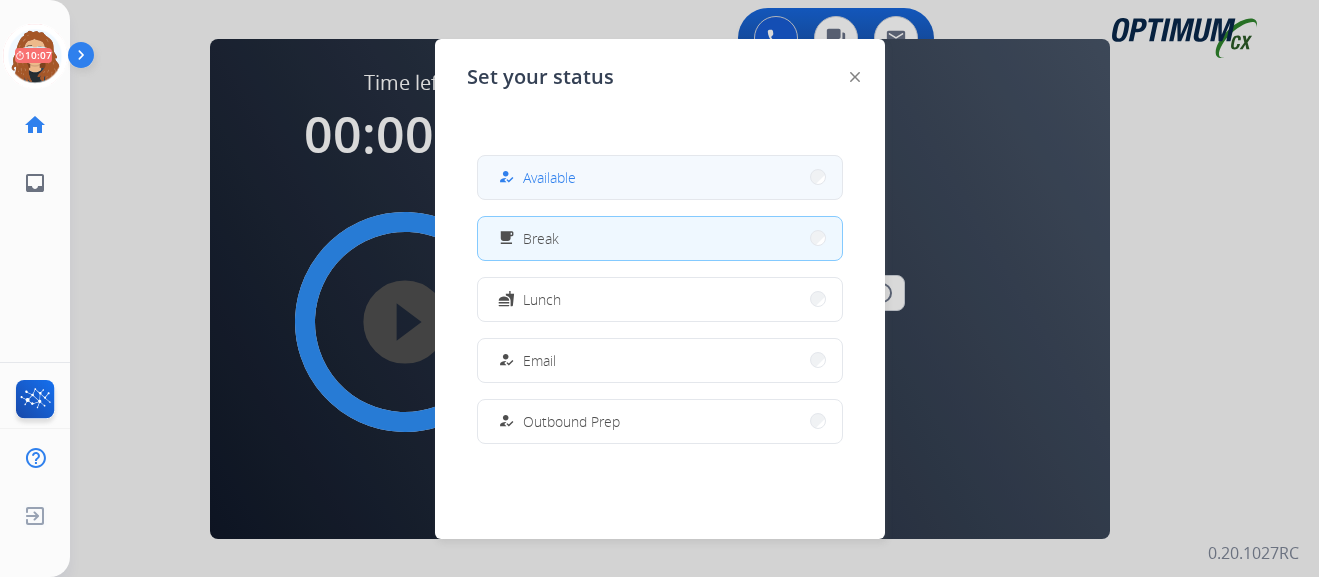click on "how_to_reg Available" at bounding box center [660, 177] 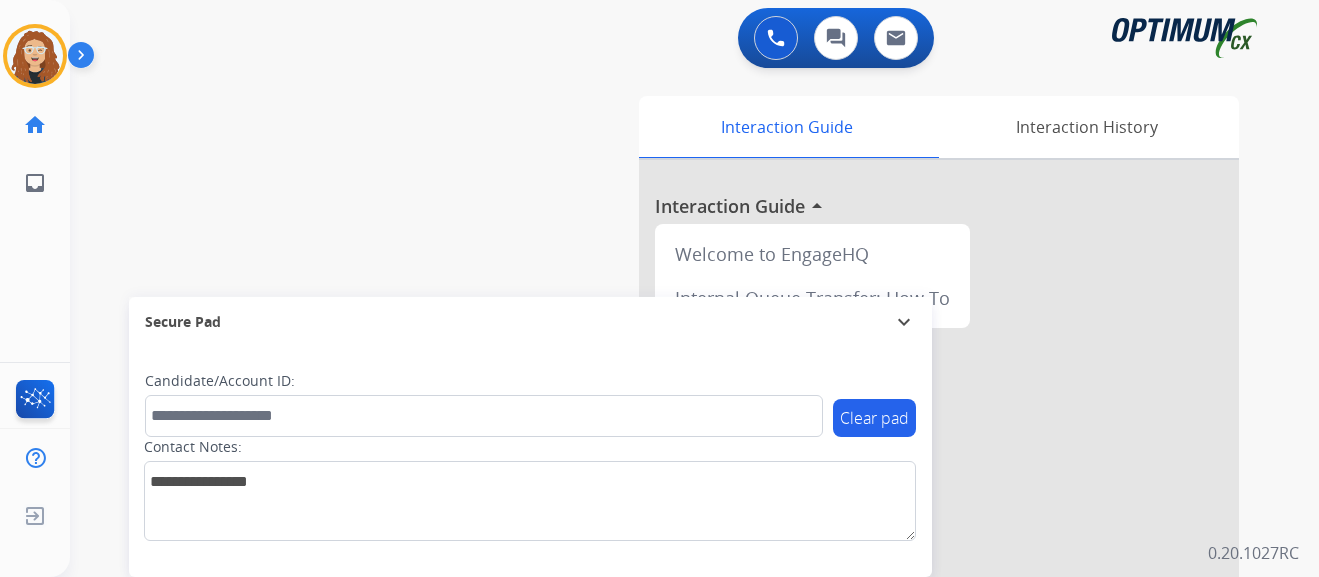 click on "swap_horiz Break voice bridge close_fullscreen Connect 3-Way Call merge_type Separate 3-Way Call  Interaction Guide   Interaction History  Interaction Guide arrow_drop_up  Welcome to EngageHQ   Internal Queue Transfer: How To  Secure Pad expand_more Clear pad Candidate/Account ID: Contact Notes:" at bounding box center [670, 489] 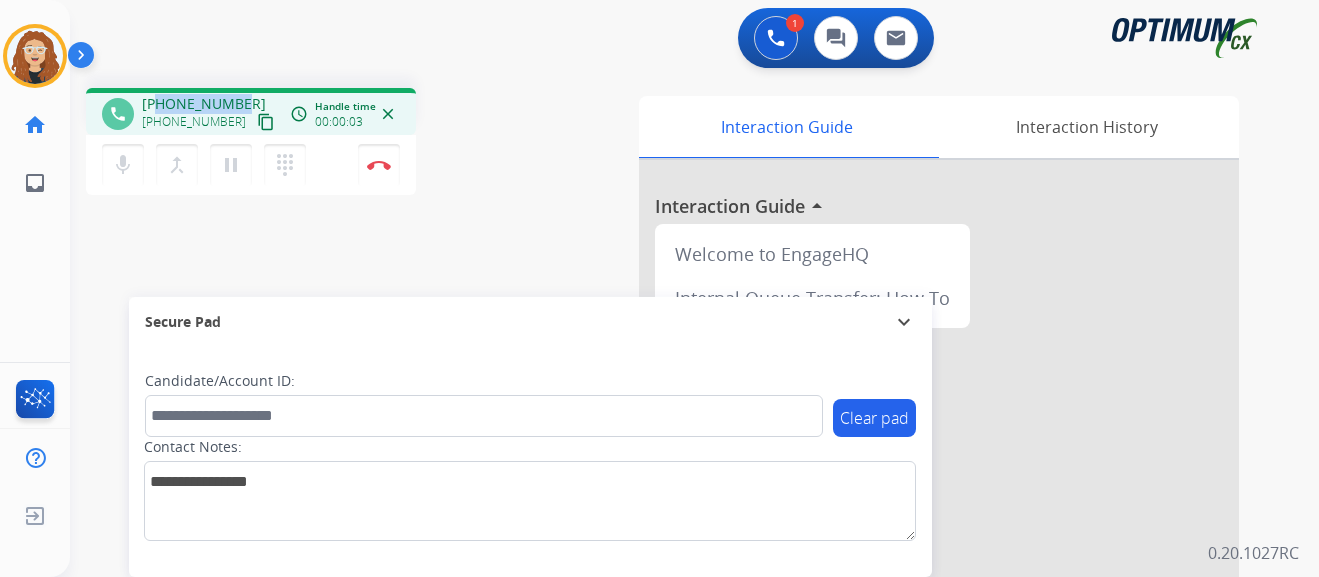 drag, startPoint x: 161, startPoint y: 106, endPoint x: 239, endPoint y: 99, distance: 78.31347 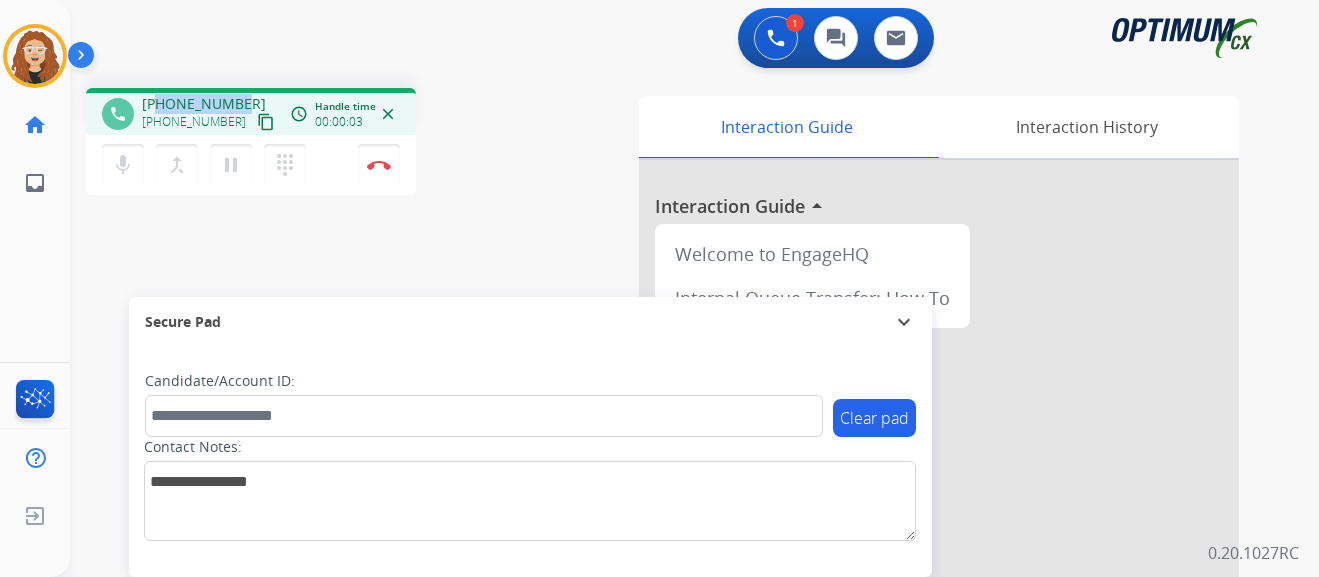 click on "[PHONE_NUMBER] [PHONE_NUMBER] content_copy" at bounding box center (210, 114) 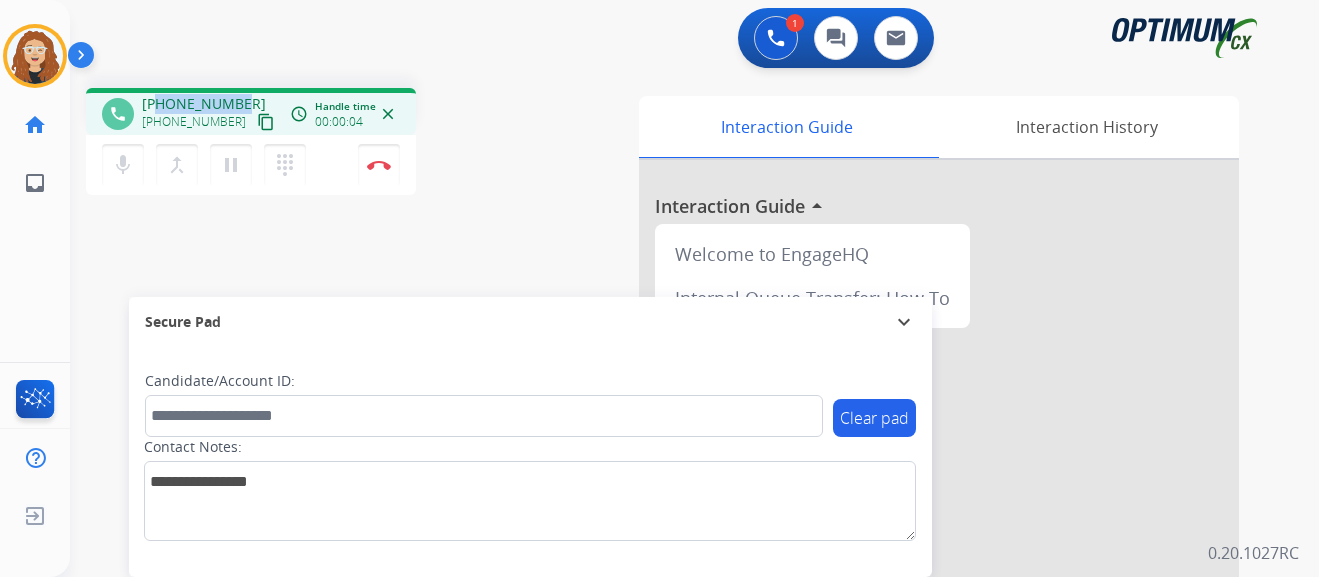 copy on "7865267652" 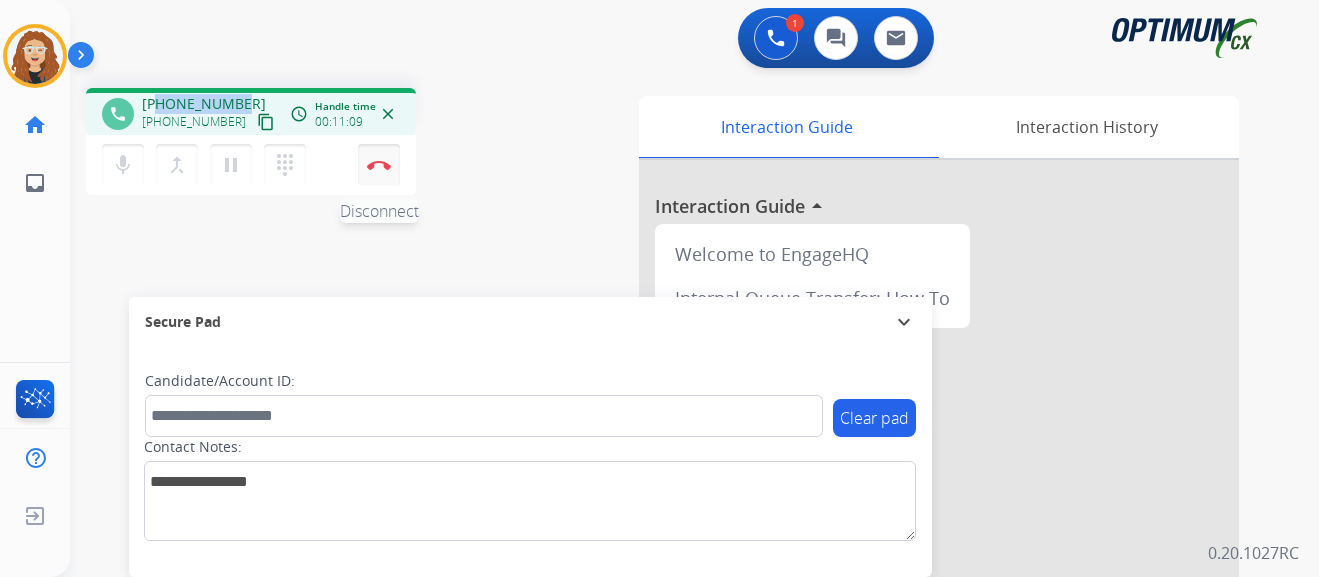 click at bounding box center [379, 165] 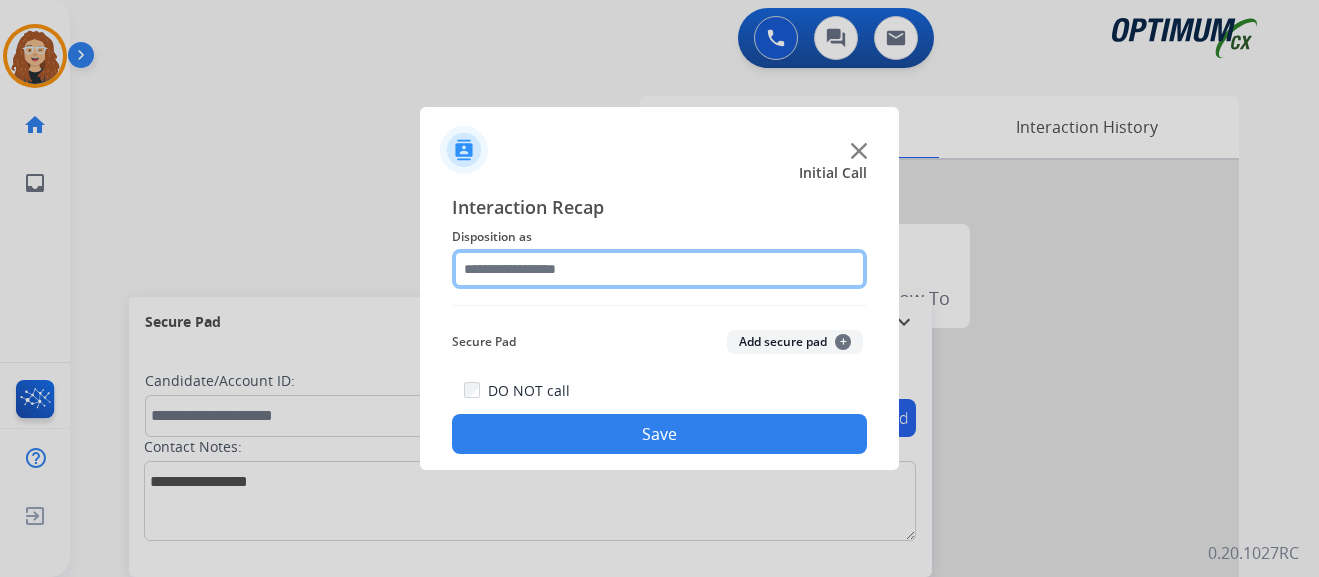 click 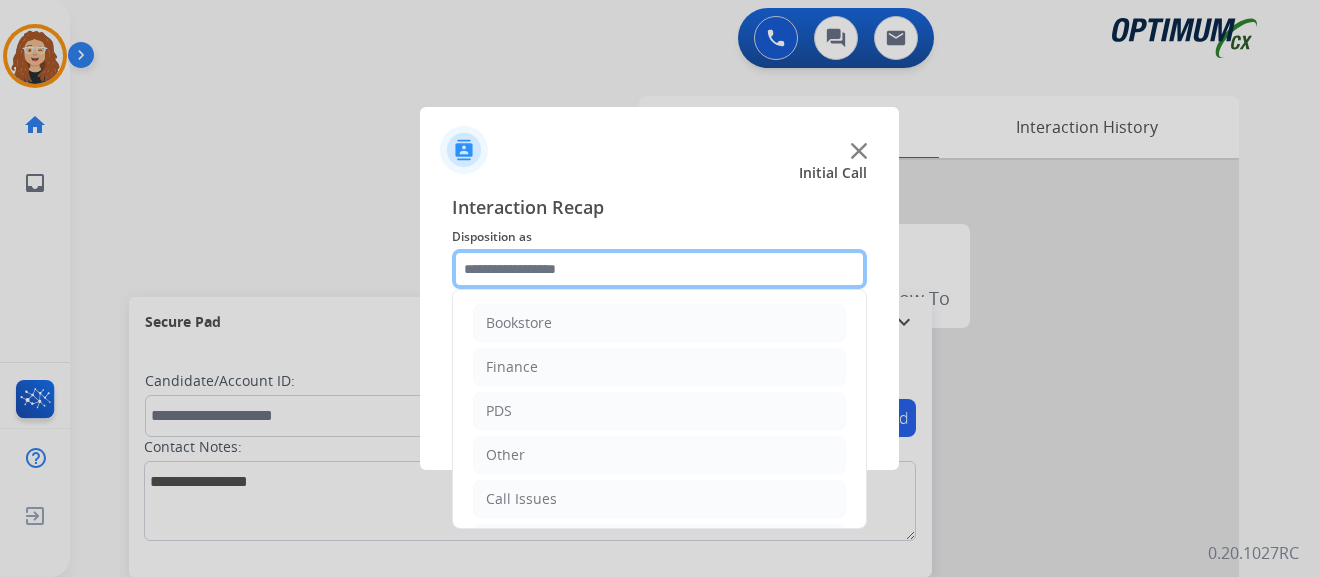 scroll, scrollTop: 136, scrollLeft: 0, axis: vertical 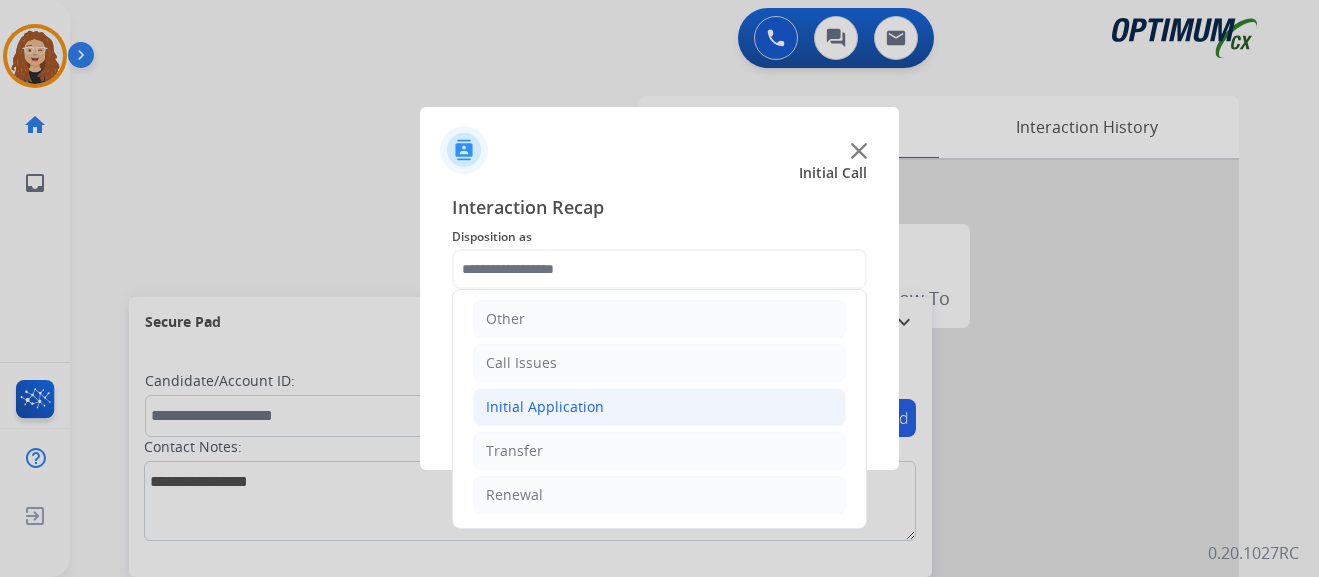 click on "Initial Application" 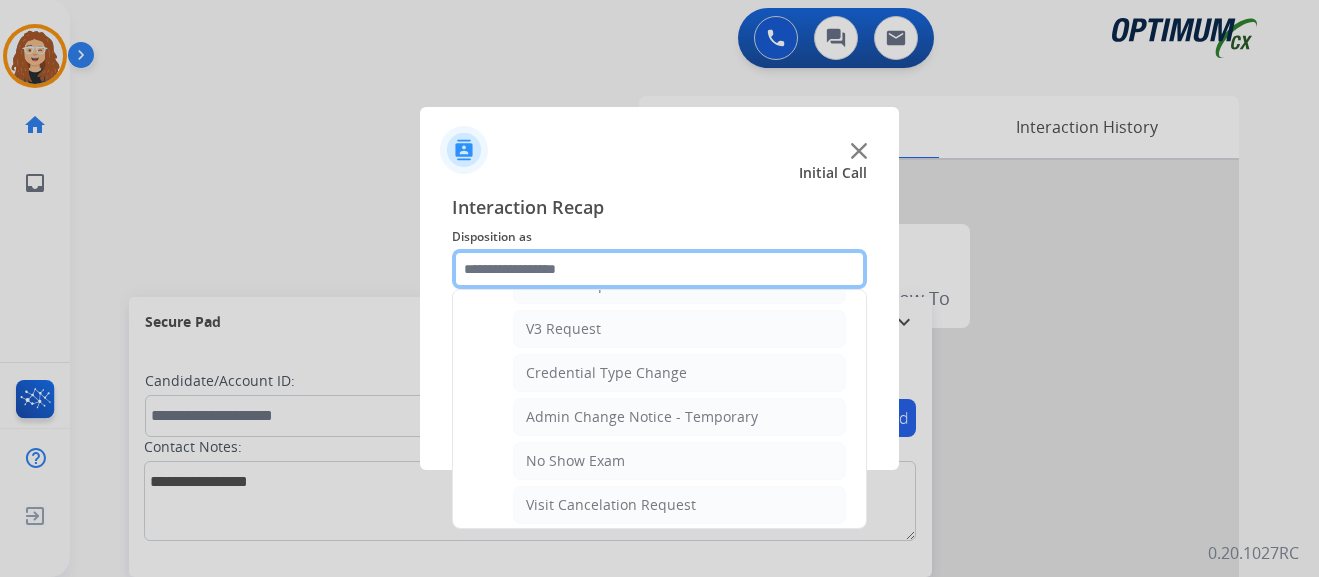 scroll, scrollTop: 767, scrollLeft: 0, axis: vertical 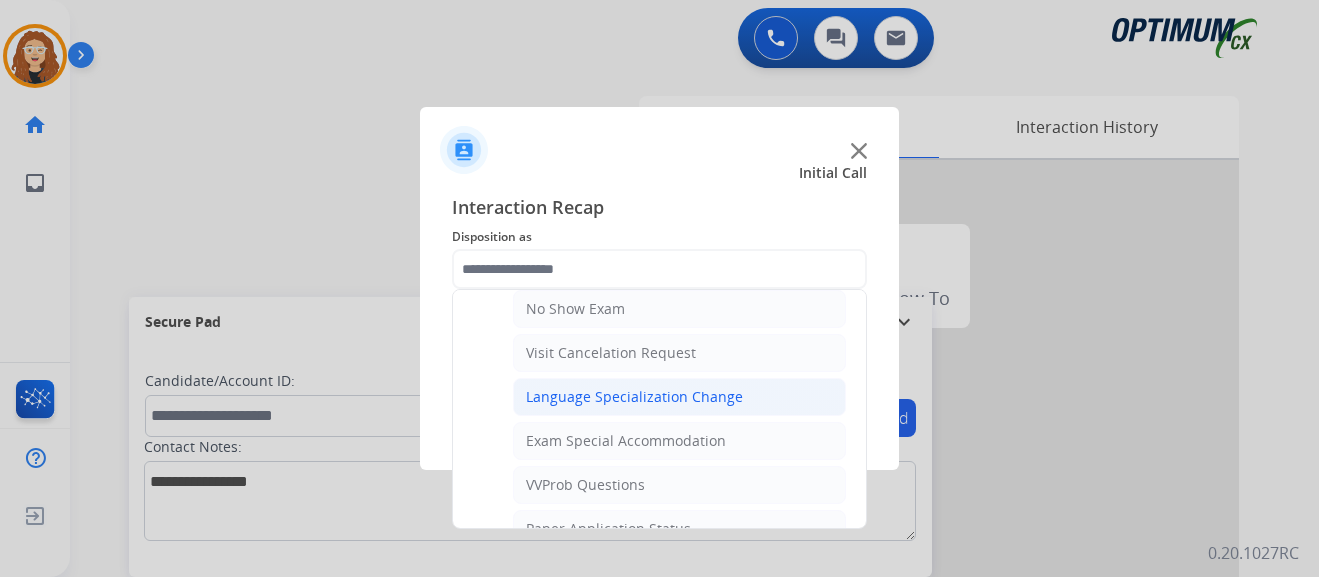 click on "Language Specialization Change" 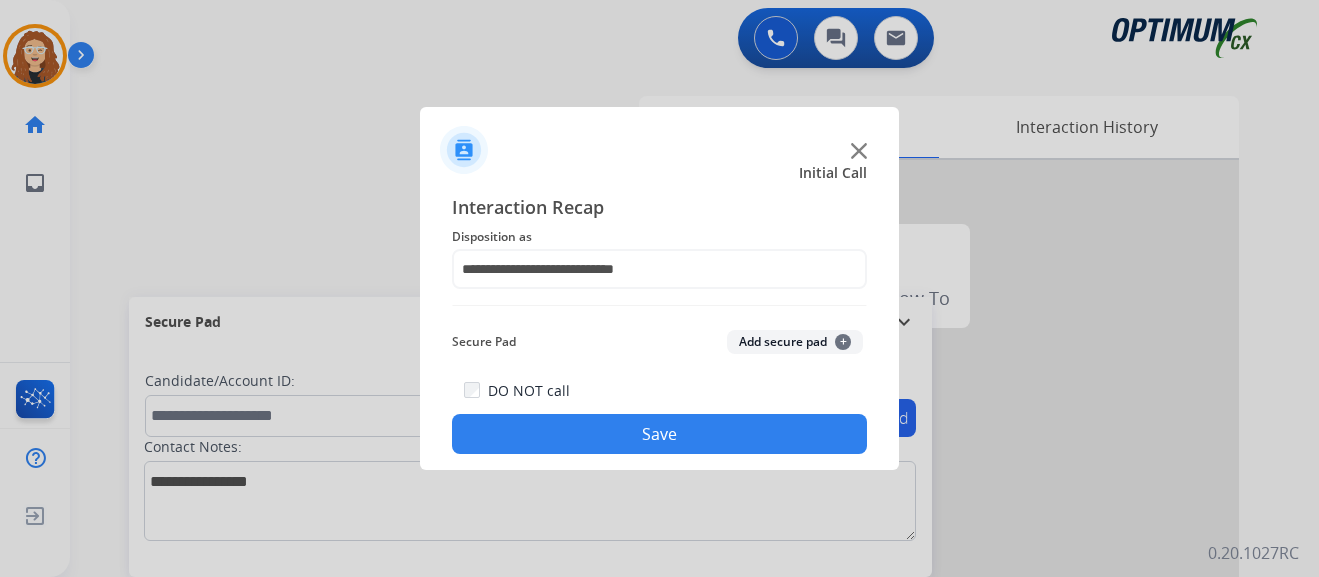 click on "Save" 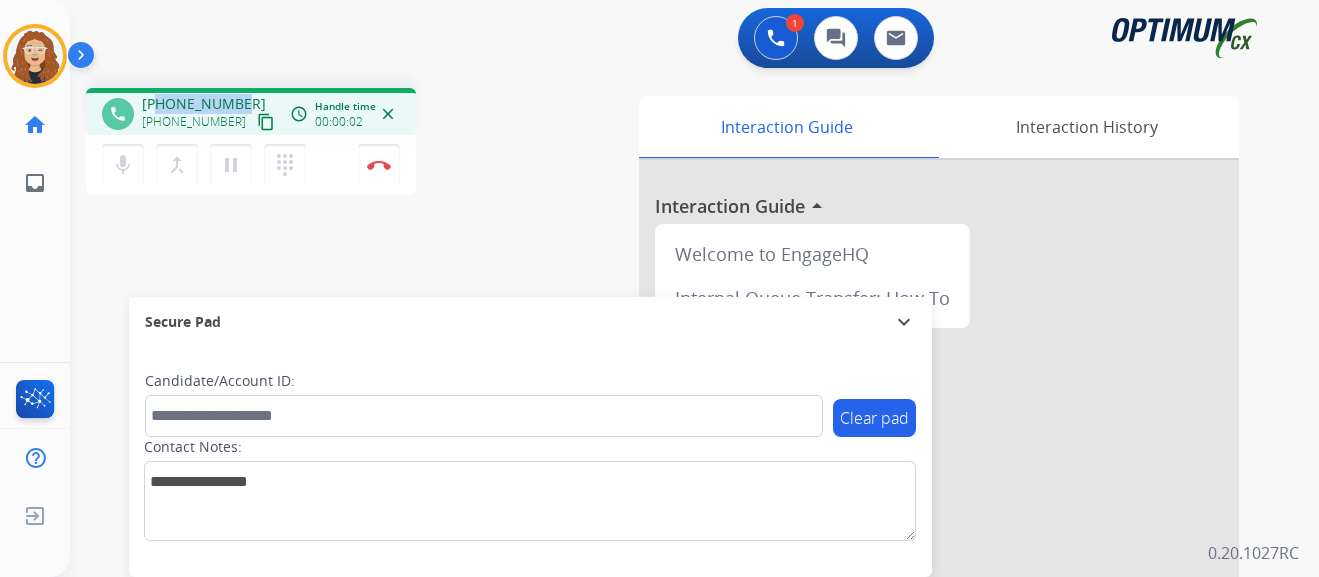 drag, startPoint x: 162, startPoint y: 100, endPoint x: 244, endPoint y: 94, distance: 82.219215 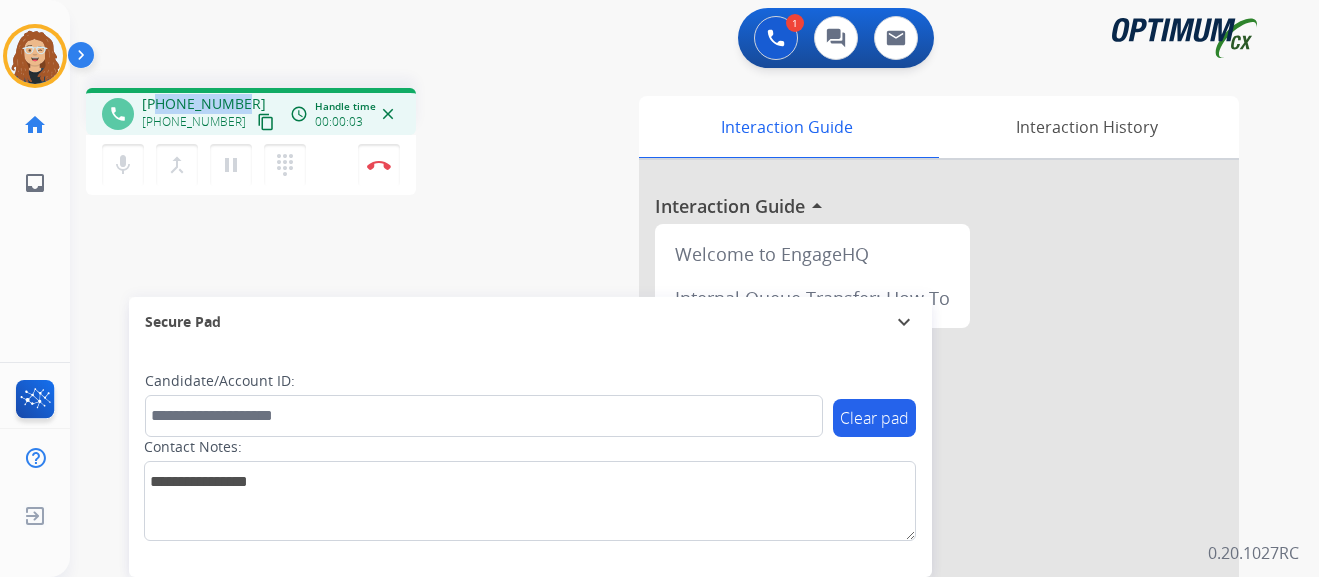 copy on "7654691683" 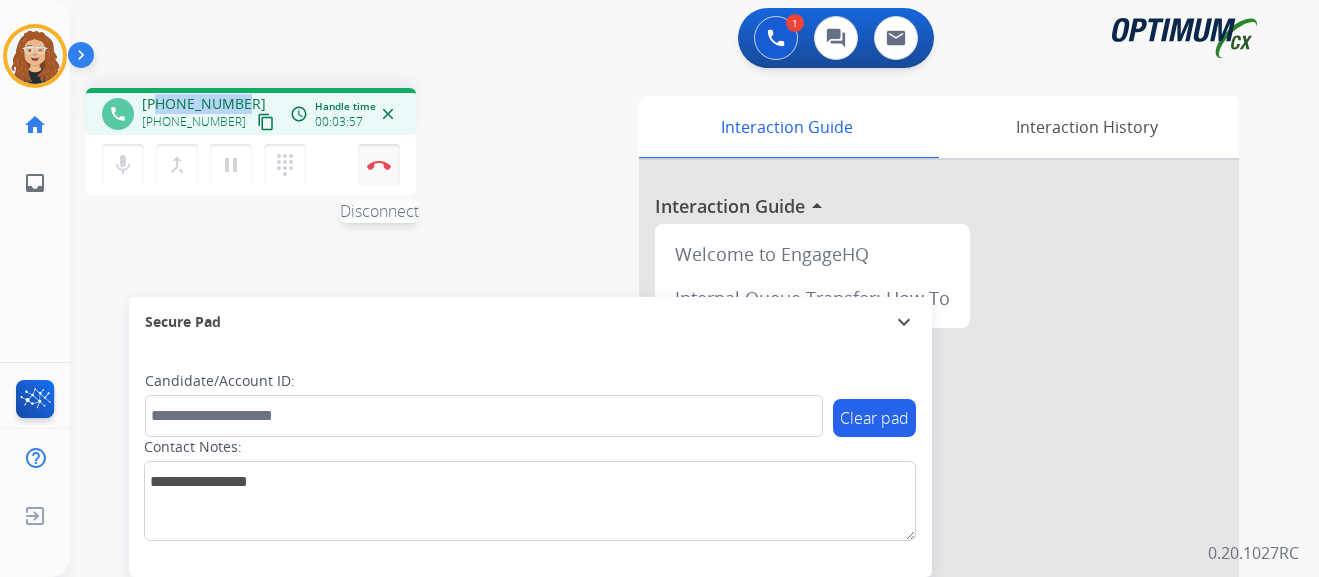 click at bounding box center [379, 165] 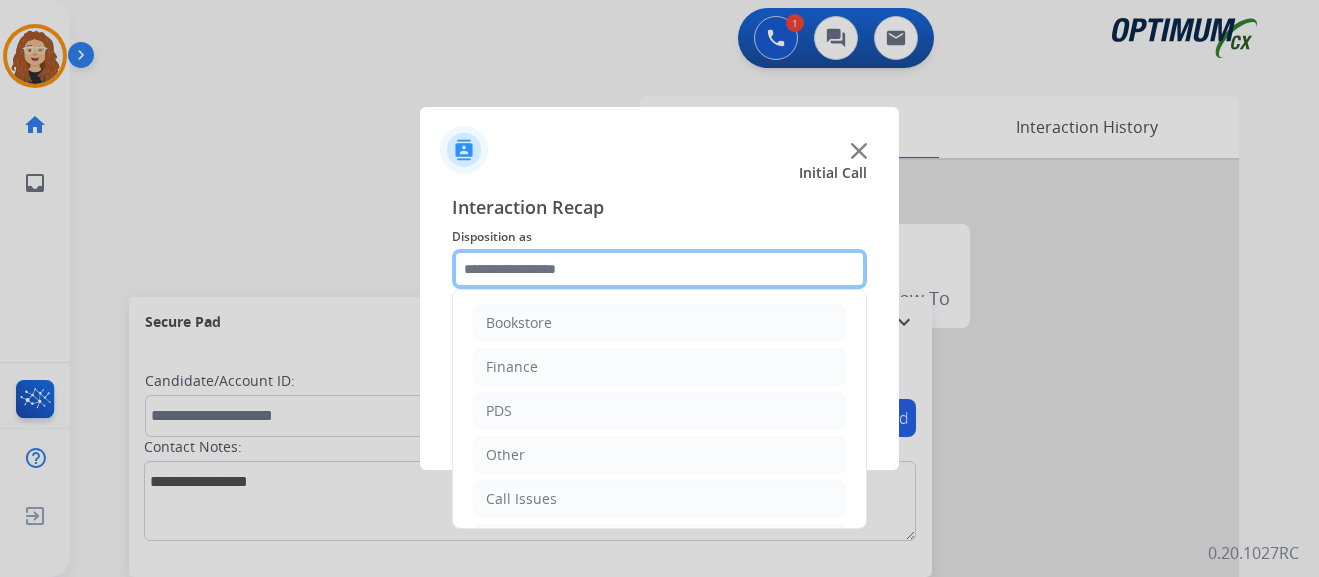 click 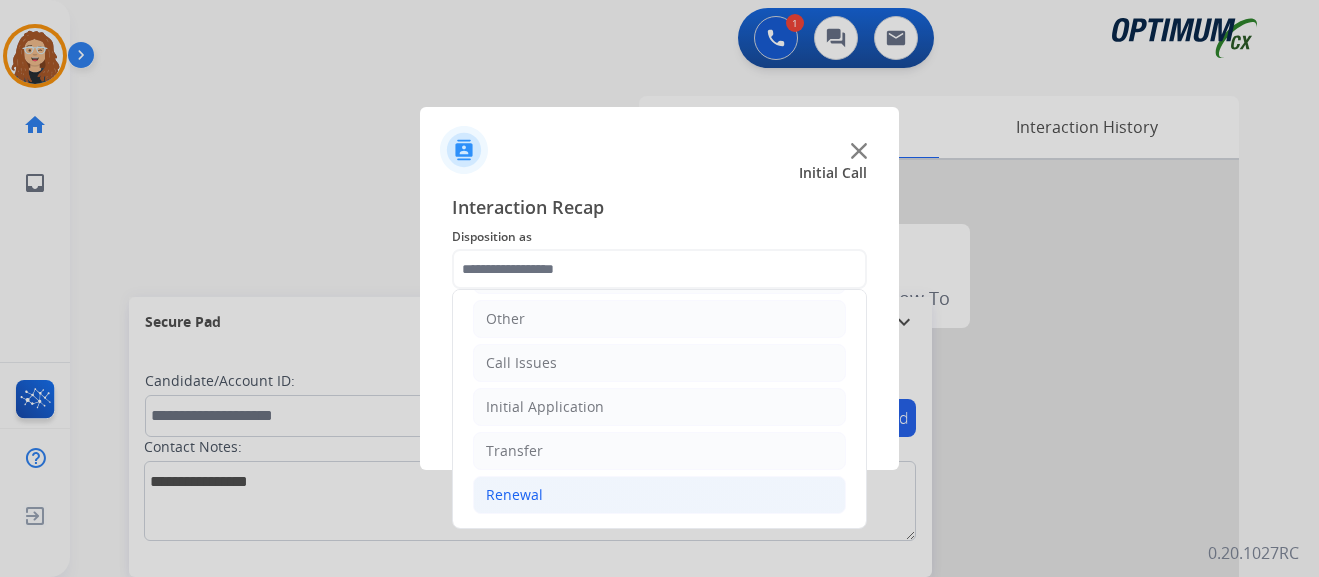 click on "Renewal" 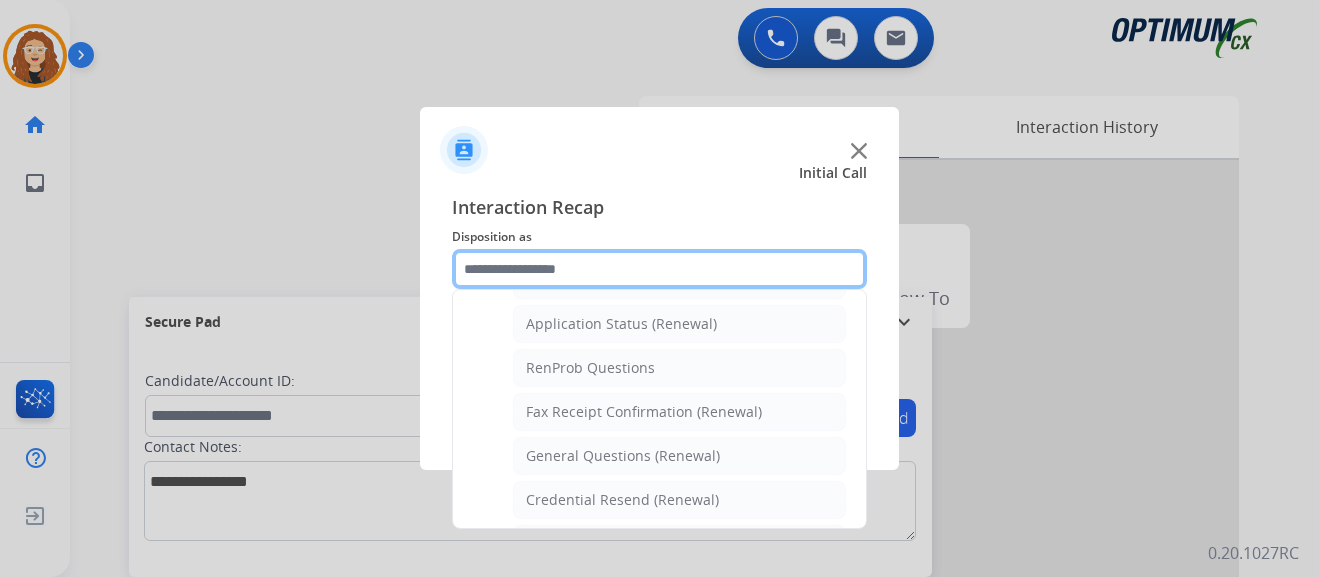 scroll, scrollTop: 480, scrollLeft: 0, axis: vertical 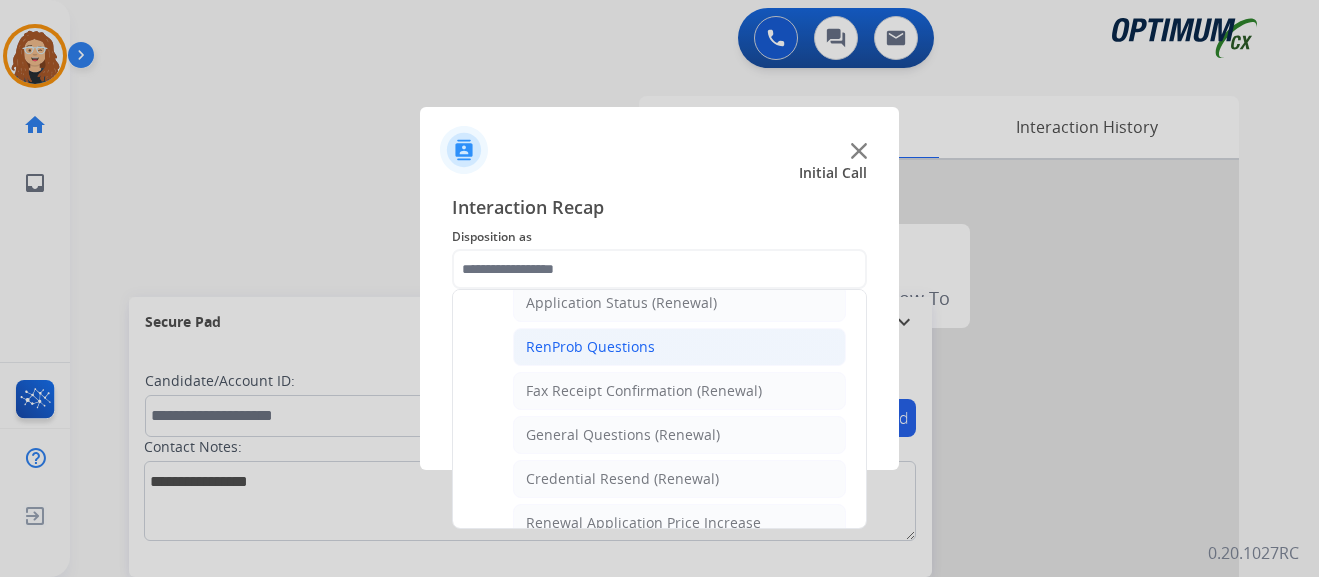 click on "RenProb Questions" 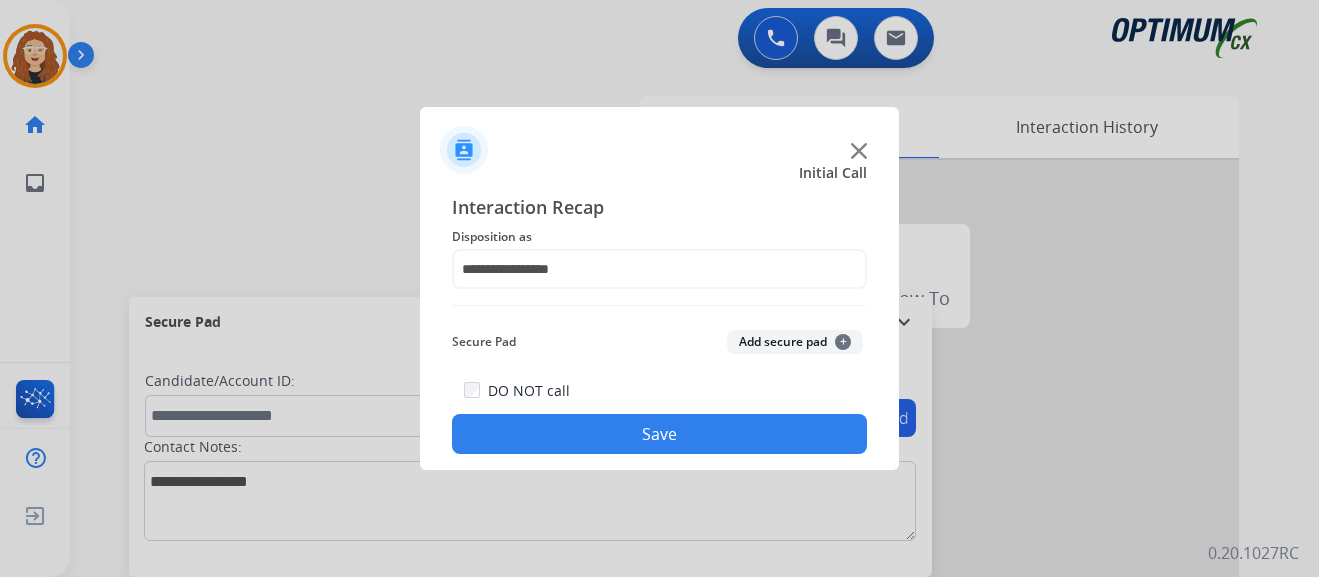 click on "Save" 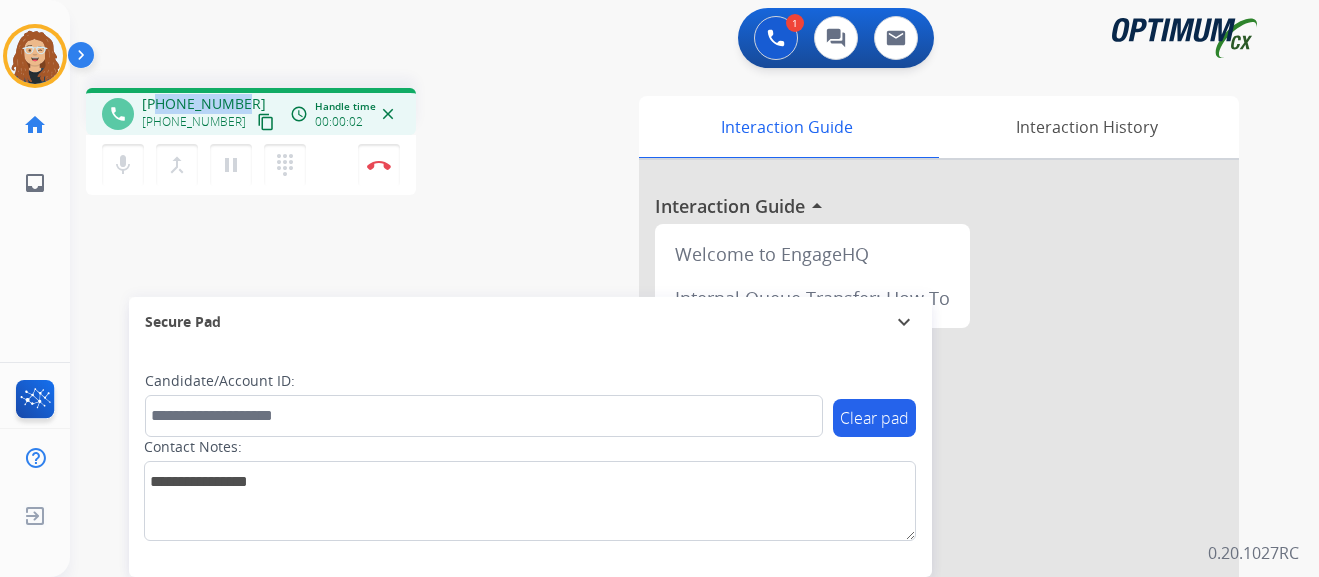 drag, startPoint x: 159, startPoint y: 104, endPoint x: 236, endPoint y: 97, distance: 77.31753 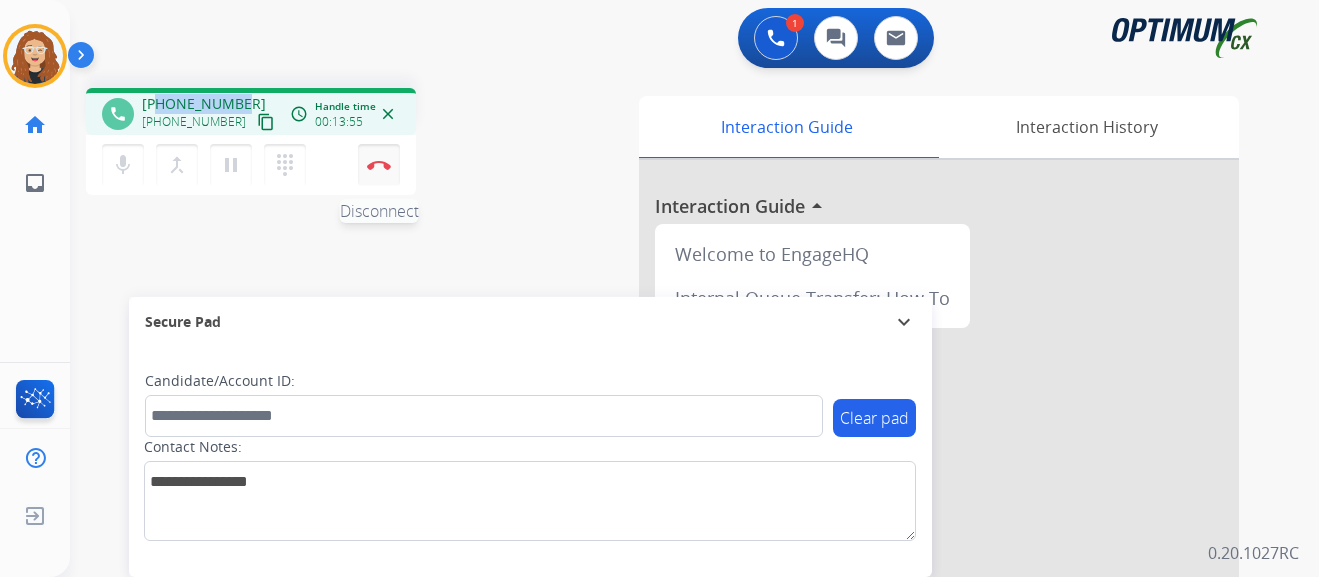 click on "Disconnect" at bounding box center (379, 165) 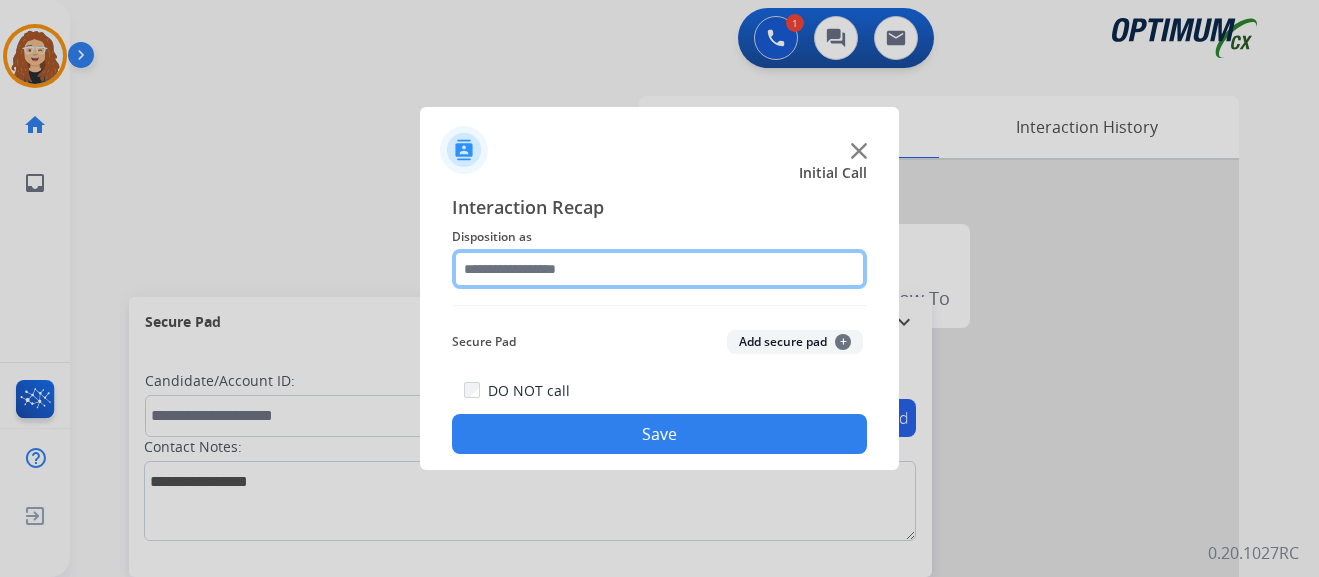 click 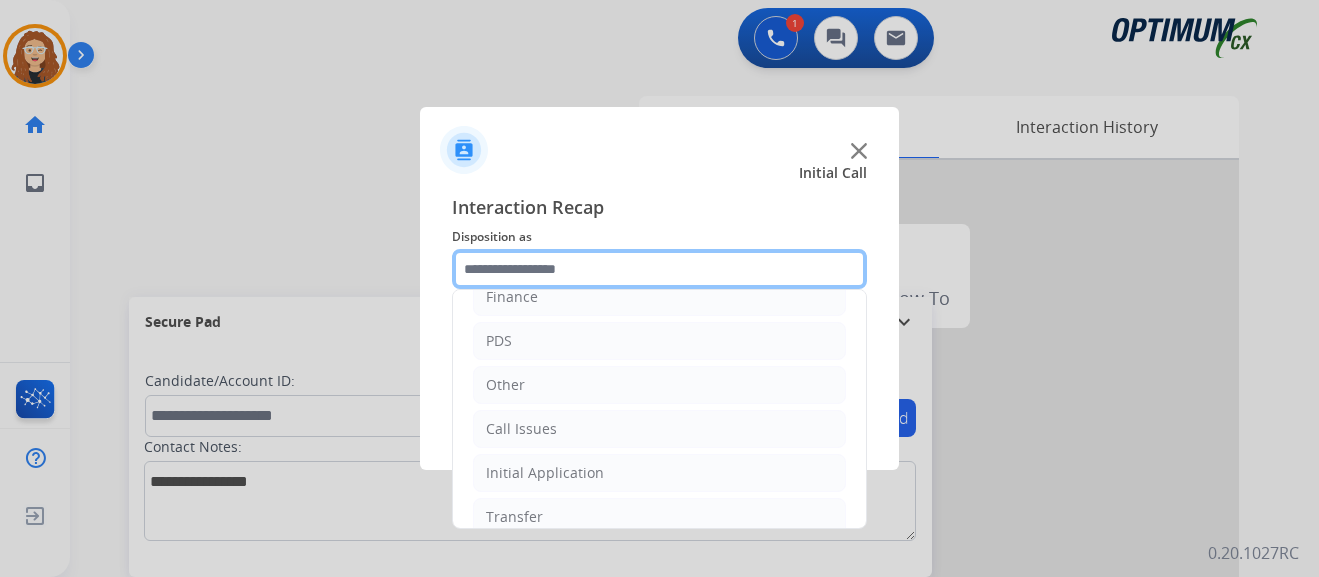 scroll, scrollTop: 136, scrollLeft: 0, axis: vertical 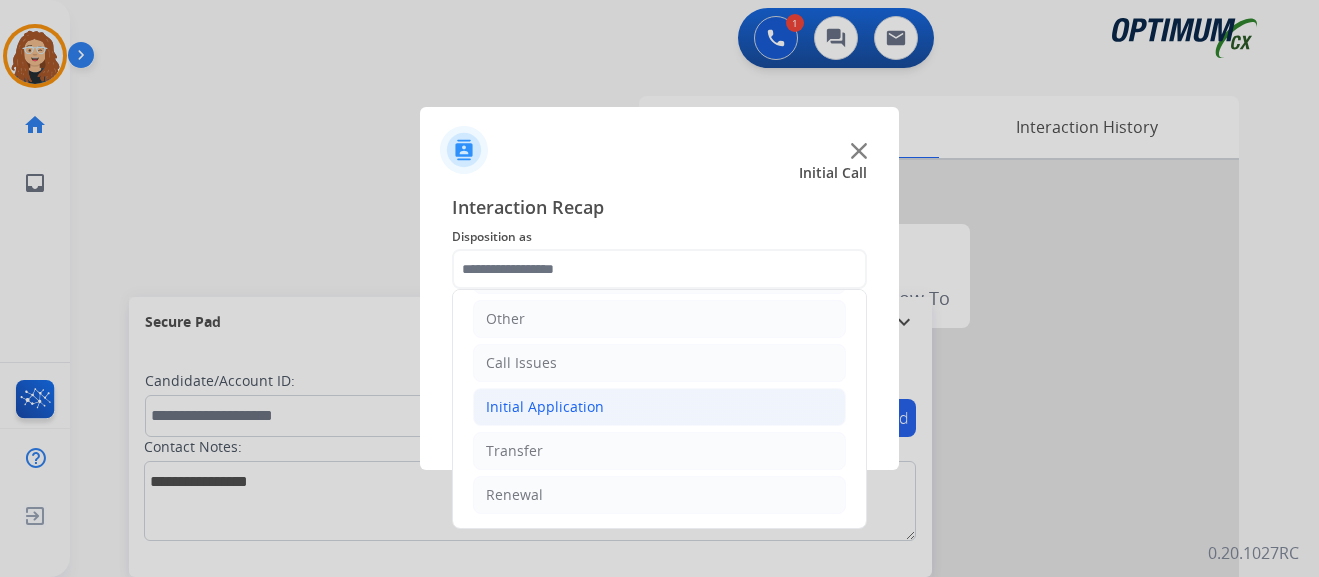 click on "Initial Application" 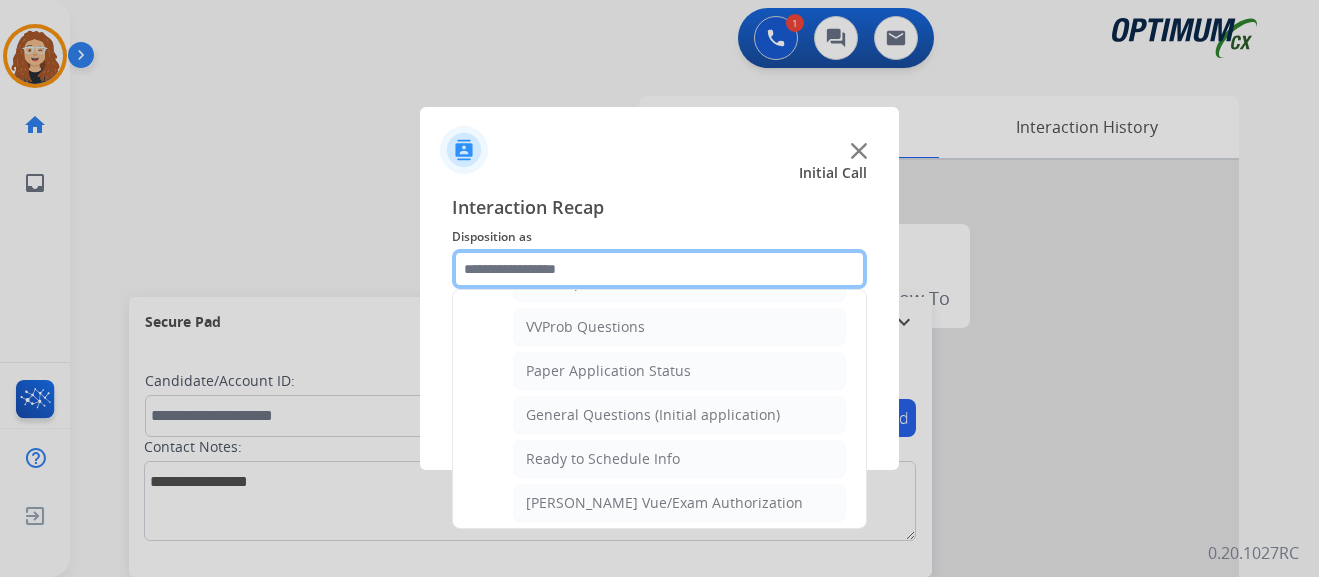 scroll, scrollTop: 1078, scrollLeft: 0, axis: vertical 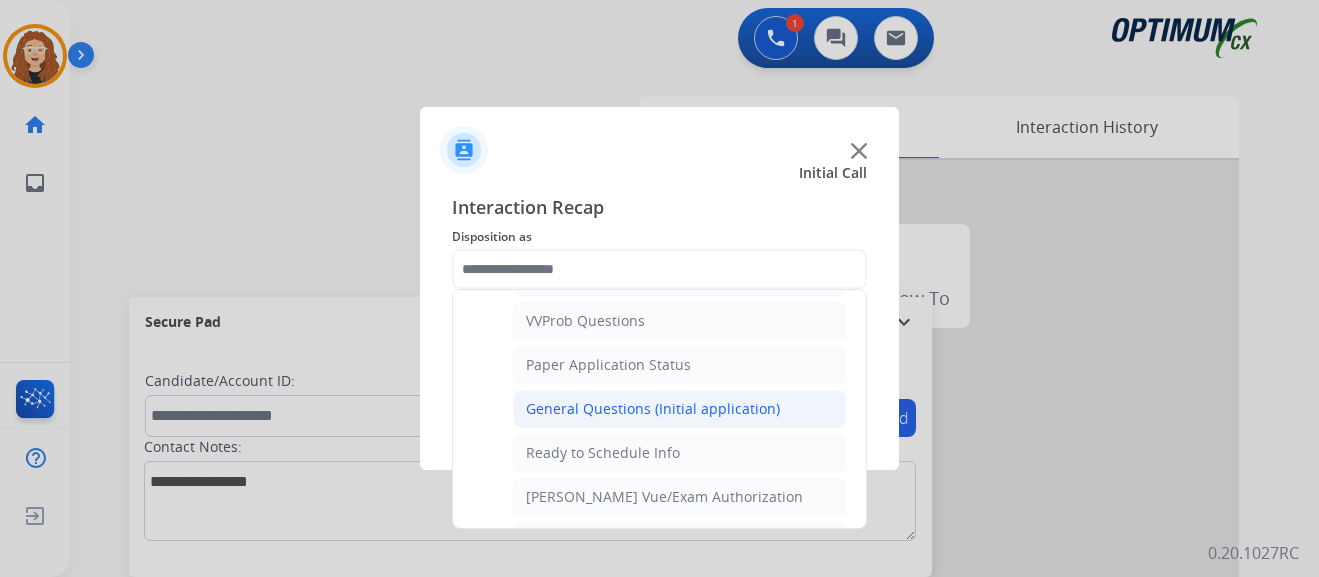 click on "General Questions (Initial application)" 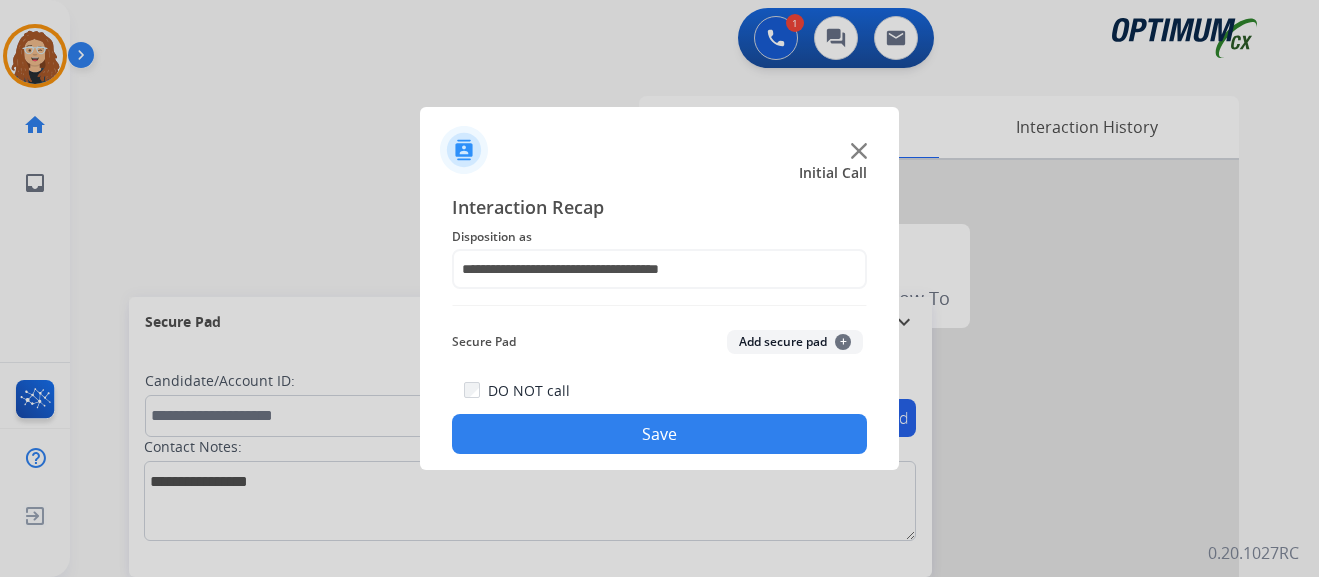 click on "Save" 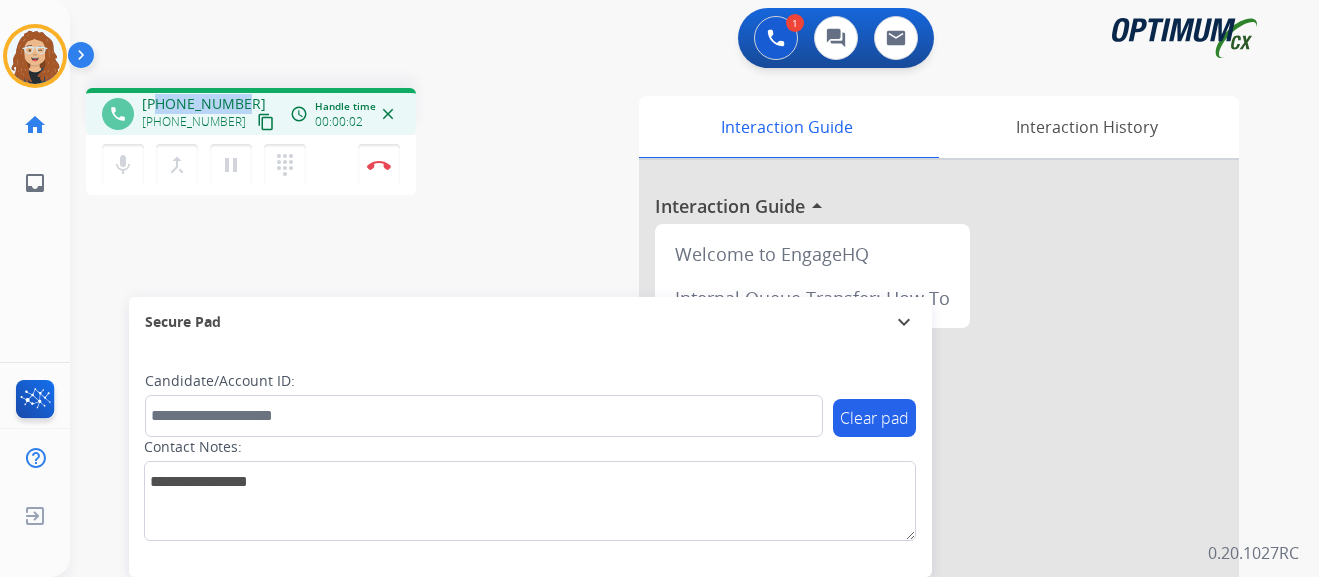 drag, startPoint x: 157, startPoint y: 104, endPoint x: 224, endPoint y: 99, distance: 67.18631 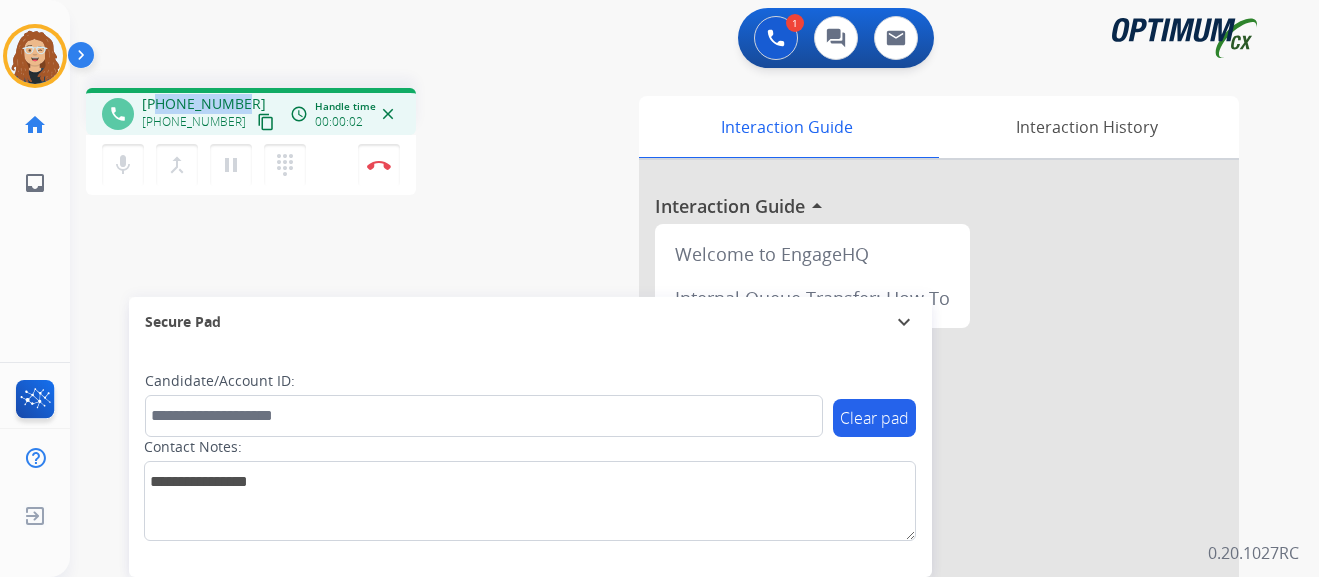 click on "[PHONE_NUMBER] [PHONE_NUMBER] content_copy" at bounding box center (210, 114) 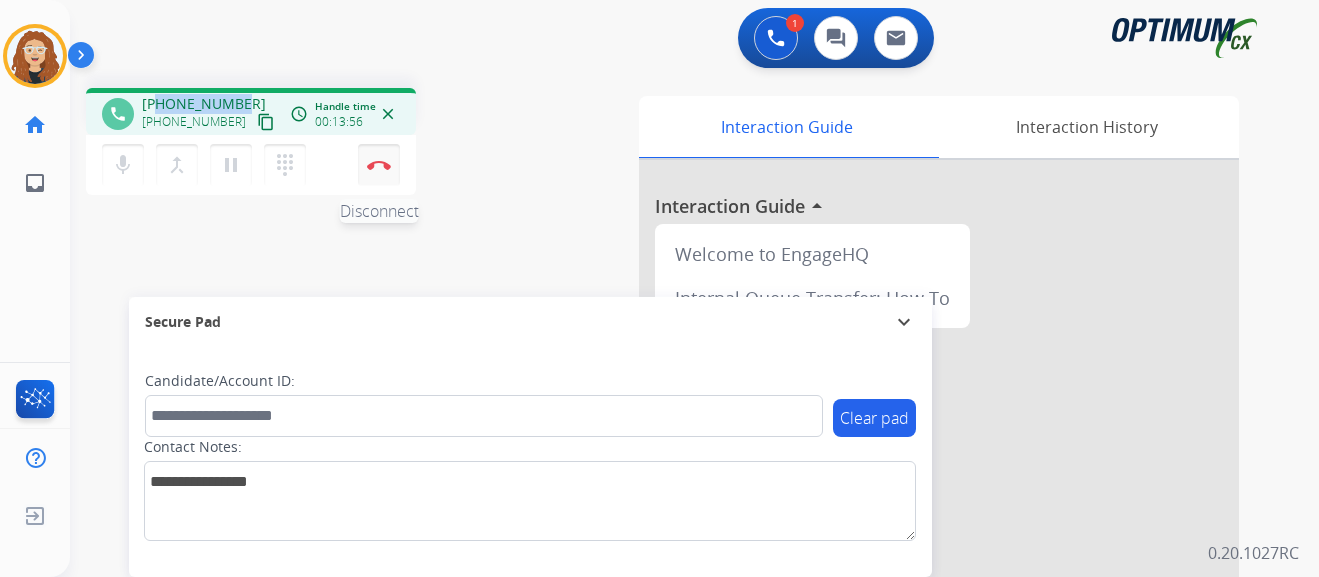 click at bounding box center (379, 165) 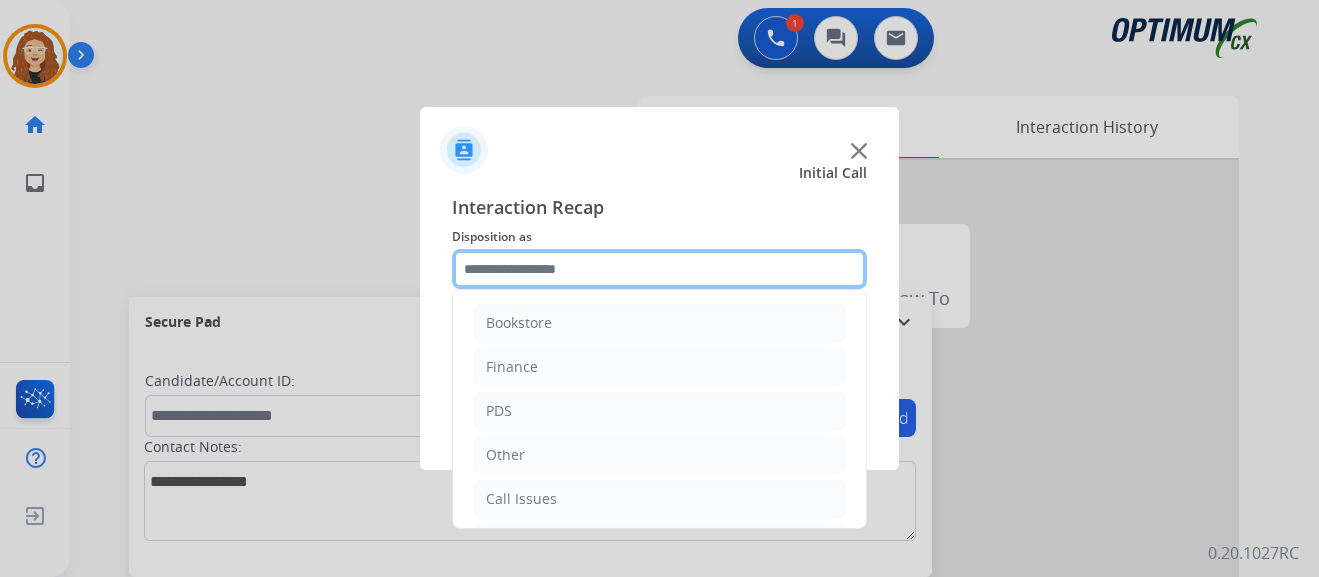 drag, startPoint x: 510, startPoint y: 267, endPoint x: 524, endPoint y: 261, distance: 15.231546 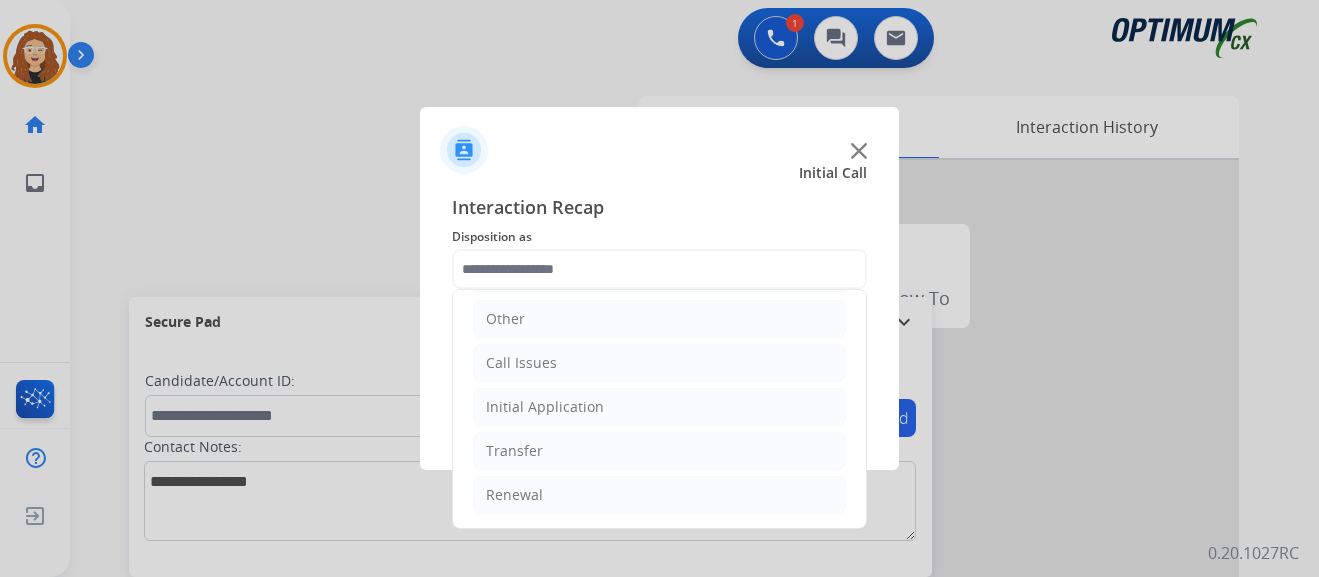 drag, startPoint x: 610, startPoint y: 490, endPoint x: 805, endPoint y: 472, distance: 195.82901 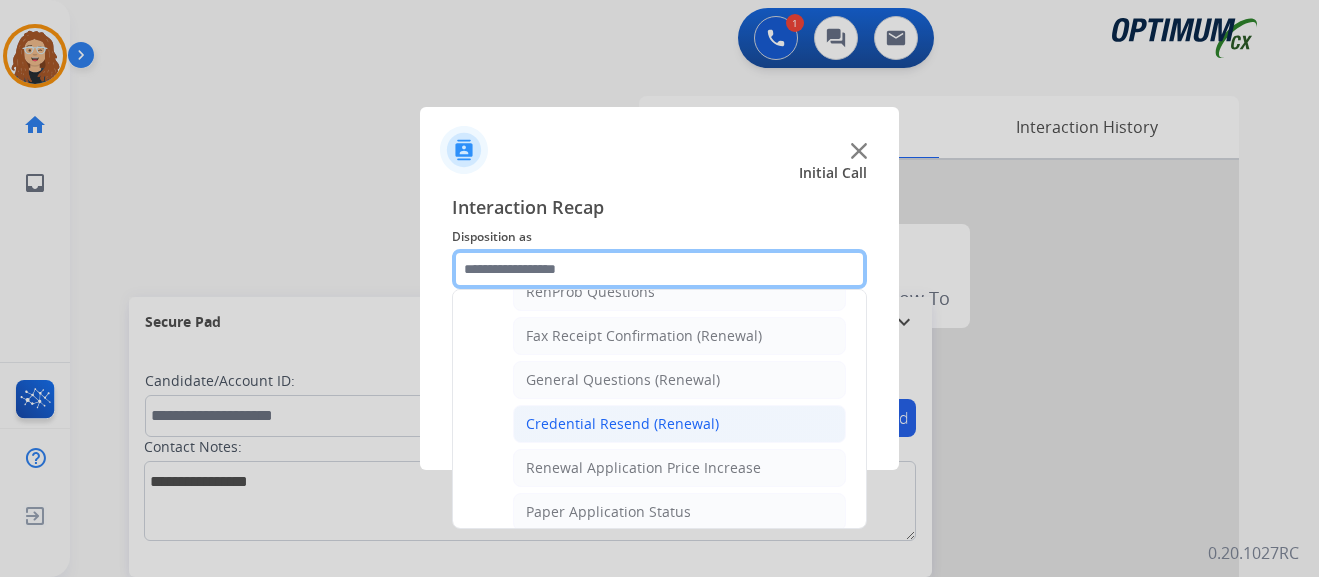 scroll, scrollTop: 538, scrollLeft: 0, axis: vertical 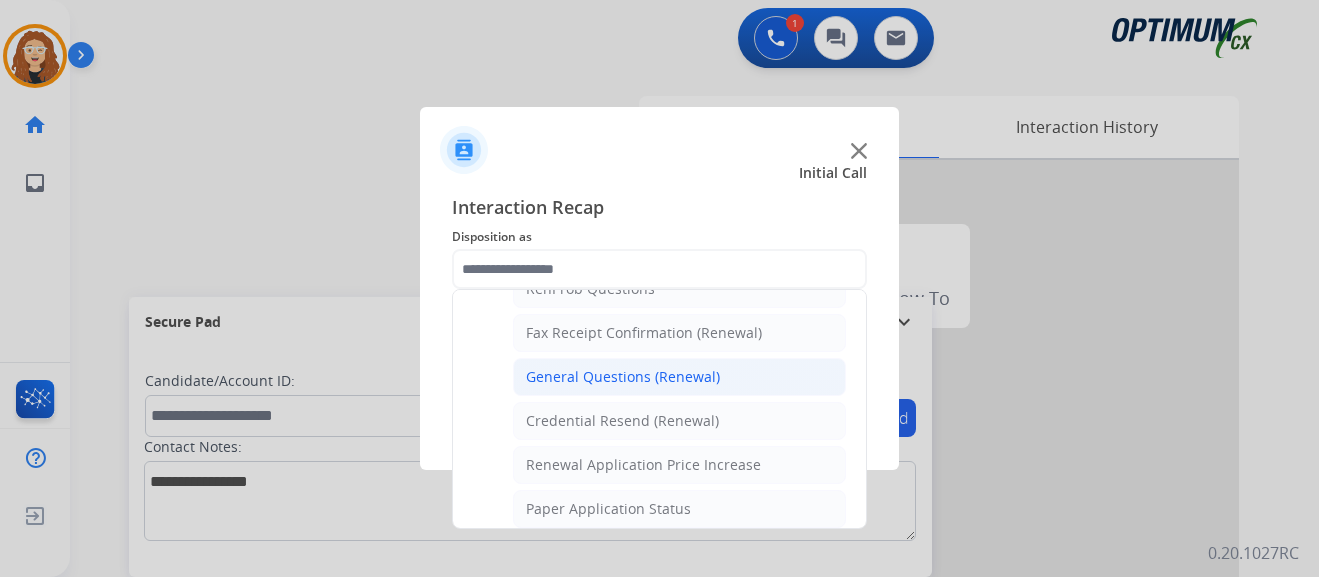 click on "General Questions (Renewal)" 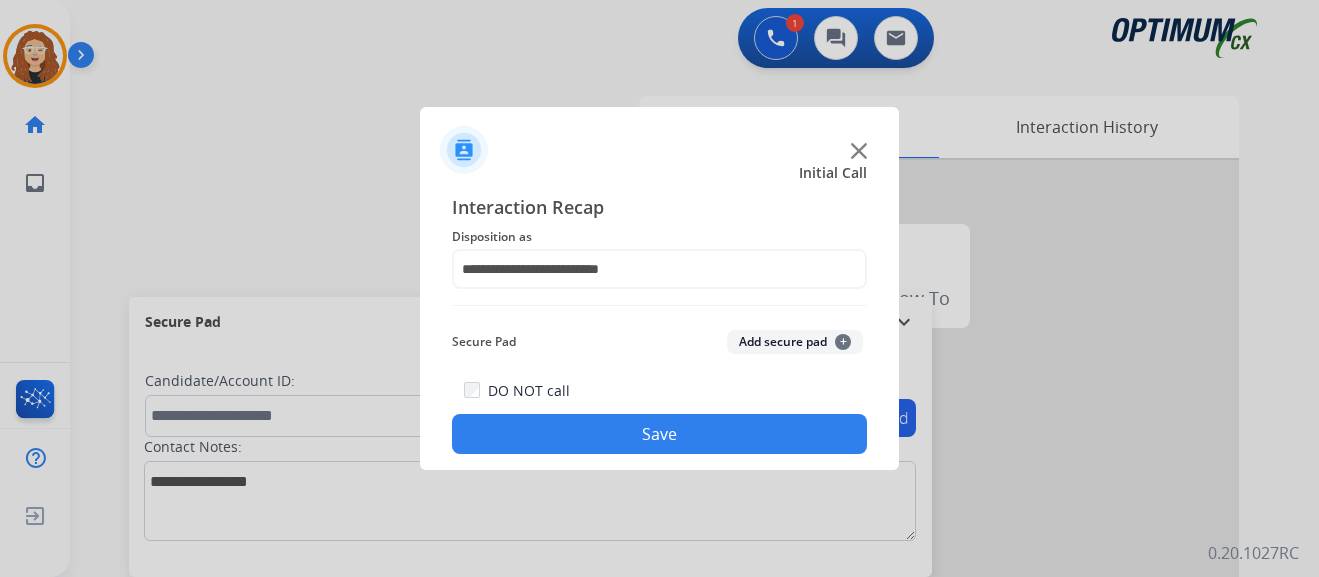 click on "Save" 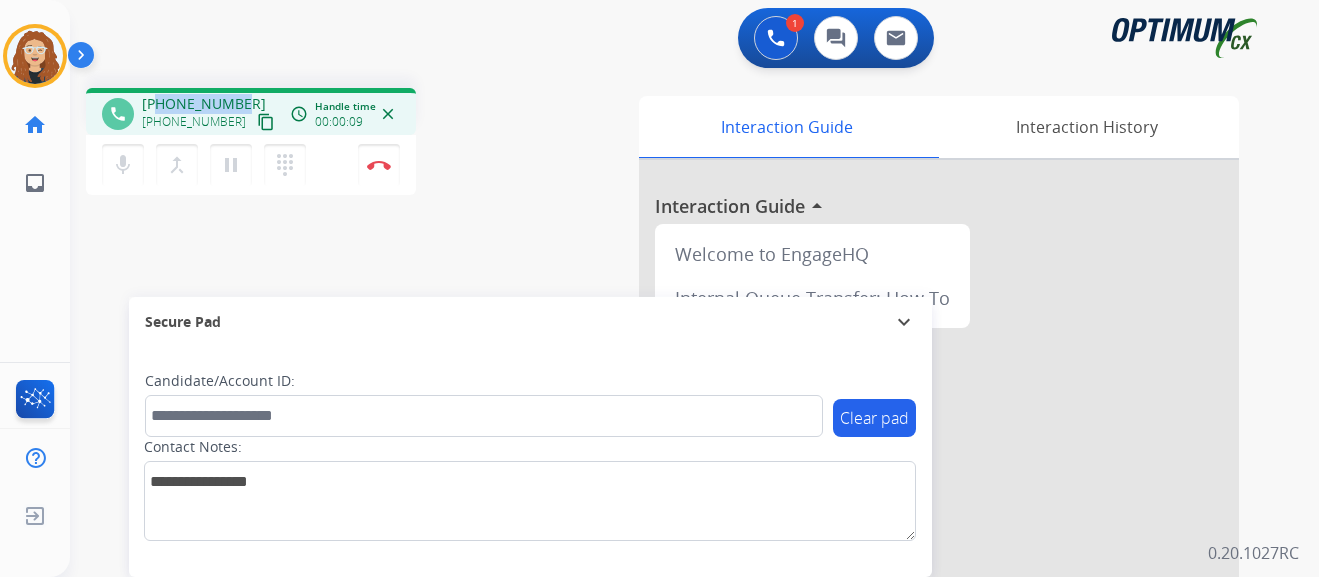 drag, startPoint x: 156, startPoint y: 100, endPoint x: 227, endPoint y: 97, distance: 71.063354 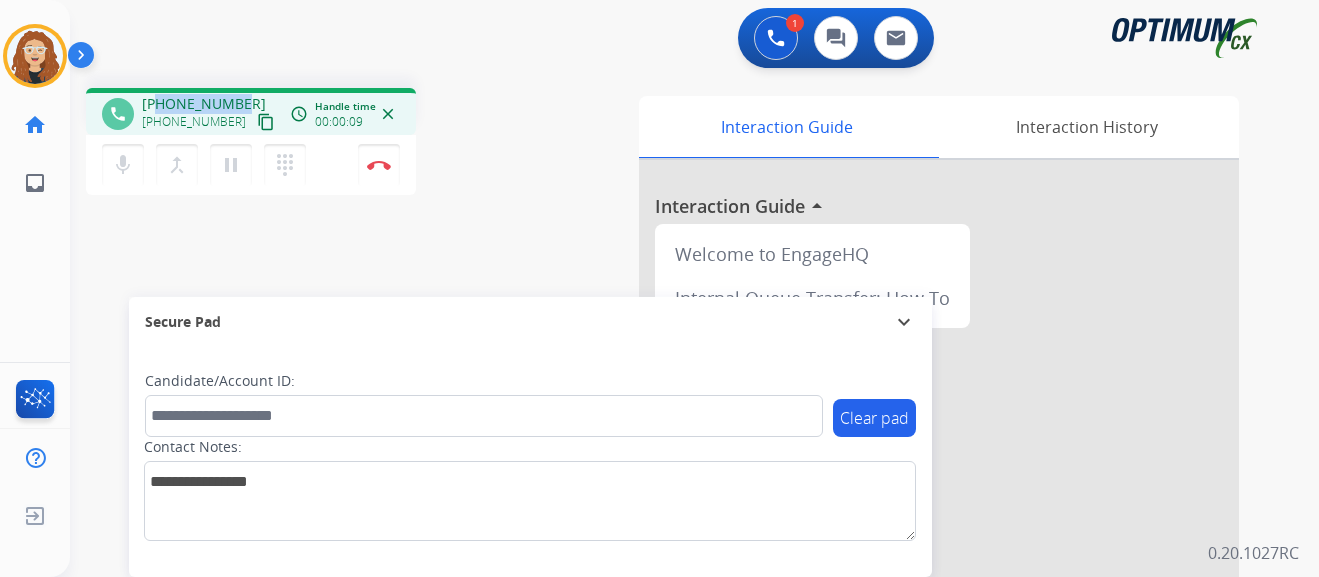 click on "[PHONE_NUMBER]" at bounding box center (204, 104) 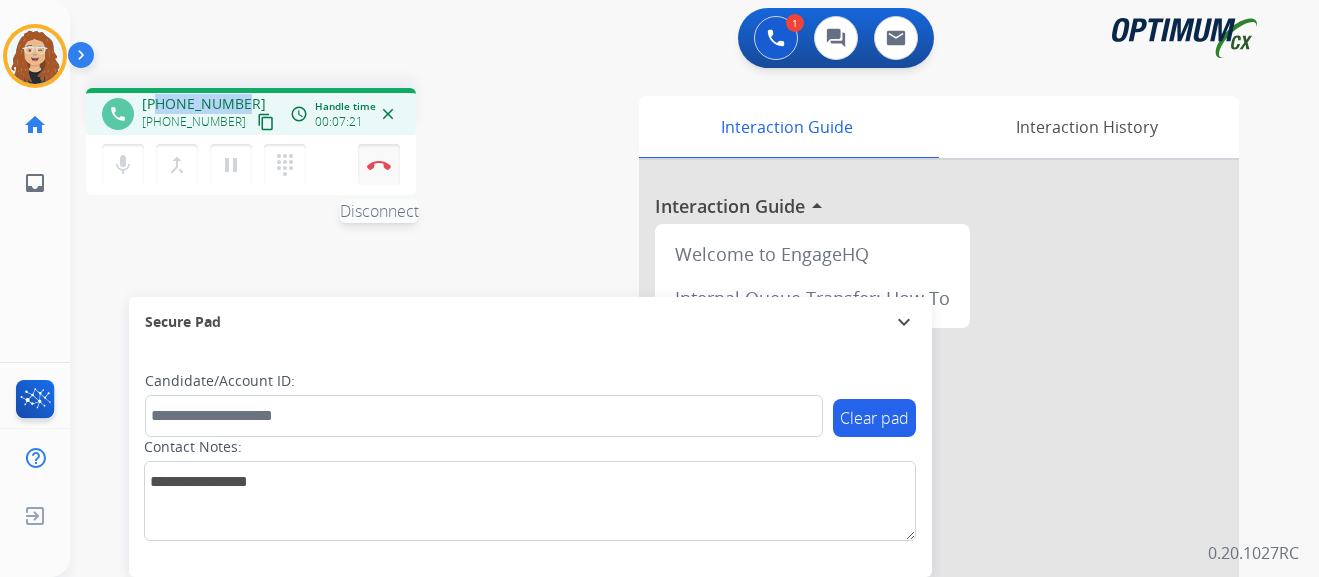 click at bounding box center [379, 165] 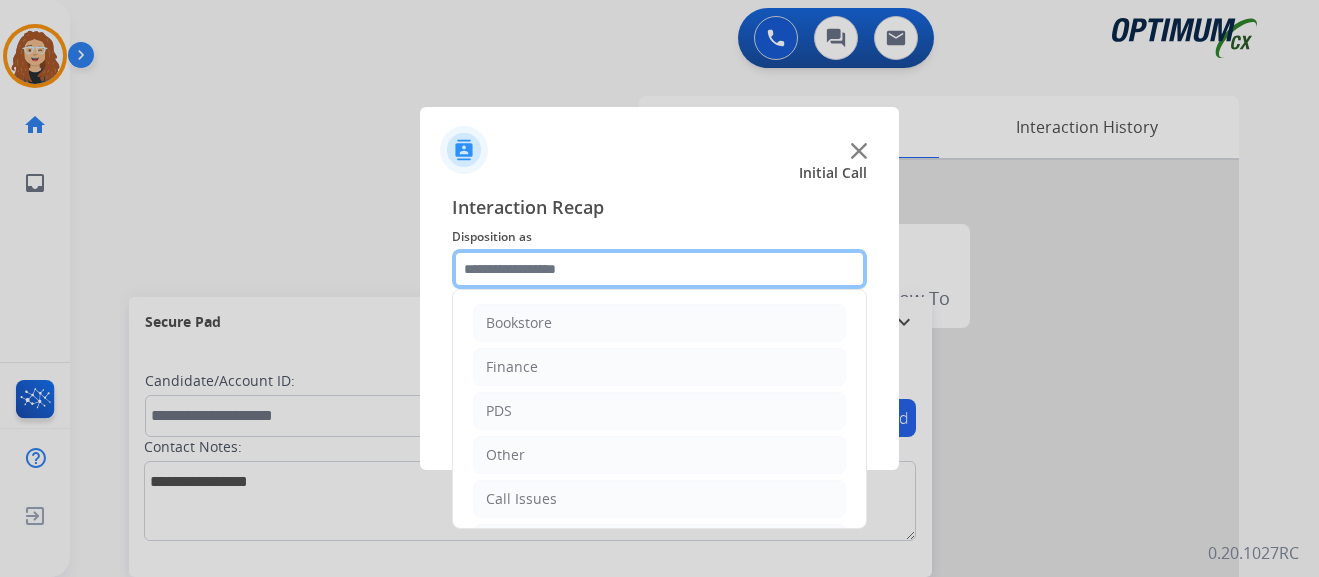 click 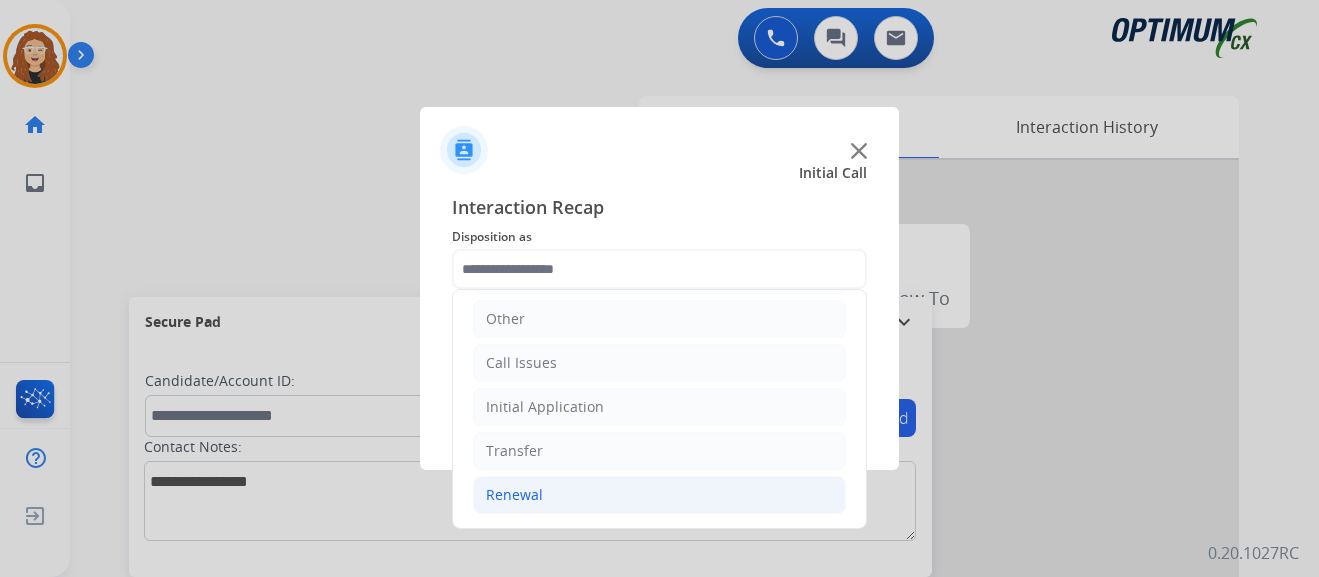 drag, startPoint x: 683, startPoint y: 499, endPoint x: 746, endPoint y: 488, distance: 63.953106 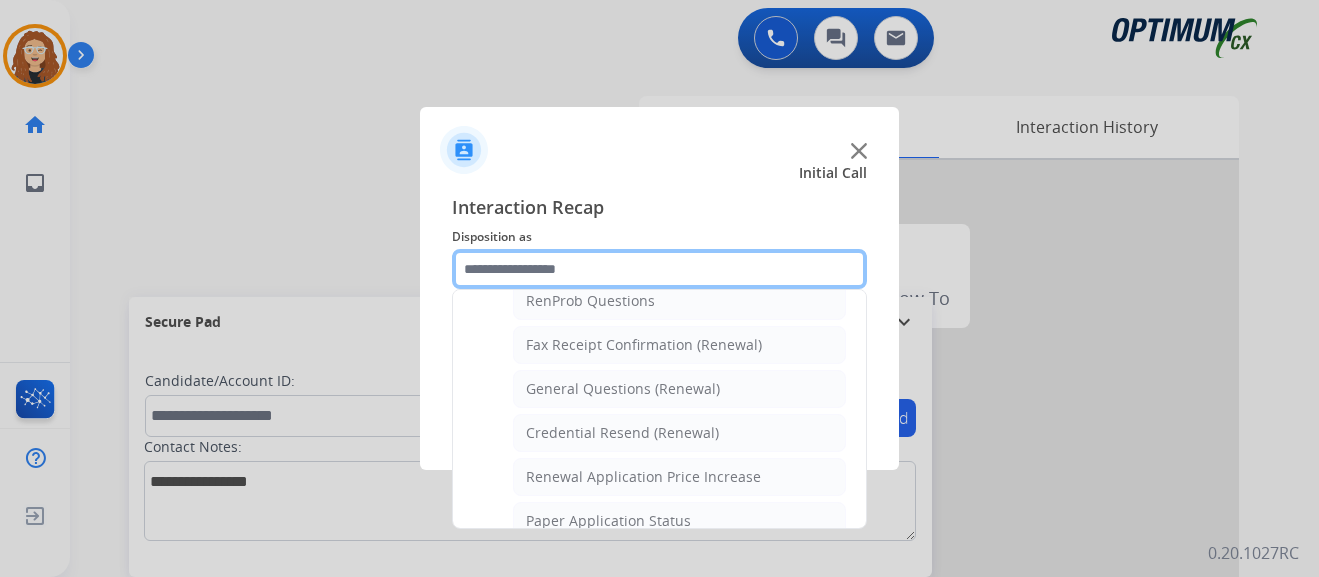 scroll, scrollTop: 552, scrollLeft: 0, axis: vertical 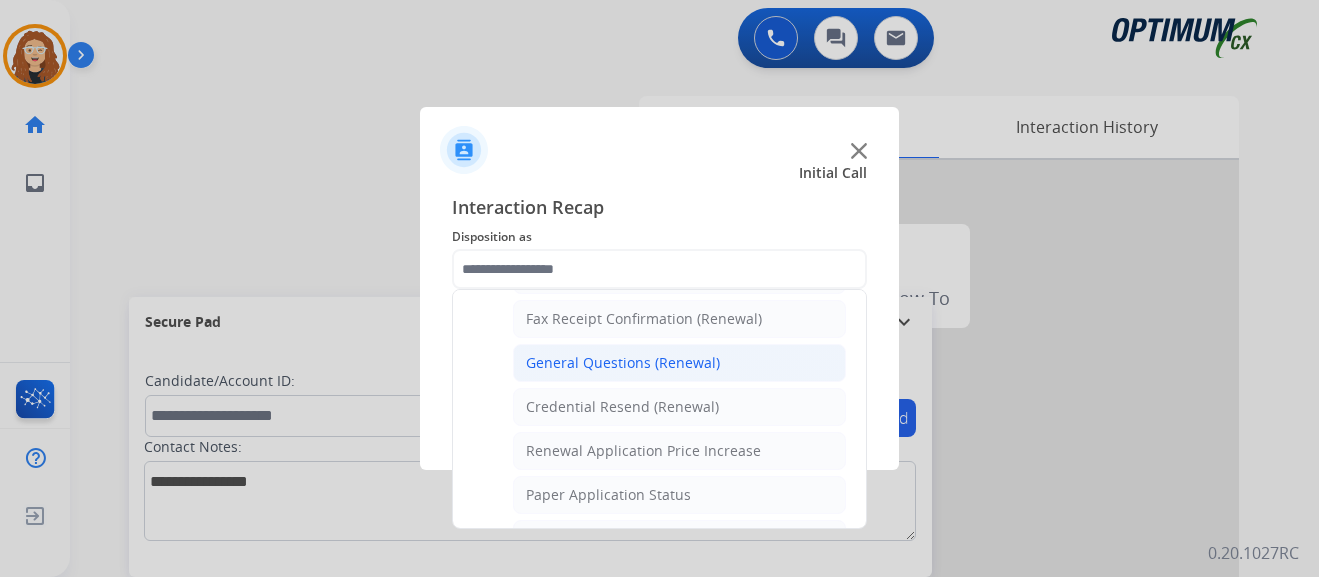 click on "General Questions (Renewal)" 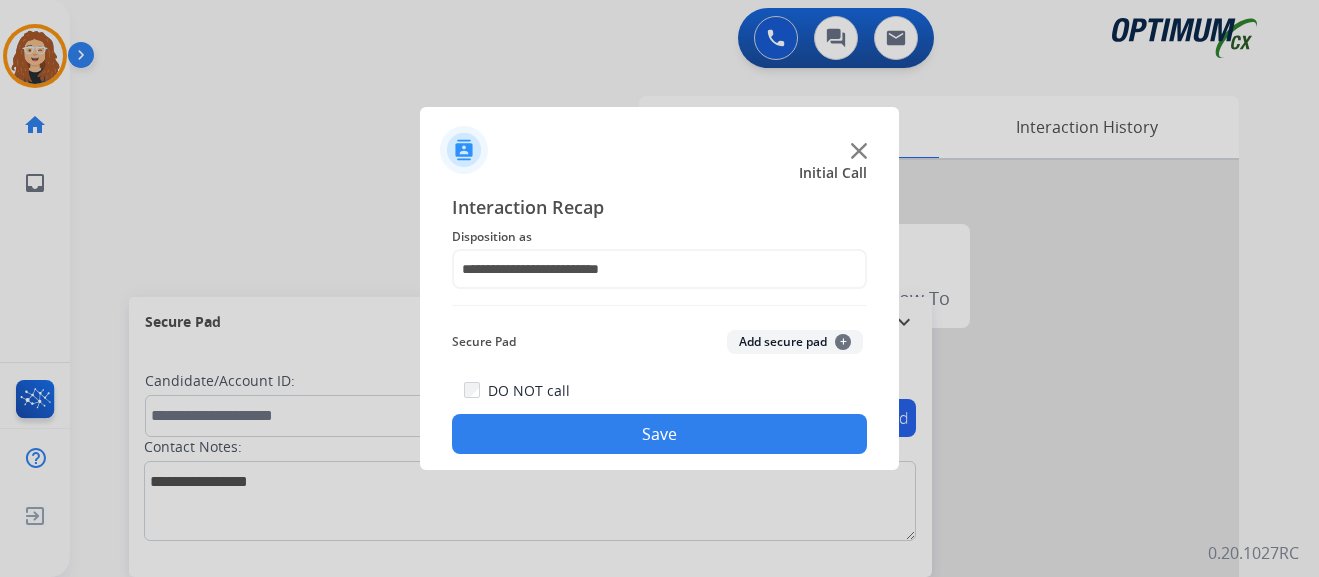 click on "Save" 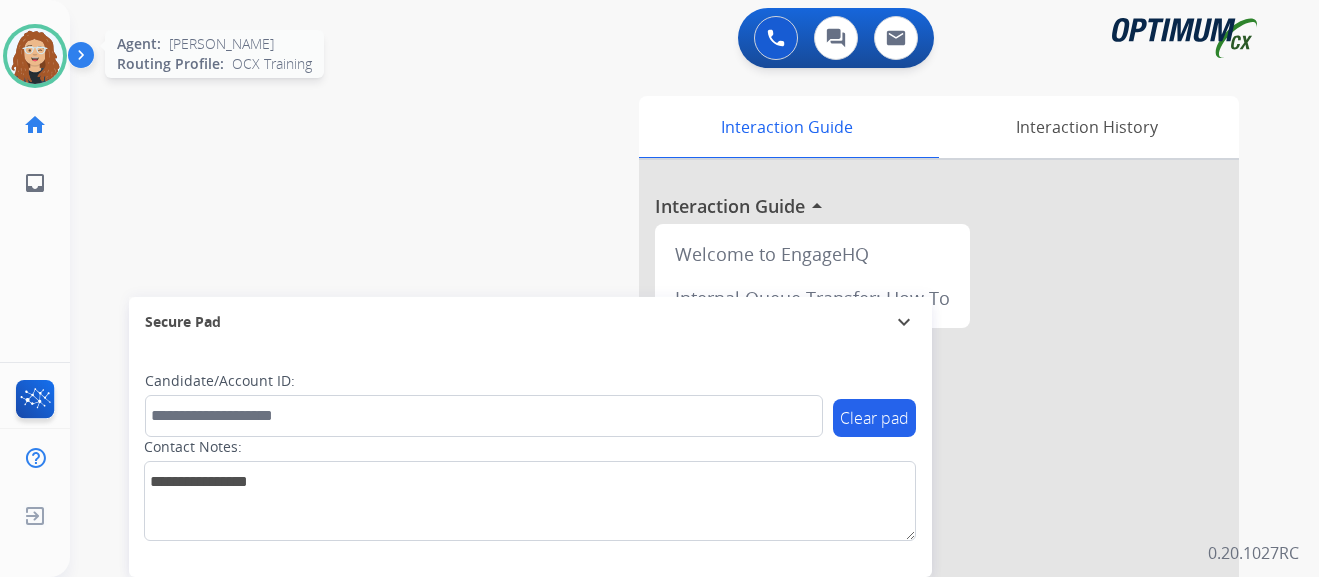 click at bounding box center (35, 56) 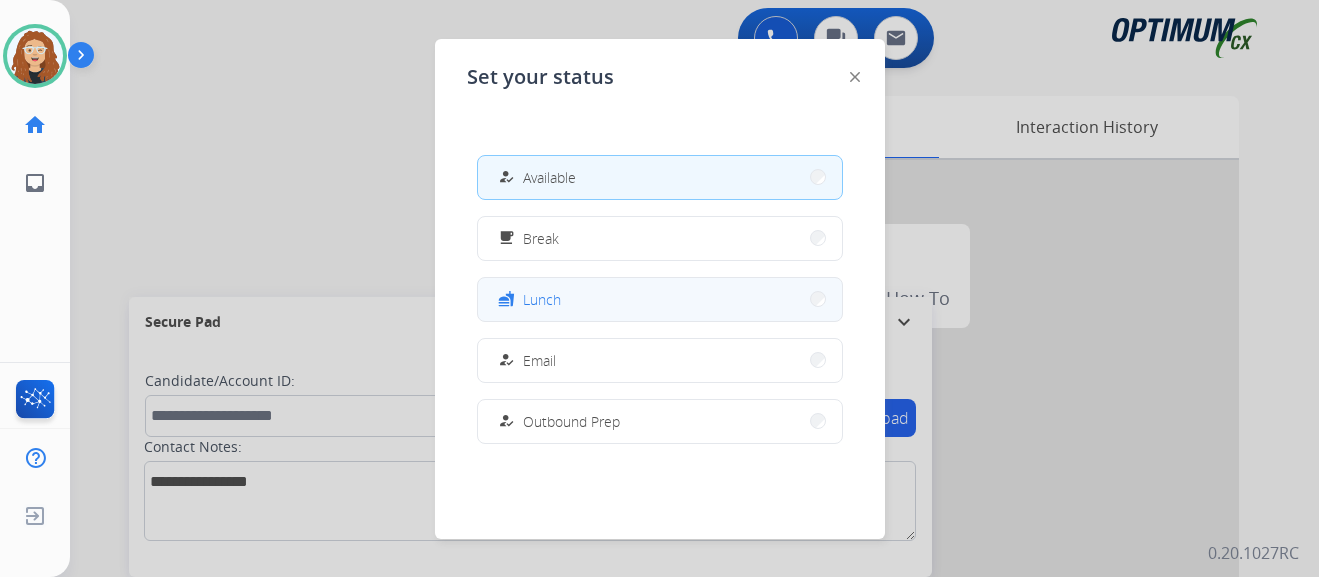 click on "fastfood Lunch" at bounding box center (660, 299) 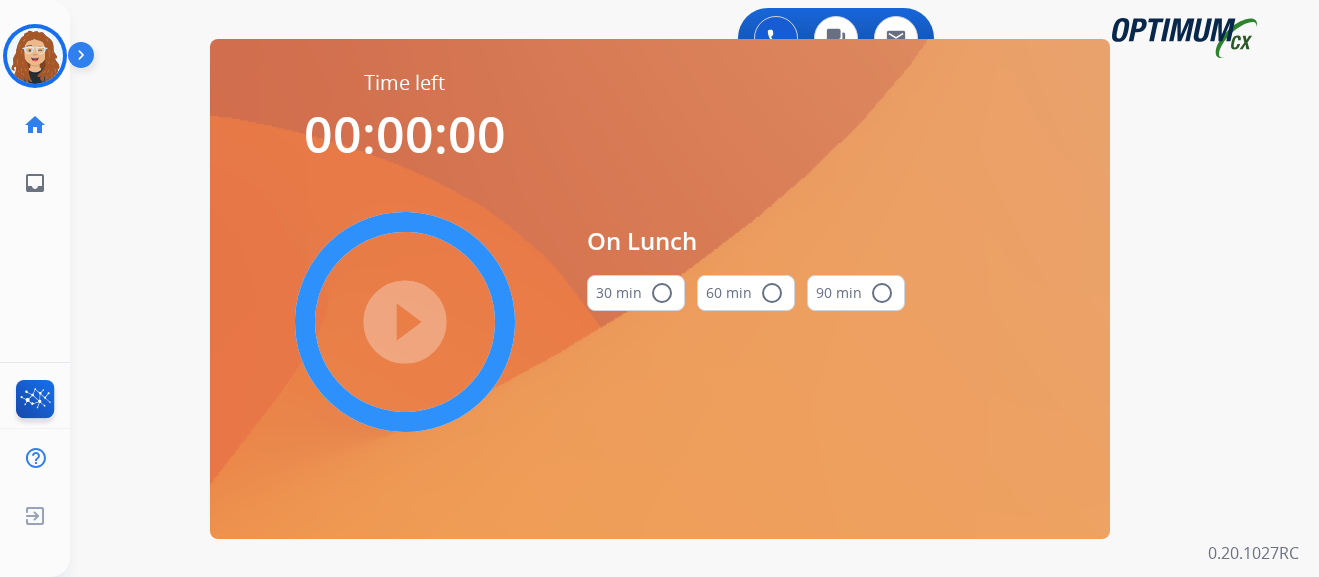 click on "radio_button_unchecked" at bounding box center [662, 293] 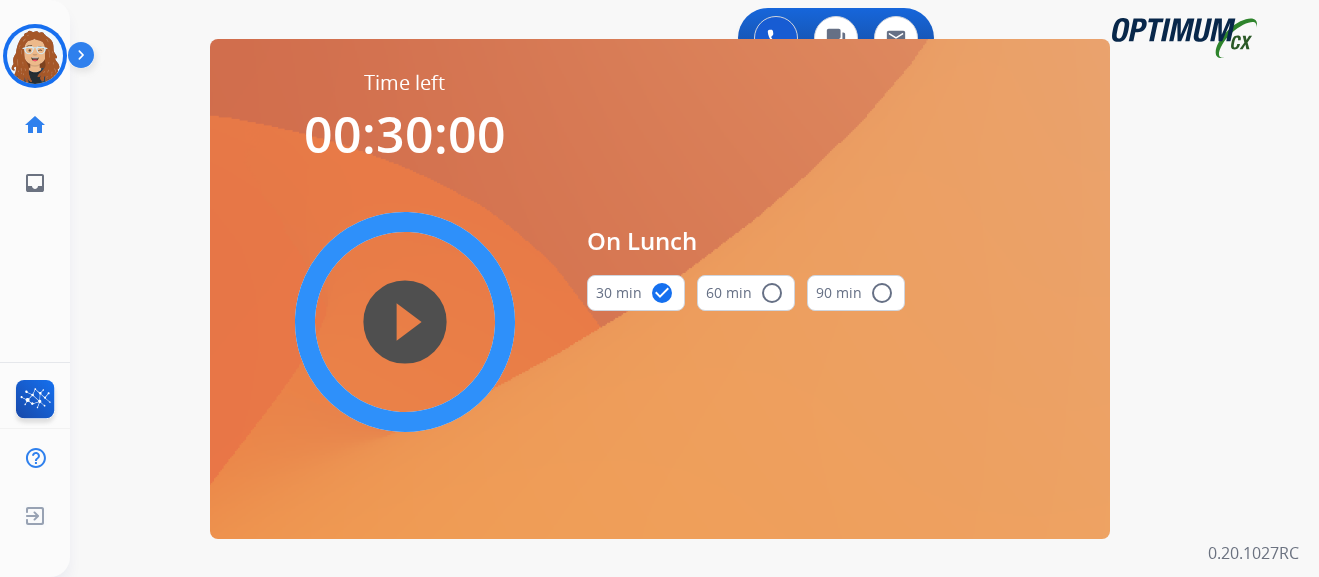 click on "play_circle_filled" at bounding box center (405, 322) 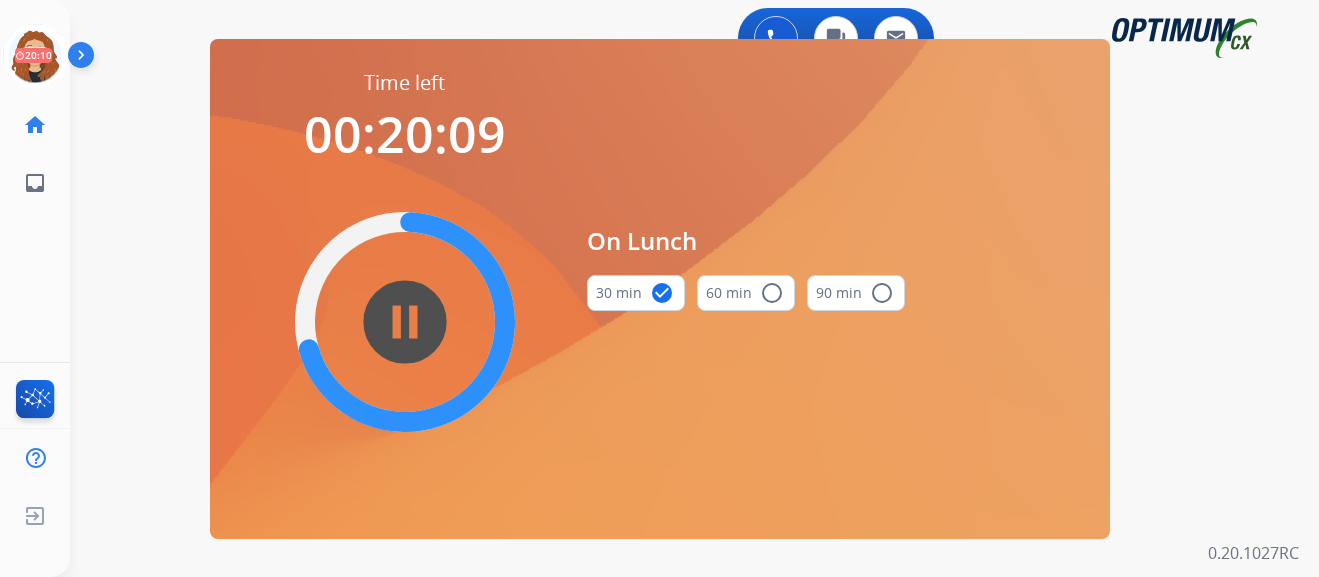 click on "0 Voice Interactions  0  Chat Interactions   0  Email Interactions swap_horiz Break voice bridge close_fullscreen Connect 3-Way Call merge_type Separate 3-Way Call Time left 00:20:09 pause_circle_filled On Lunch  30 min  check_circle  60 min  radio_button_unchecked  90 min  radio_button_unchecked  Interaction Guide   Interaction History  Interaction Guide arrow_drop_up  Welcome to EngageHQ   Internal Queue Transfer: How To  Secure Pad expand_more Clear pad Candidate/Account ID: Contact Notes:                  0.20.1027RC" at bounding box center (694, 288) 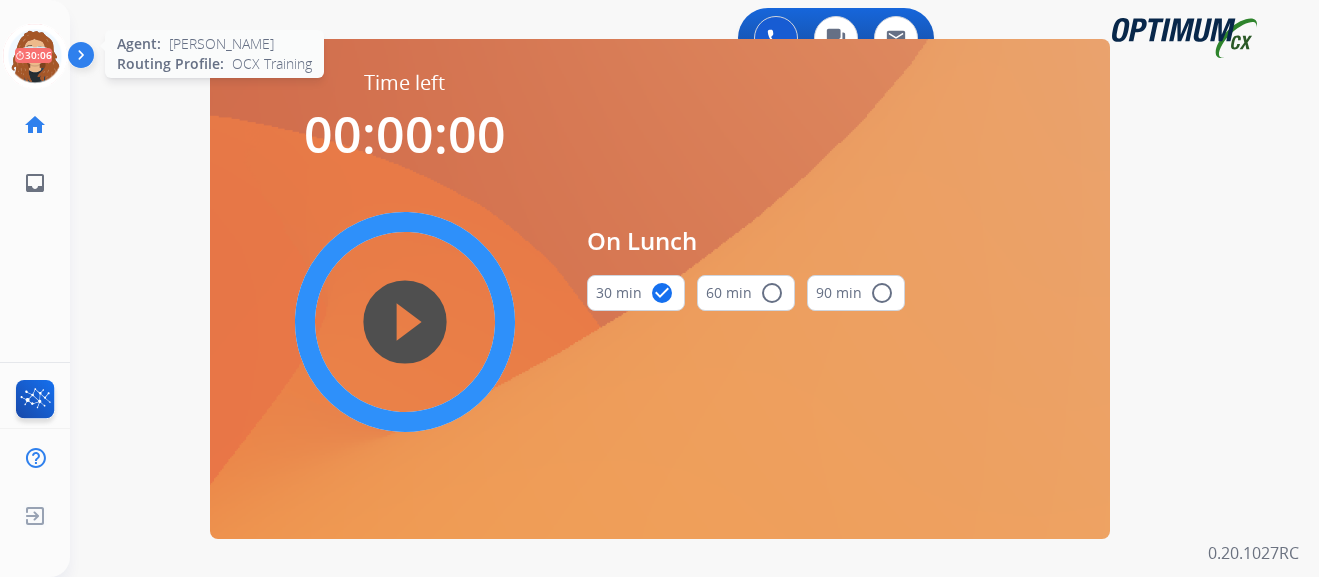 click 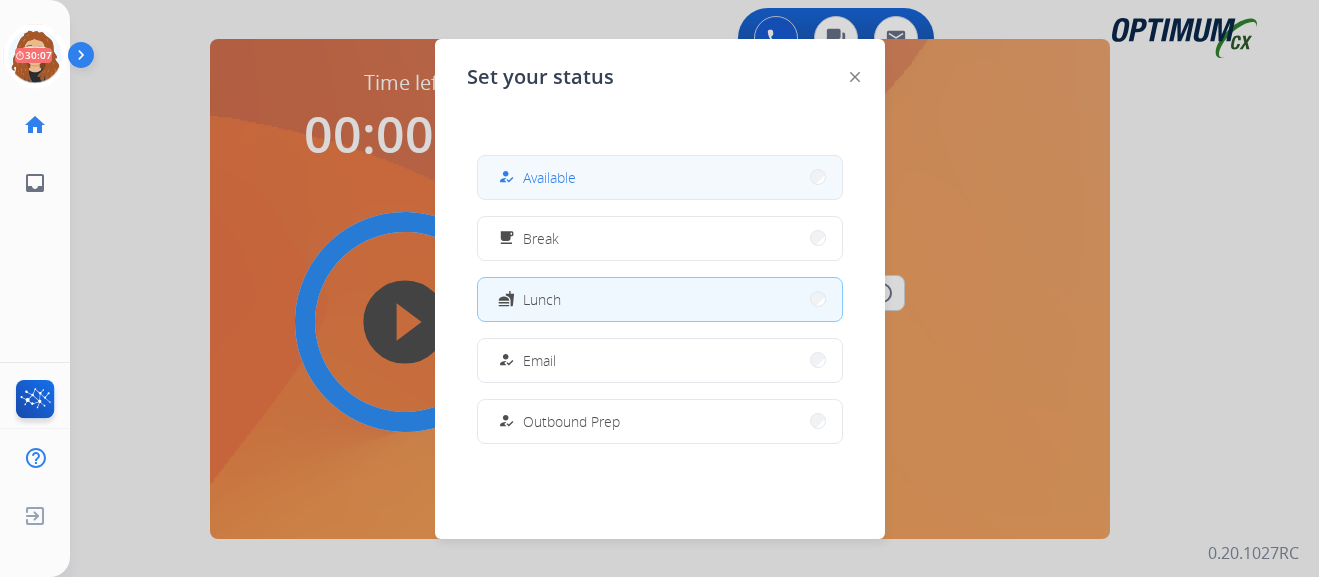 click on "how_to_reg Available" at bounding box center [660, 177] 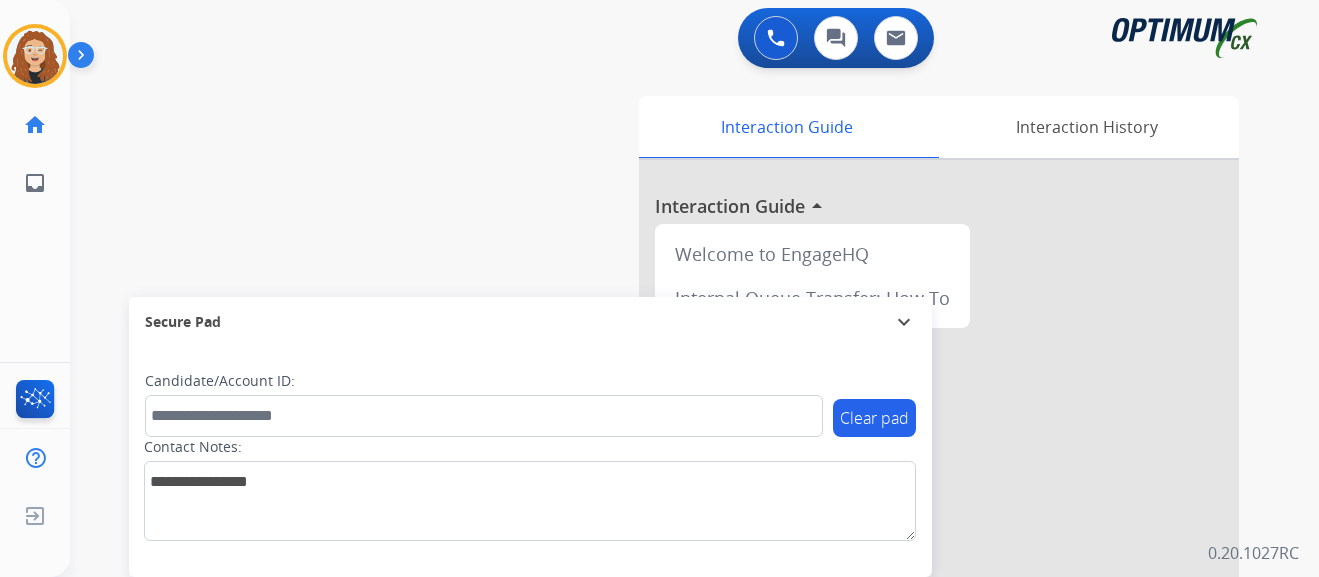 click on "swap_horiz Break voice bridge close_fullscreen Connect 3-Way Call merge_type Separate 3-Way Call  Interaction Guide   Interaction History  Interaction Guide arrow_drop_up  Welcome to EngageHQ   Internal Queue Transfer: How To  Secure Pad expand_more Clear pad Candidate/Account ID: Contact Notes:" at bounding box center (670, 489) 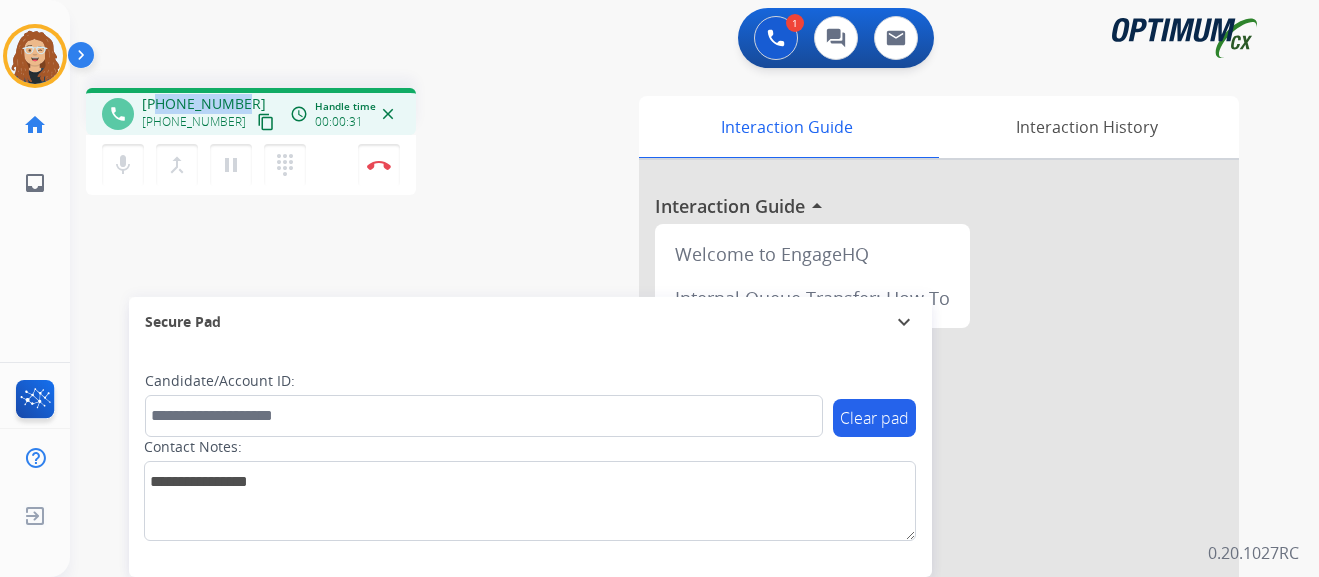 drag, startPoint x: 159, startPoint y: 103, endPoint x: 243, endPoint y: 101, distance: 84.0238 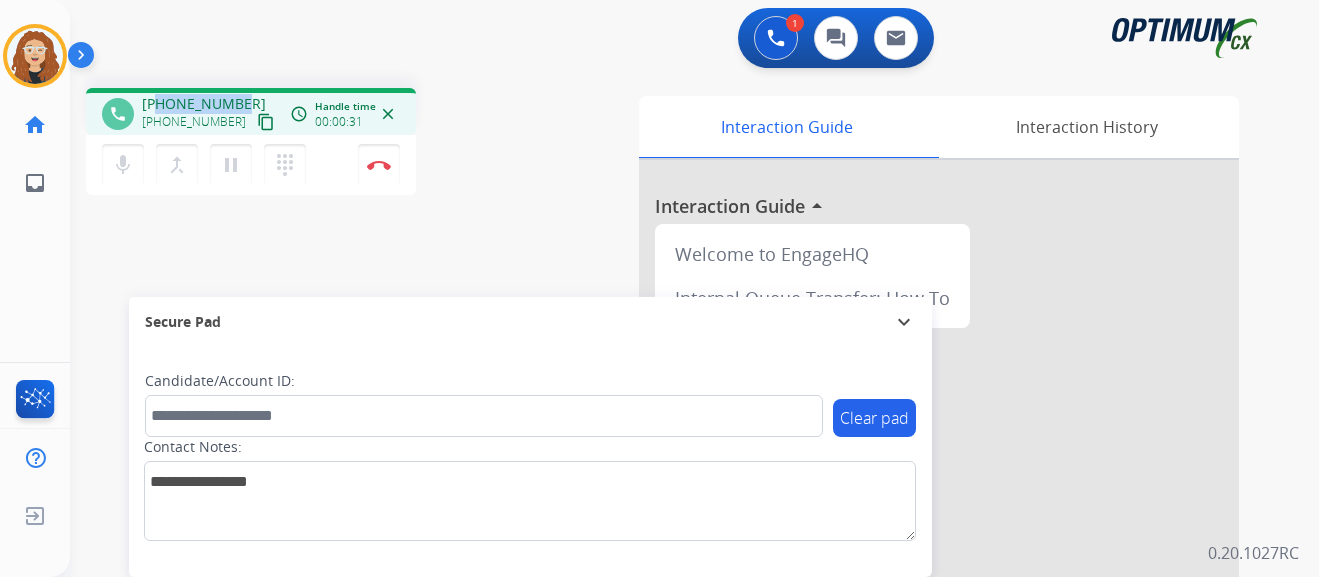 click on "[PHONE_NUMBER] [PHONE_NUMBER] content_copy" at bounding box center (210, 114) 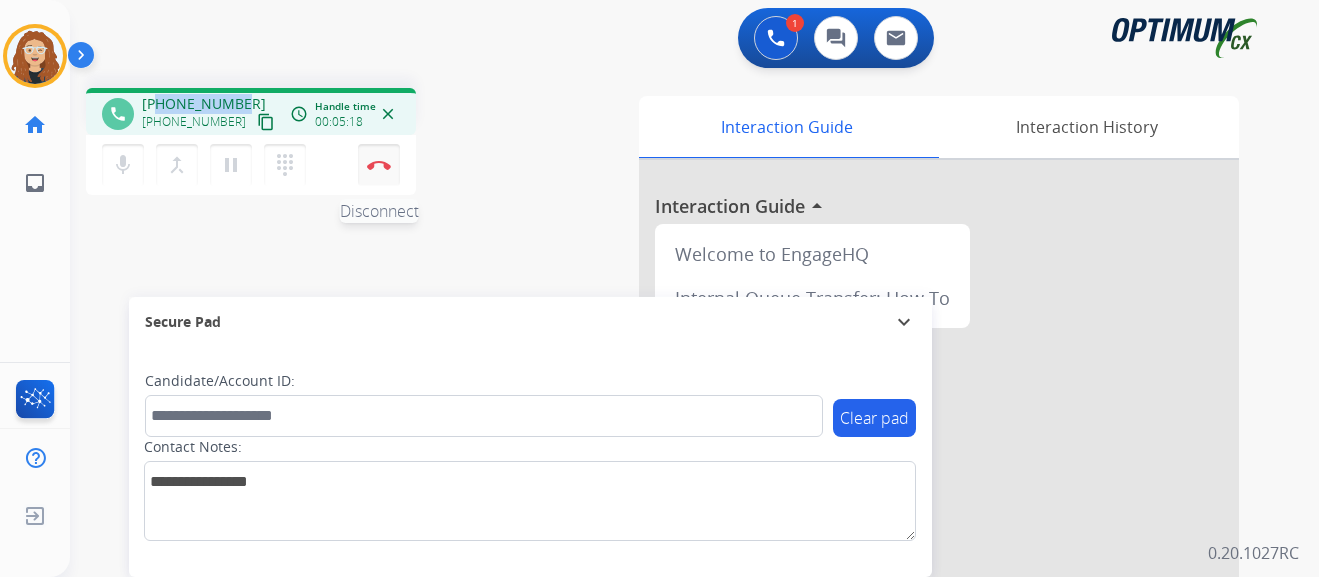 click on "Disconnect" at bounding box center [379, 165] 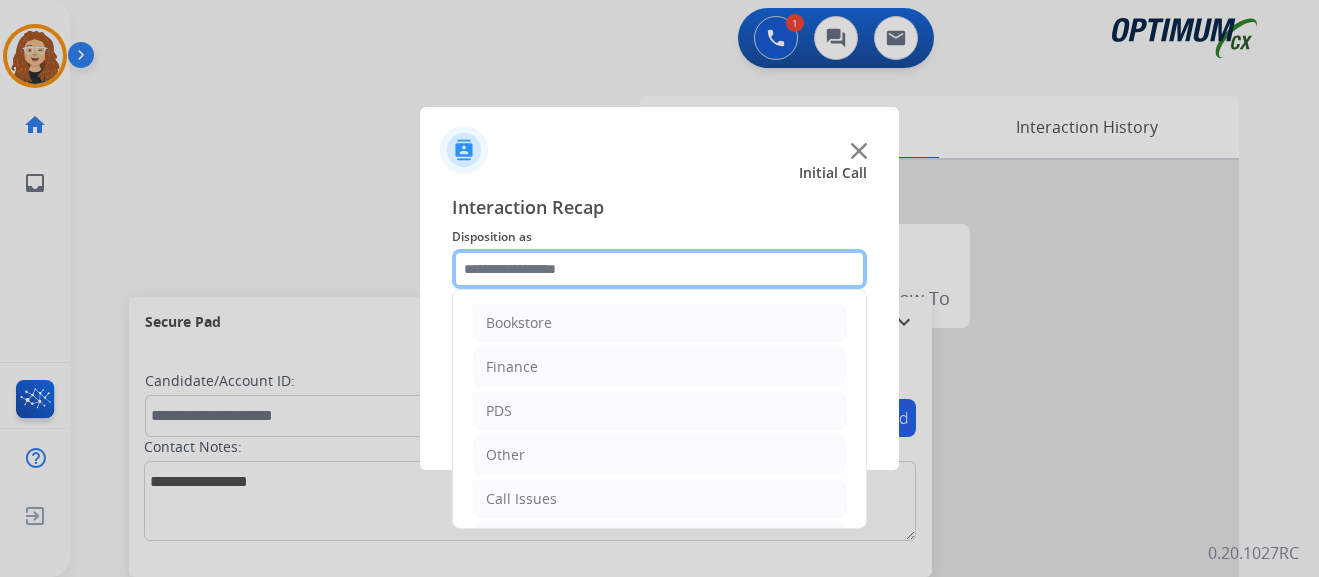 drag, startPoint x: 521, startPoint y: 269, endPoint x: 620, endPoint y: 299, distance: 103.44564 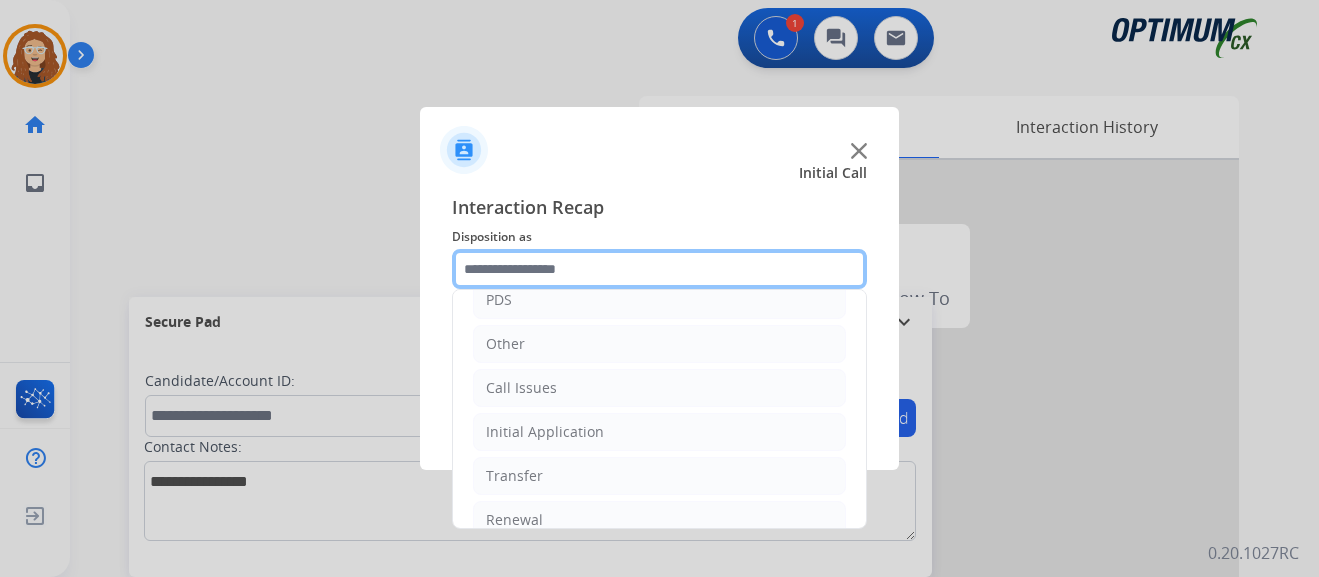scroll, scrollTop: 136, scrollLeft: 0, axis: vertical 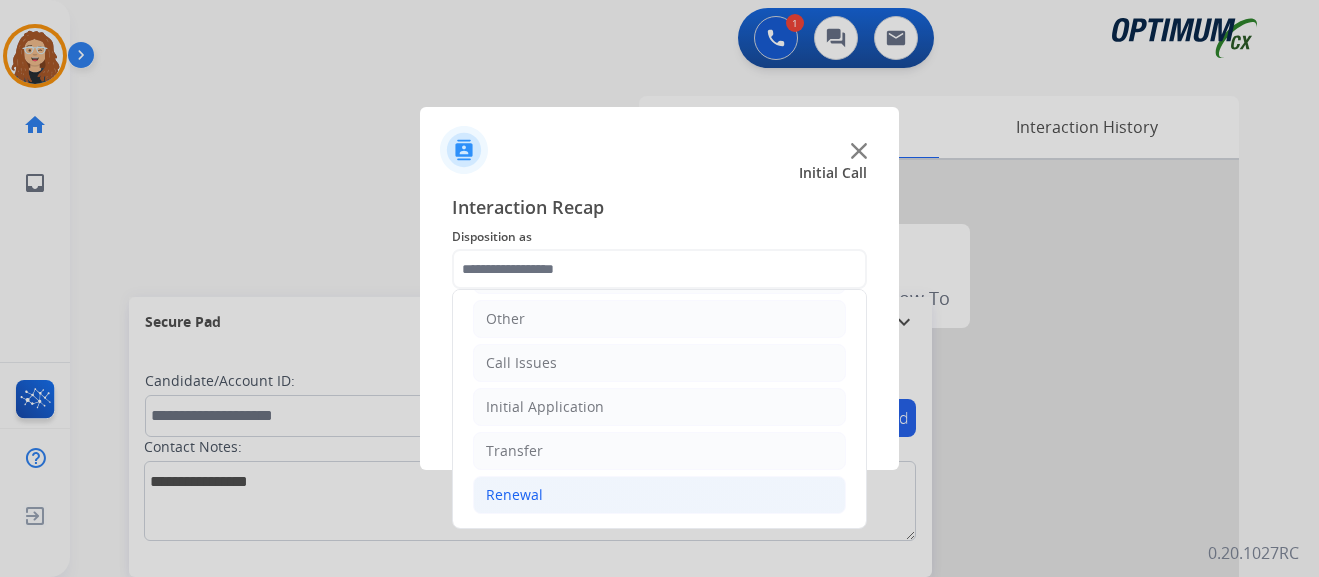 click on "Renewal" 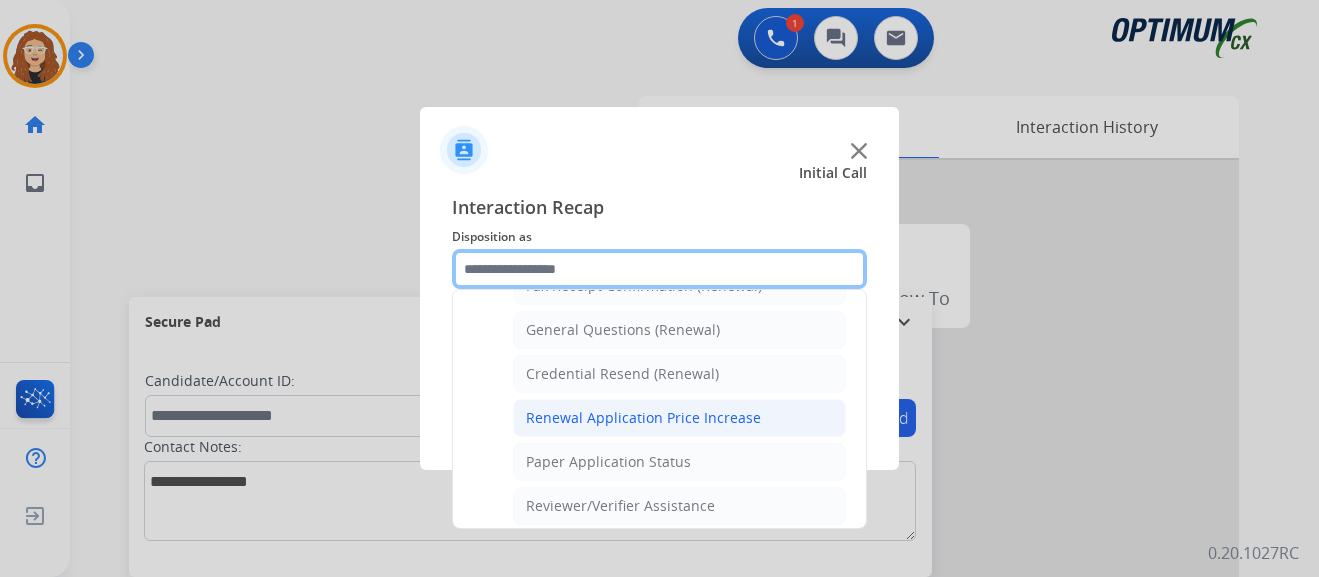 scroll, scrollTop: 568, scrollLeft: 0, axis: vertical 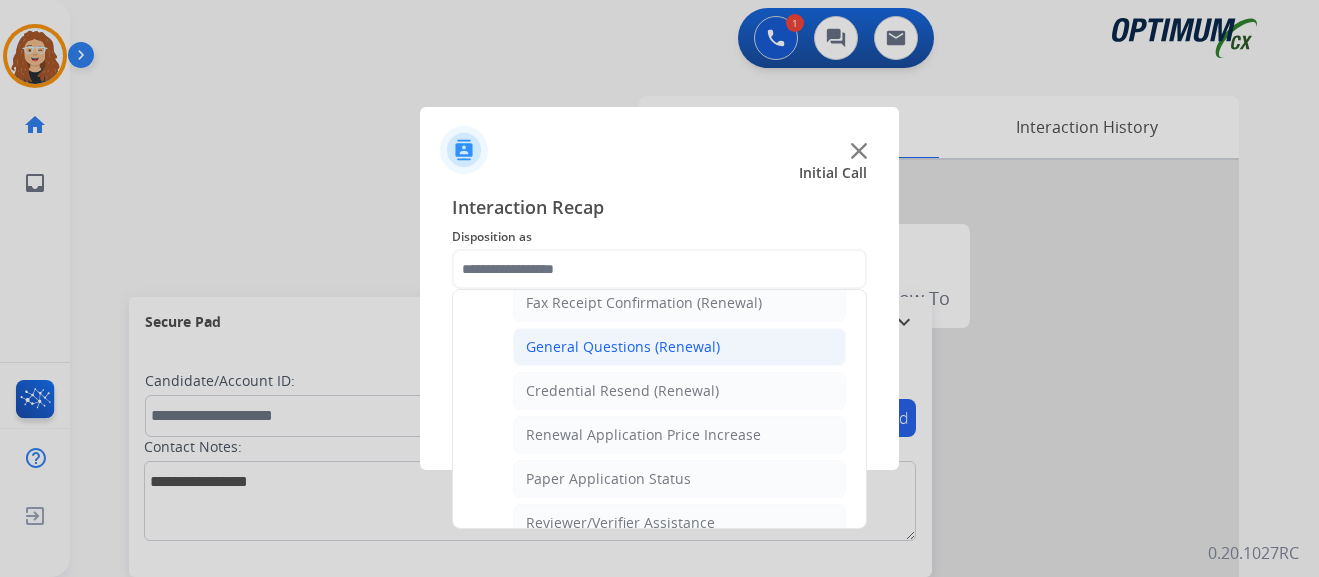 click on "General Questions (Renewal)" 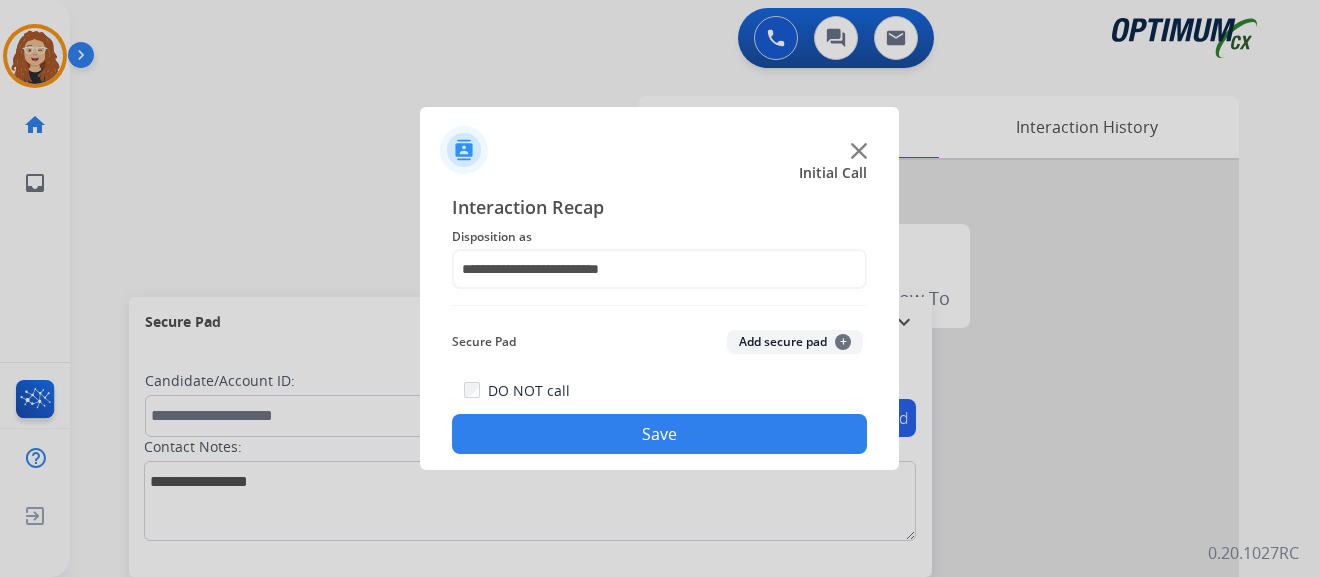 drag, startPoint x: 628, startPoint y: 439, endPoint x: 643, endPoint y: 426, distance: 19.849434 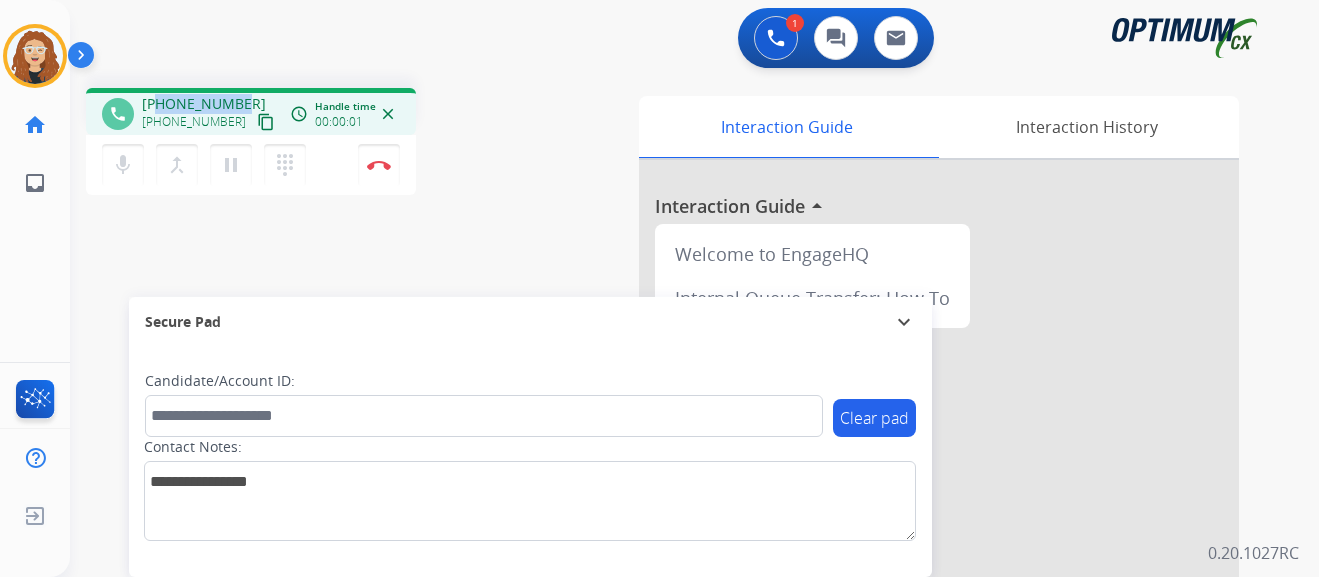 drag, startPoint x: 155, startPoint y: 102, endPoint x: 220, endPoint y: 95, distance: 65.37584 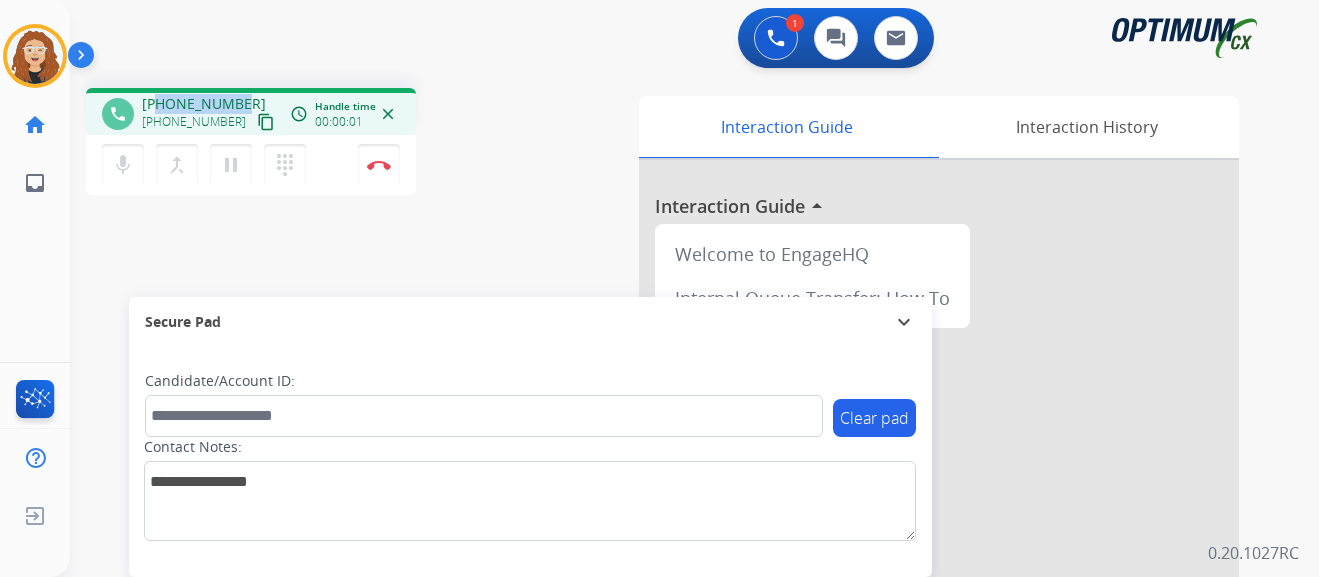 click on "[PHONE_NUMBER] [PHONE_NUMBER] content_copy" at bounding box center (210, 114) 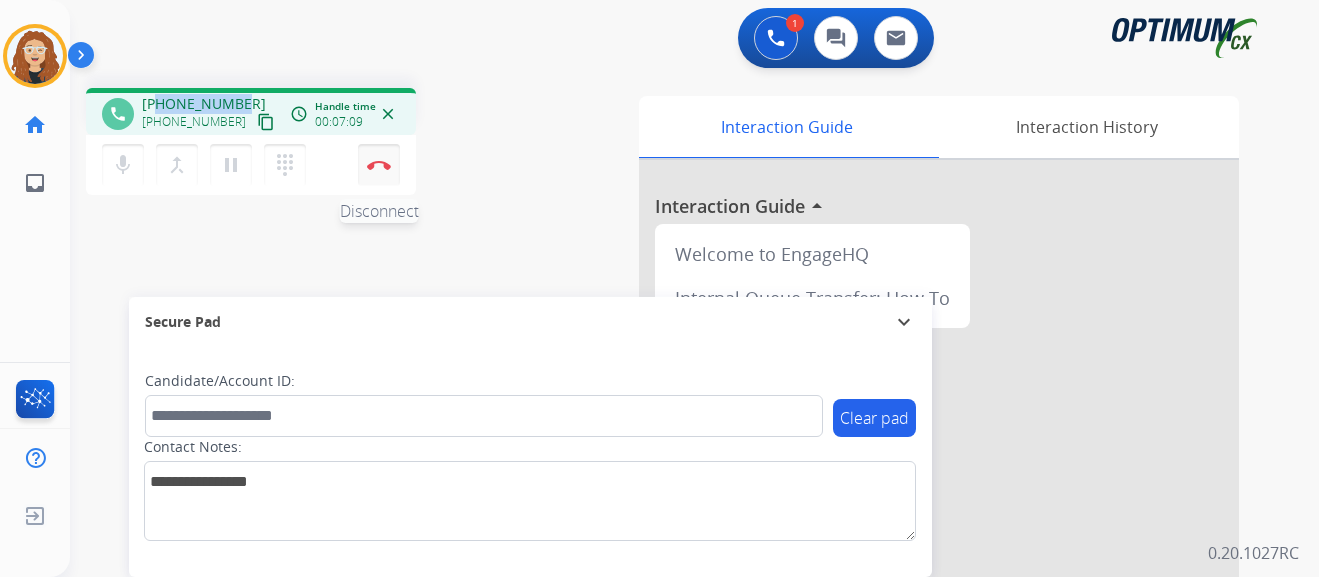 click on "Disconnect" at bounding box center [379, 165] 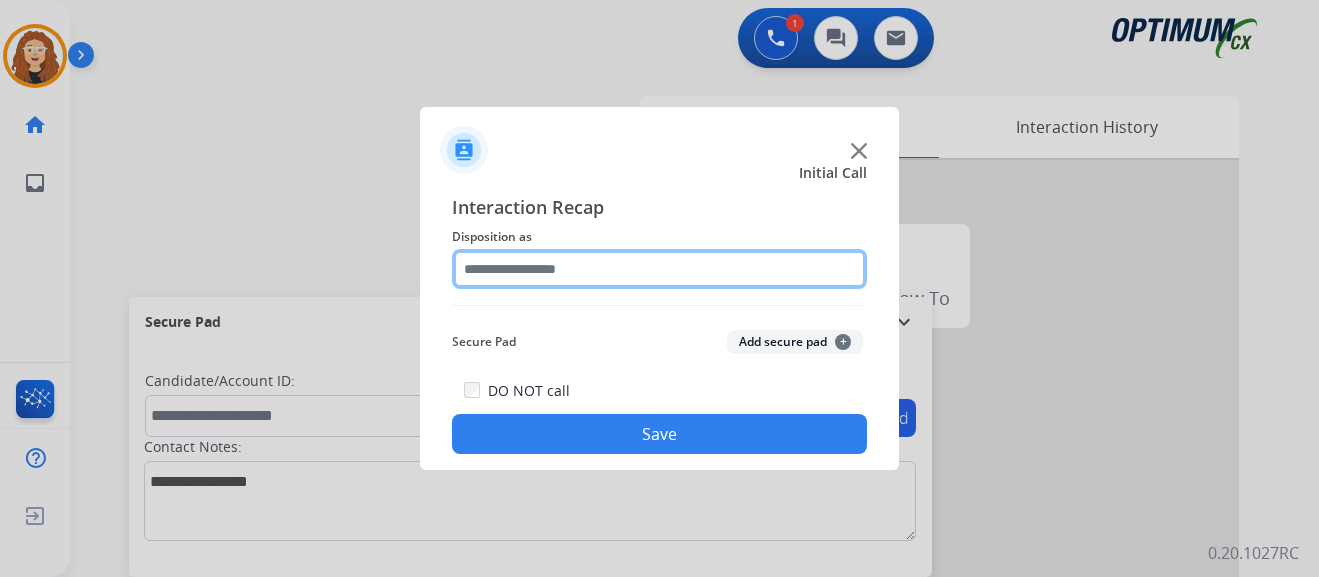 click 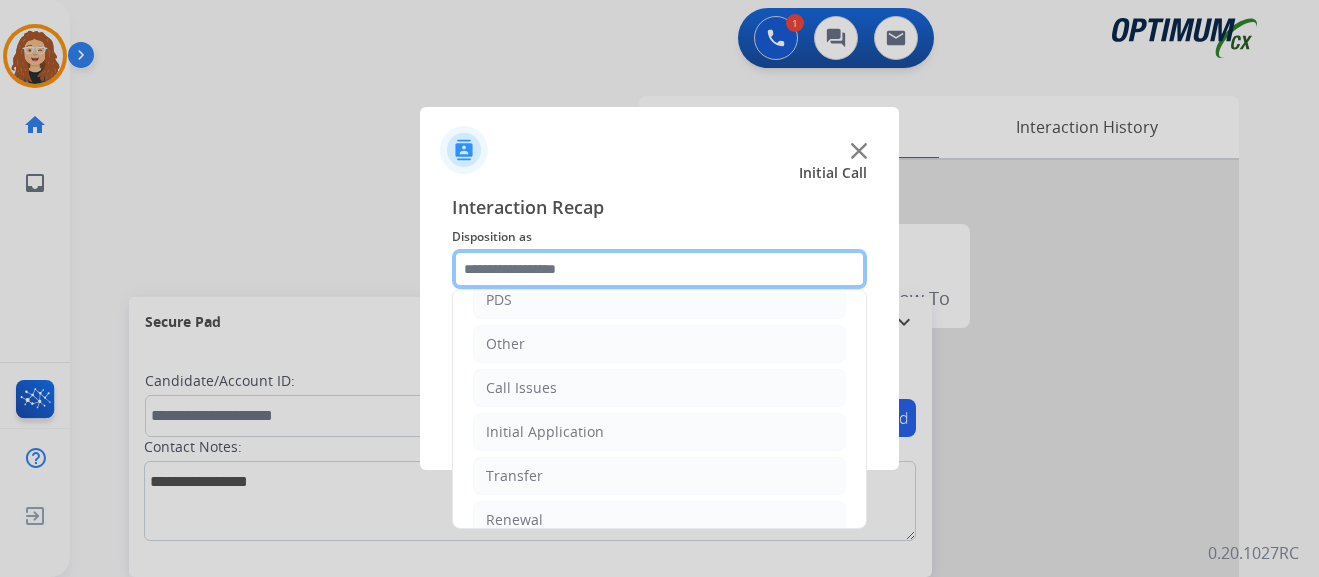scroll, scrollTop: 136, scrollLeft: 0, axis: vertical 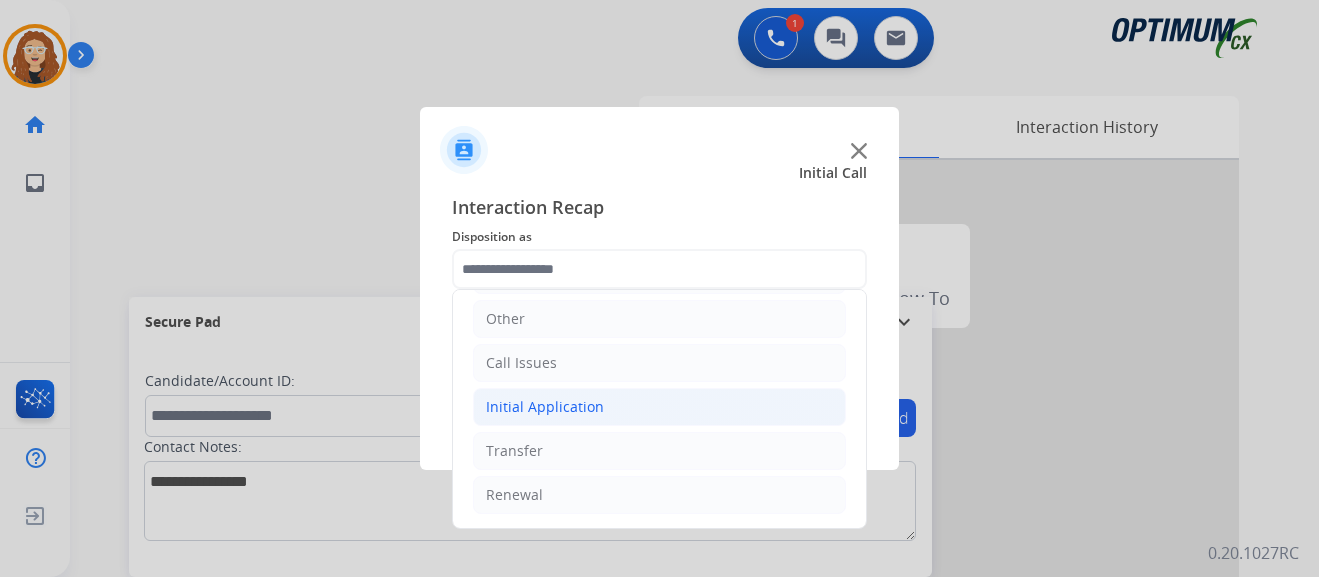 click on "Initial Application" 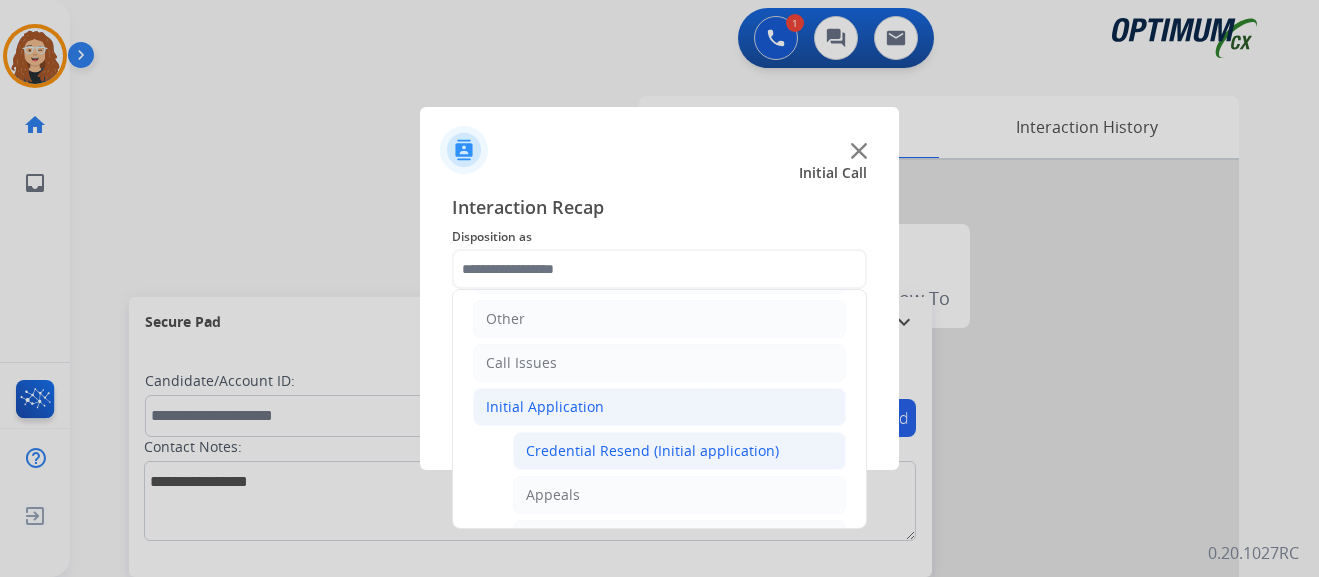 click on "Credential Resend (Initial application)" 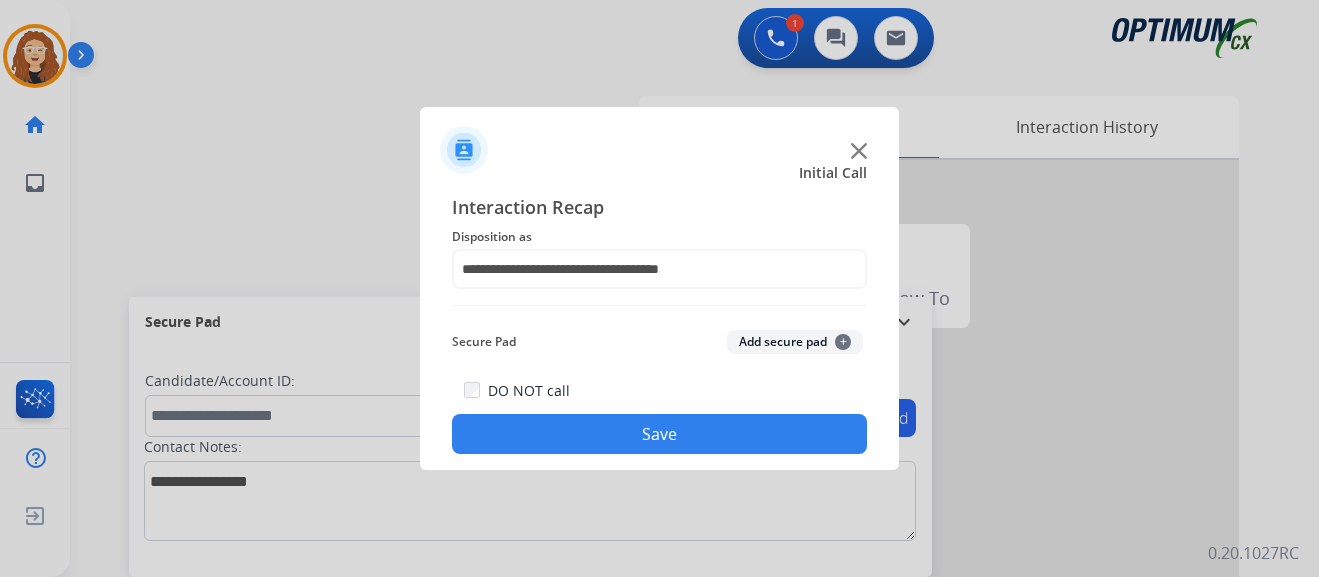 drag, startPoint x: 637, startPoint y: 435, endPoint x: 659, endPoint y: 415, distance: 29.732138 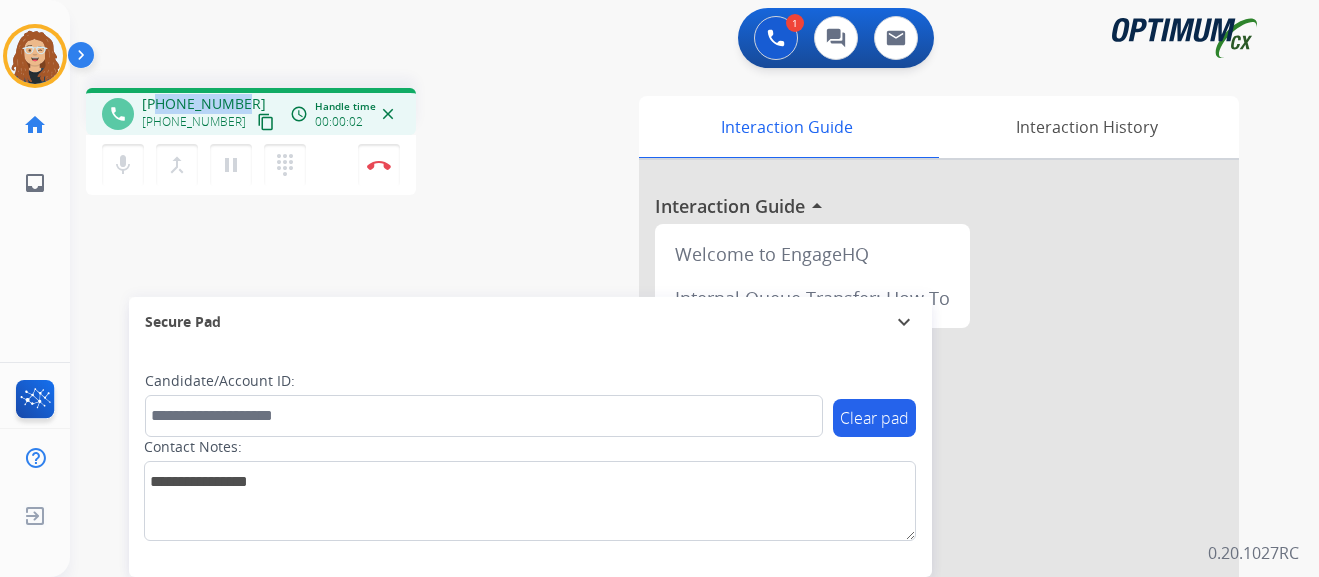 drag, startPoint x: 172, startPoint y: 98, endPoint x: 241, endPoint y: 96, distance: 69.02898 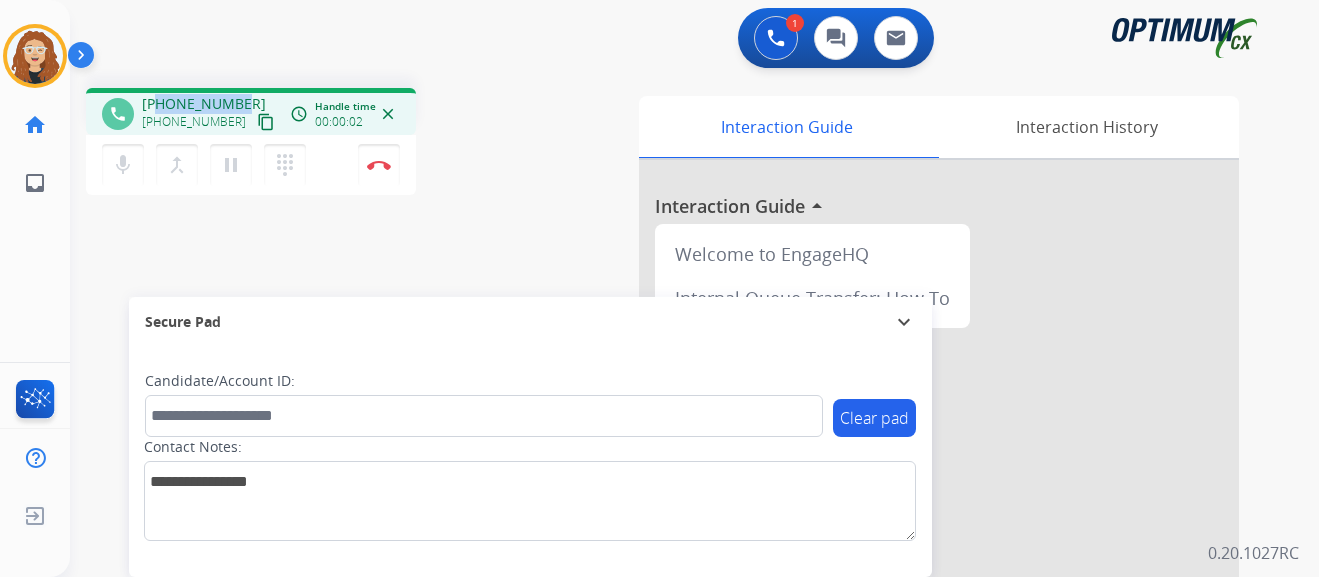 click on "[PHONE_NUMBER] [PHONE_NUMBER] content_copy" at bounding box center (210, 114) 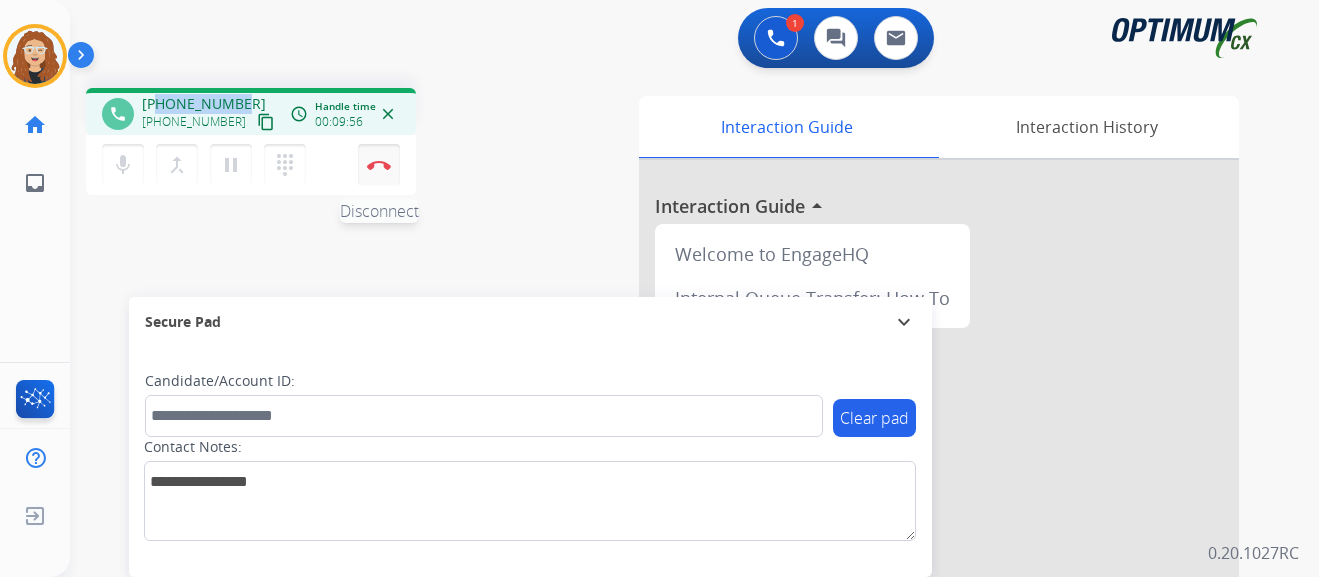 click on "Disconnect" at bounding box center (379, 165) 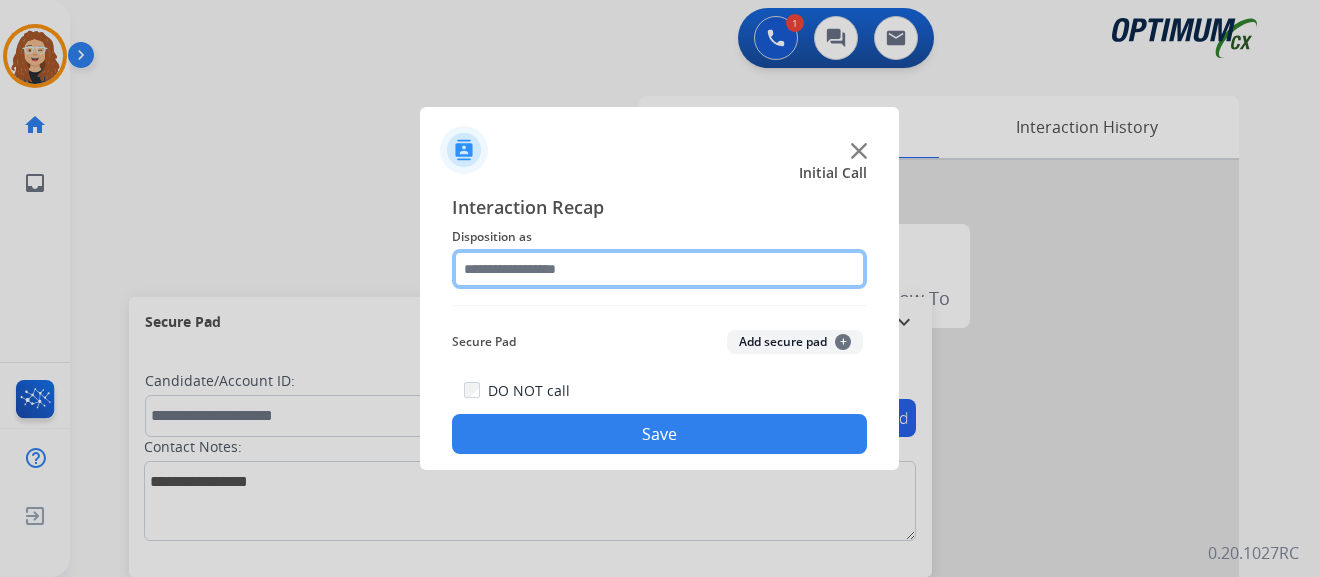 click 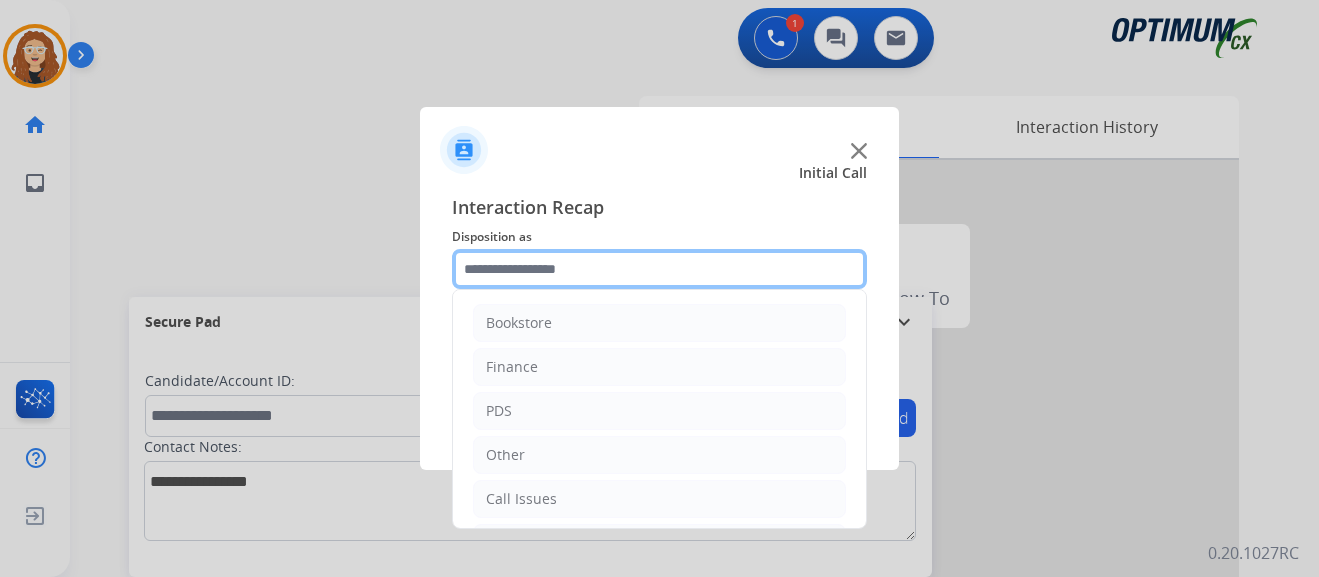 scroll, scrollTop: 136, scrollLeft: 0, axis: vertical 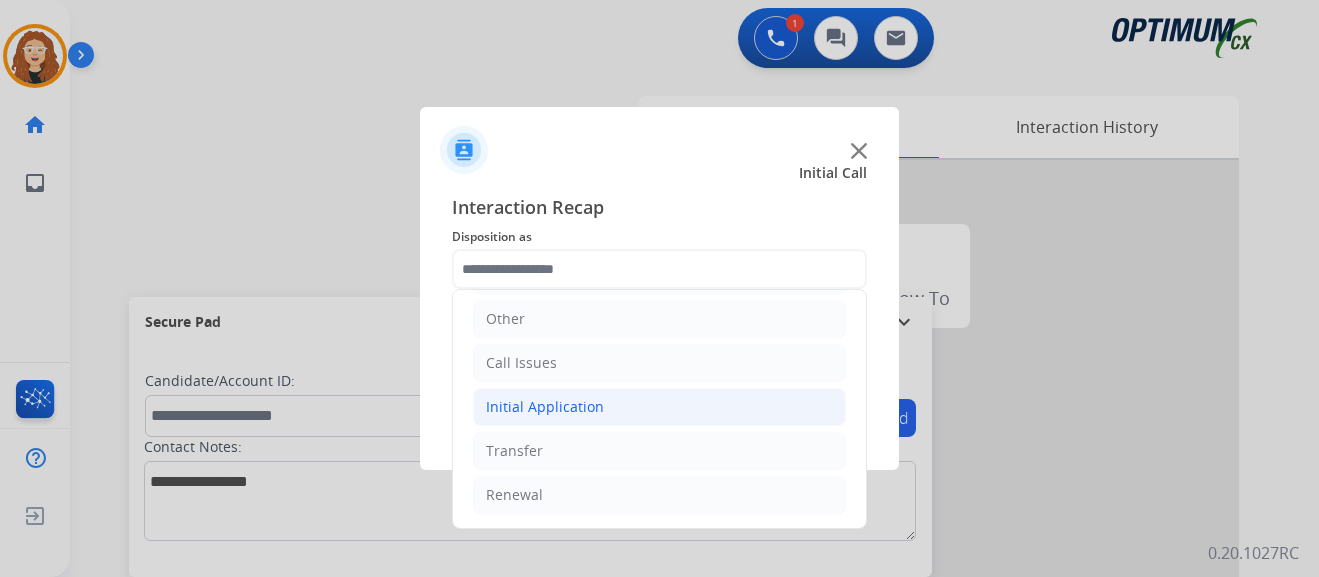 click on "Initial Application" 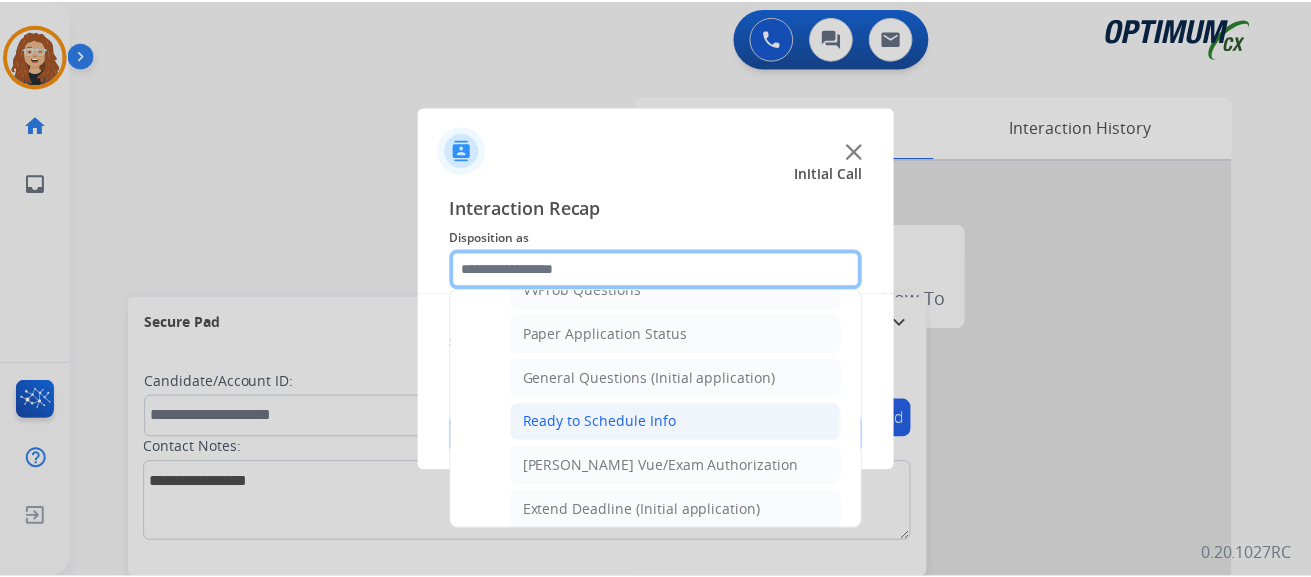 scroll, scrollTop: 1102, scrollLeft: 0, axis: vertical 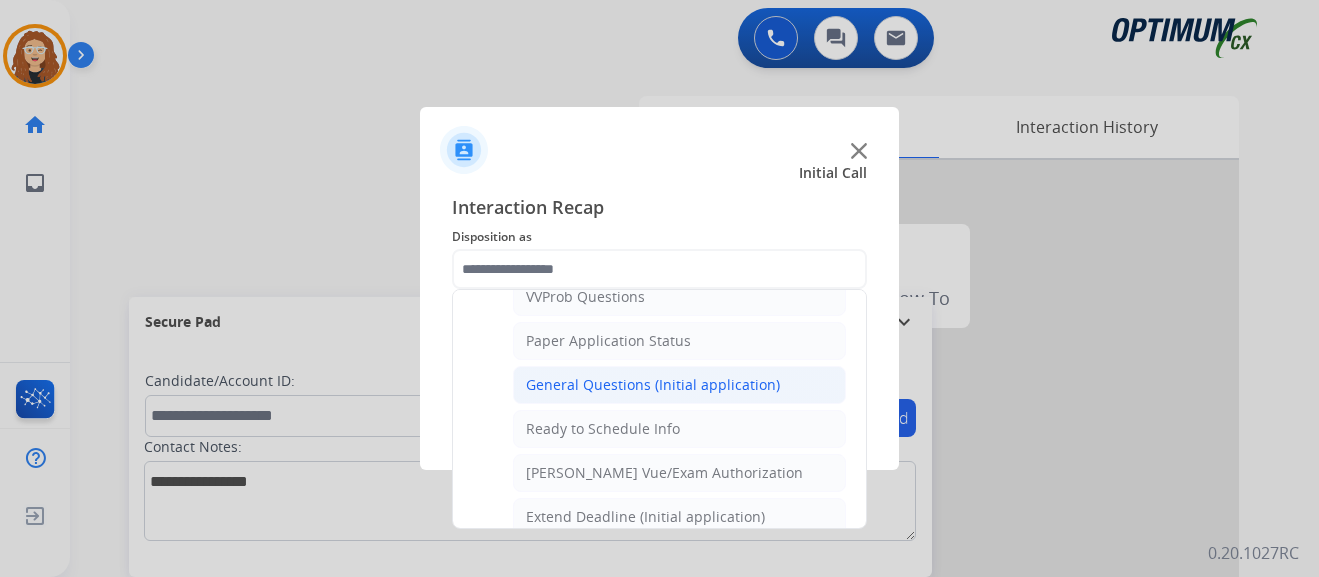 click on "General Questions (Initial application)" 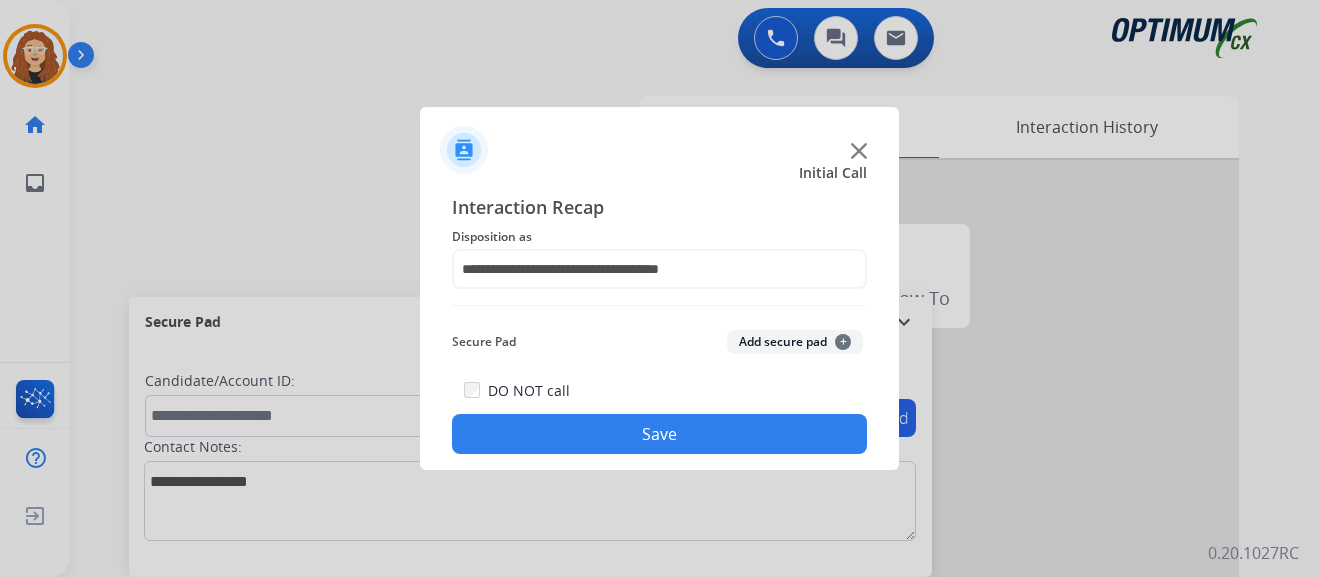 click on "Save" 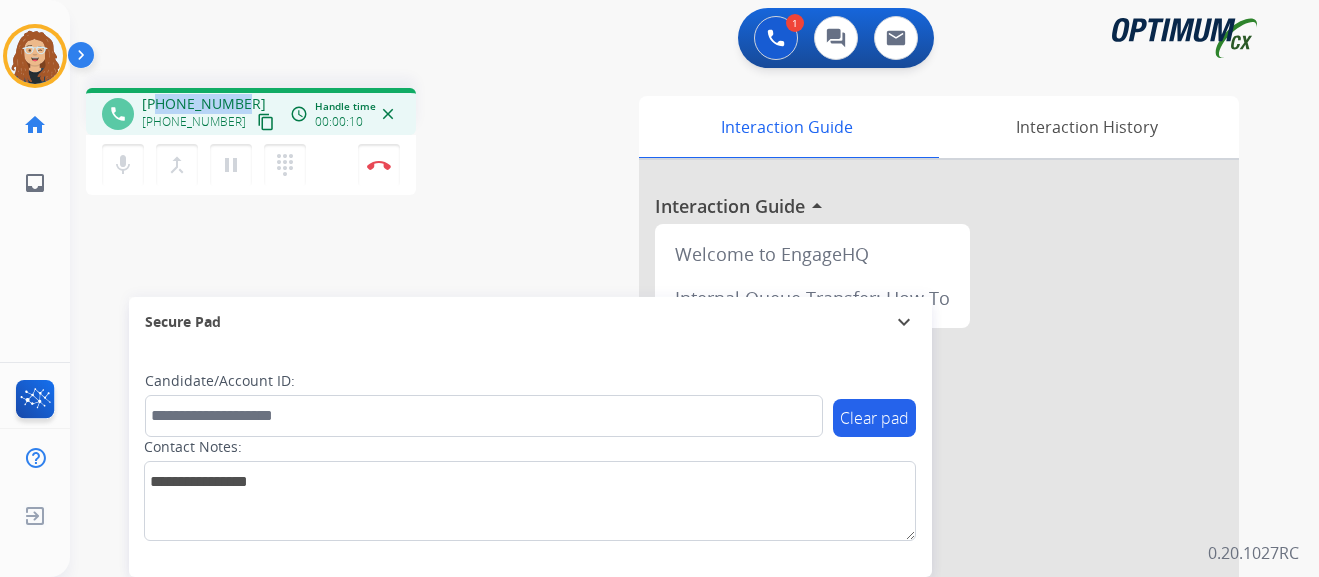 drag, startPoint x: 157, startPoint y: 101, endPoint x: 241, endPoint y: 93, distance: 84.38009 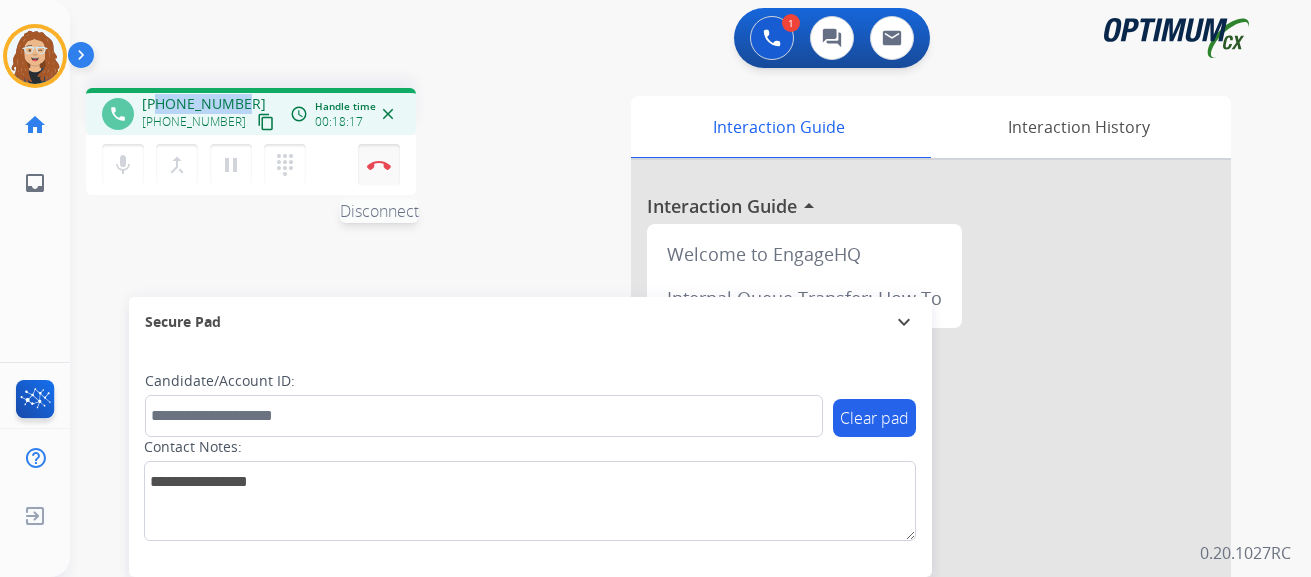 click on "Disconnect" at bounding box center [379, 165] 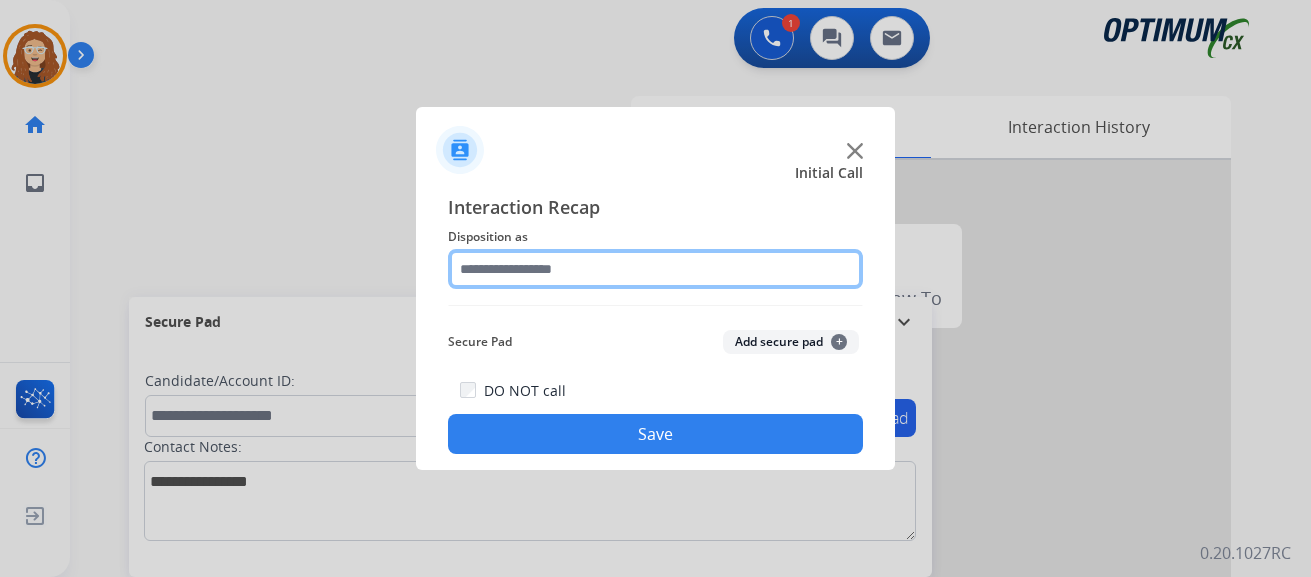 click 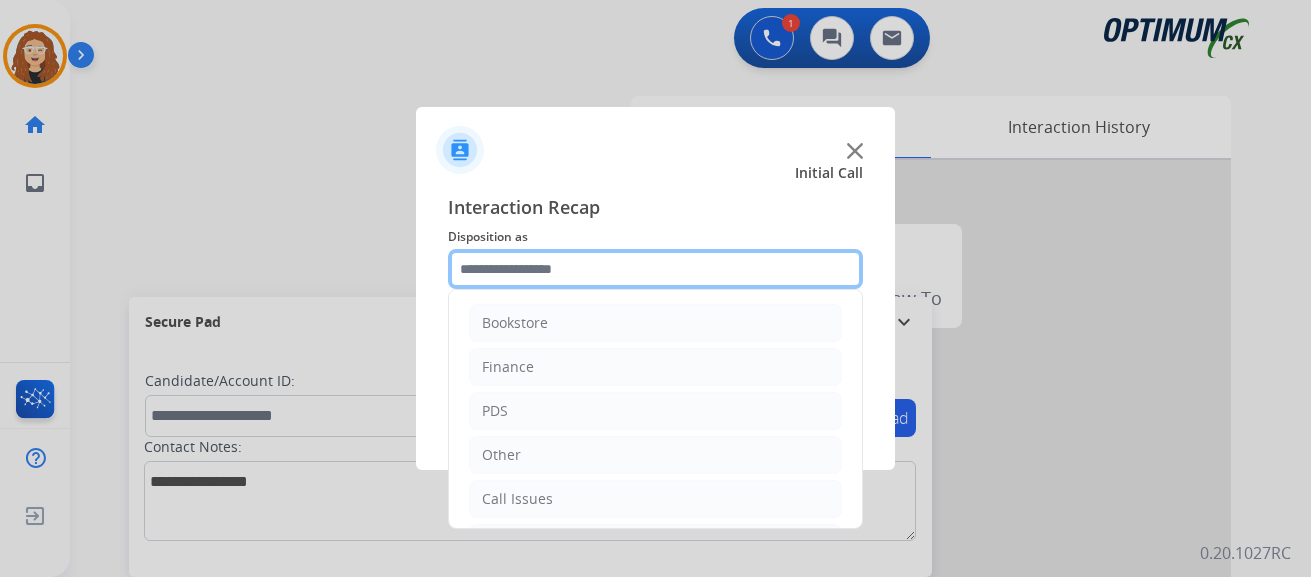 scroll, scrollTop: 136, scrollLeft: 0, axis: vertical 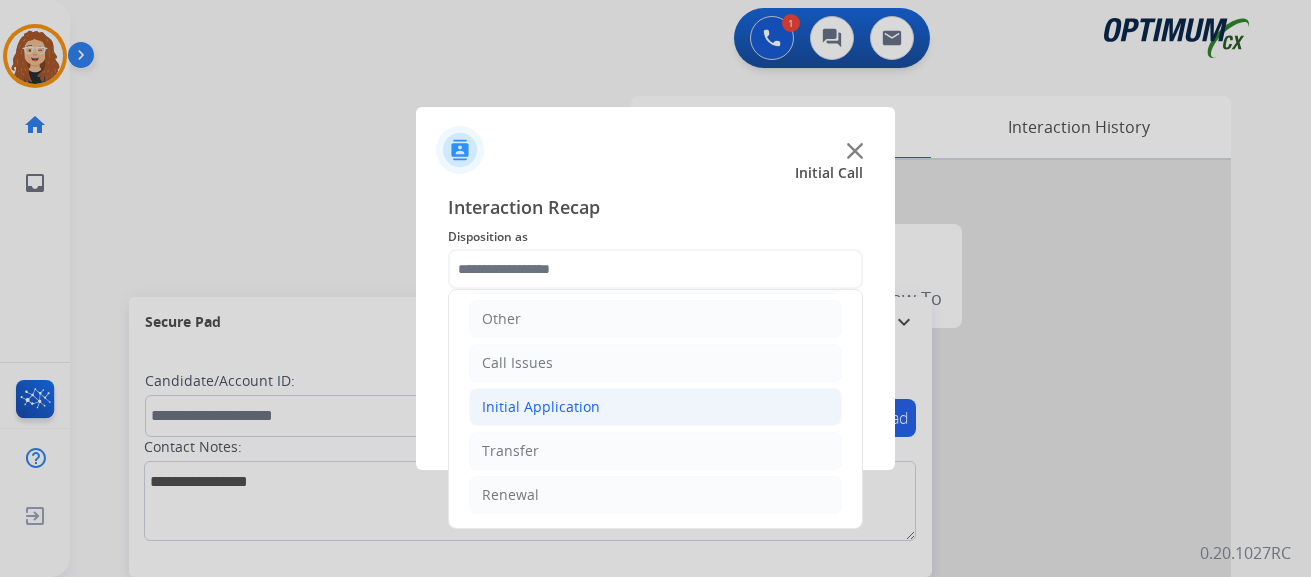 click on "Initial Application" 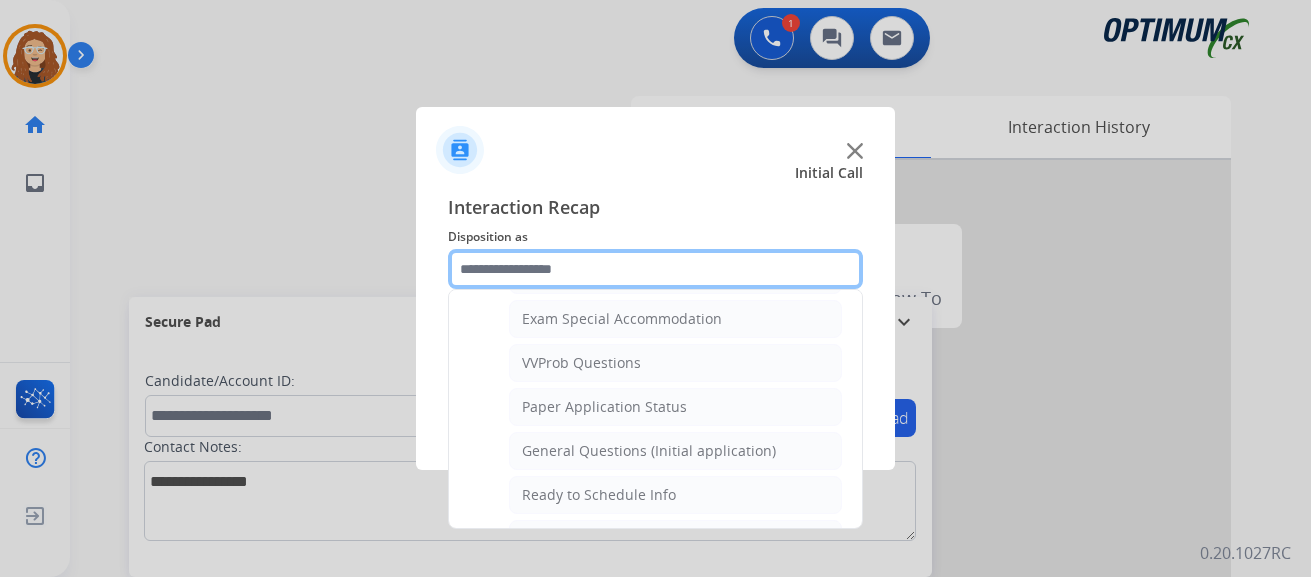 scroll, scrollTop: 1035, scrollLeft: 0, axis: vertical 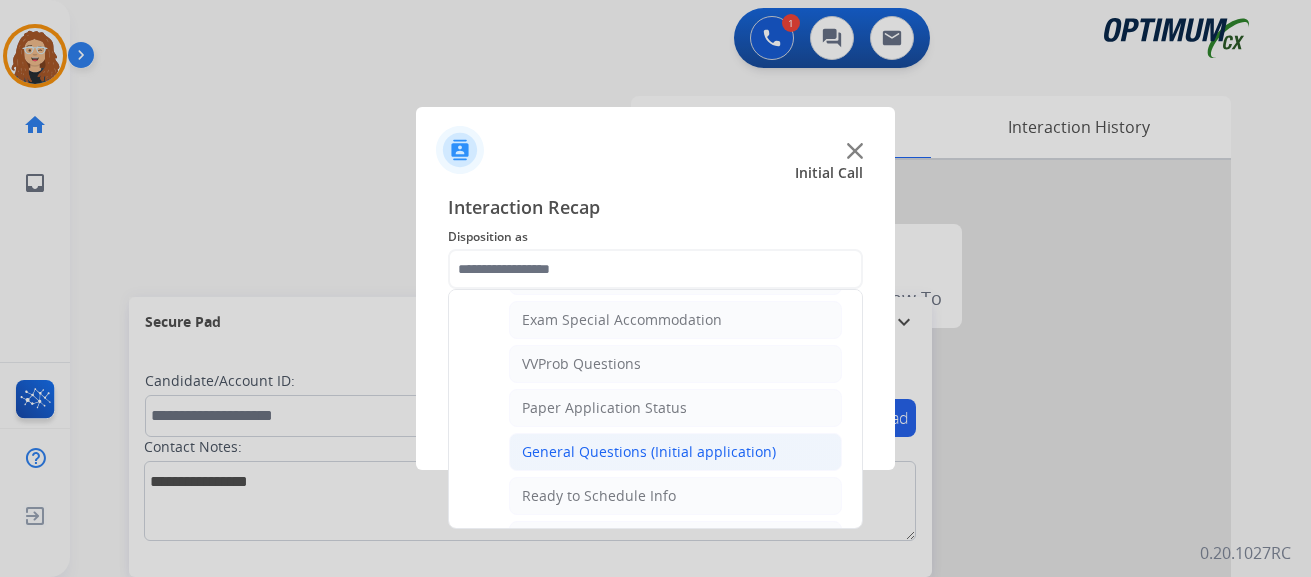 click on "General Questions (Initial application)" 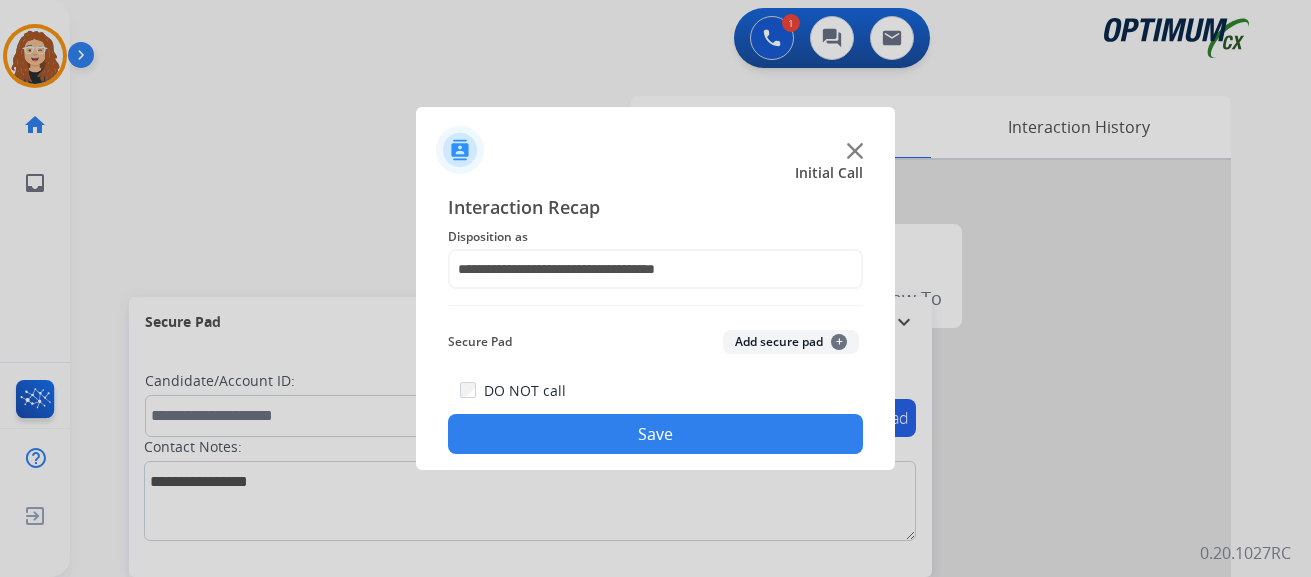 click on "Save" 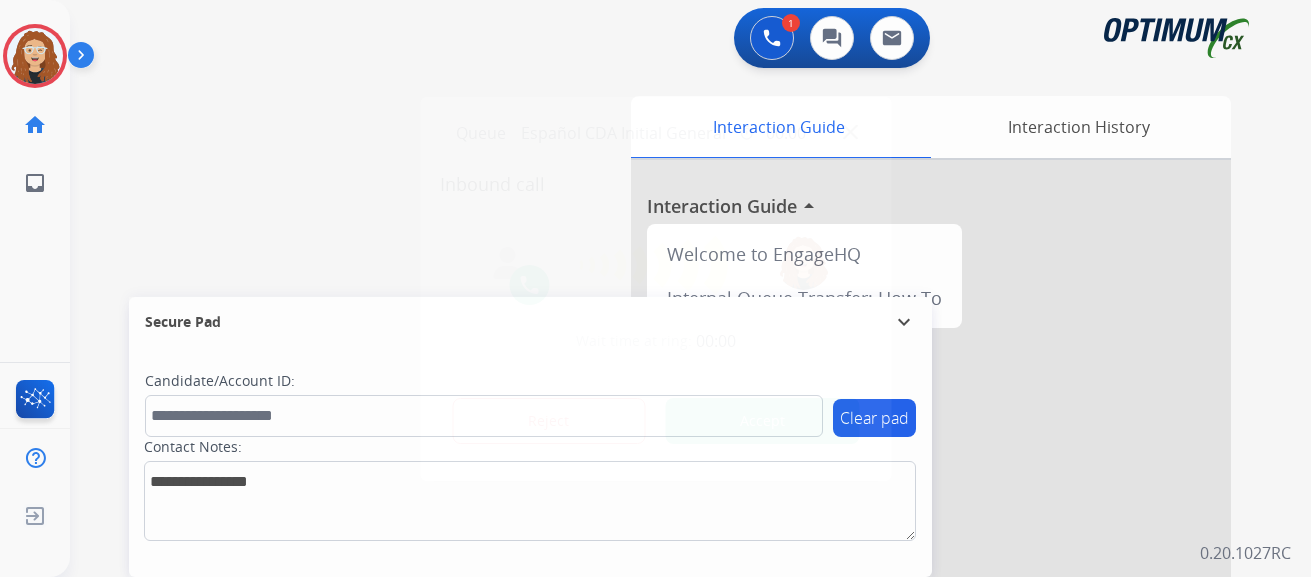 click on "Accept" at bounding box center (762, 421) 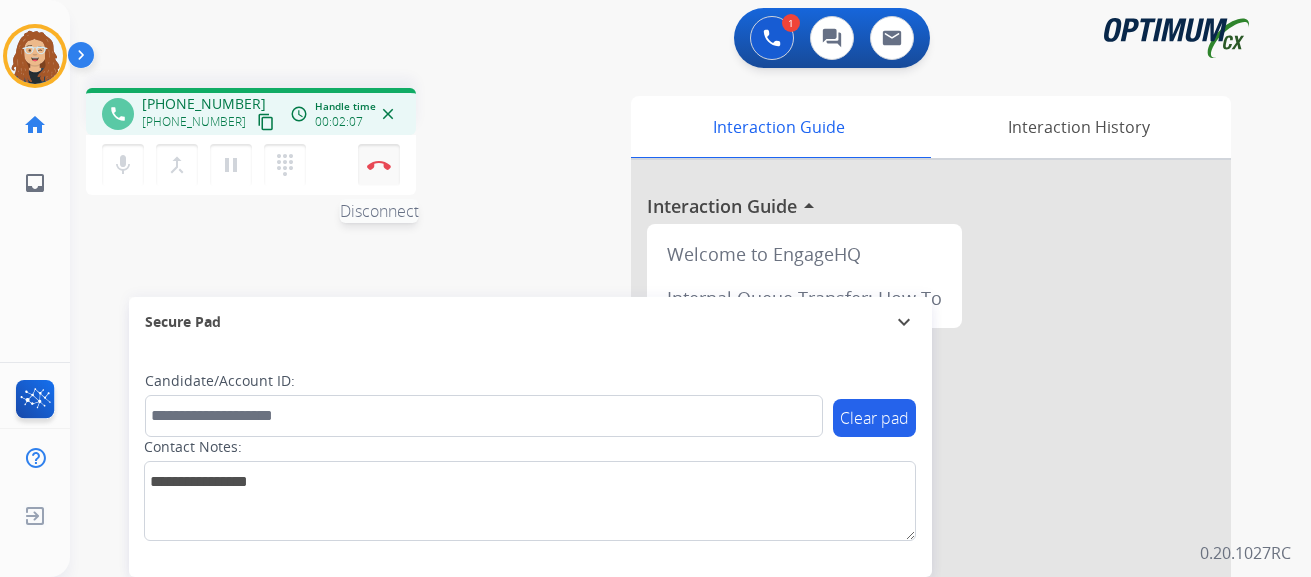 click at bounding box center [379, 165] 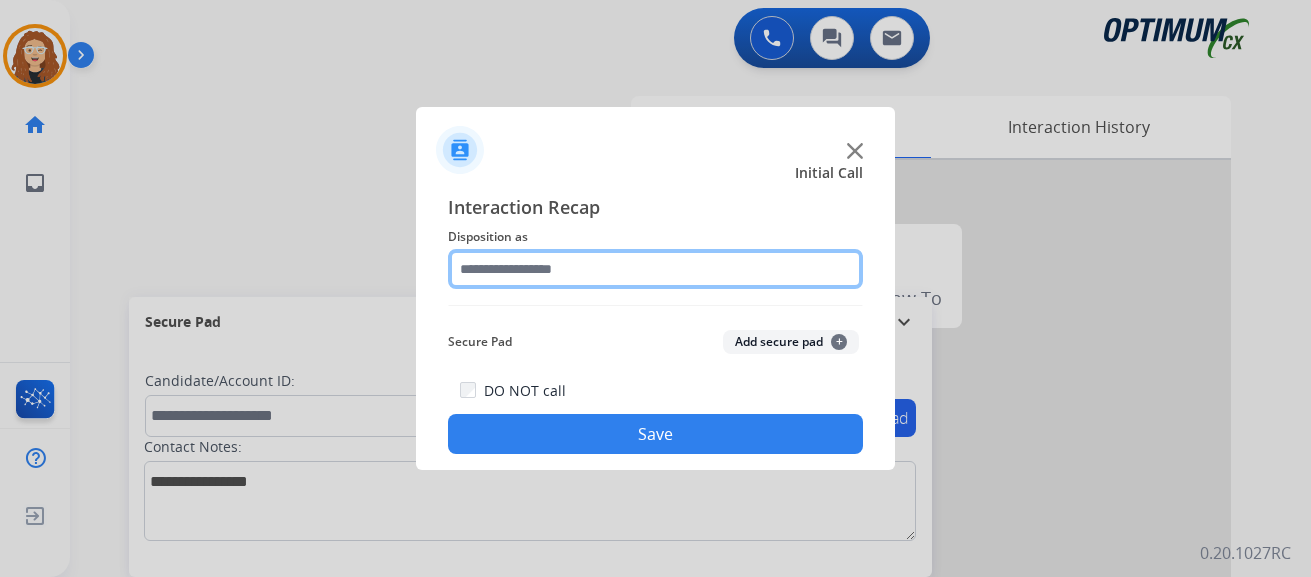 click 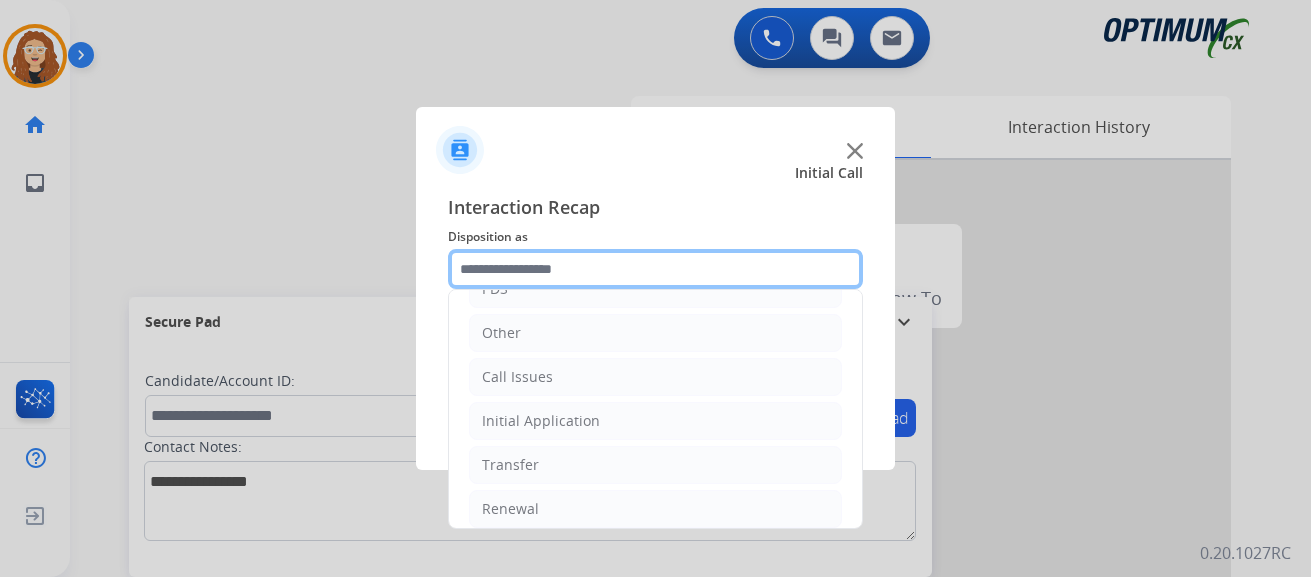scroll, scrollTop: 136, scrollLeft: 0, axis: vertical 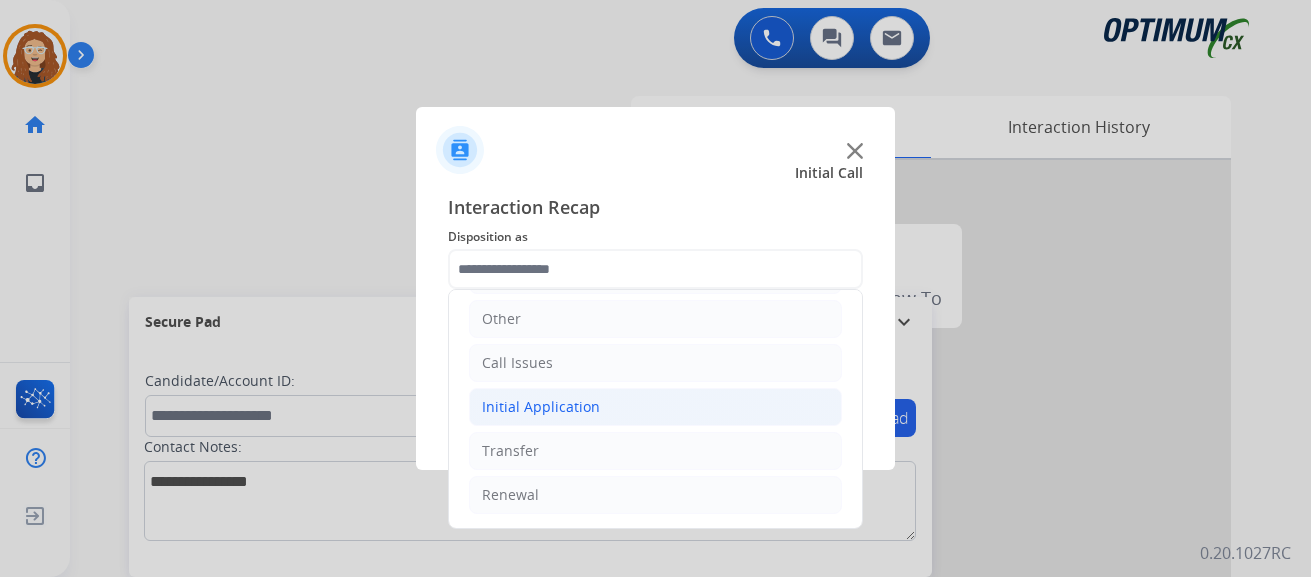 click on "Initial Application" 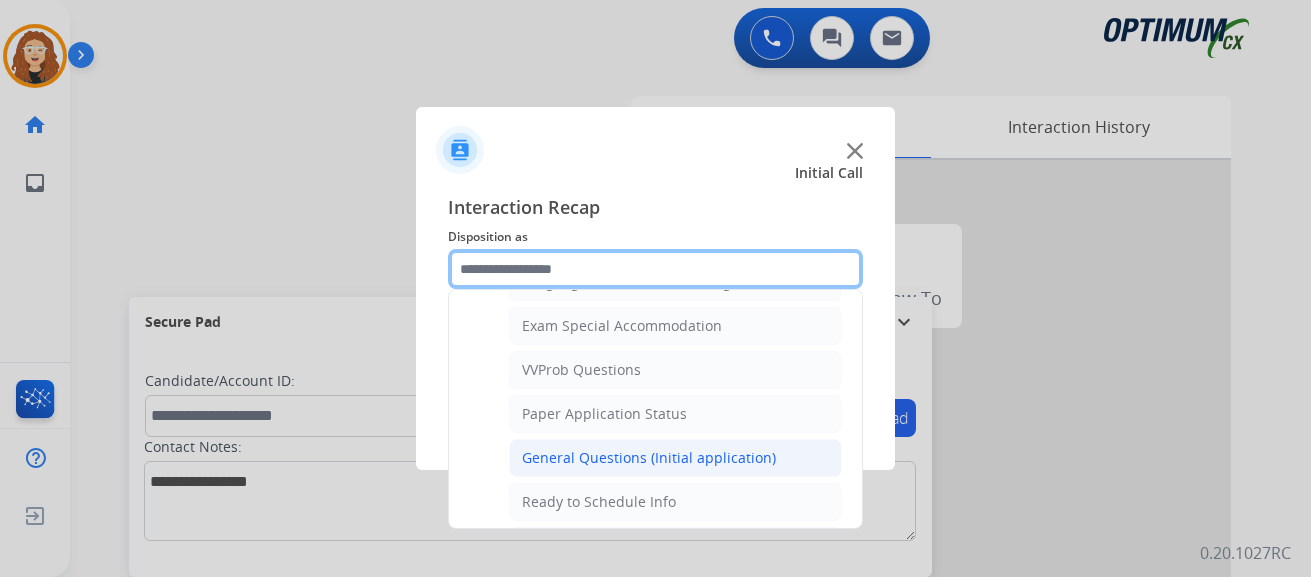 scroll, scrollTop: 1030, scrollLeft: 0, axis: vertical 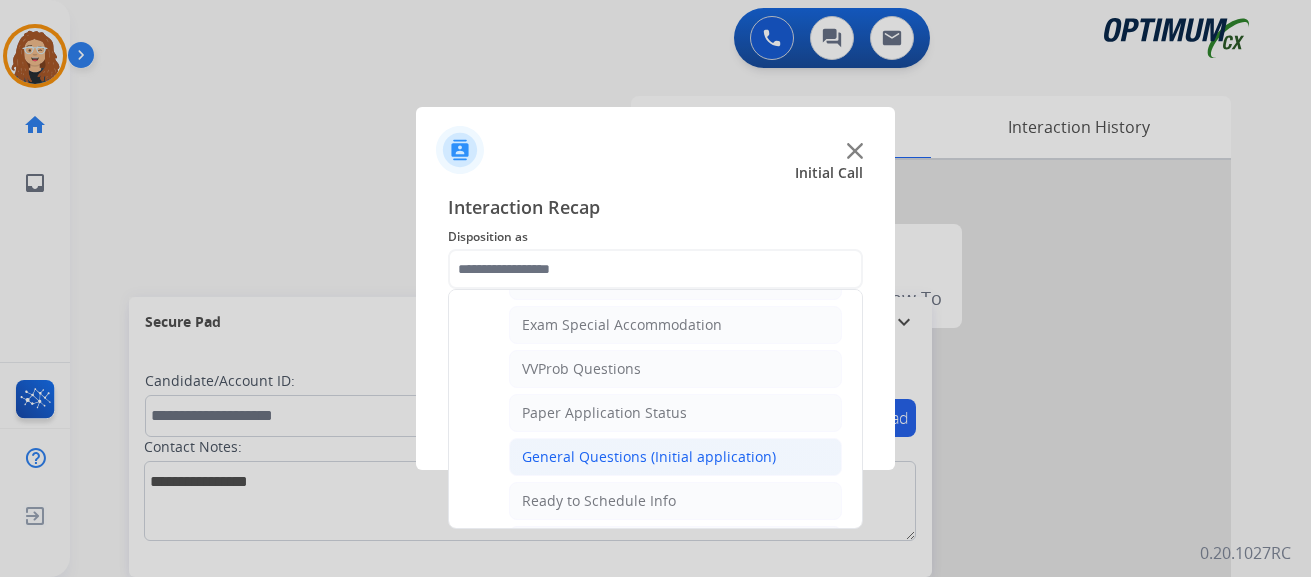 click on "General Questions (Initial application)" 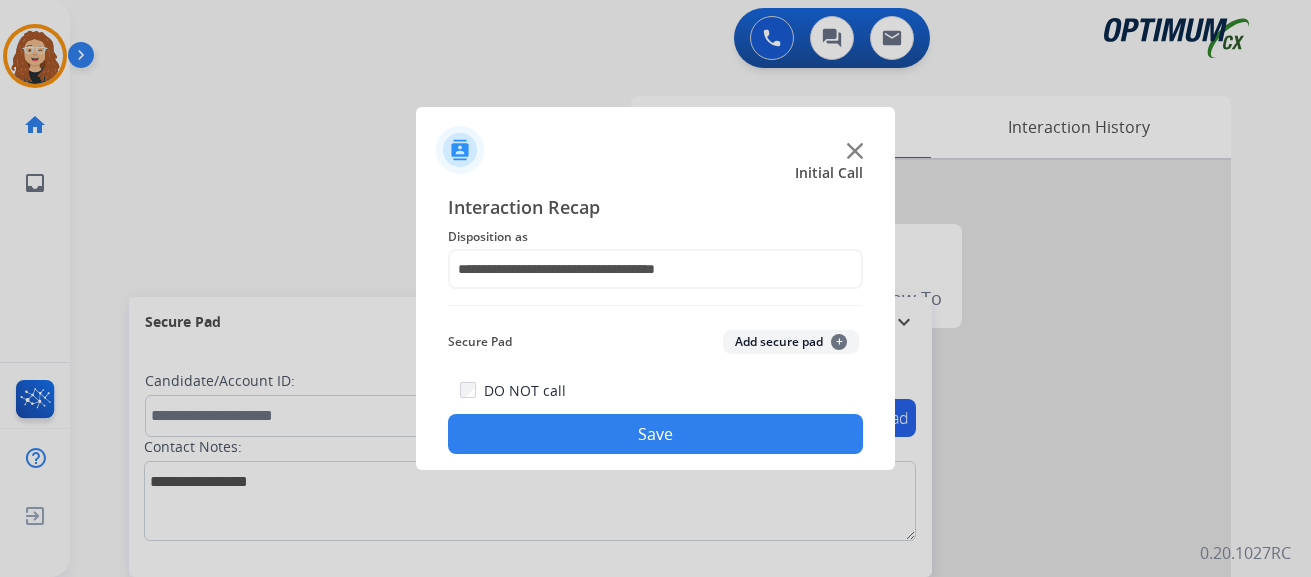 click on "Save" 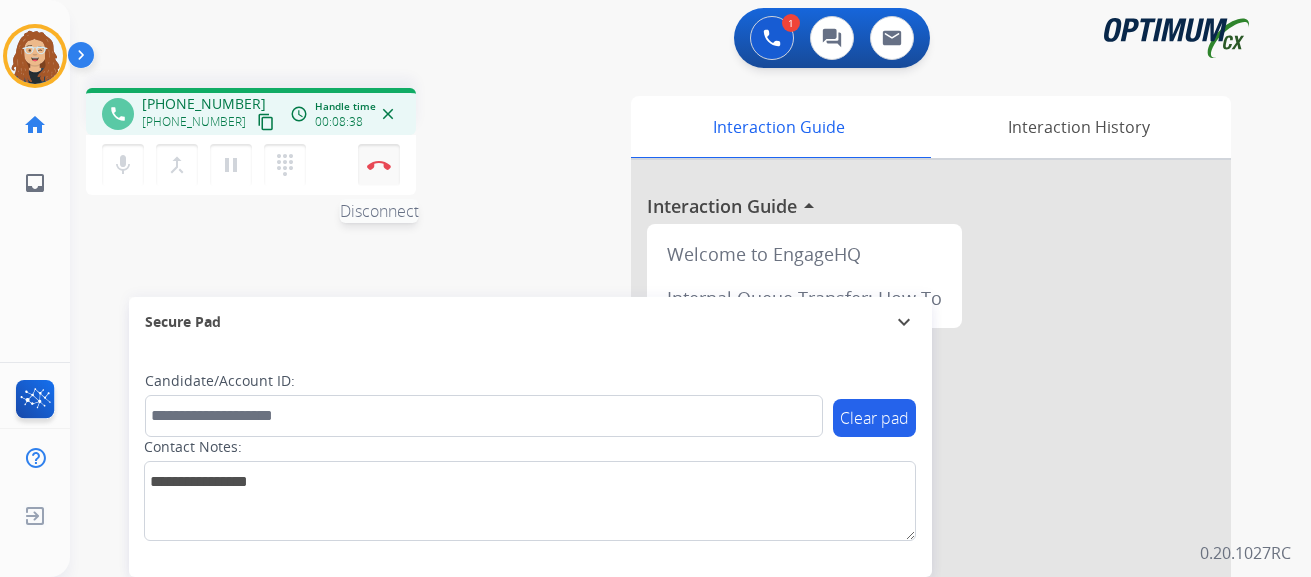 click on "Disconnect" at bounding box center [379, 165] 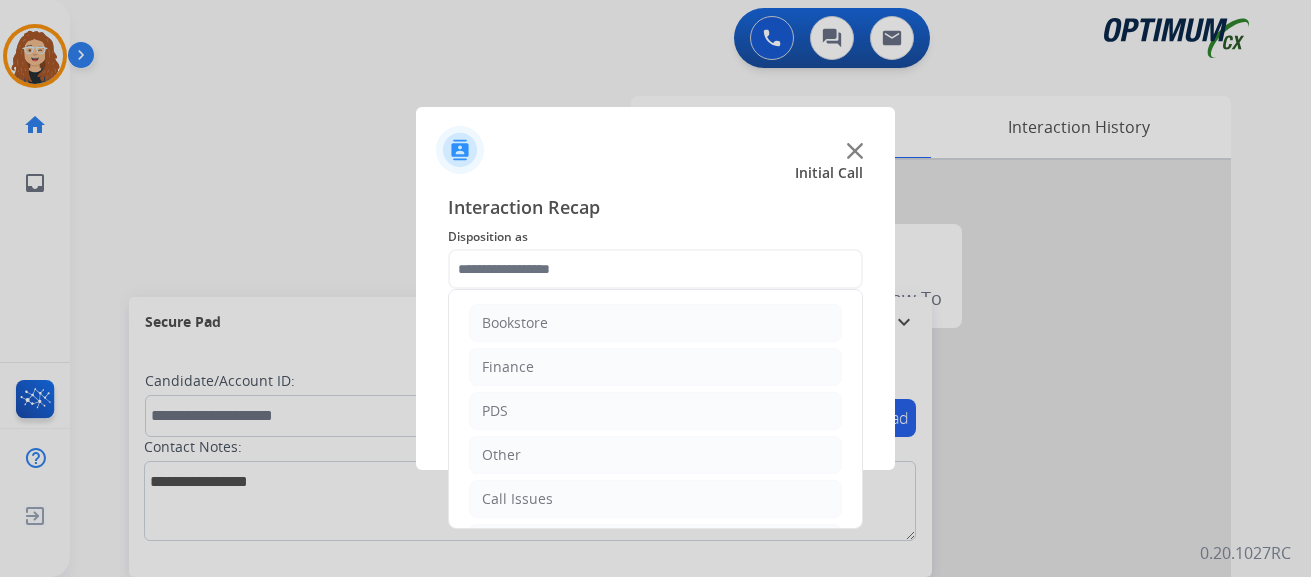 click 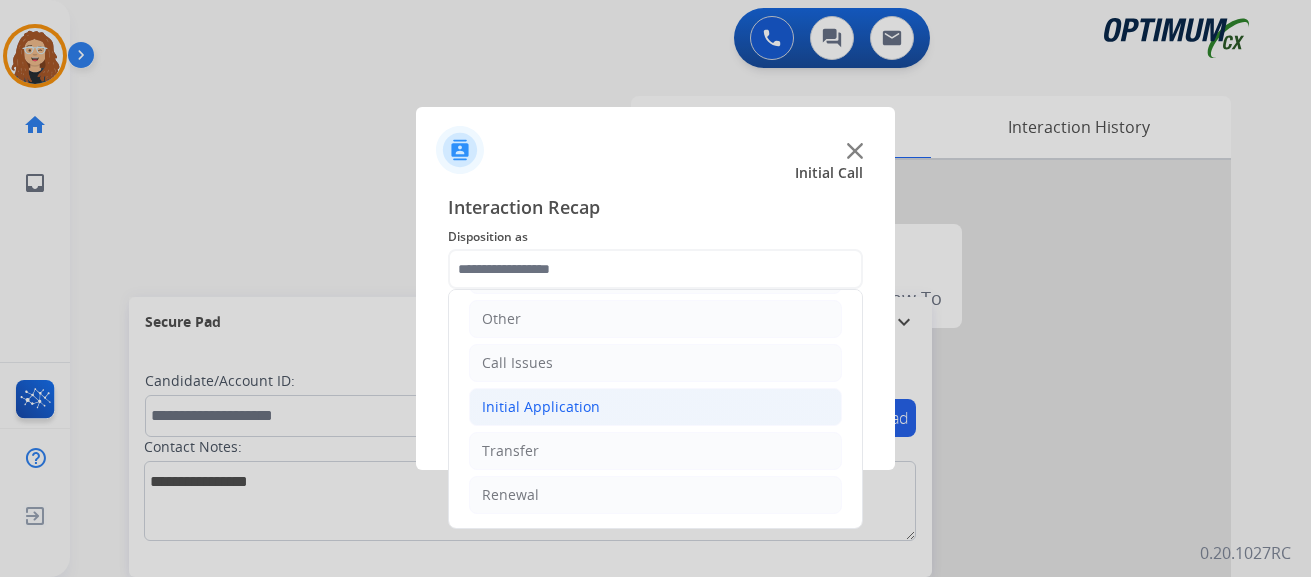 drag, startPoint x: 604, startPoint y: 413, endPoint x: 790, endPoint y: 392, distance: 187.18173 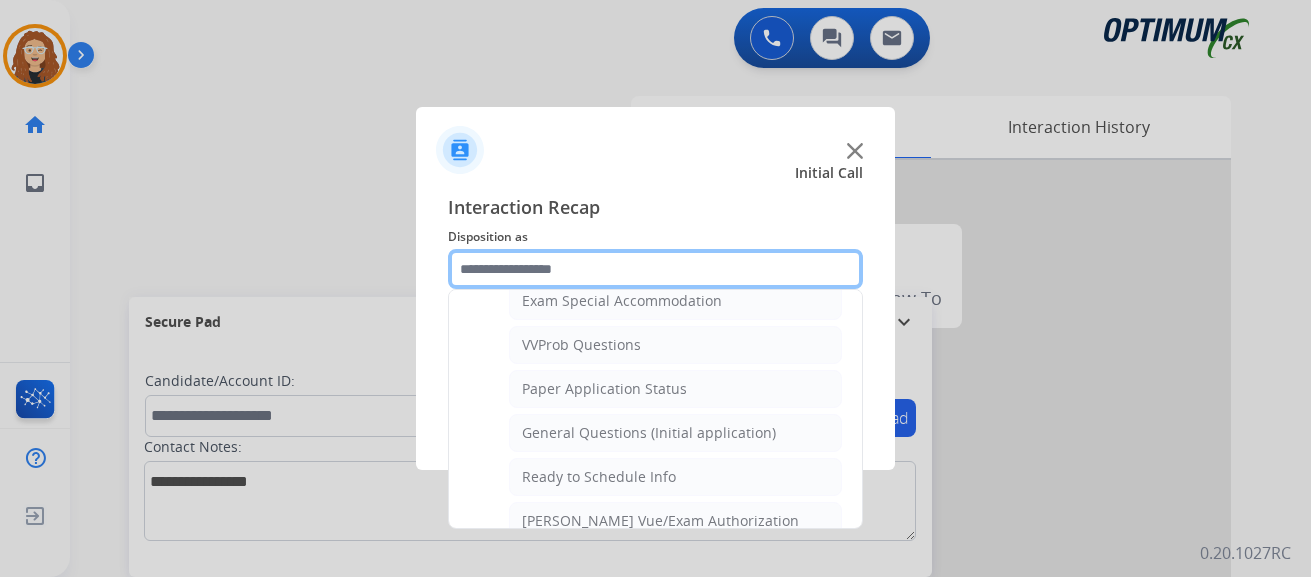 scroll, scrollTop: 1066, scrollLeft: 0, axis: vertical 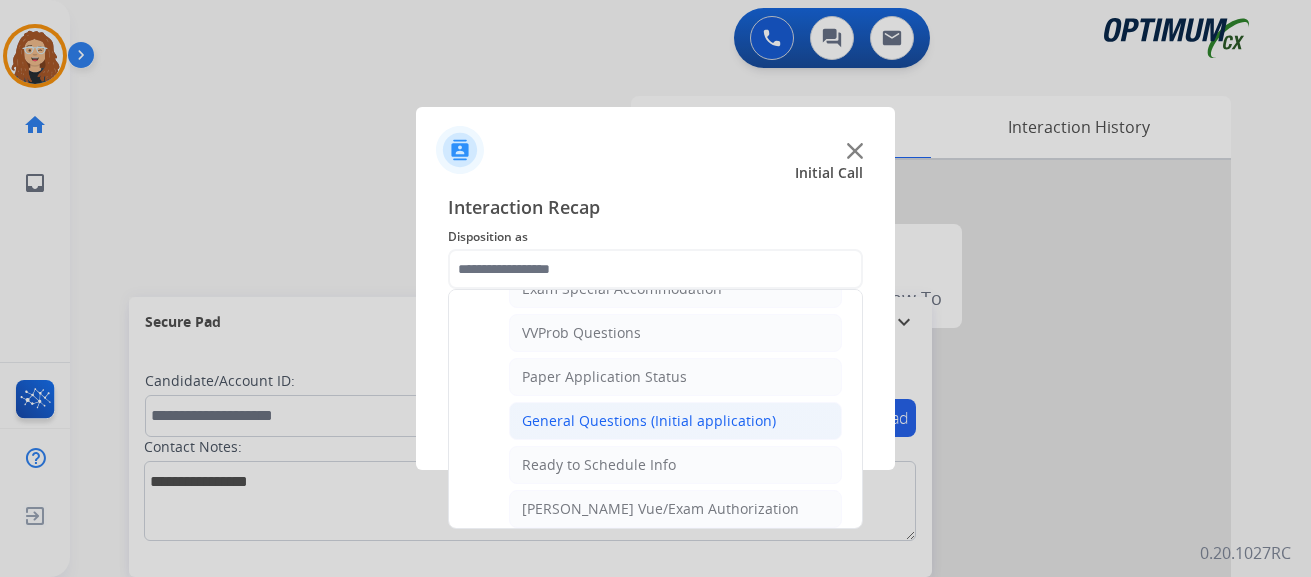 click on "General Questions (Initial application)" 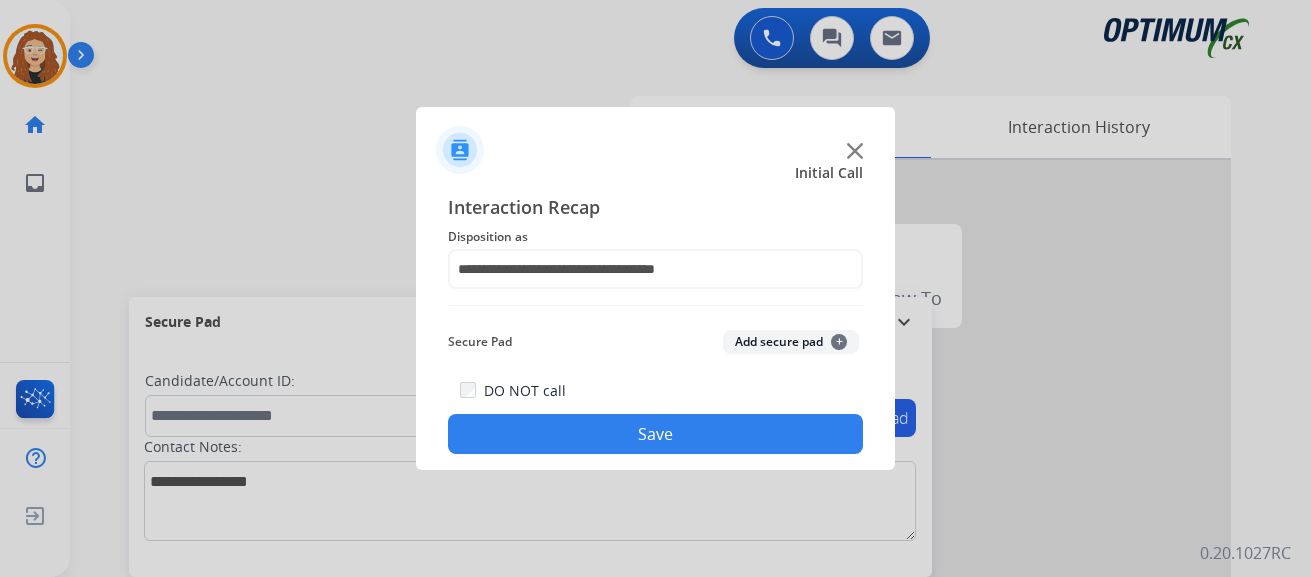 click on "Save" 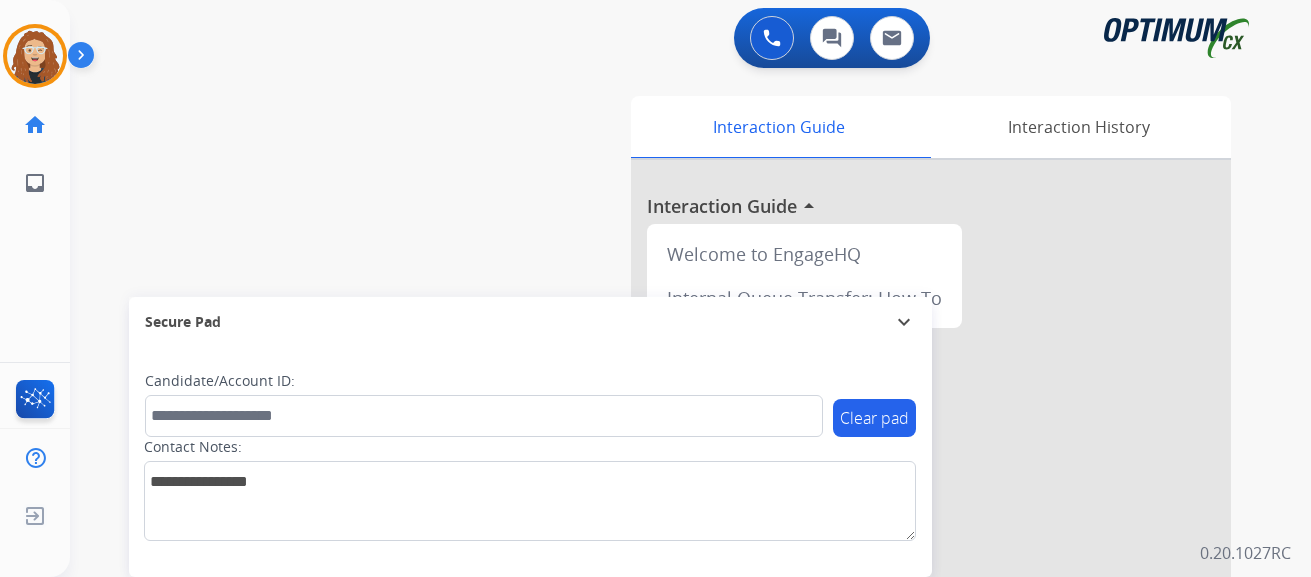 click on "swap_horiz Break voice bridge close_fullscreen Connect 3-Way Call merge_type Separate 3-Way Call  Interaction Guide   Interaction History  Interaction Guide arrow_drop_up  Welcome to EngageHQ   Internal Queue Transfer: How To  Secure Pad expand_more Clear pad Candidate/Account ID: Contact Notes:" at bounding box center [666, 489] 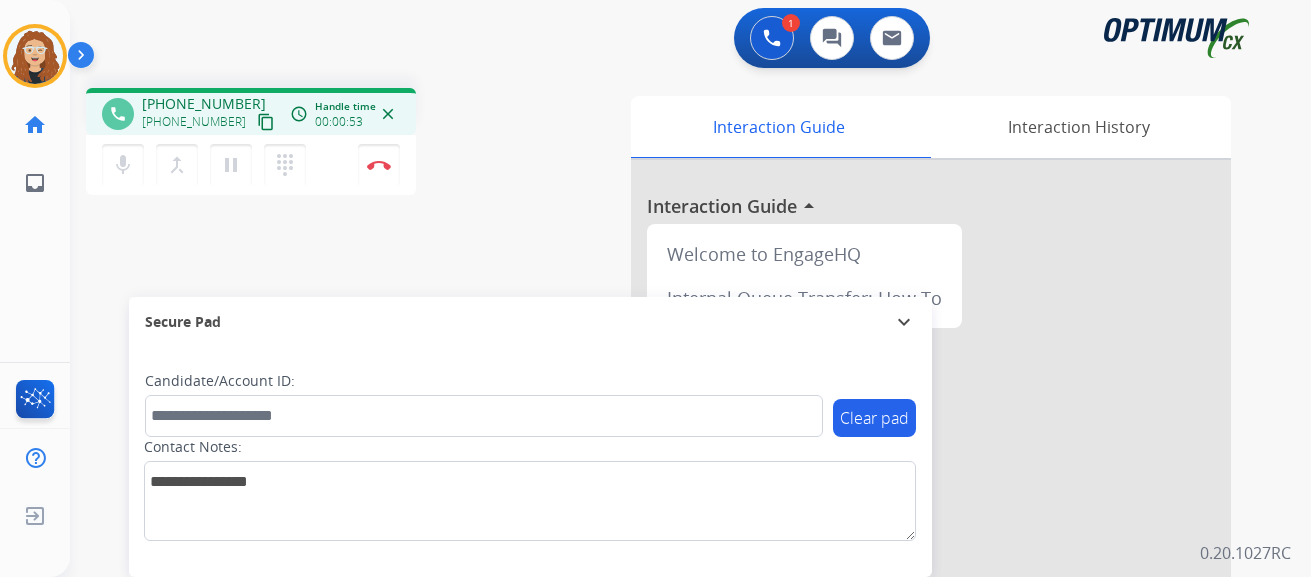 click on "phone [PHONE_NUMBER] [PHONE_NUMBER] content_copy access_time Call metrics Queue   00:10 Hold   00:00 Talk   00:45 Total   00:54 Handle time 00:00:53 close mic Mute merge_type Bridge pause Hold dialpad Dialpad Disconnect swap_horiz Break voice bridge close_fullscreen Connect 3-Way Call merge_type Separate 3-Way Call  Interaction Guide   Interaction History  Interaction Guide arrow_drop_up  Welcome to EngageHQ   Internal Queue Transfer: How To  Secure Pad expand_more Clear pad Candidate/Account ID: Contact Notes:" at bounding box center (666, 489) 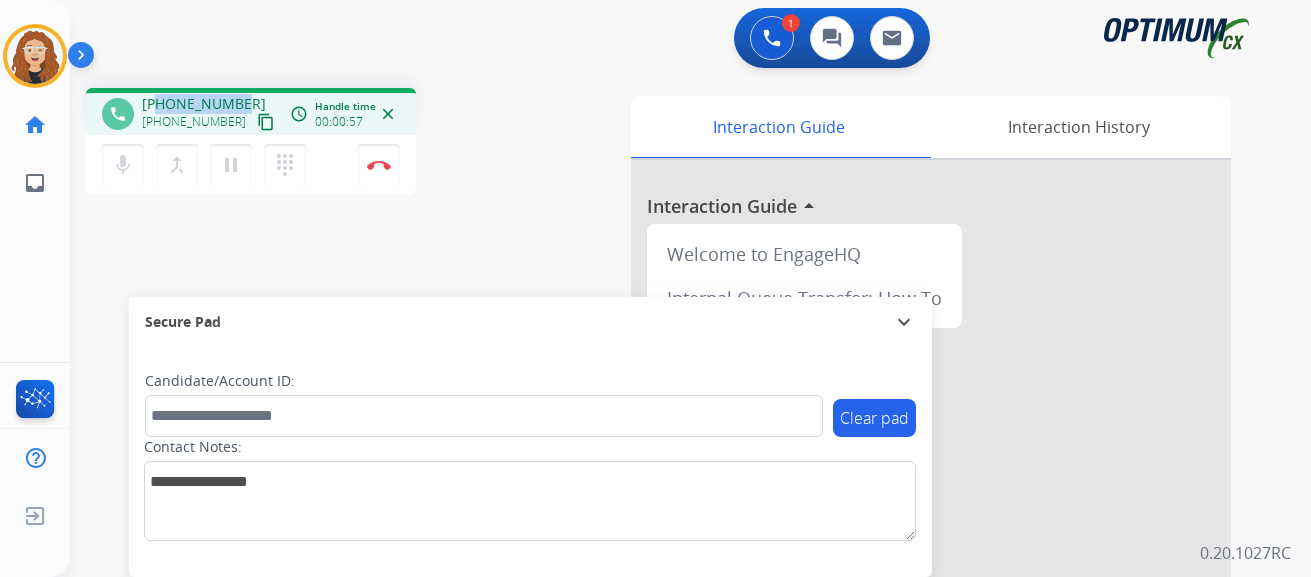 drag, startPoint x: 157, startPoint y: 98, endPoint x: 229, endPoint y: 100, distance: 72.02777 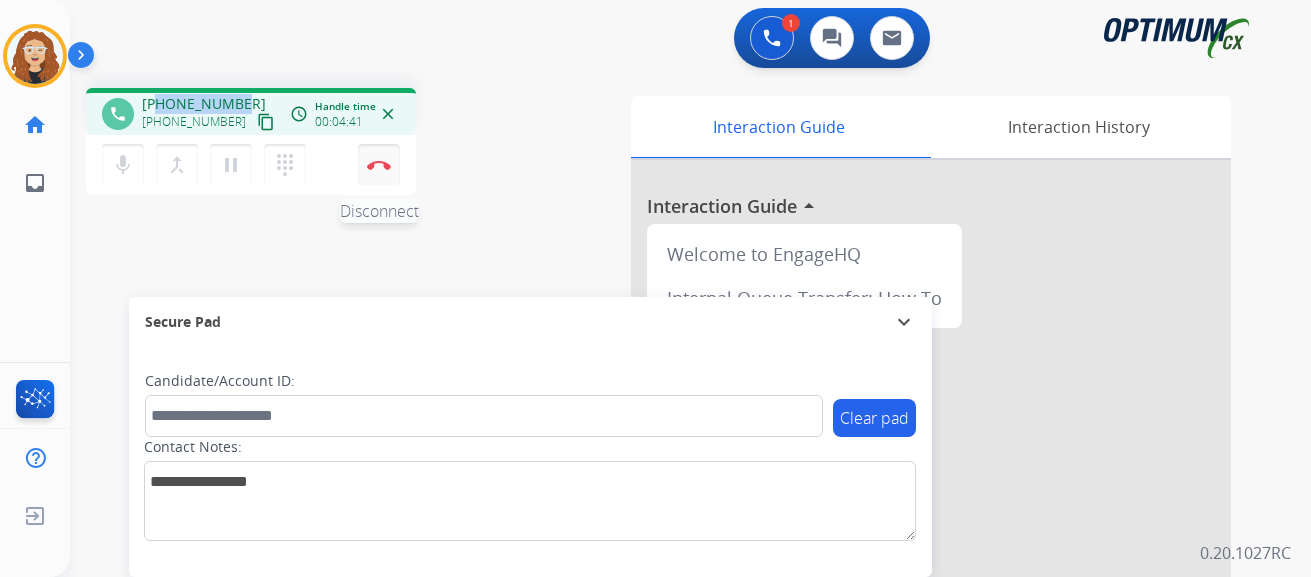 click at bounding box center [379, 165] 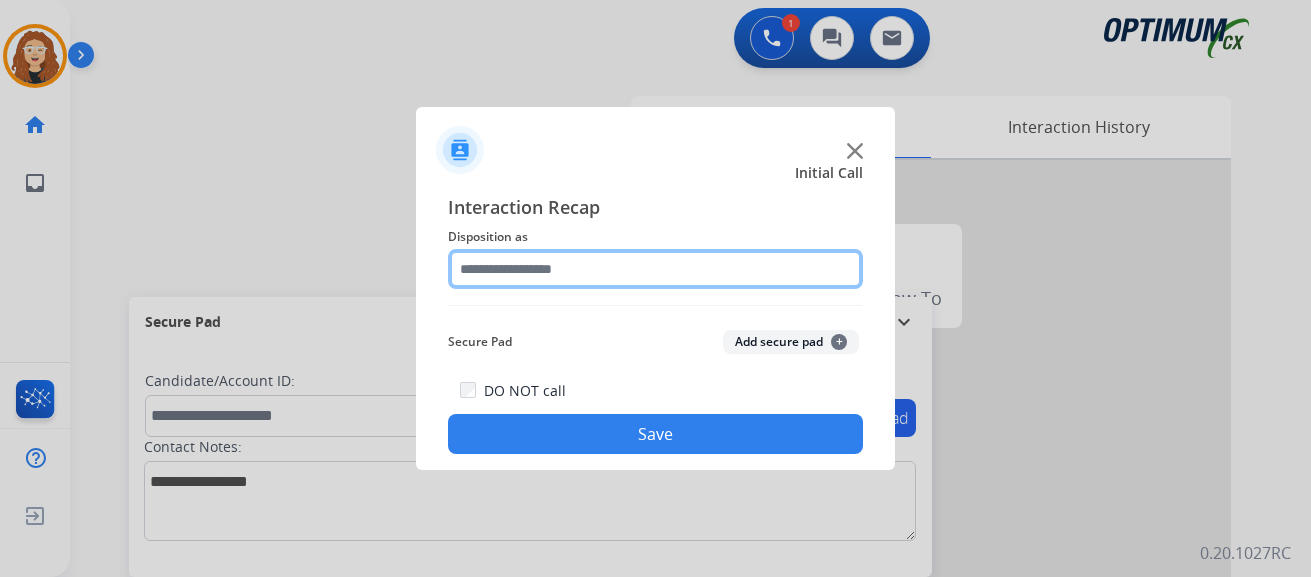 click 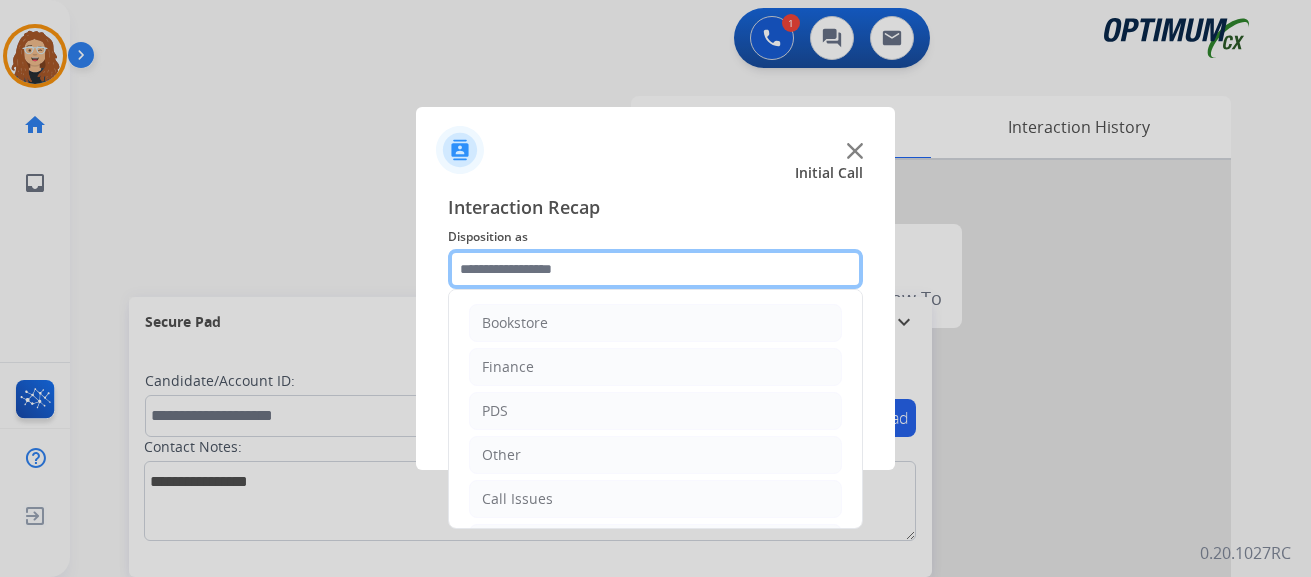 scroll, scrollTop: 136, scrollLeft: 0, axis: vertical 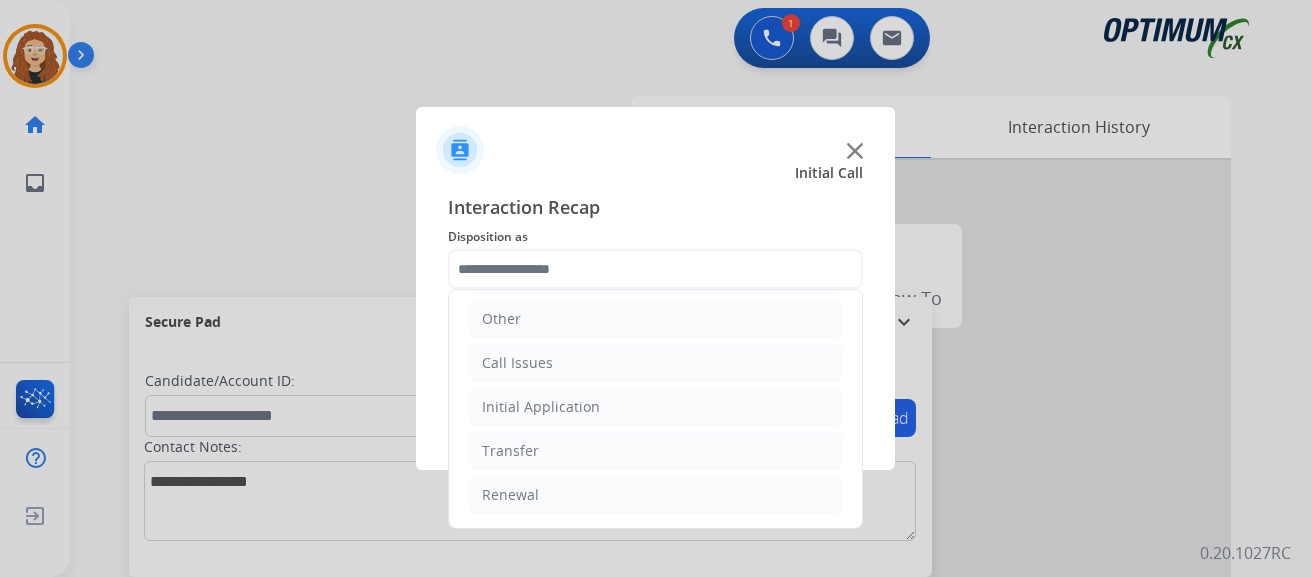 drag, startPoint x: 637, startPoint y: 503, endPoint x: 740, endPoint y: 472, distance: 107.563934 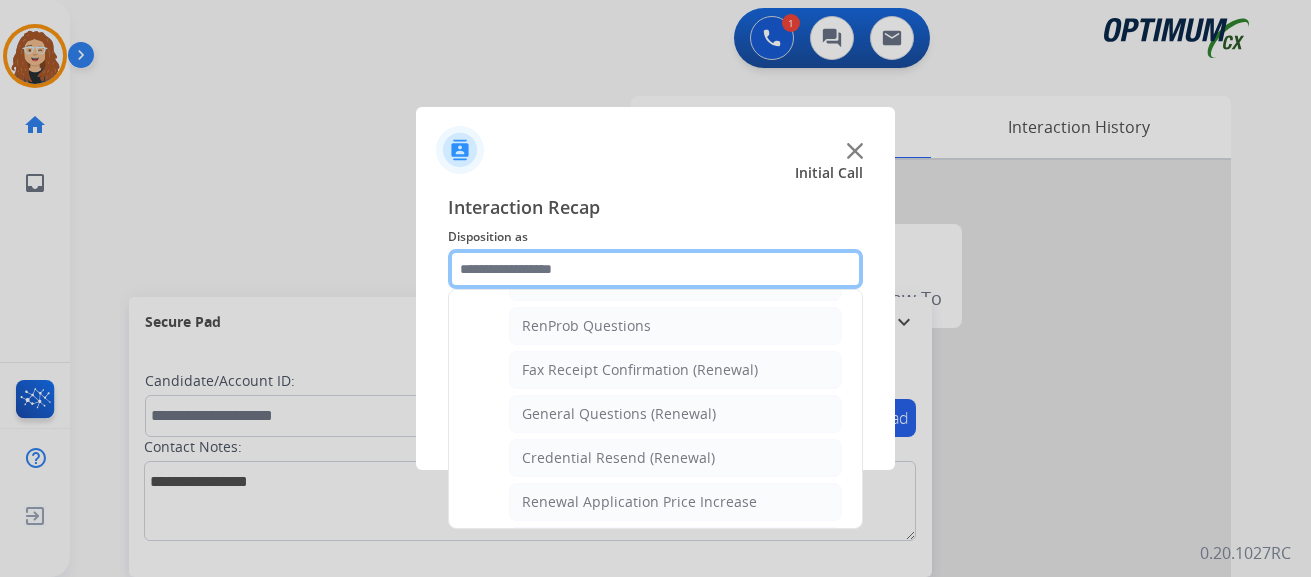 scroll, scrollTop: 509, scrollLeft: 0, axis: vertical 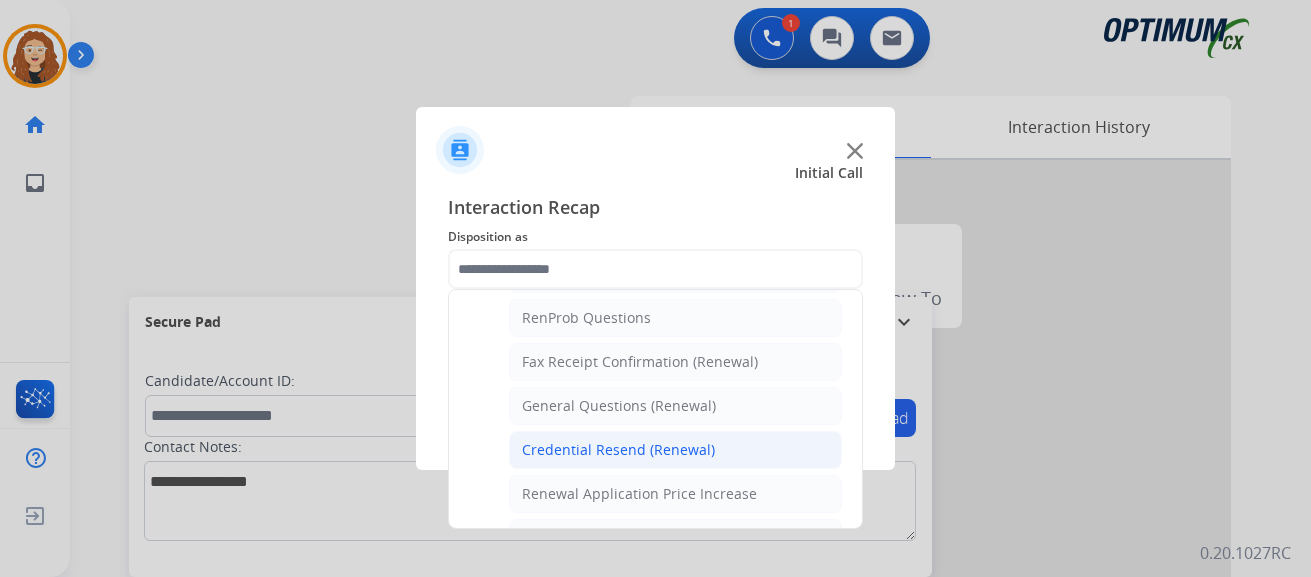 click on "Credential Resend (Renewal)" 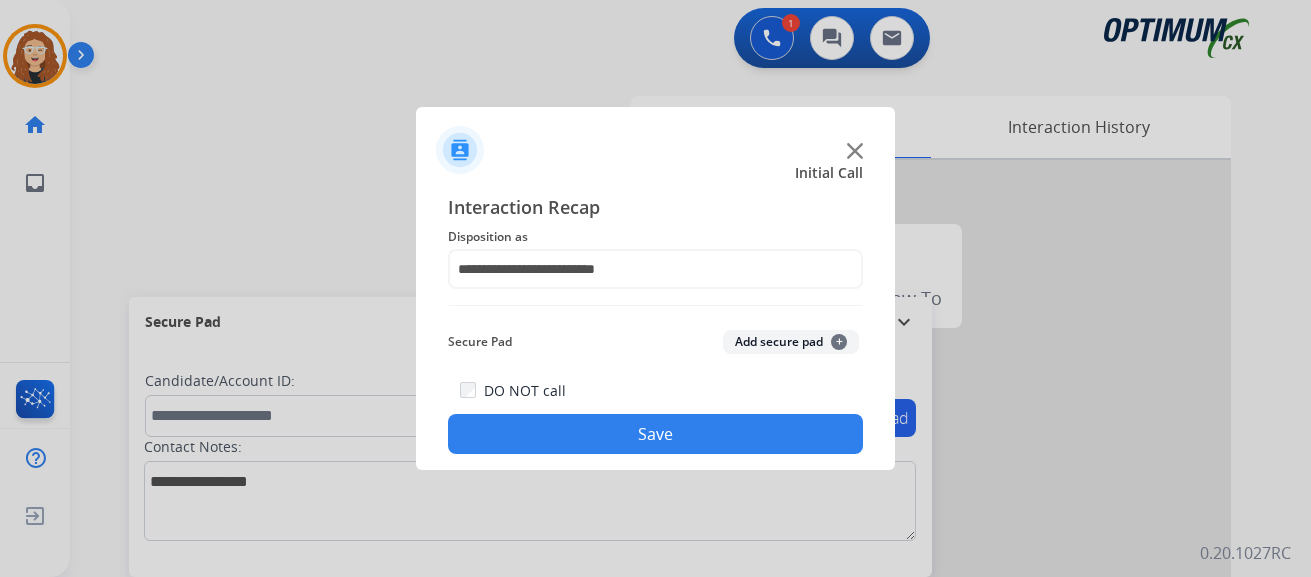 click on "Save" 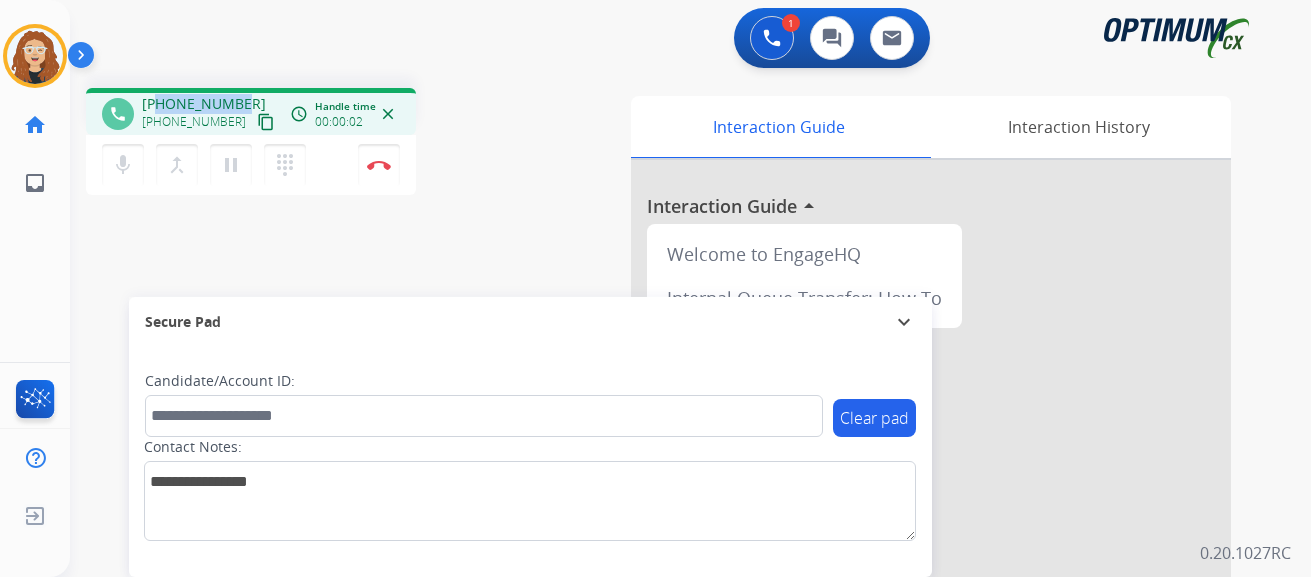 drag, startPoint x: 158, startPoint y: 103, endPoint x: 244, endPoint y: 100, distance: 86.05231 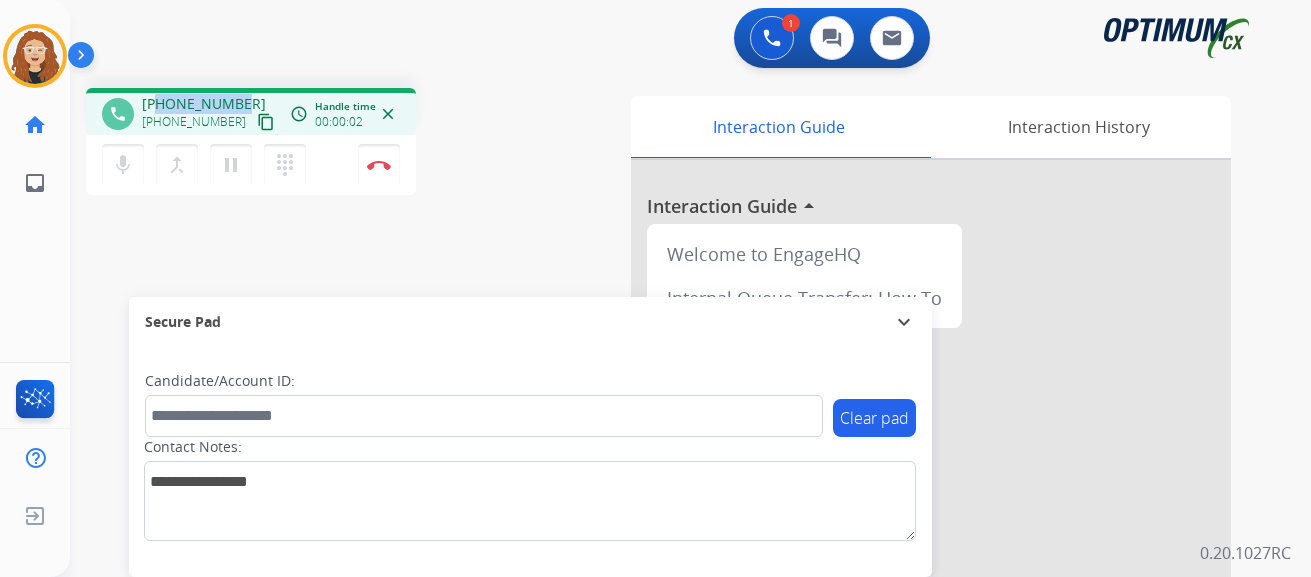 click on "[PHONE_NUMBER] [PHONE_NUMBER] content_copy" at bounding box center (210, 114) 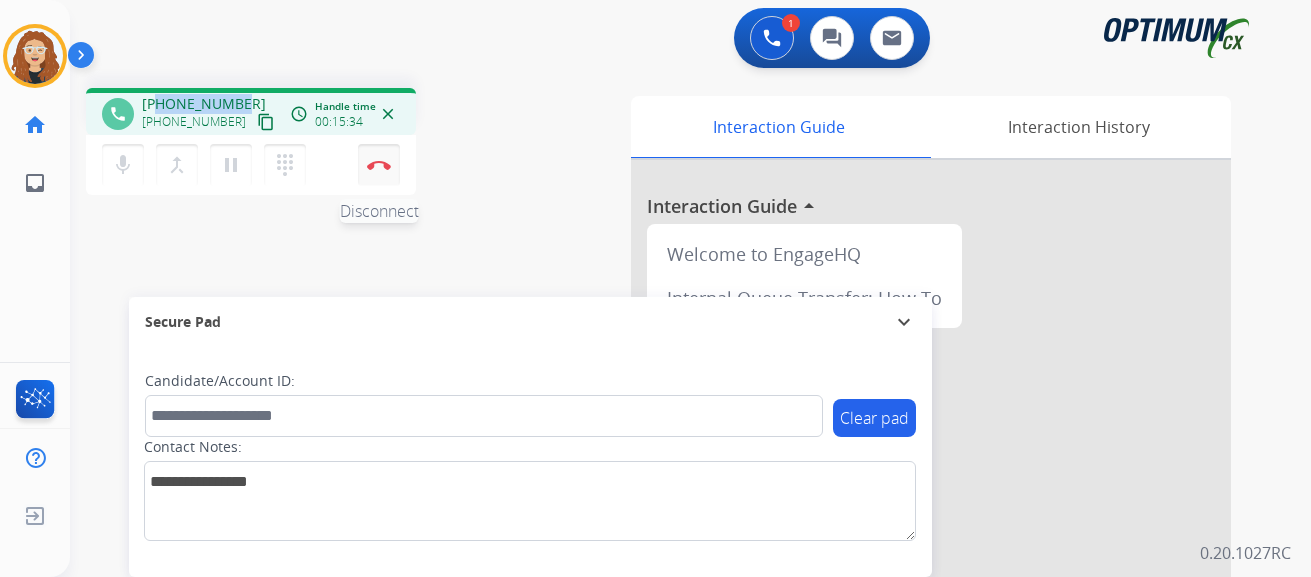 click at bounding box center (379, 165) 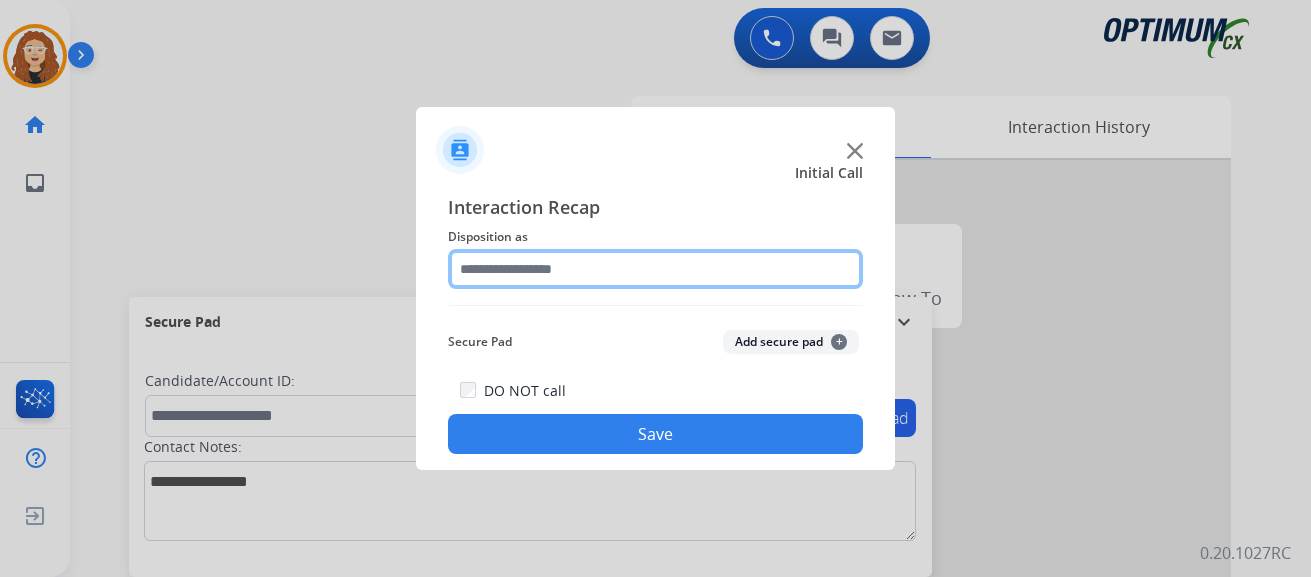 click 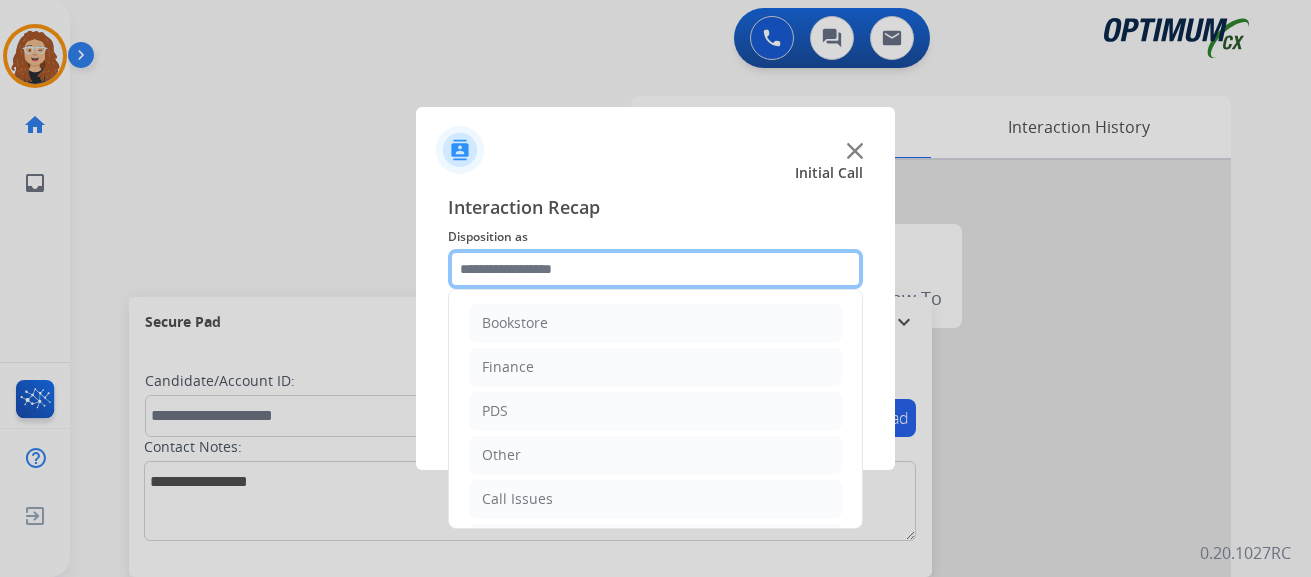 scroll, scrollTop: 136, scrollLeft: 0, axis: vertical 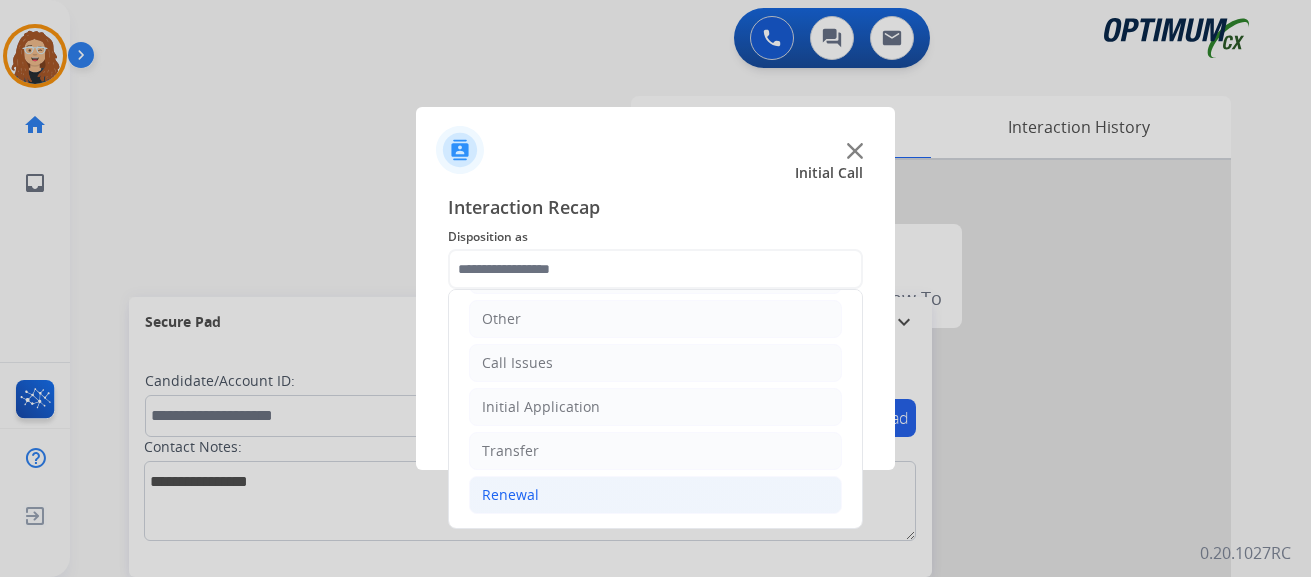 drag, startPoint x: 612, startPoint y: 491, endPoint x: 676, endPoint y: 498, distance: 64.381676 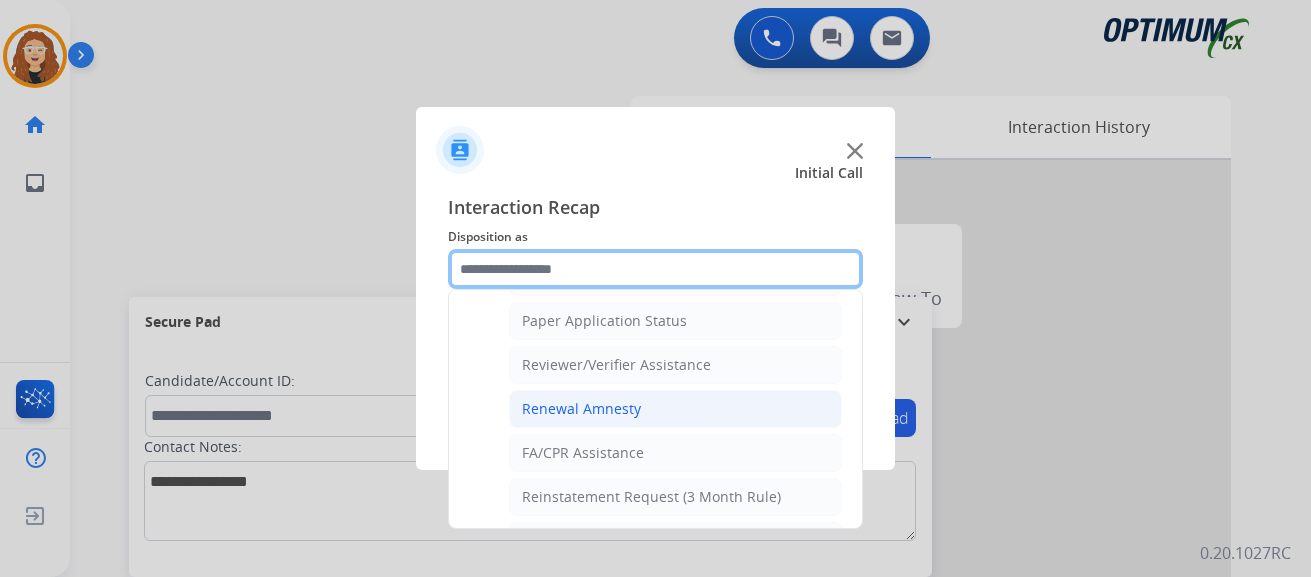 scroll, scrollTop: 696, scrollLeft: 0, axis: vertical 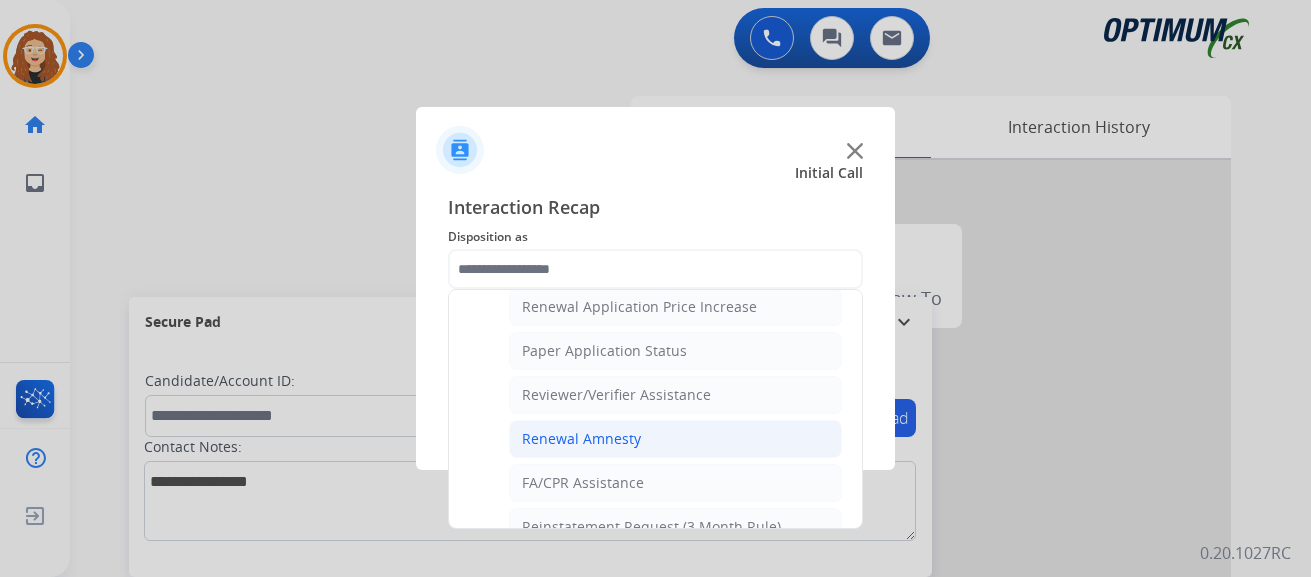 click on "Renewal Amnesty" 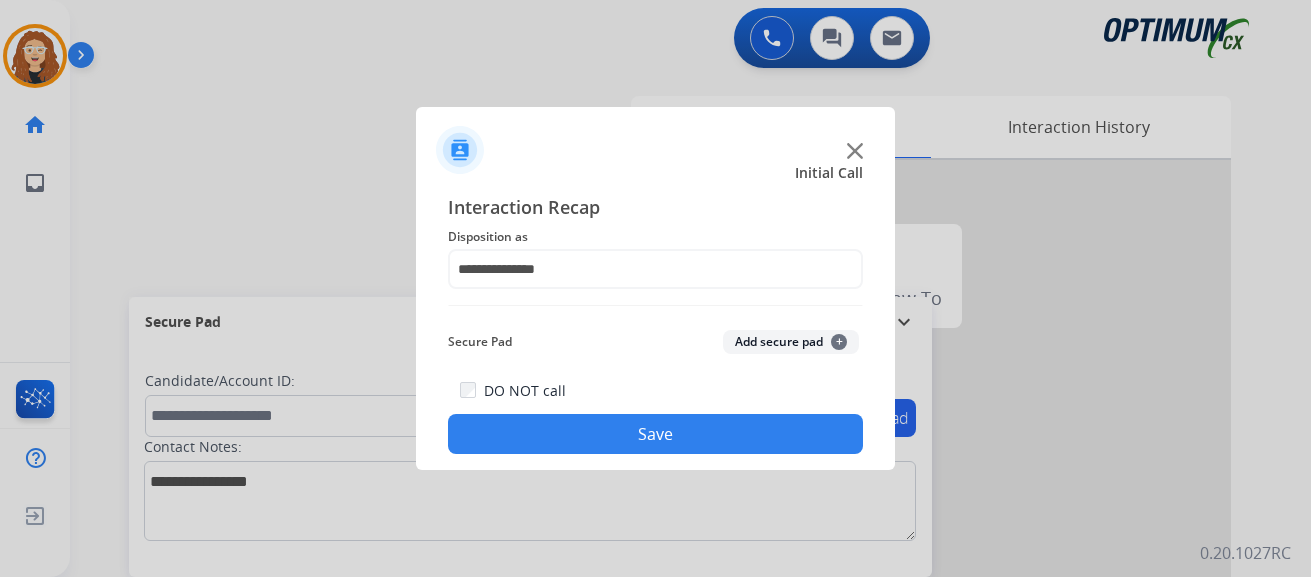 click on "Save" 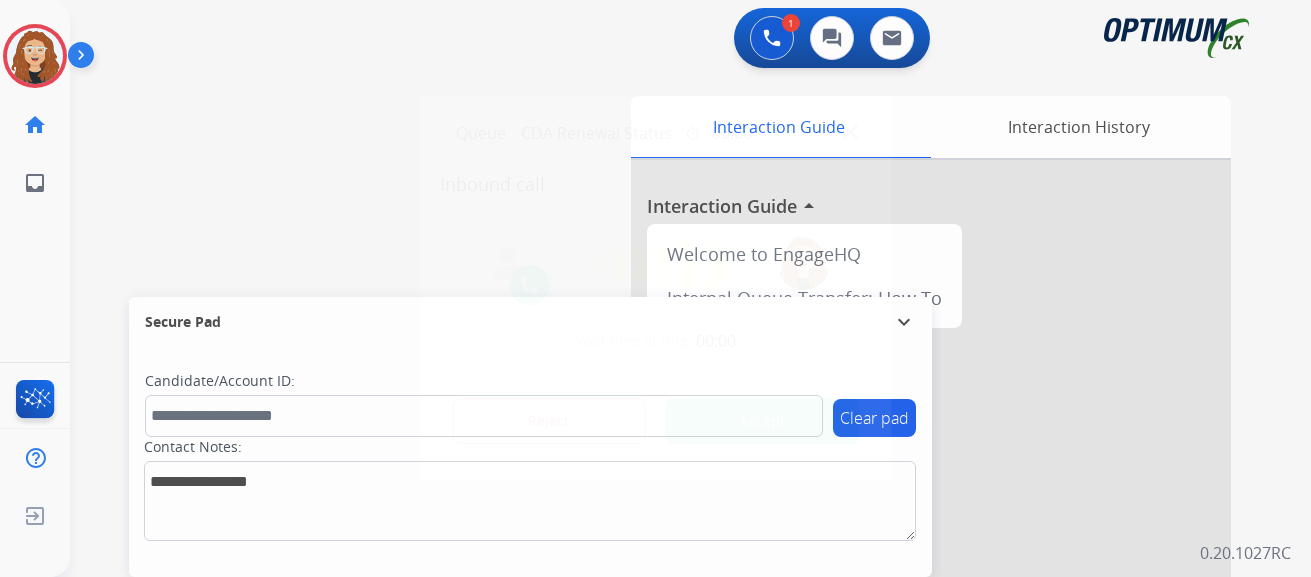 click on "Accept" at bounding box center [762, 421] 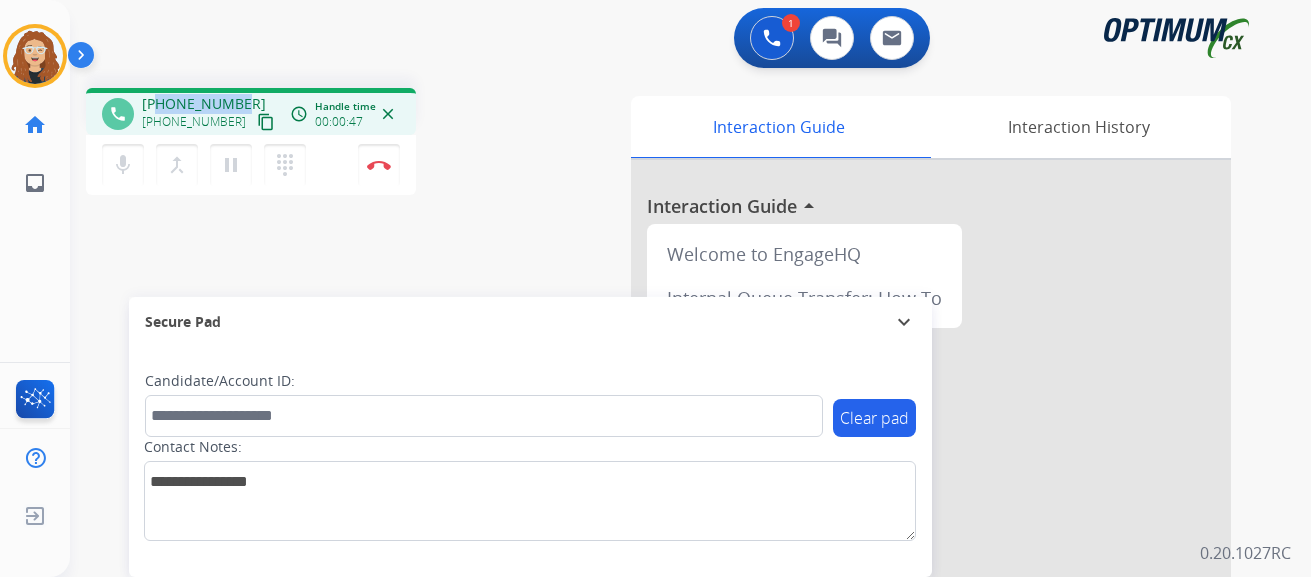 drag, startPoint x: 160, startPoint y: 104, endPoint x: 230, endPoint y: 95, distance: 70.5762 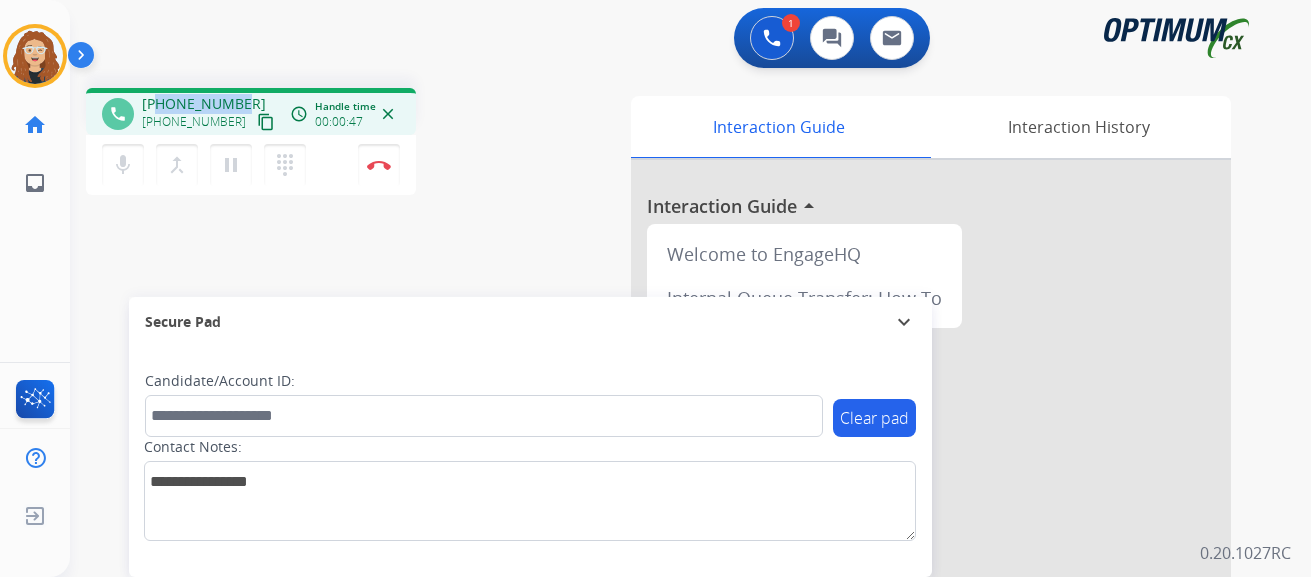 click on "[PHONE_NUMBER] [PHONE_NUMBER] content_copy" at bounding box center [210, 114] 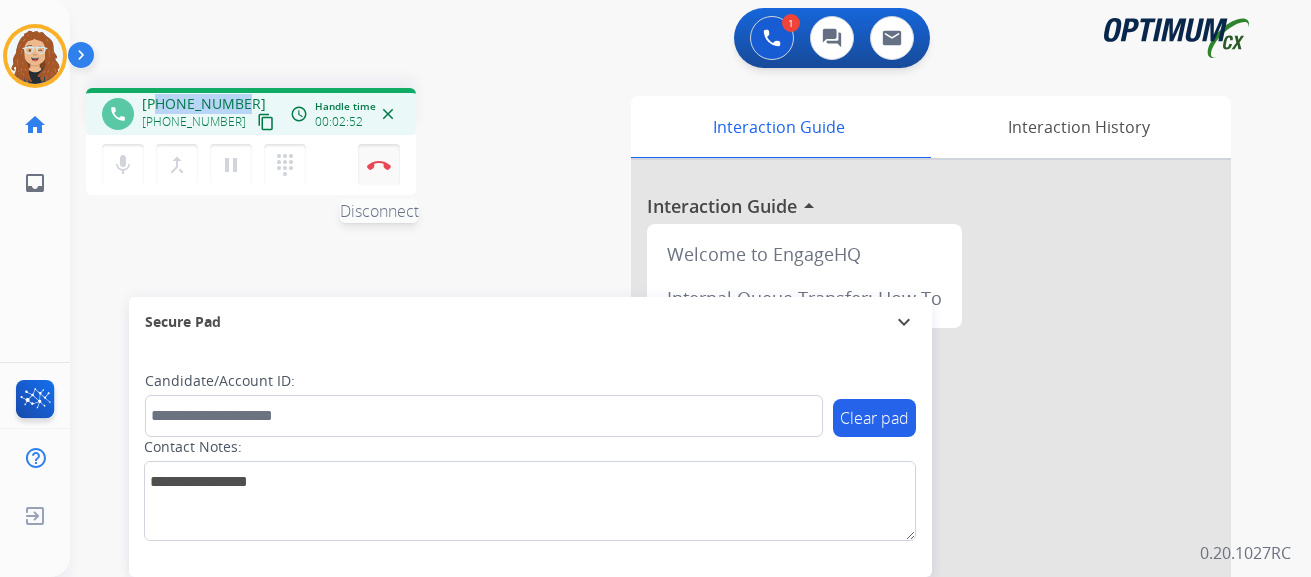 click on "Disconnect" at bounding box center [379, 165] 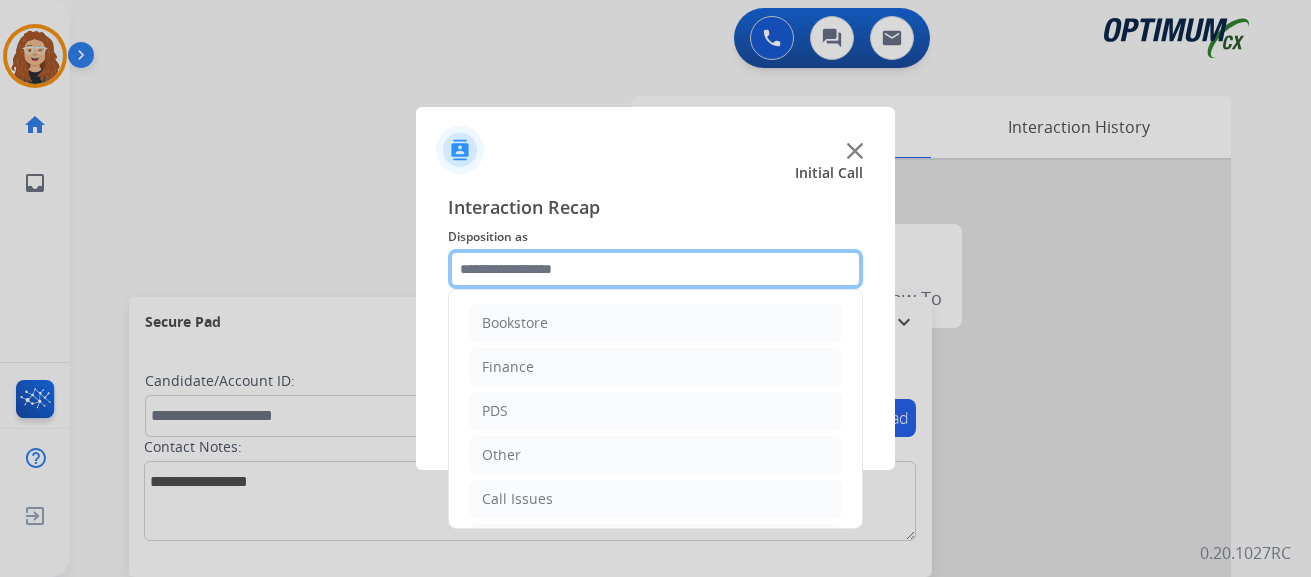 click 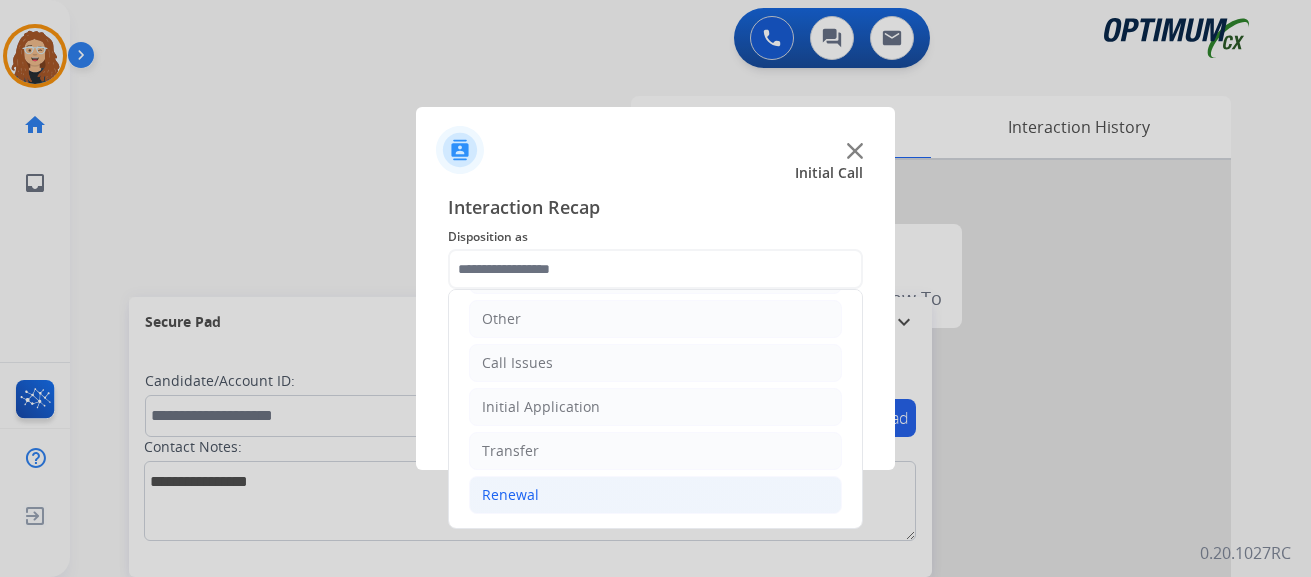 click on "Renewal" 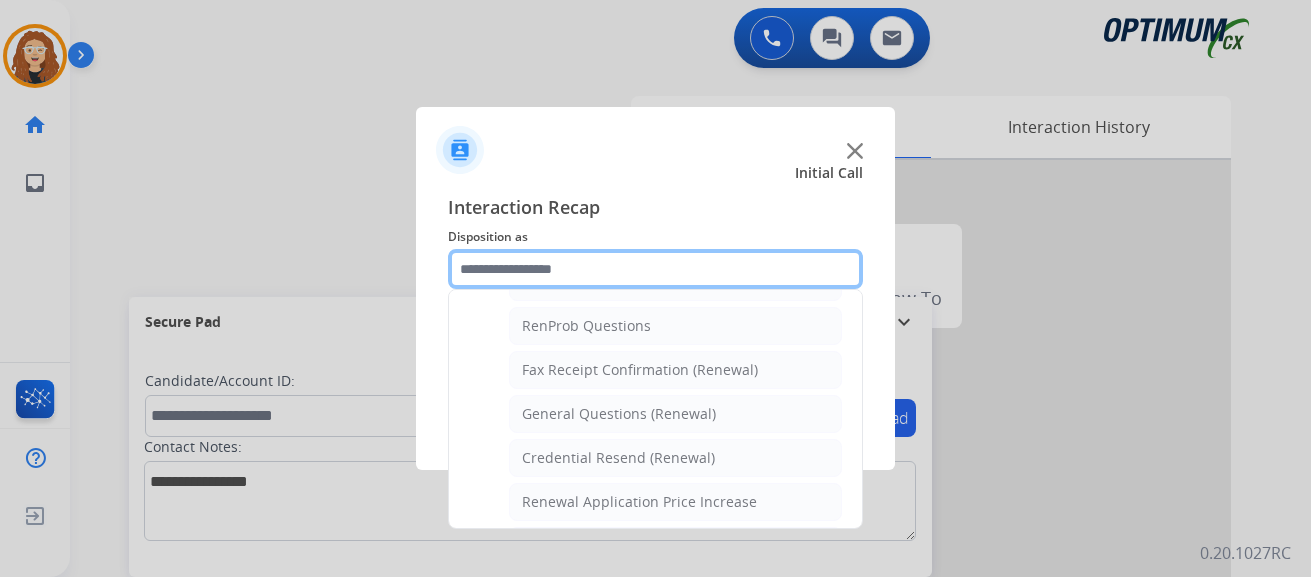 scroll, scrollTop: 518, scrollLeft: 0, axis: vertical 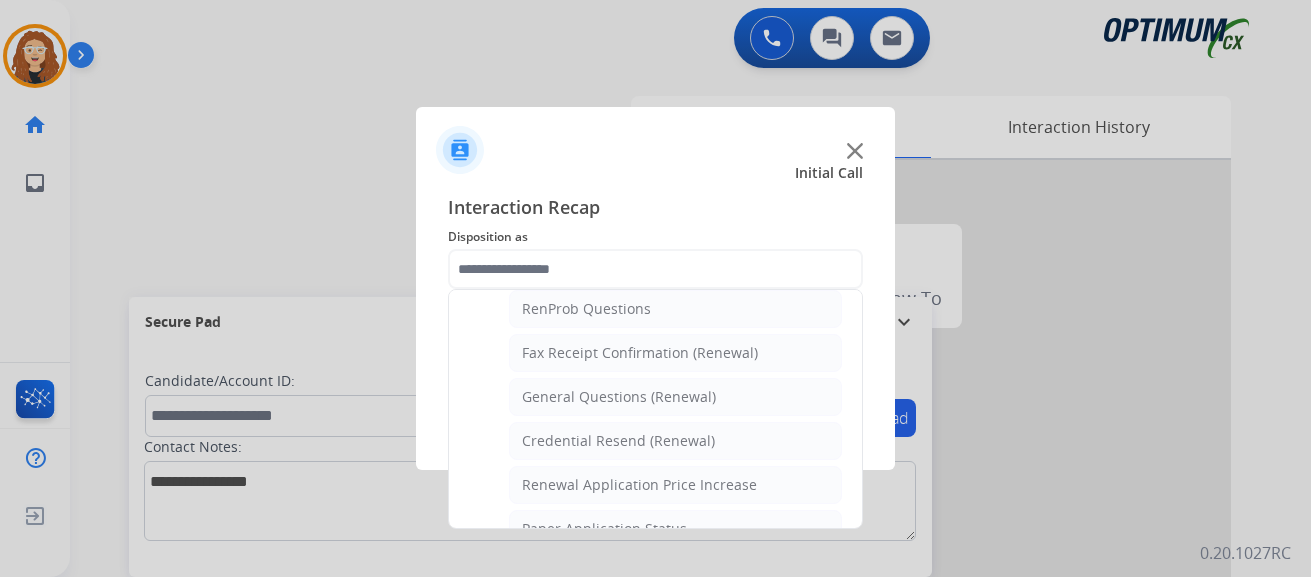 click on "General Questions (Renewal)" 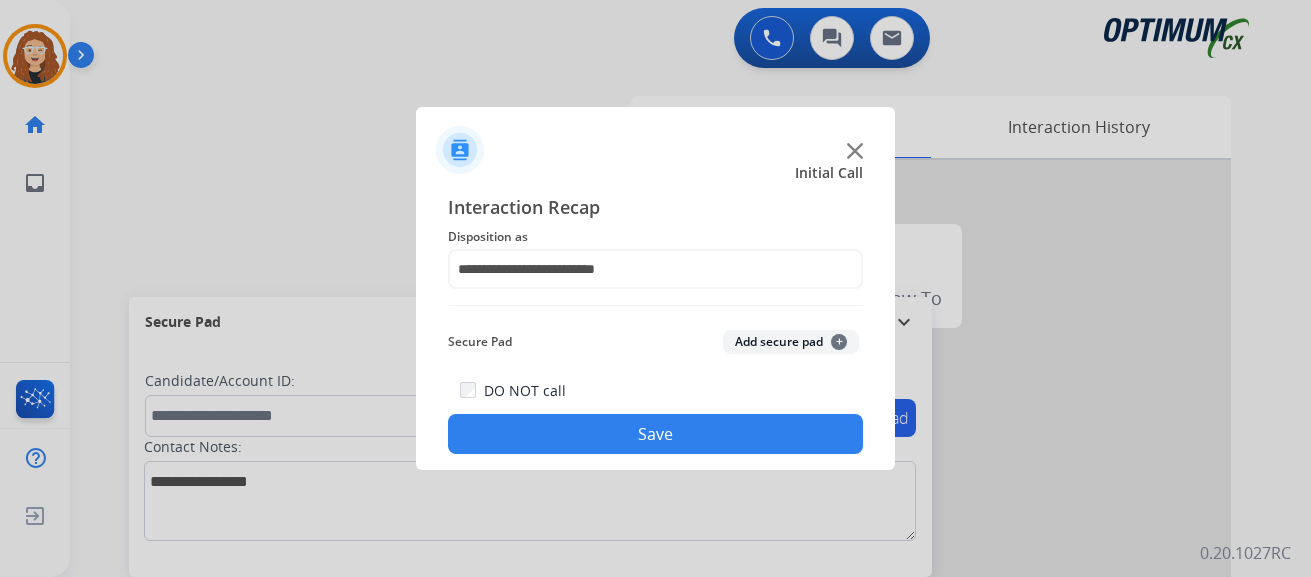 click on "Save" 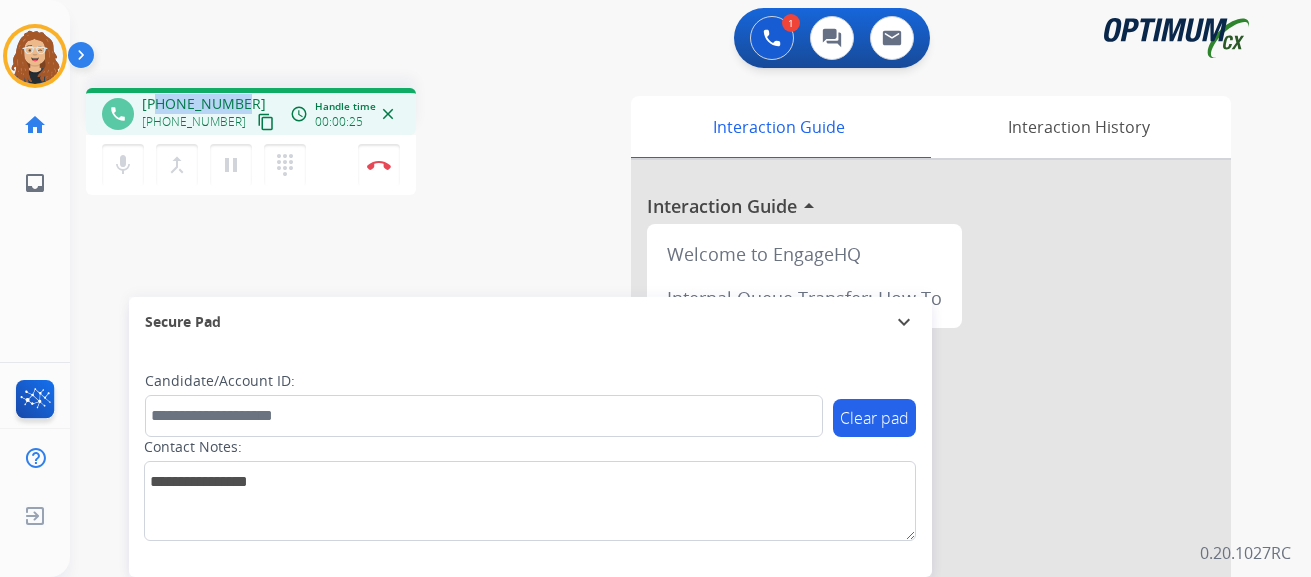 drag, startPoint x: 160, startPoint y: 104, endPoint x: 236, endPoint y: 100, distance: 76.105194 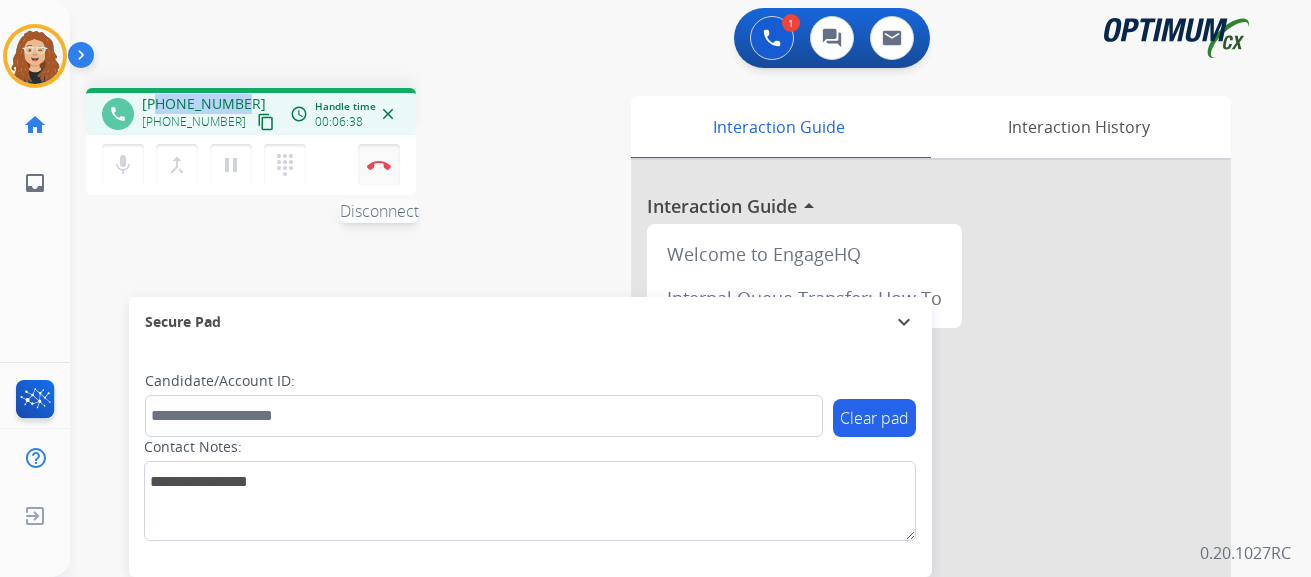 click on "Disconnect" at bounding box center [379, 165] 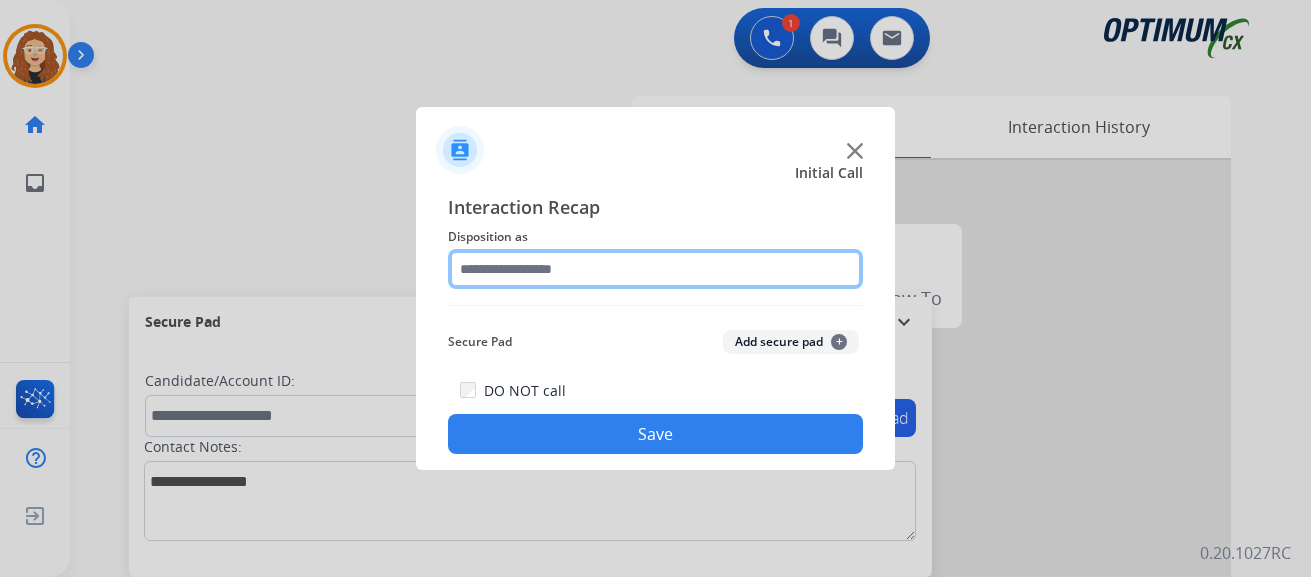click 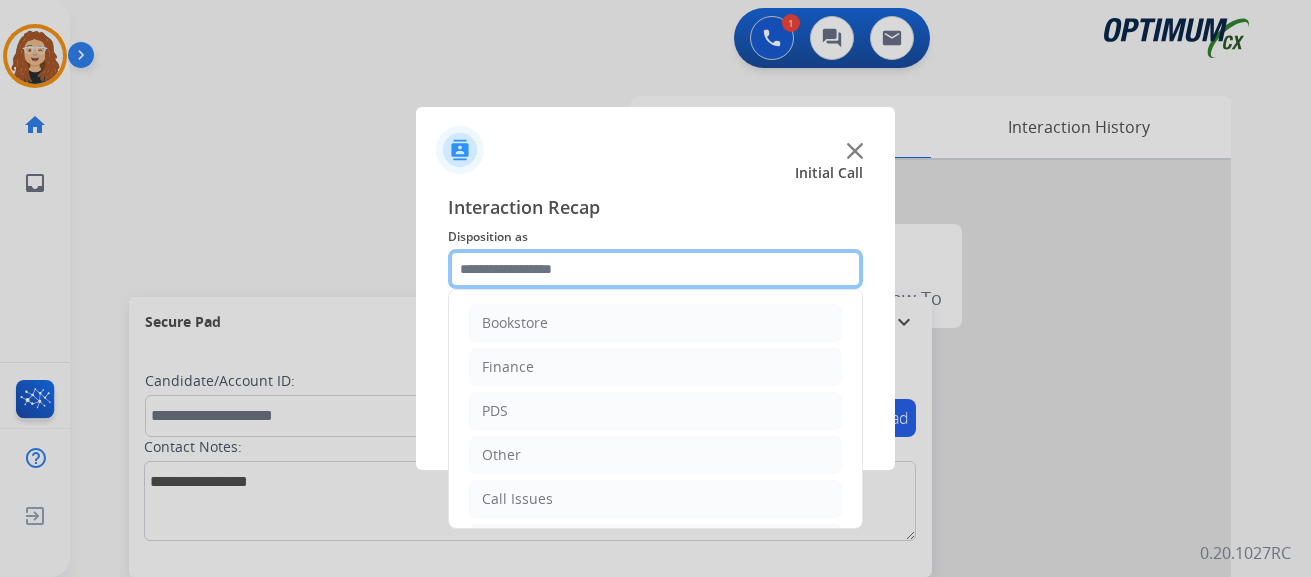 scroll, scrollTop: 136, scrollLeft: 0, axis: vertical 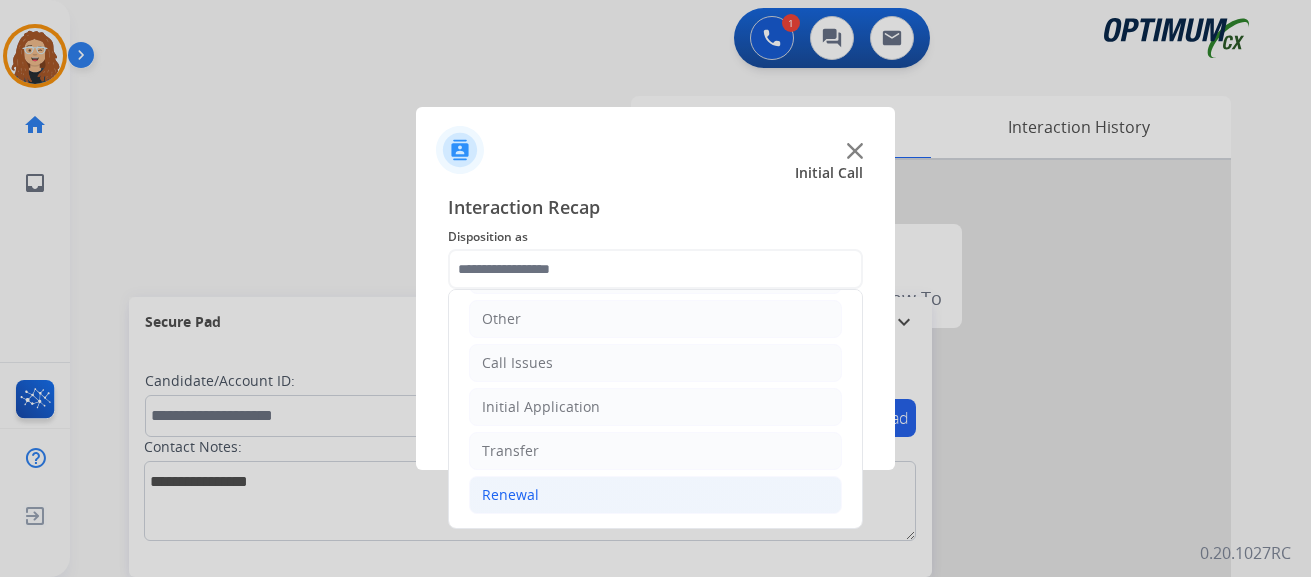 click on "Renewal" 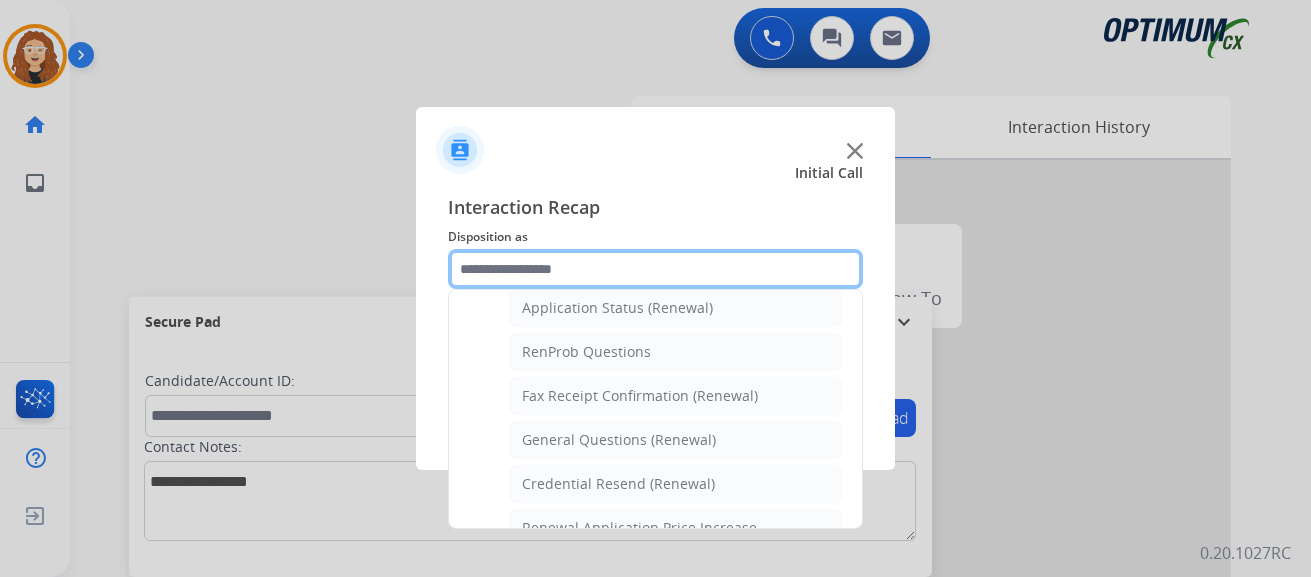 scroll, scrollTop: 479, scrollLeft: 0, axis: vertical 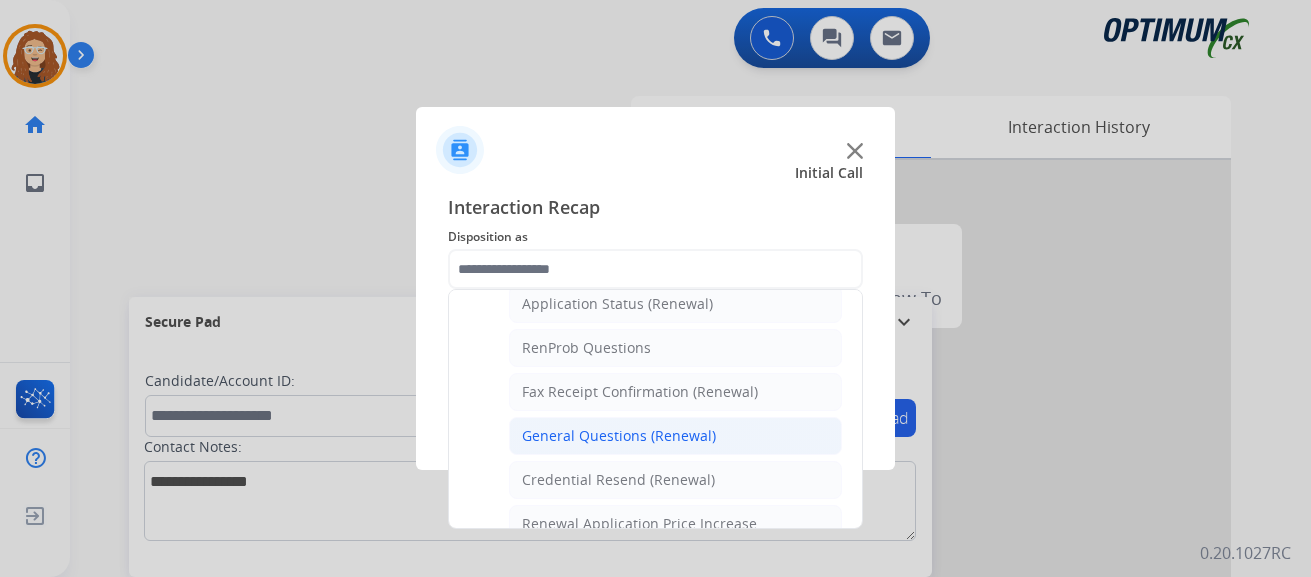 click on "General Questions (Renewal)" 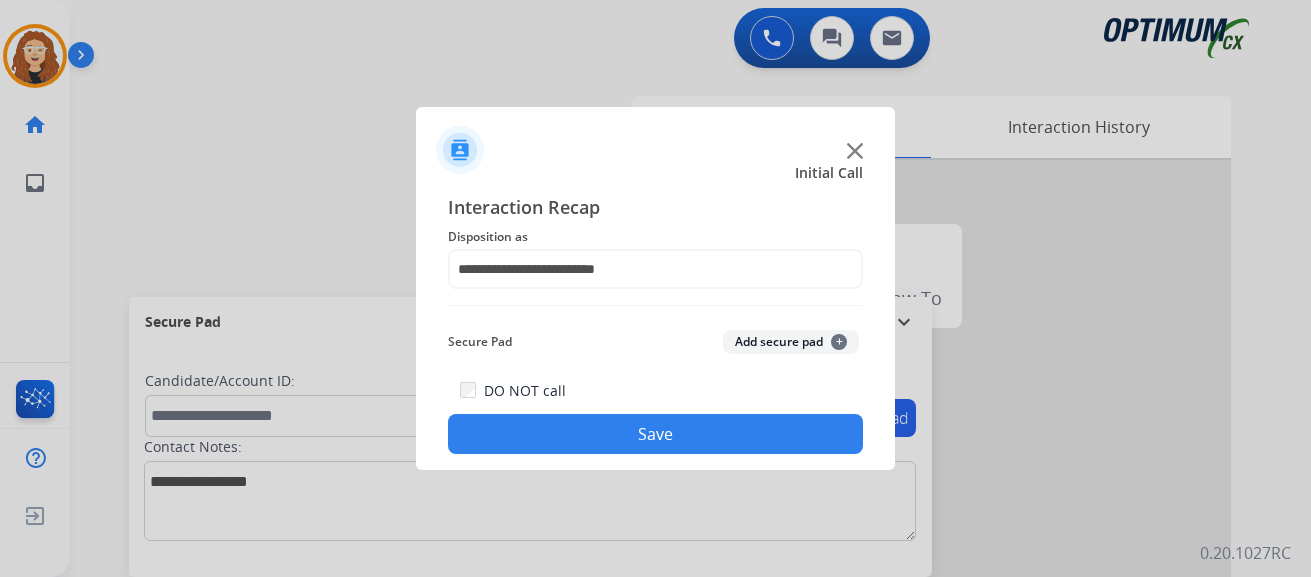 click on "Save" 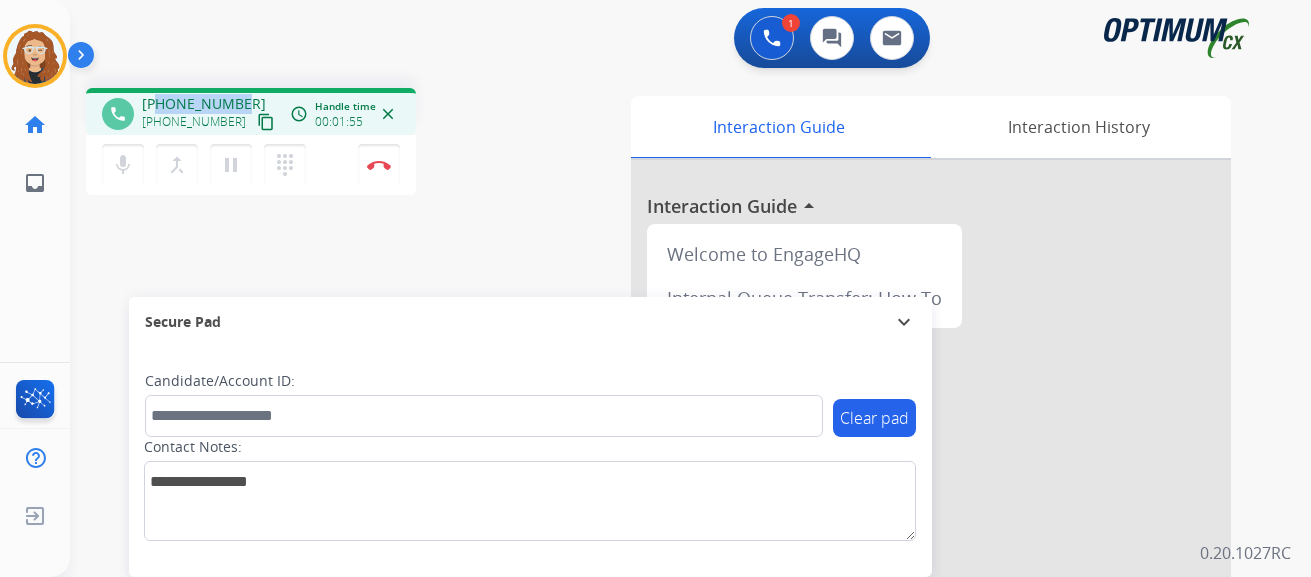 drag, startPoint x: 156, startPoint y: 102, endPoint x: 244, endPoint y: 102, distance: 88 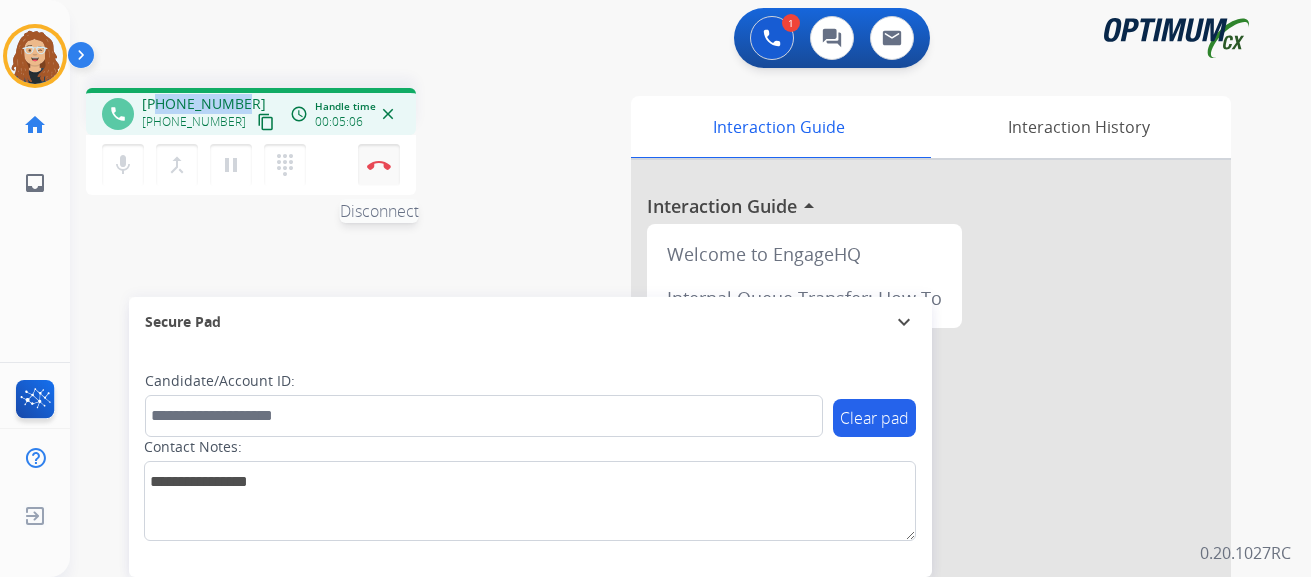 click at bounding box center (379, 165) 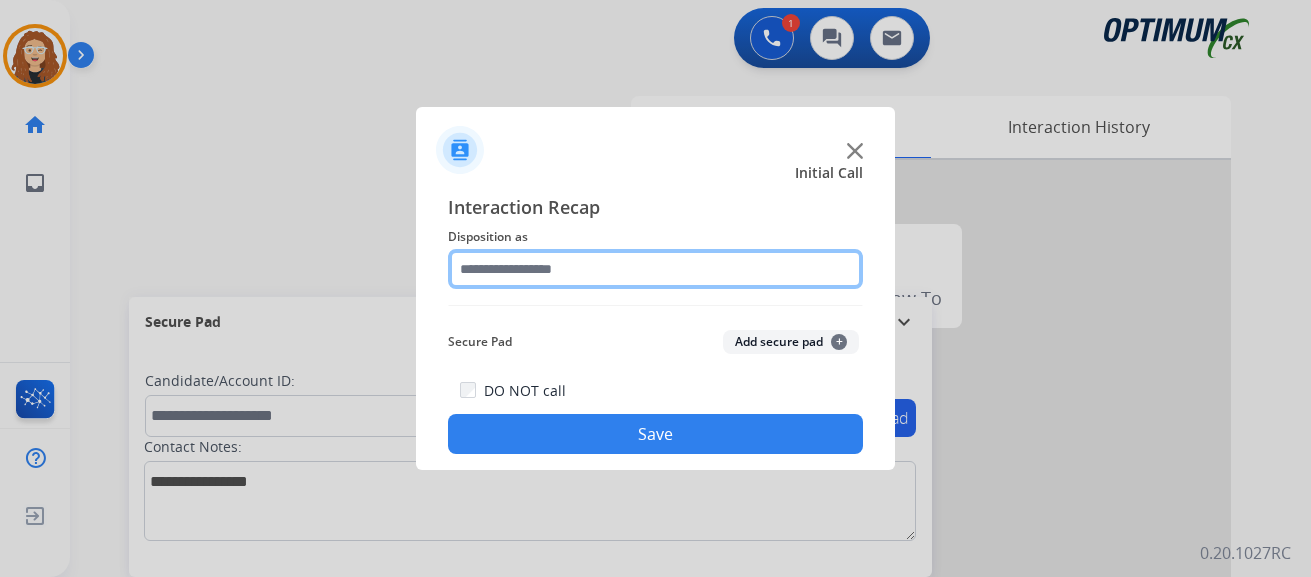 click 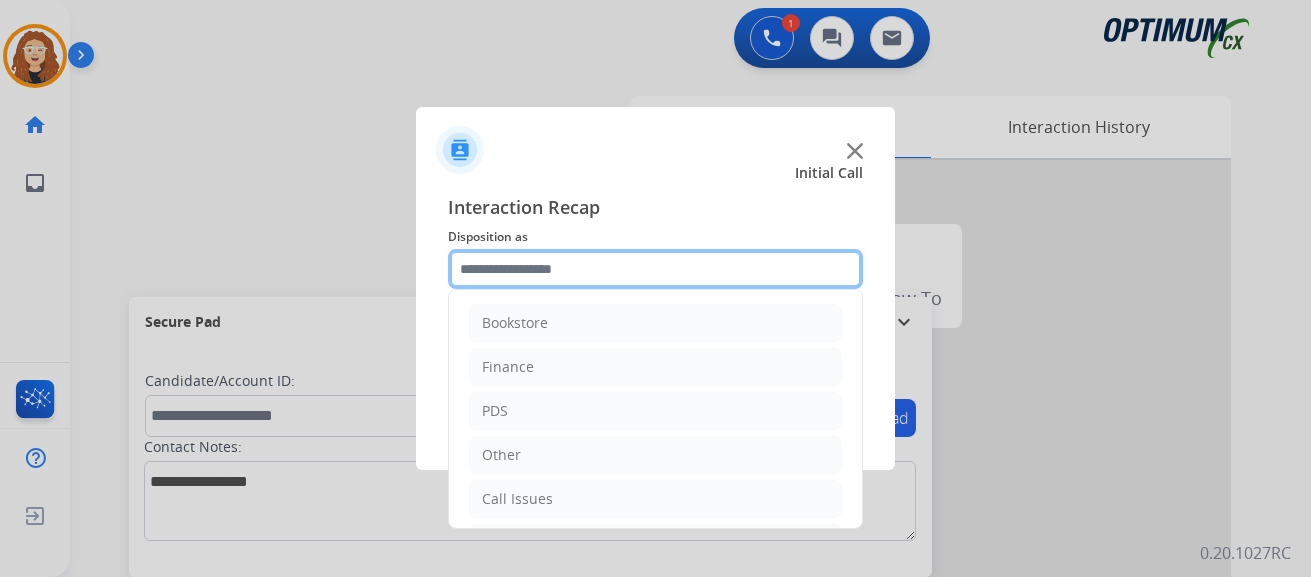 scroll, scrollTop: 136, scrollLeft: 0, axis: vertical 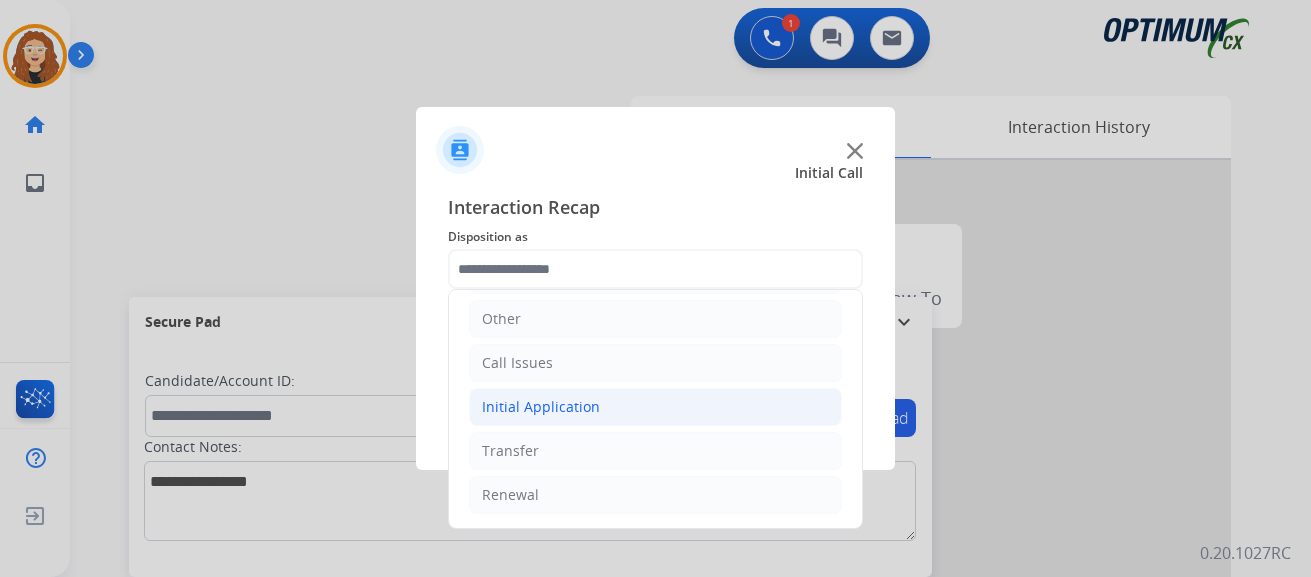 click on "Initial Application" 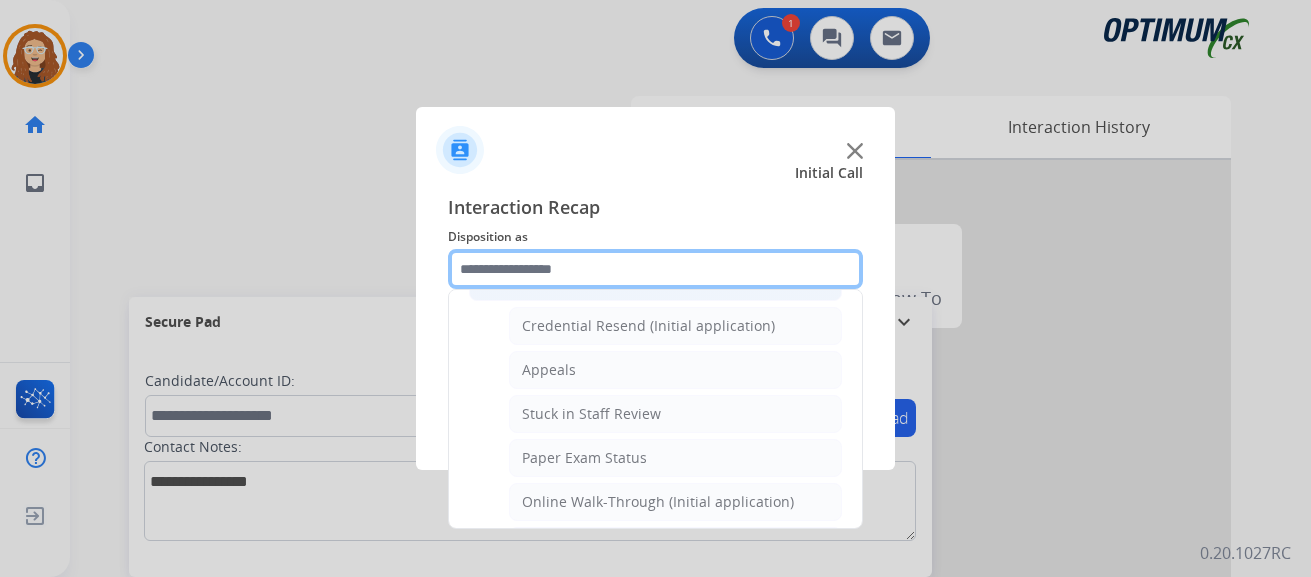 scroll, scrollTop: 0, scrollLeft: 0, axis: both 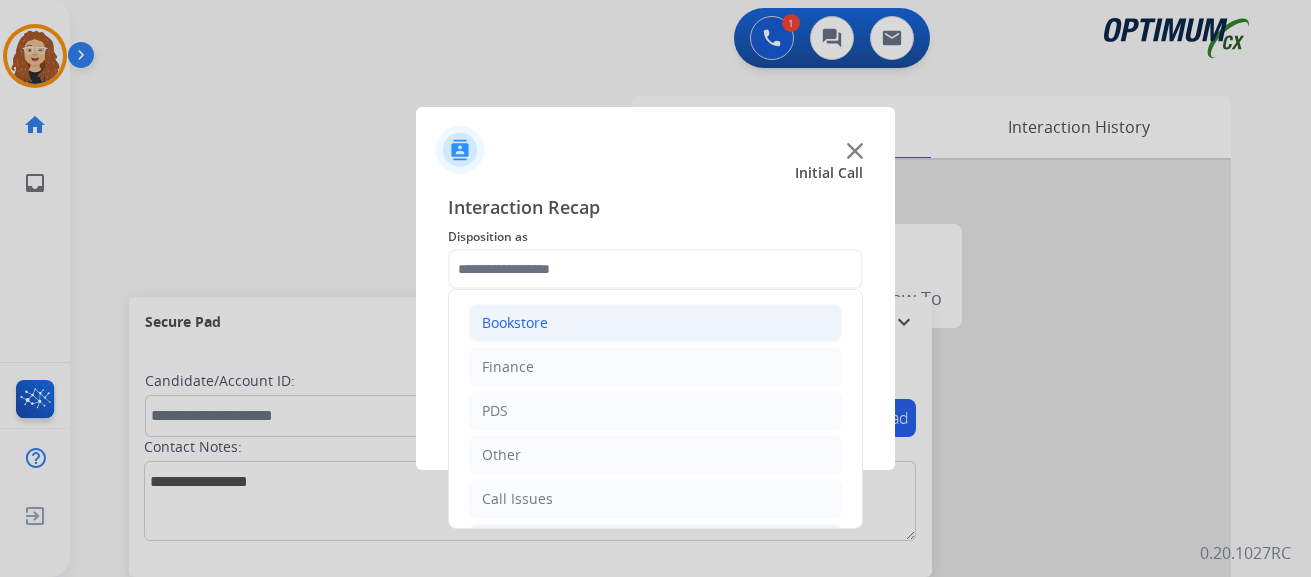 drag, startPoint x: 621, startPoint y: 316, endPoint x: 684, endPoint y: 316, distance: 63 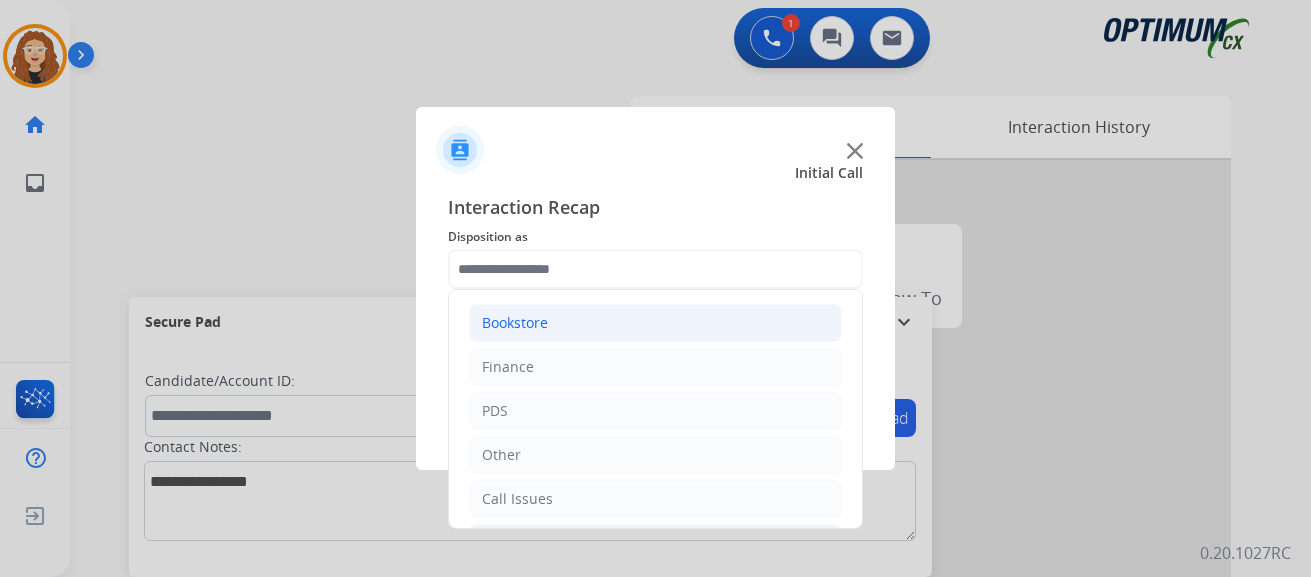 click on "Bookstore" 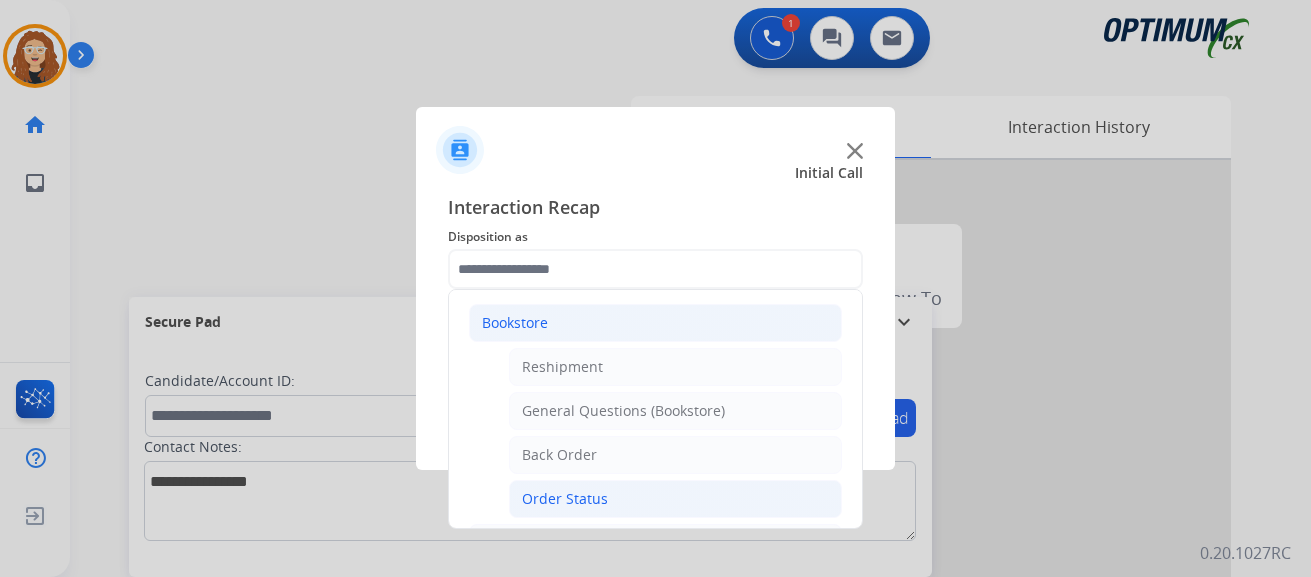 click on "Order Status" 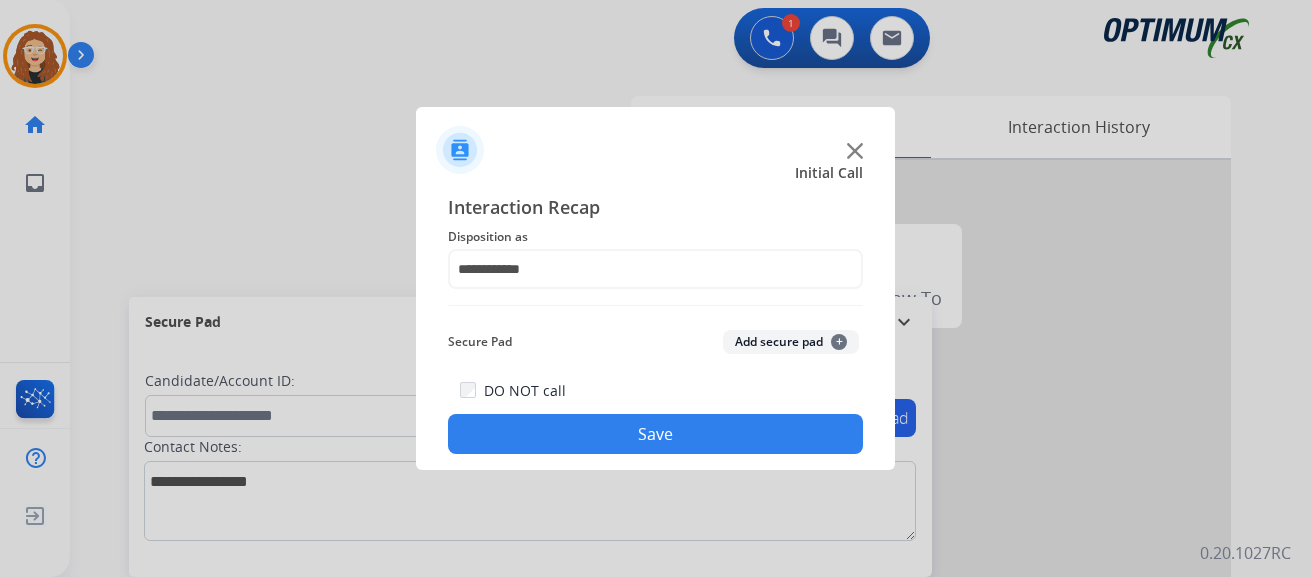 click on "Save" 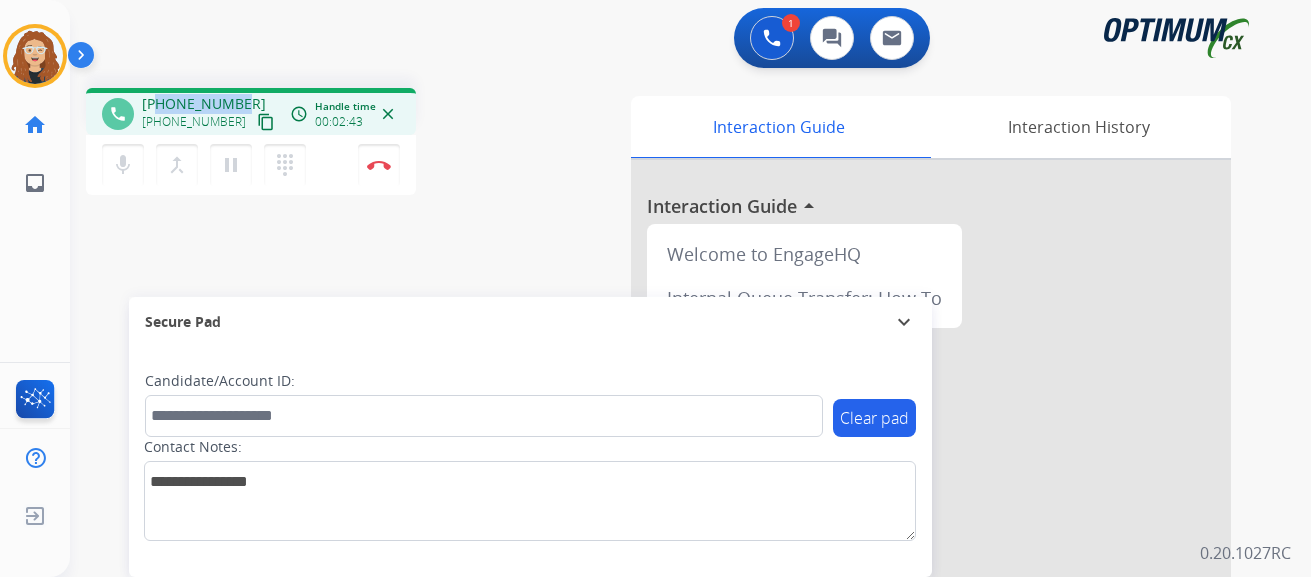 drag, startPoint x: 162, startPoint y: 96, endPoint x: 236, endPoint y: 98, distance: 74.02702 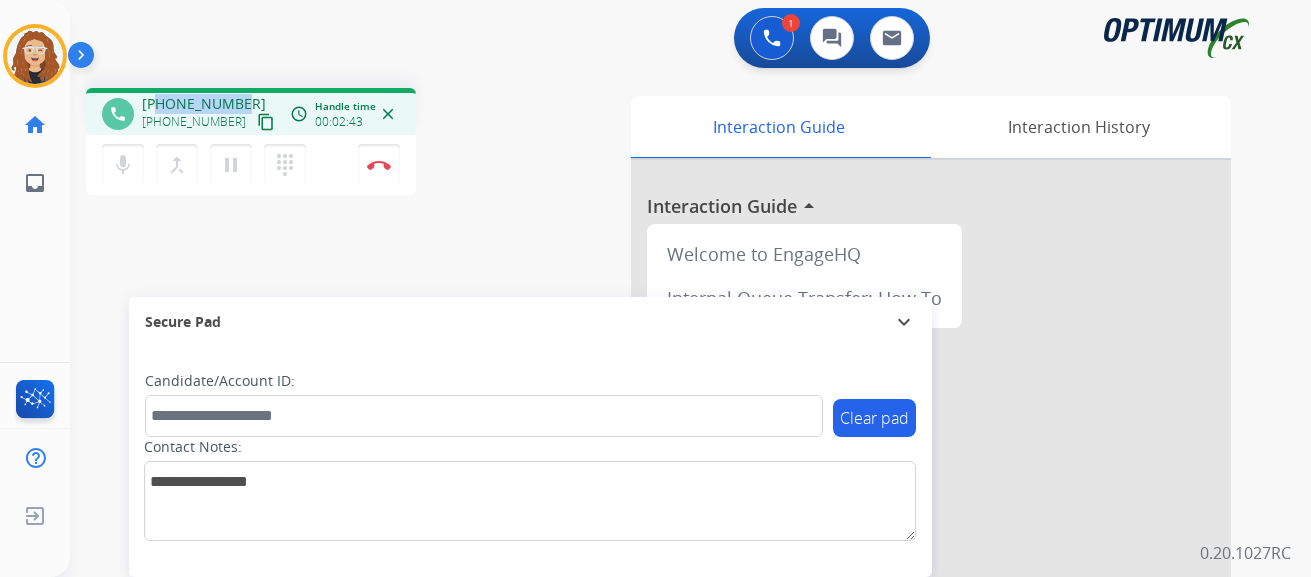 click on "[PHONE_NUMBER]" at bounding box center [204, 104] 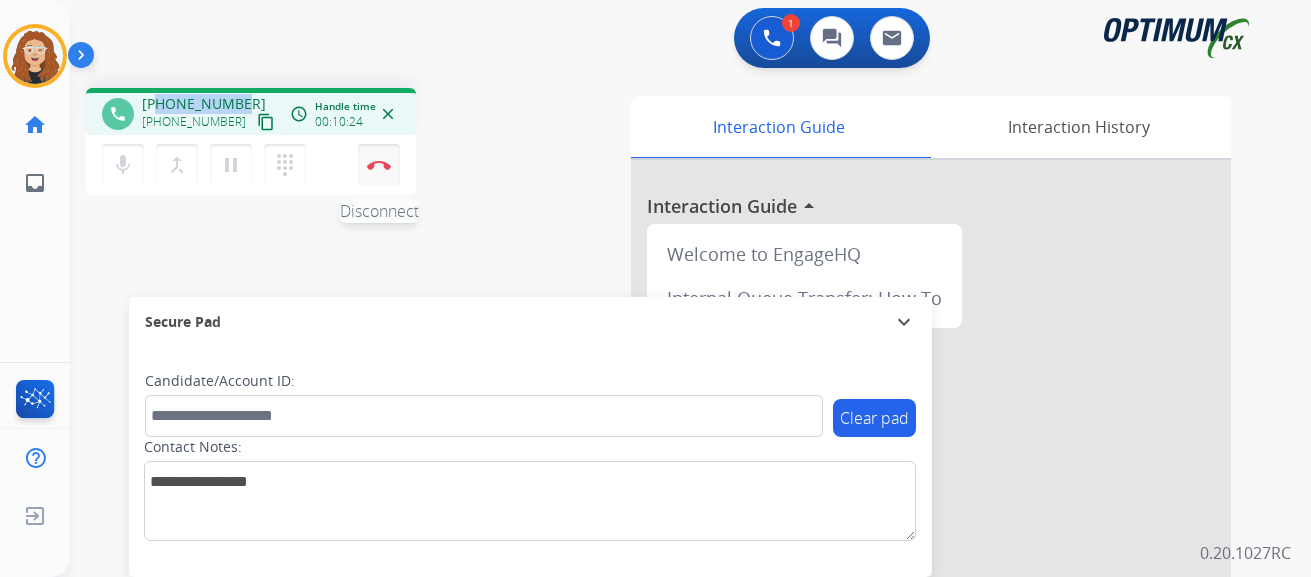 click on "Disconnect" at bounding box center (379, 165) 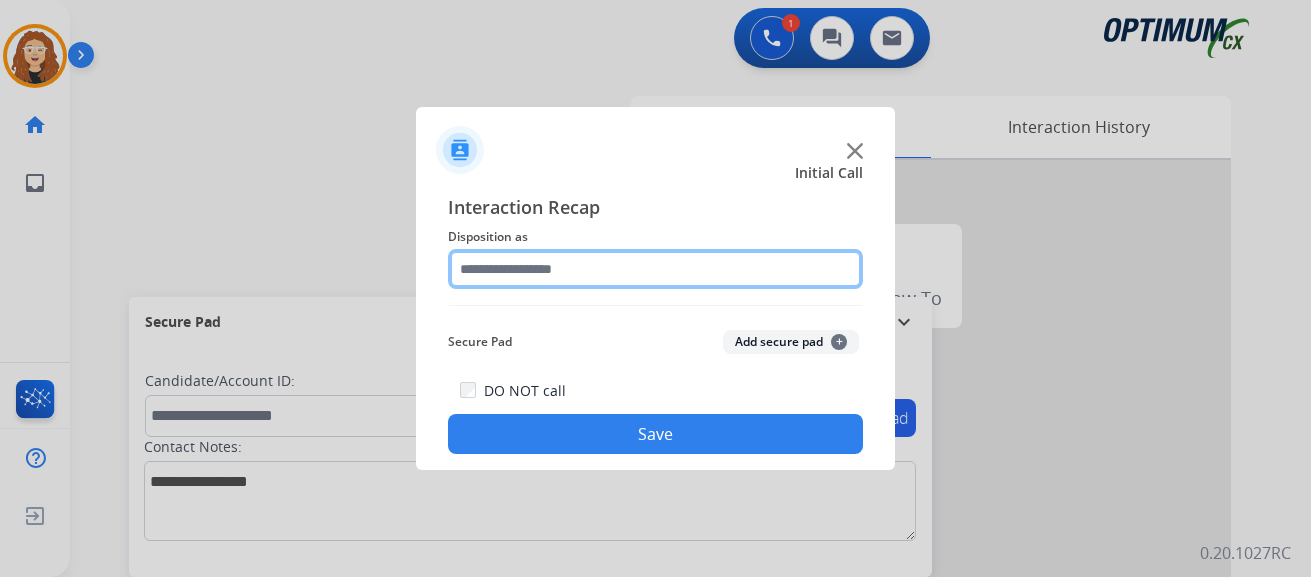 click 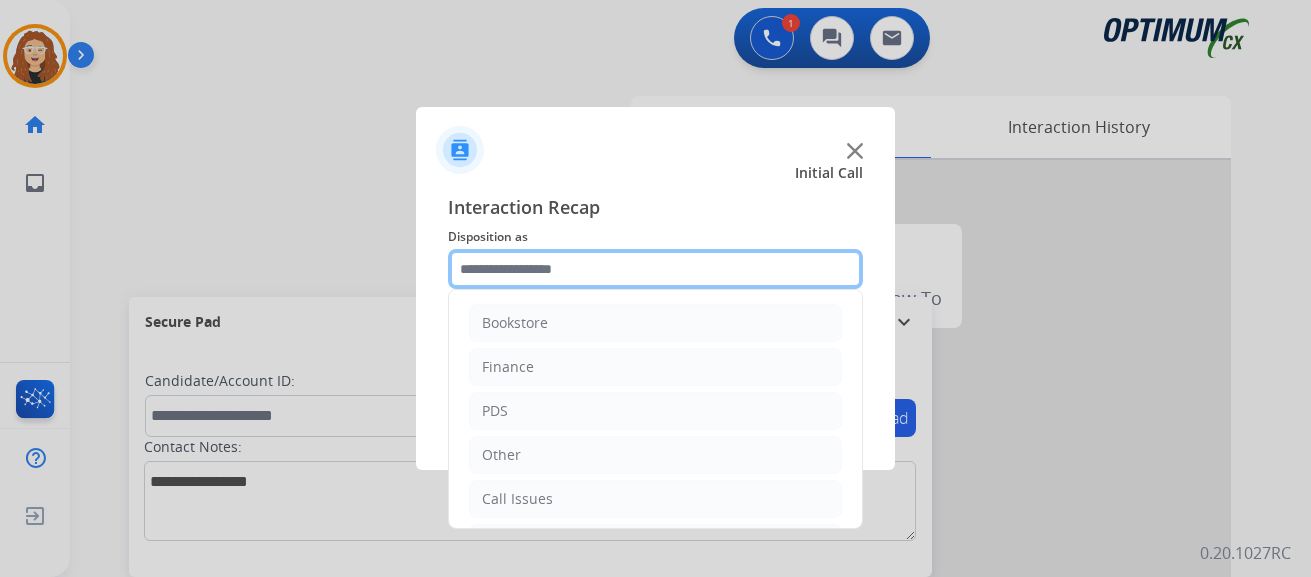 scroll, scrollTop: 136, scrollLeft: 0, axis: vertical 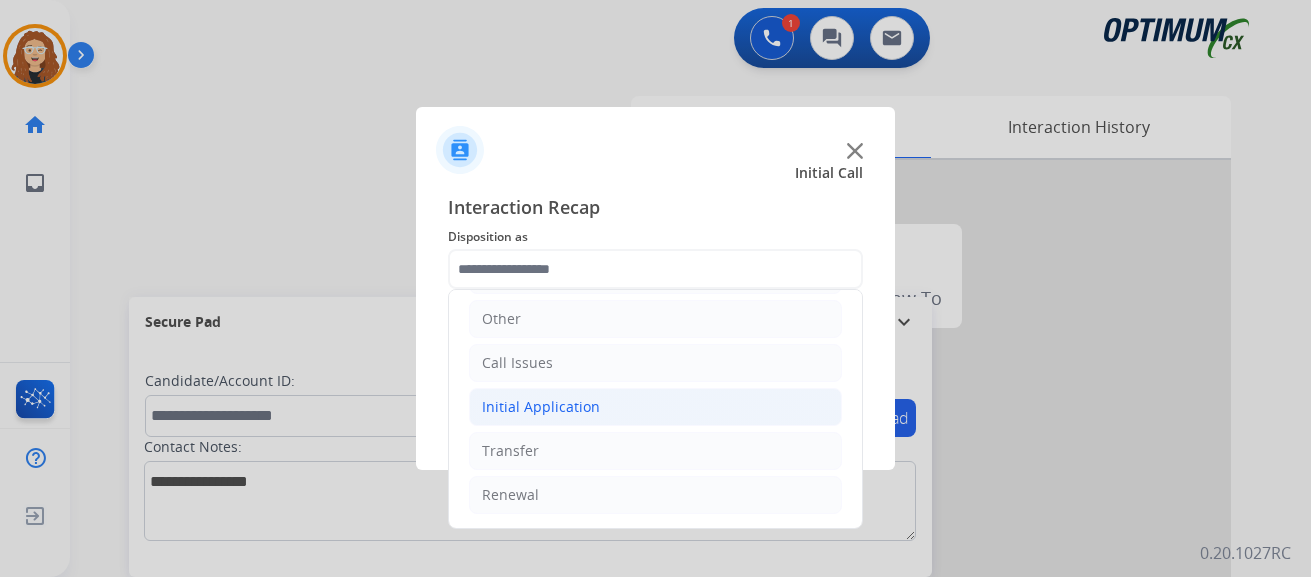 drag, startPoint x: 640, startPoint y: 413, endPoint x: 773, endPoint y: 381, distance: 136.79547 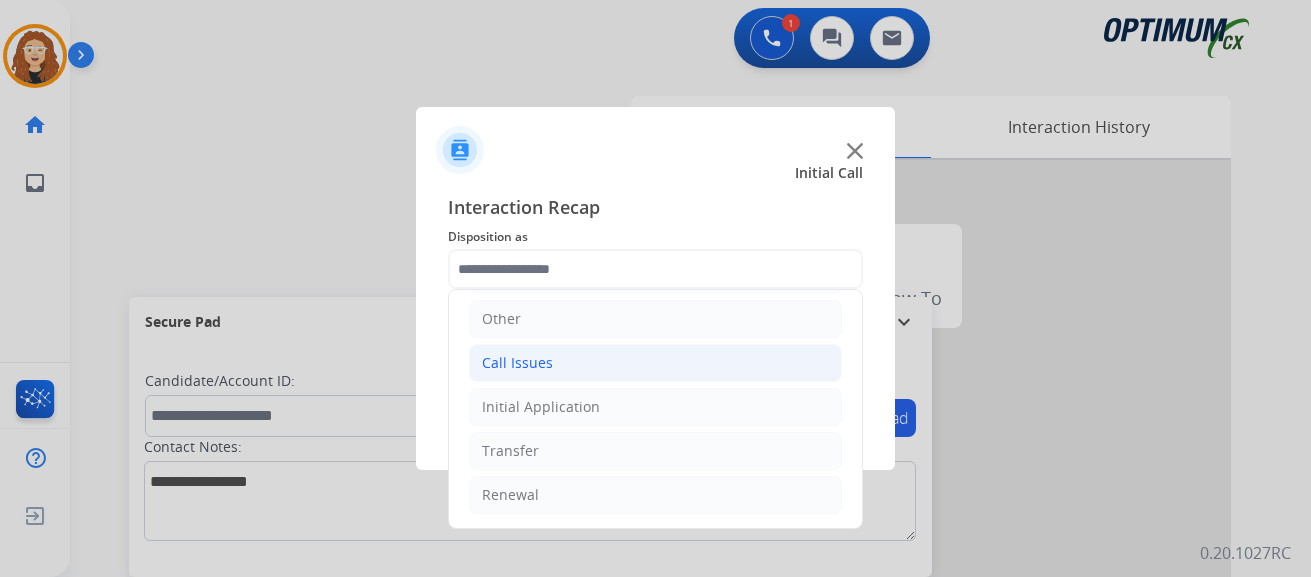 click on "Initial Application" 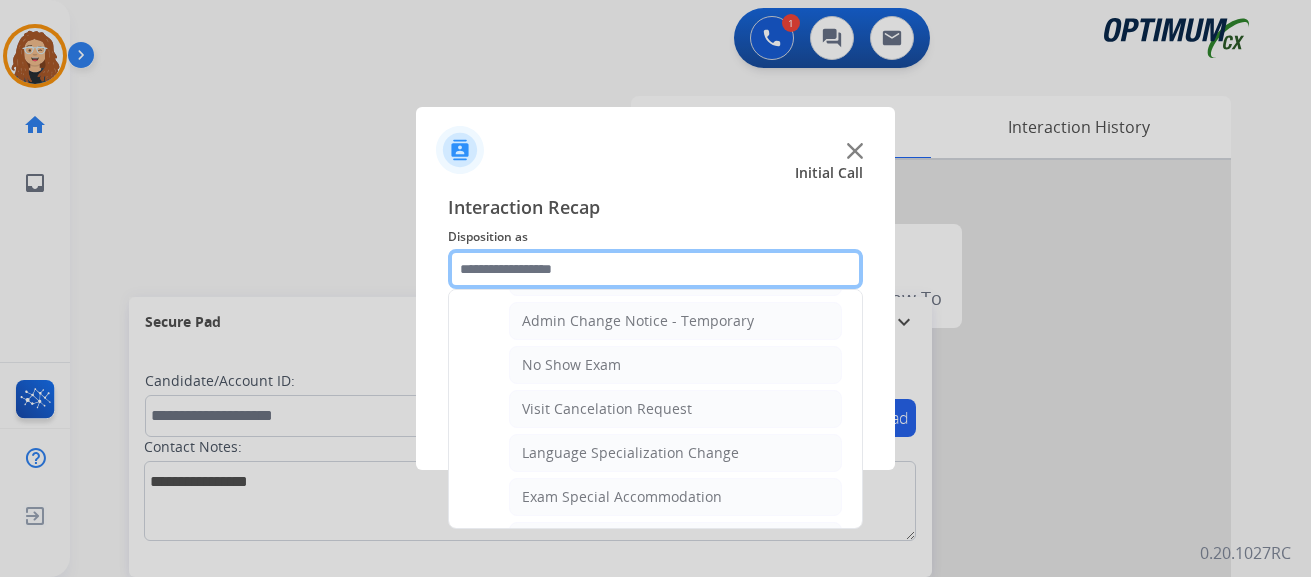 scroll, scrollTop: 913, scrollLeft: 0, axis: vertical 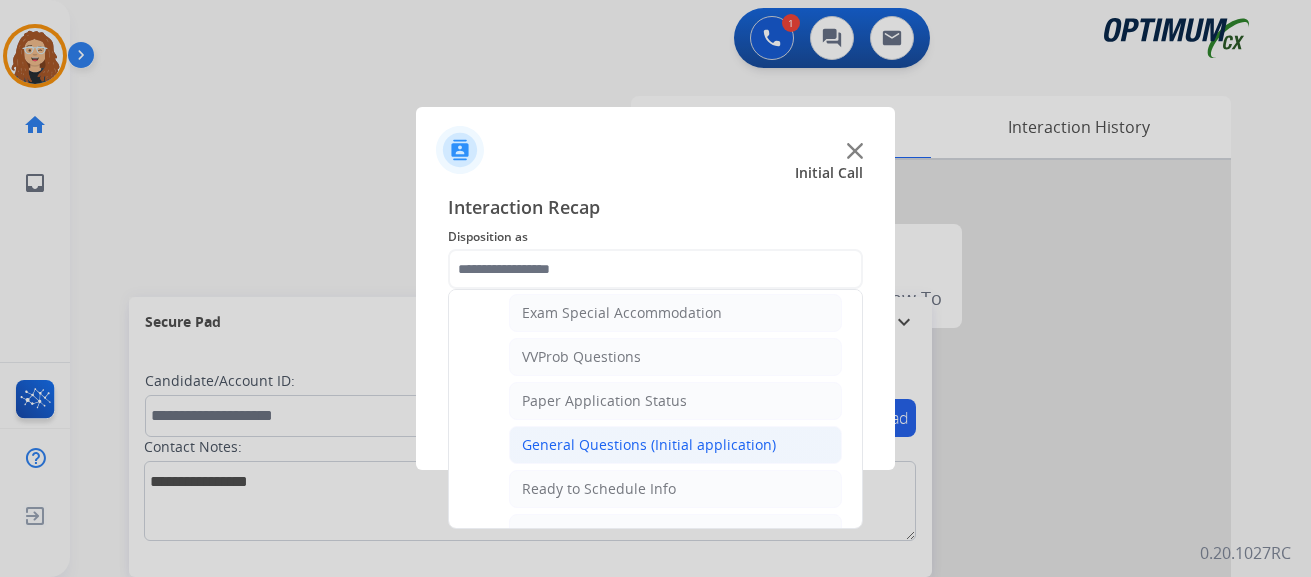 click on "General Questions (Initial application)" 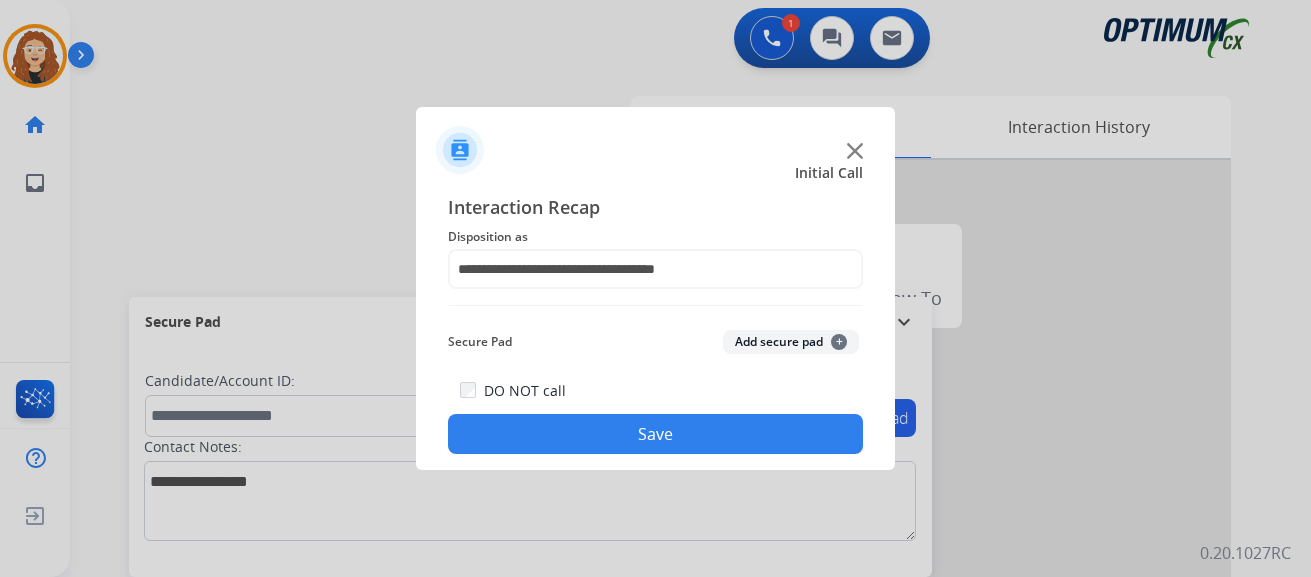 click on "Save" 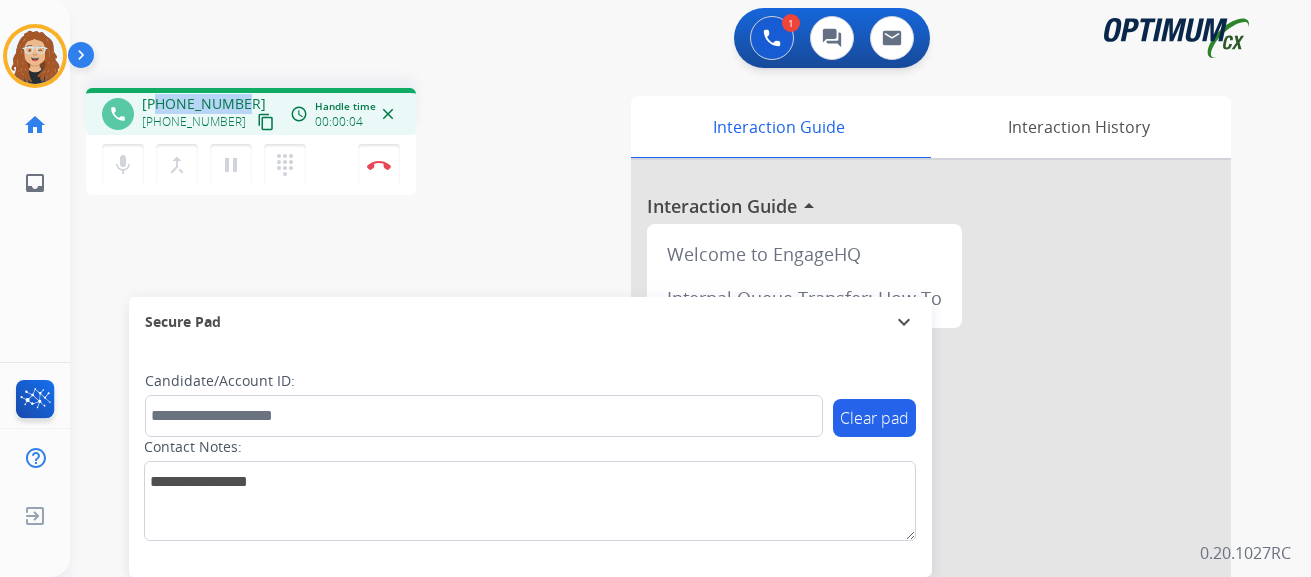 drag, startPoint x: 160, startPoint y: 103, endPoint x: 239, endPoint y: 96, distance: 79.30952 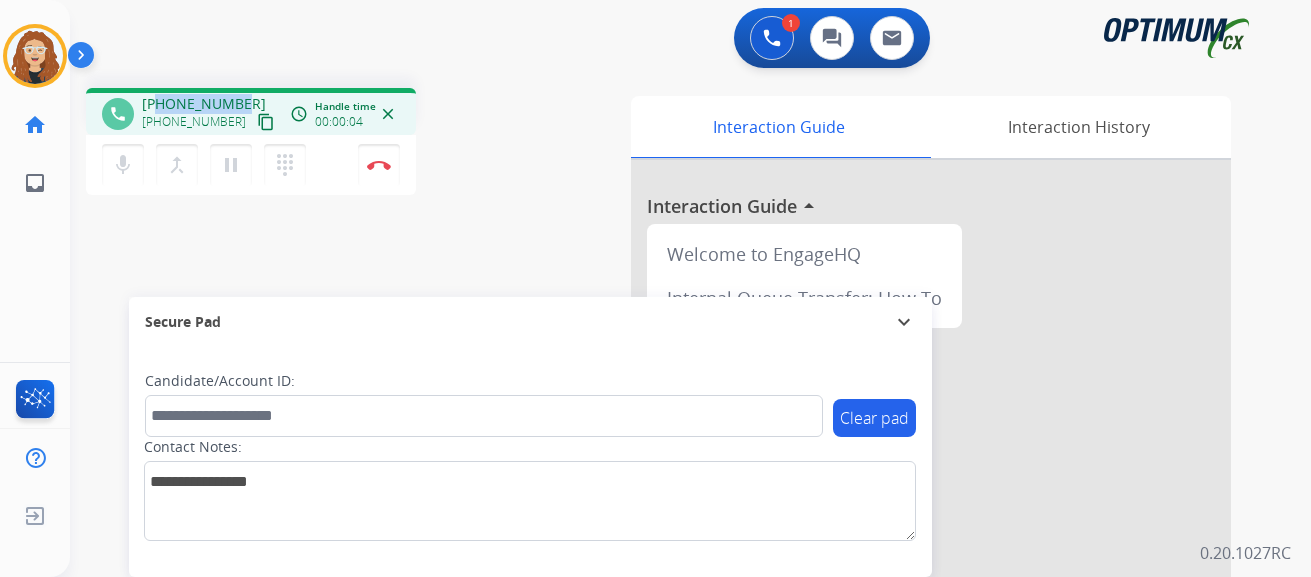 click on "[PHONE_NUMBER] [PHONE_NUMBER] content_copy" at bounding box center (210, 114) 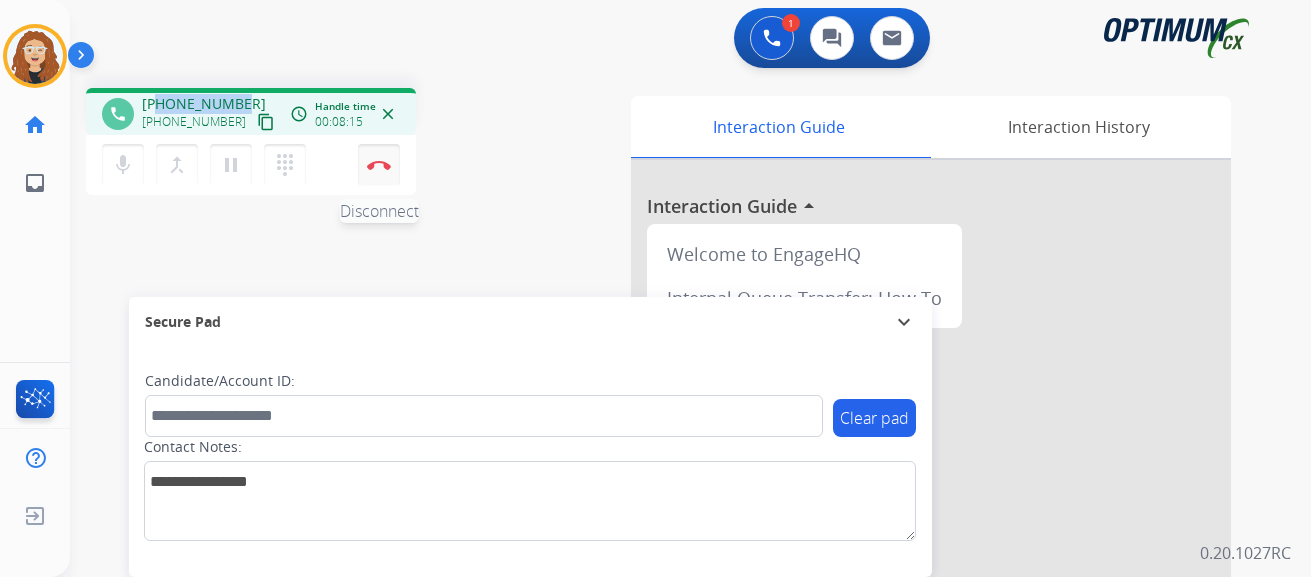 click at bounding box center [379, 165] 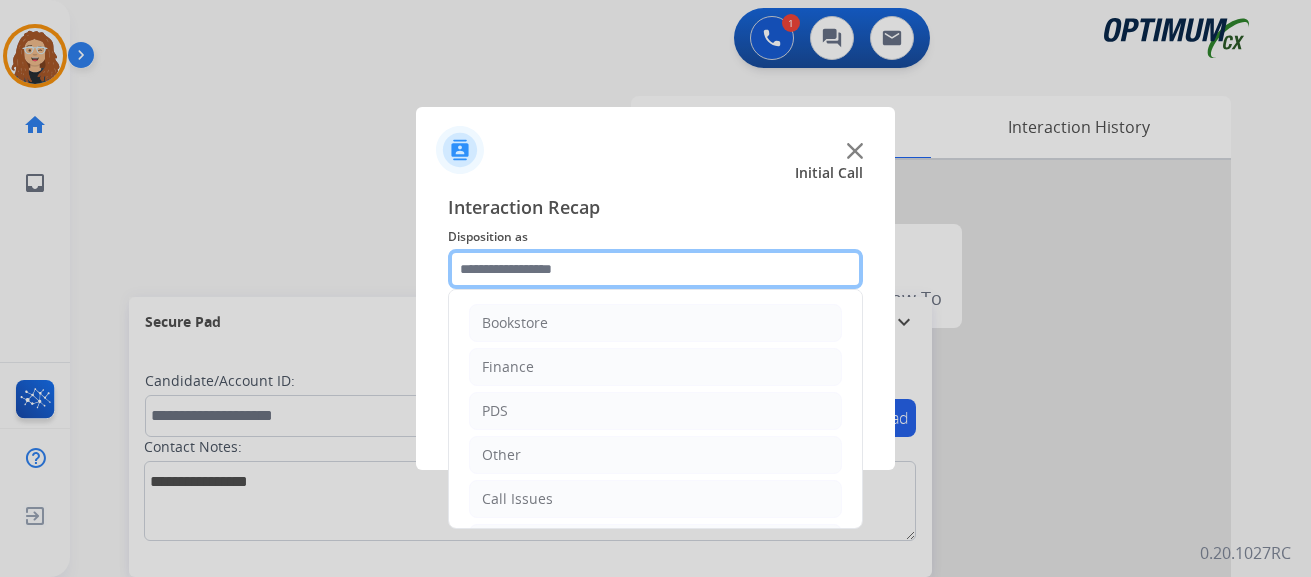 click 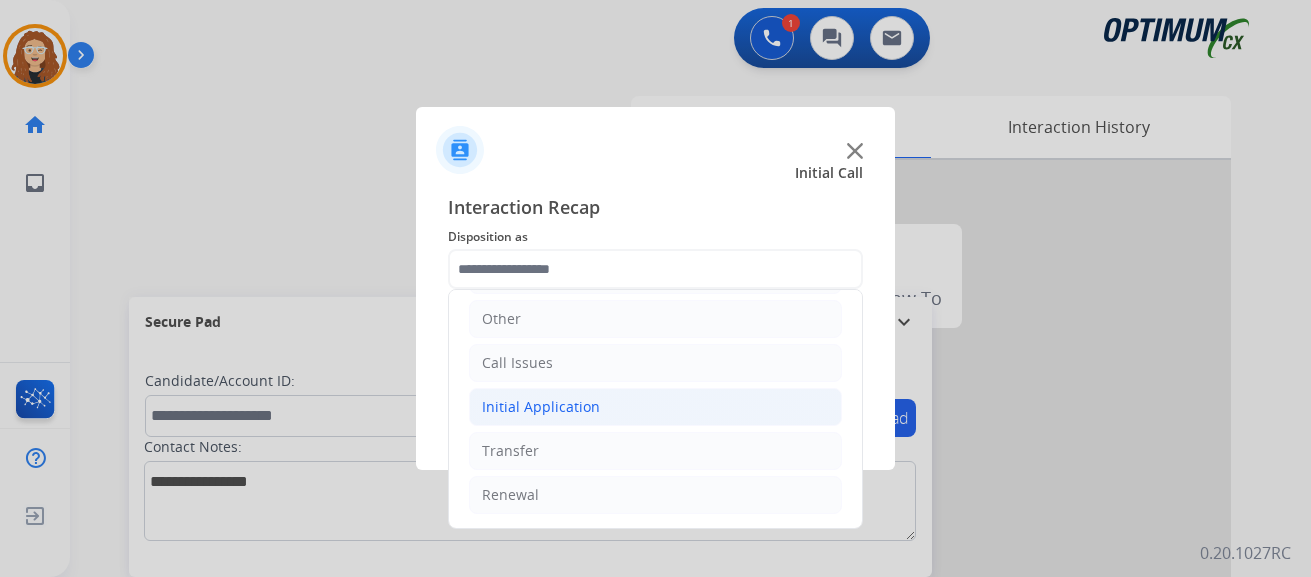 click on "Initial Application" 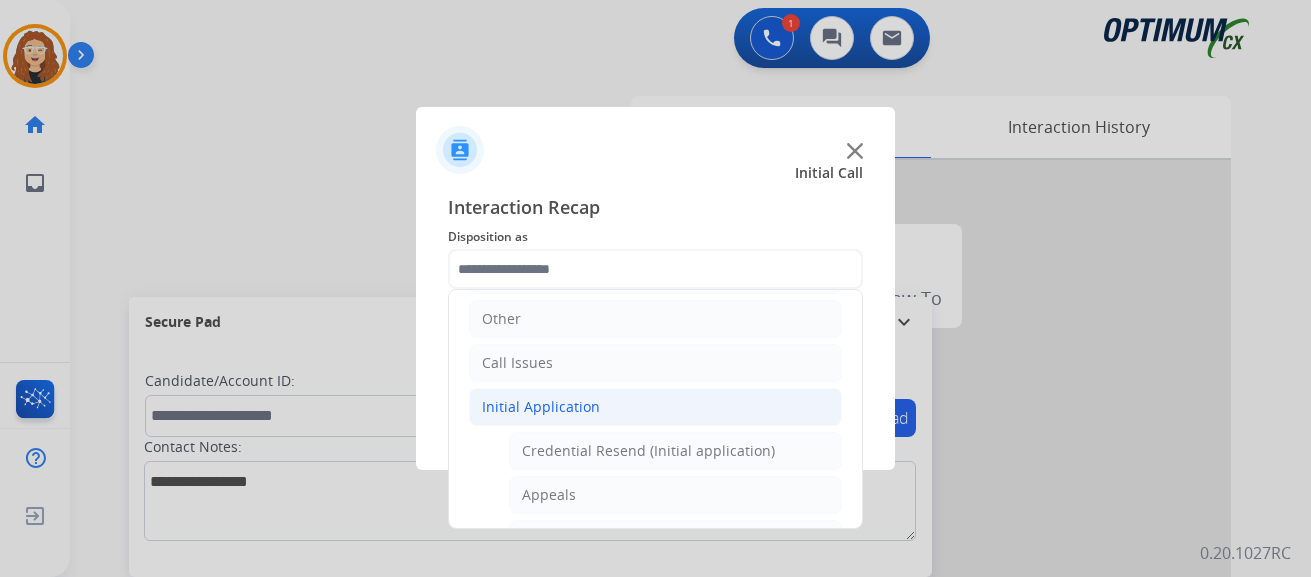 drag, startPoint x: 596, startPoint y: 500, endPoint x: 656, endPoint y: 504, distance: 60.133186 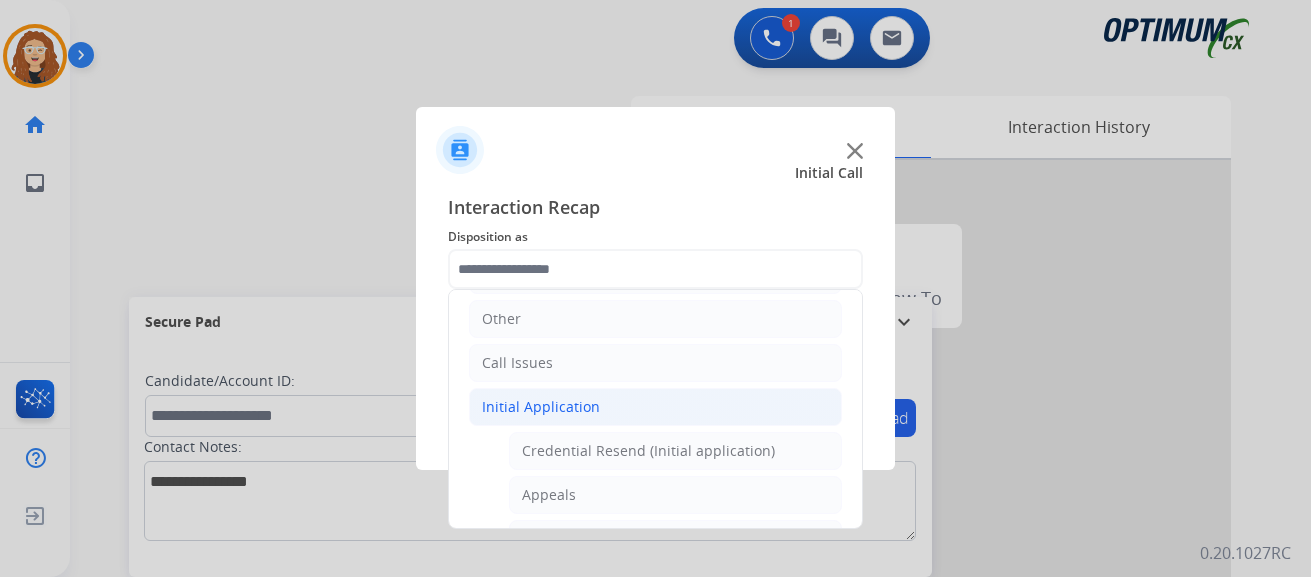 click on "Appeals" 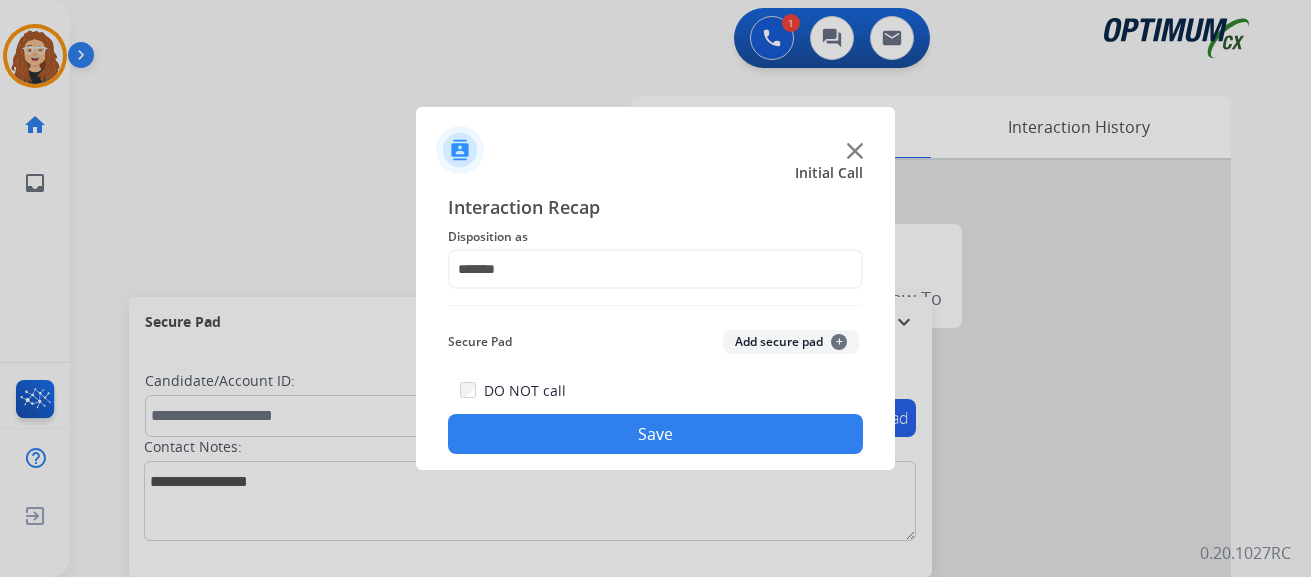 click on "Save" 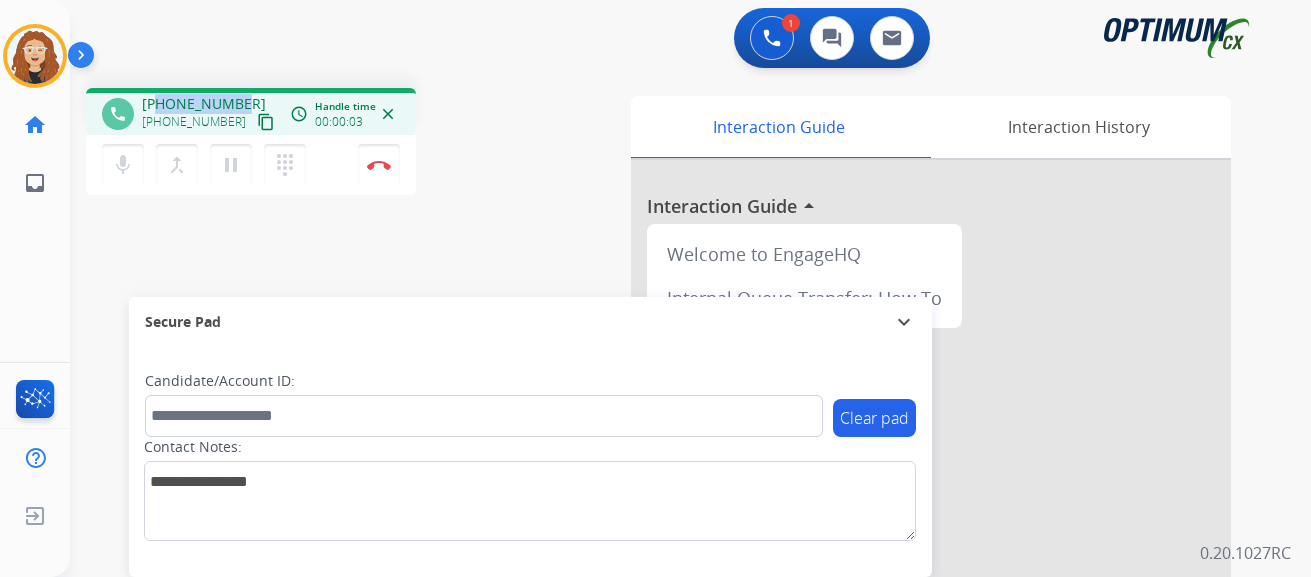 drag, startPoint x: 159, startPoint y: 103, endPoint x: 242, endPoint y: 98, distance: 83.15047 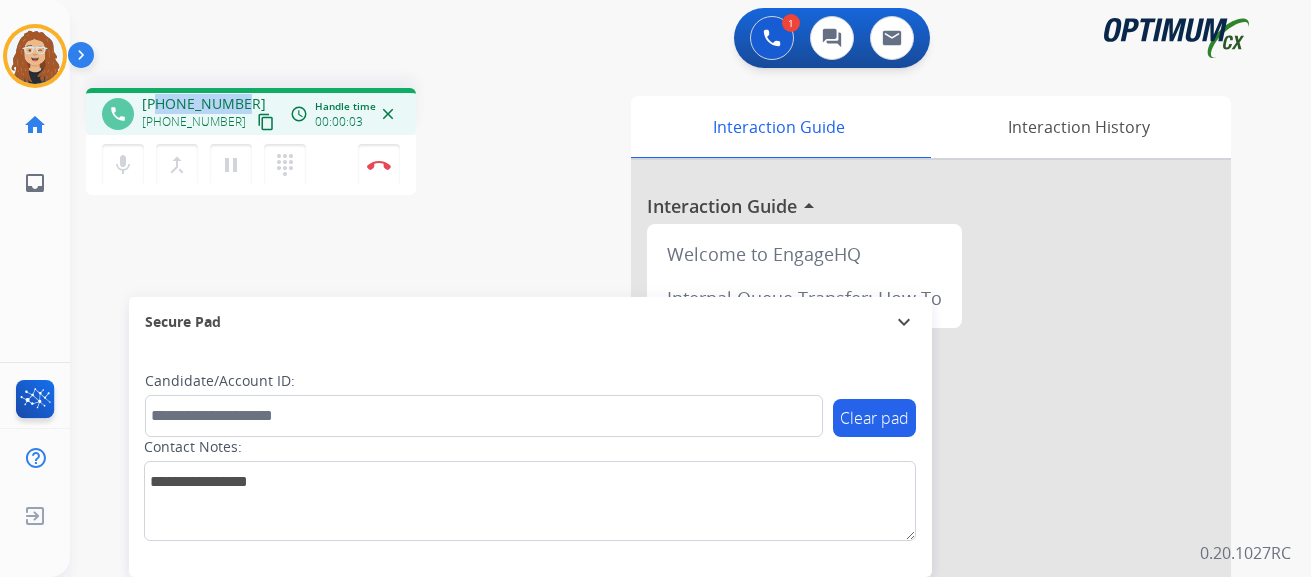 click on "[PHONE_NUMBER] [PHONE_NUMBER] content_copy" at bounding box center [210, 114] 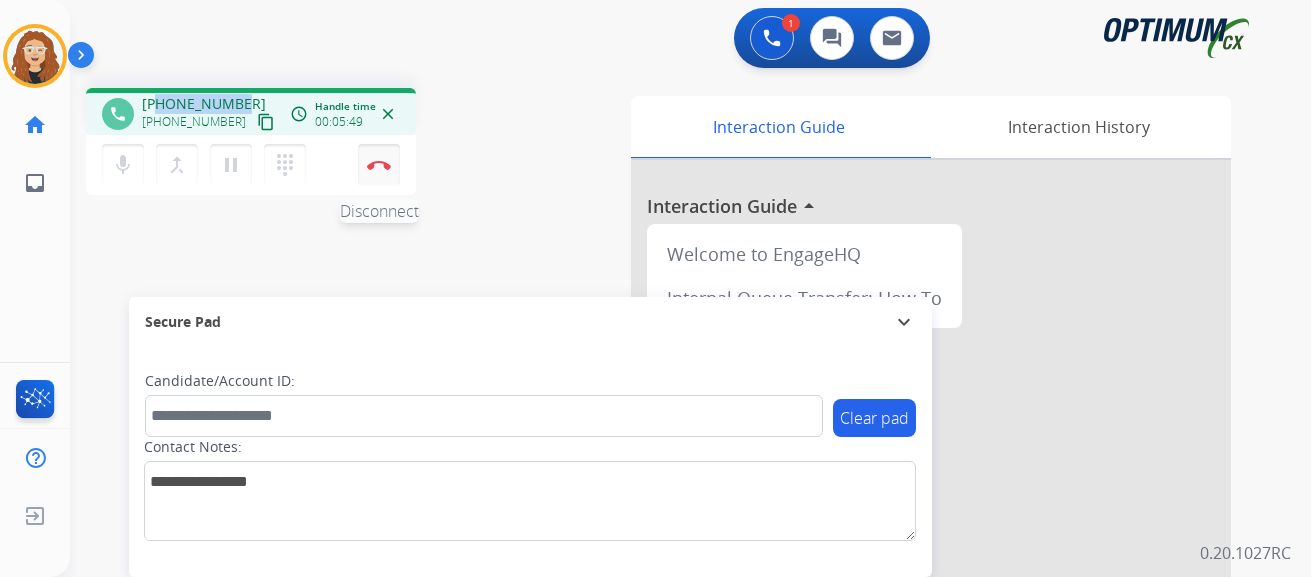 click at bounding box center (379, 165) 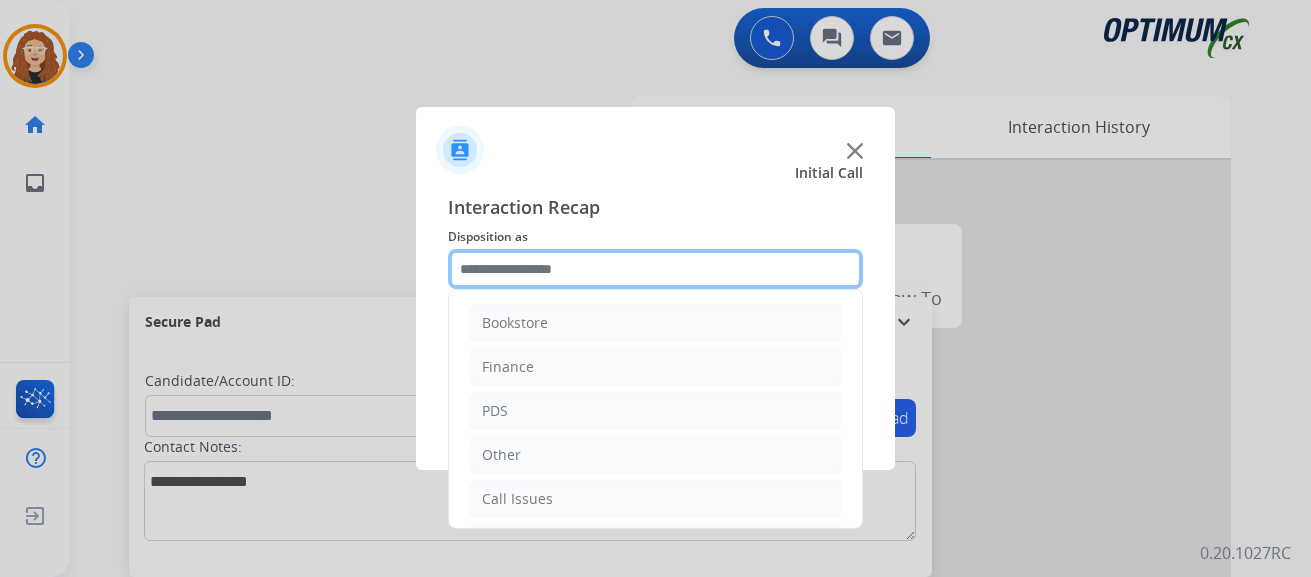 click 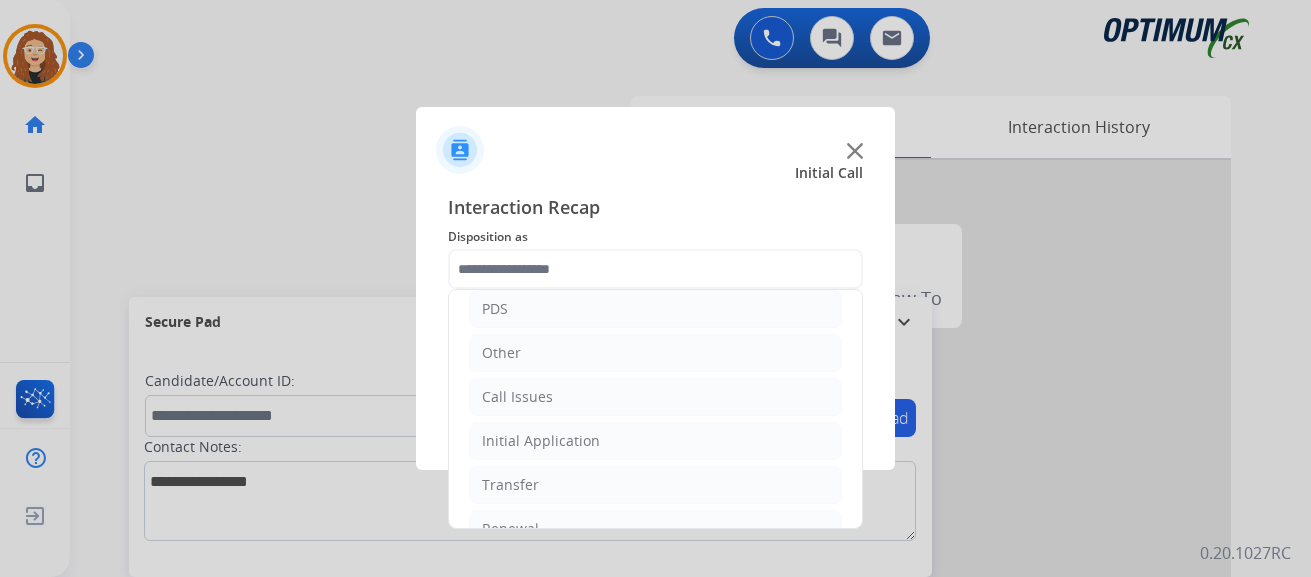 scroll, scrollTop: 136, scrollLeft: 0, axis: vertical 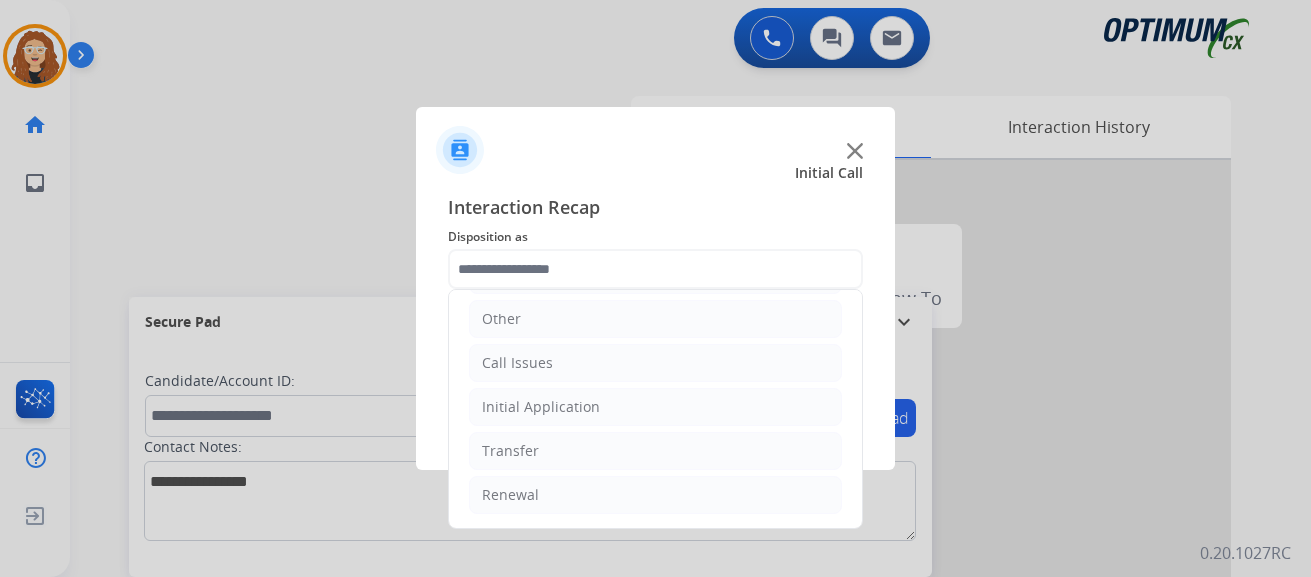 drag, startPoint x: 849, startPoint y: 464, endPoint x: 863, endPoint y: 552, distance: 89.106674 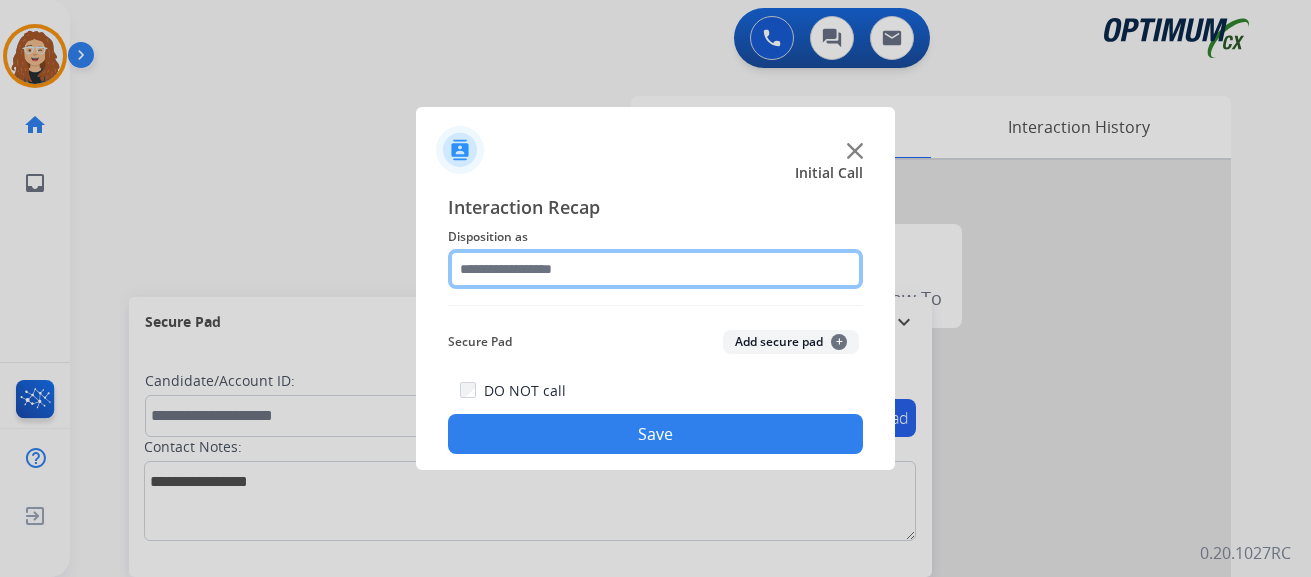 click 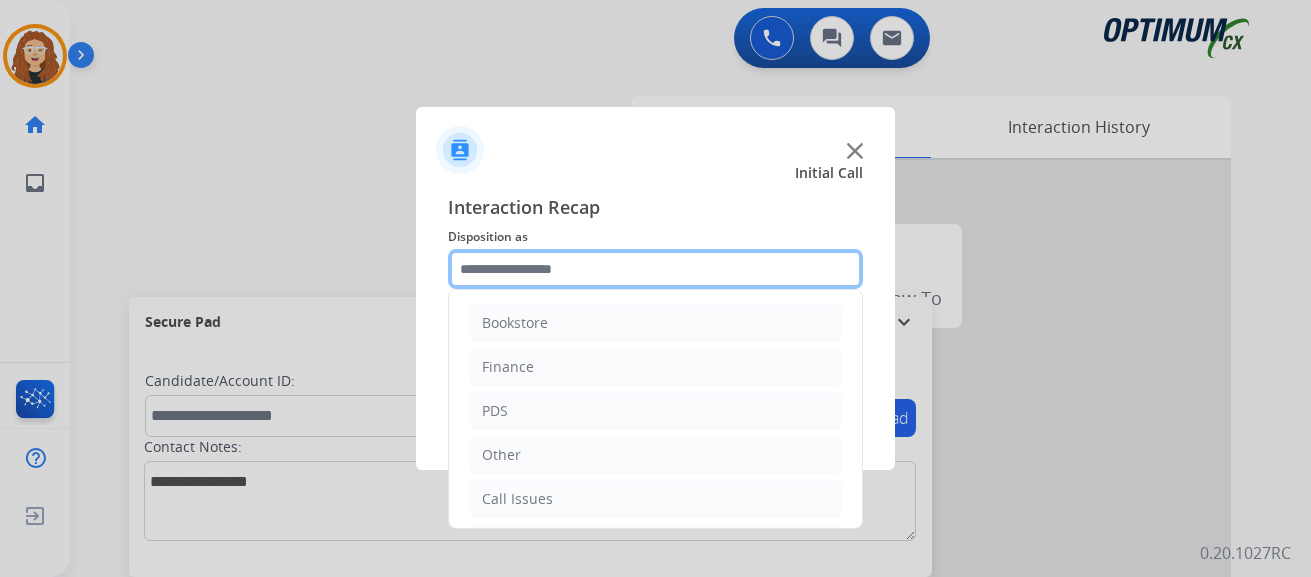 scroll, scrollTop: 136, scrollLeft: 0, axis: vertical 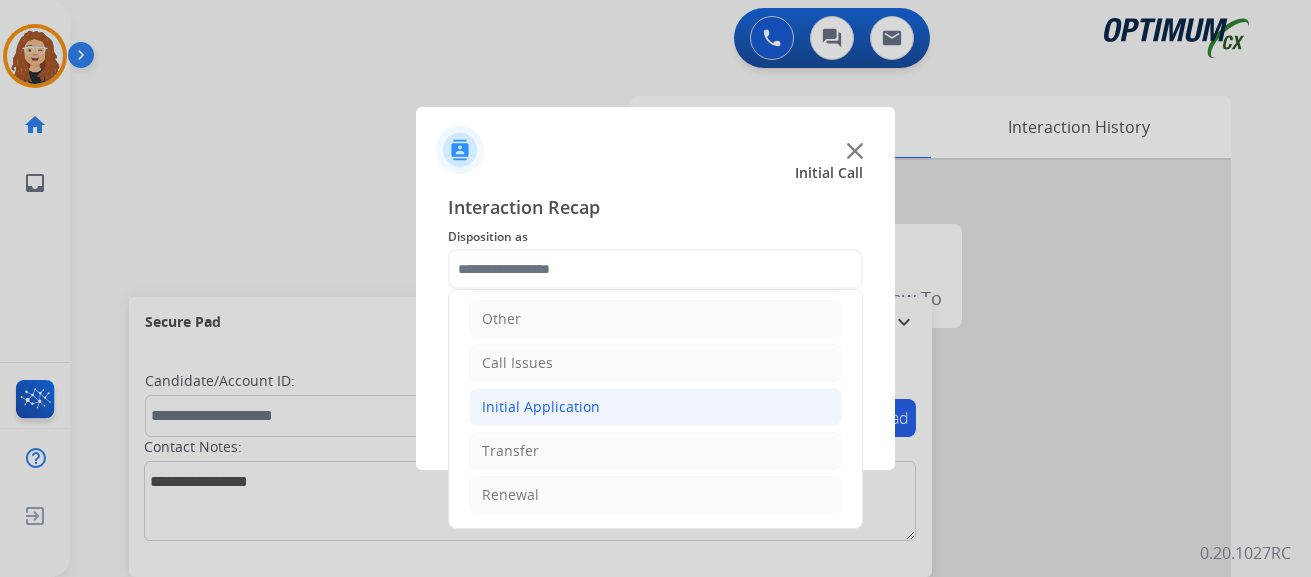 click on "Initial Application" 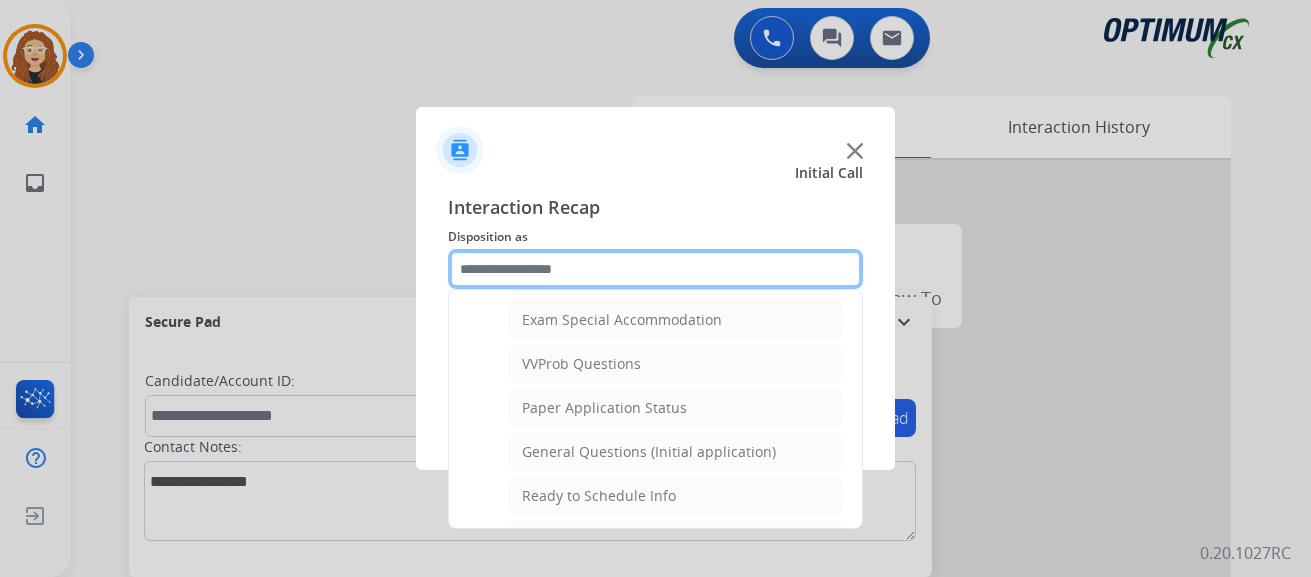 scroll, scrollTop: 1042, scrollLeft: 0, axis: vertical 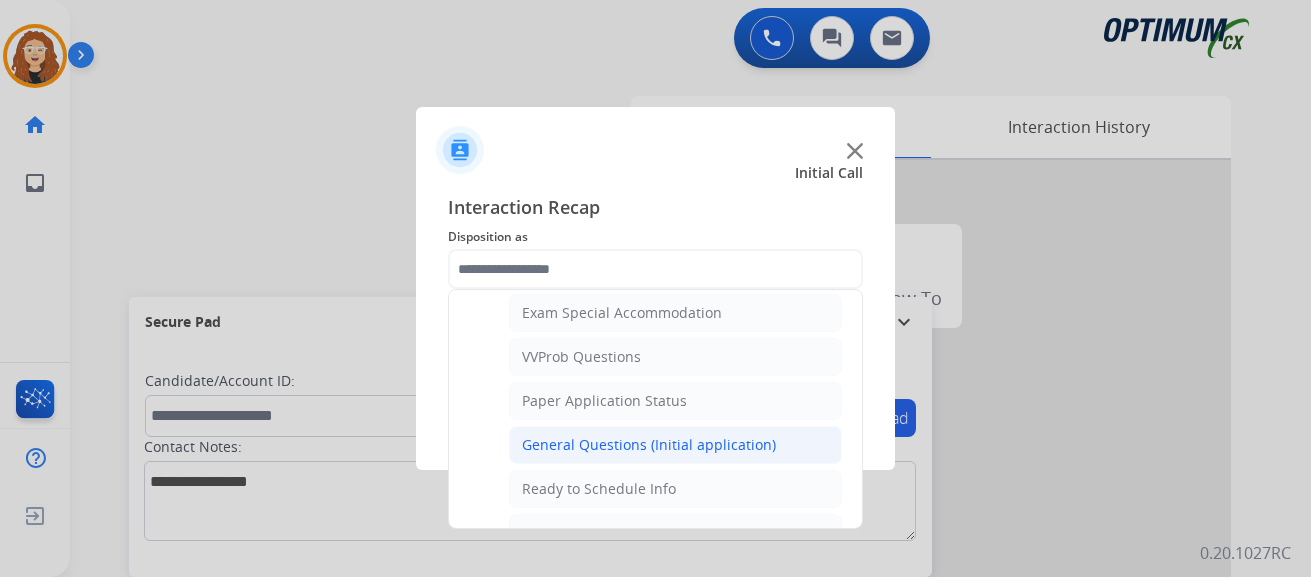 click on "General Questions (Initial application)" 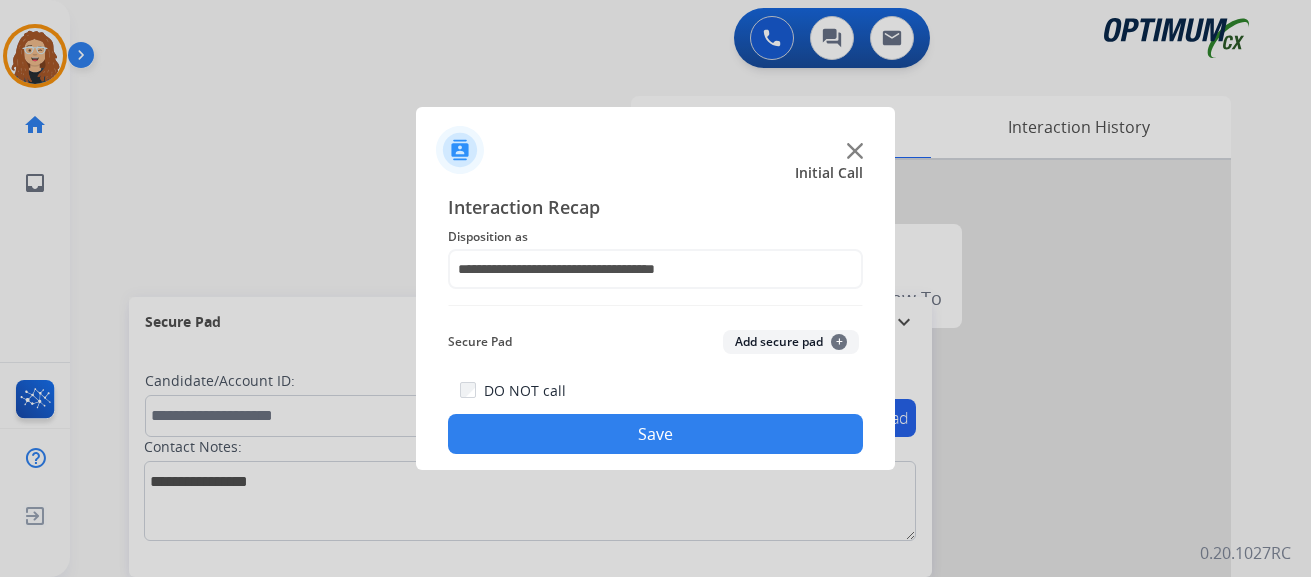 click on "Save" 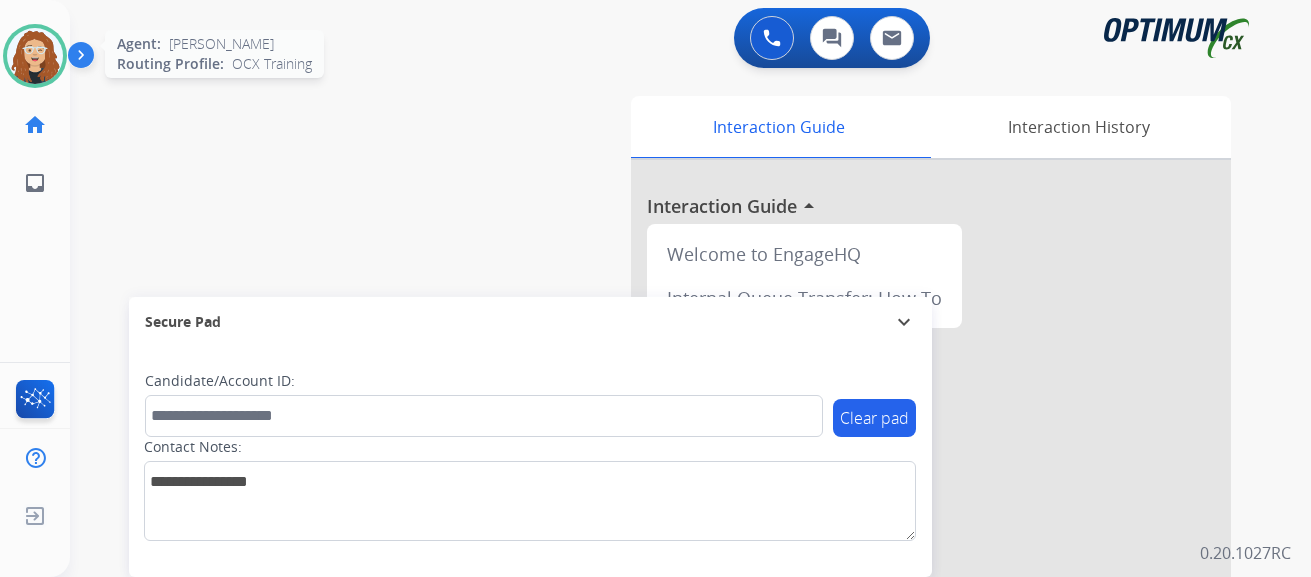 click at bounding box center (35, 56) 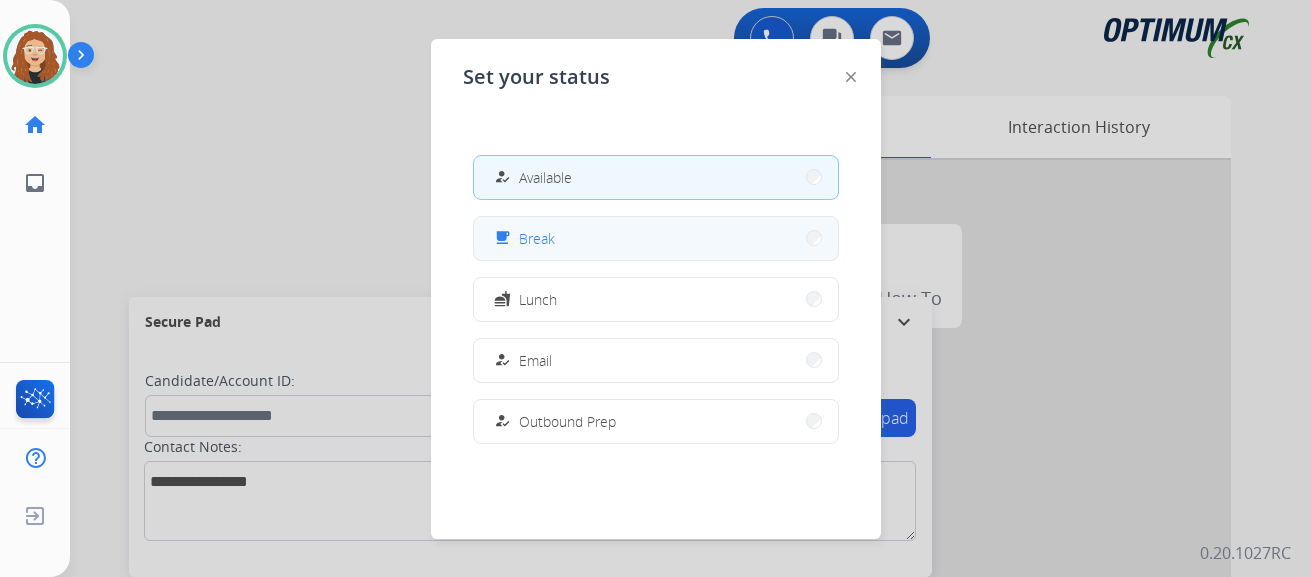 click on "free_breakfast Break" at bounding box center (656, 238) 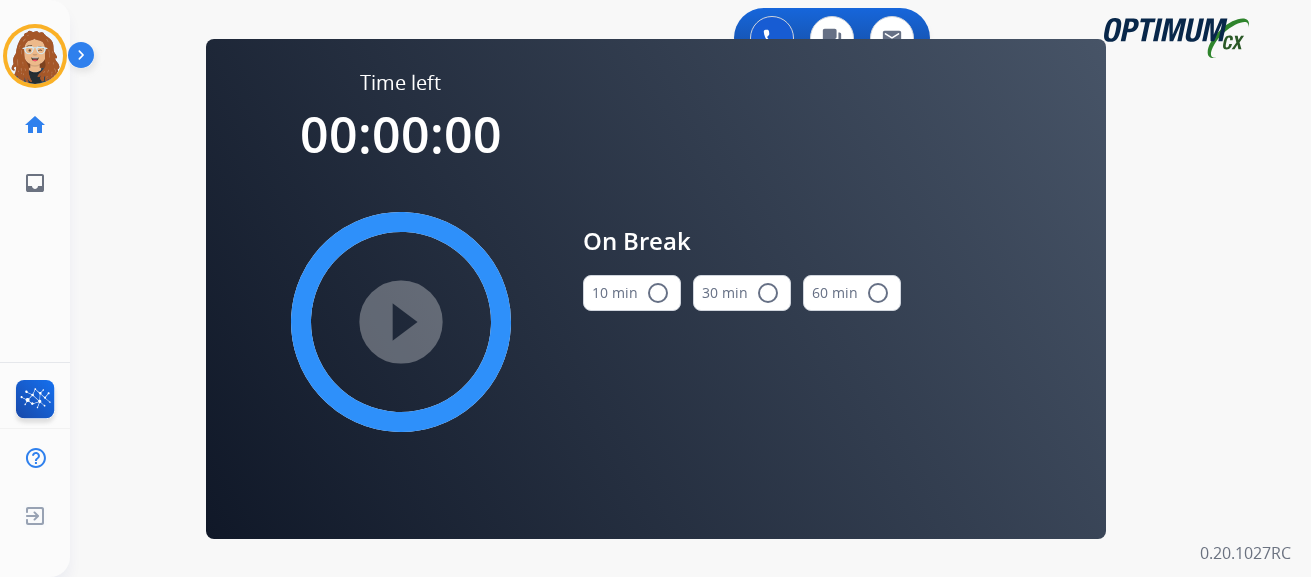 click on "radio_button_unchecked" at bounding box center (658, 293) 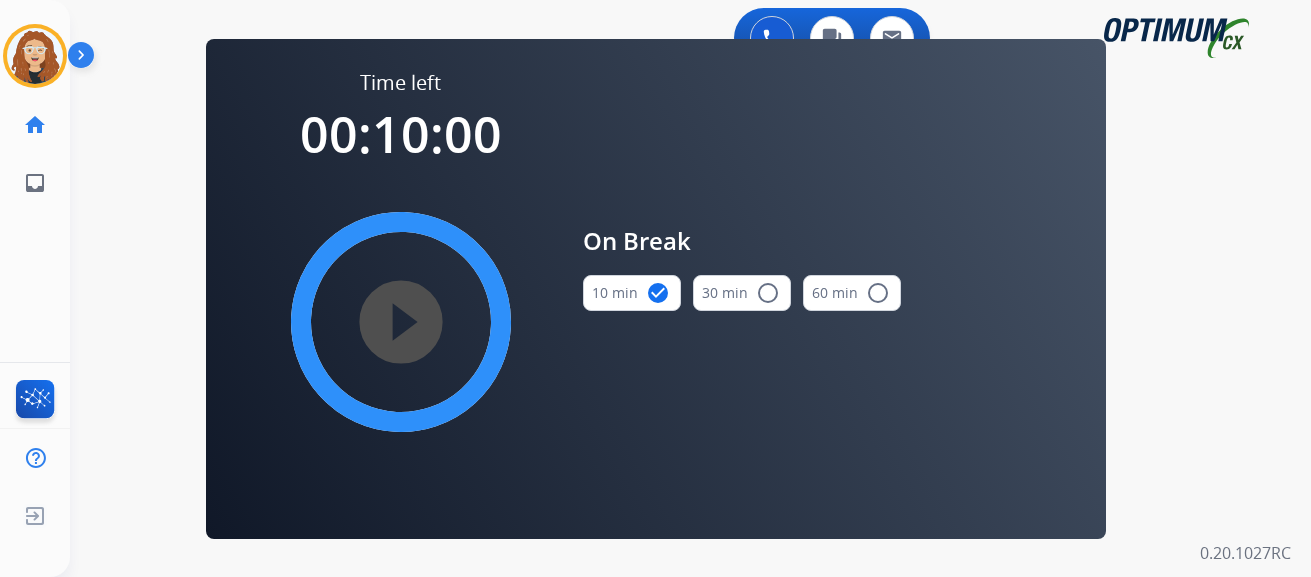 click on "play_circle_filled" at bounding box center (401, 322) 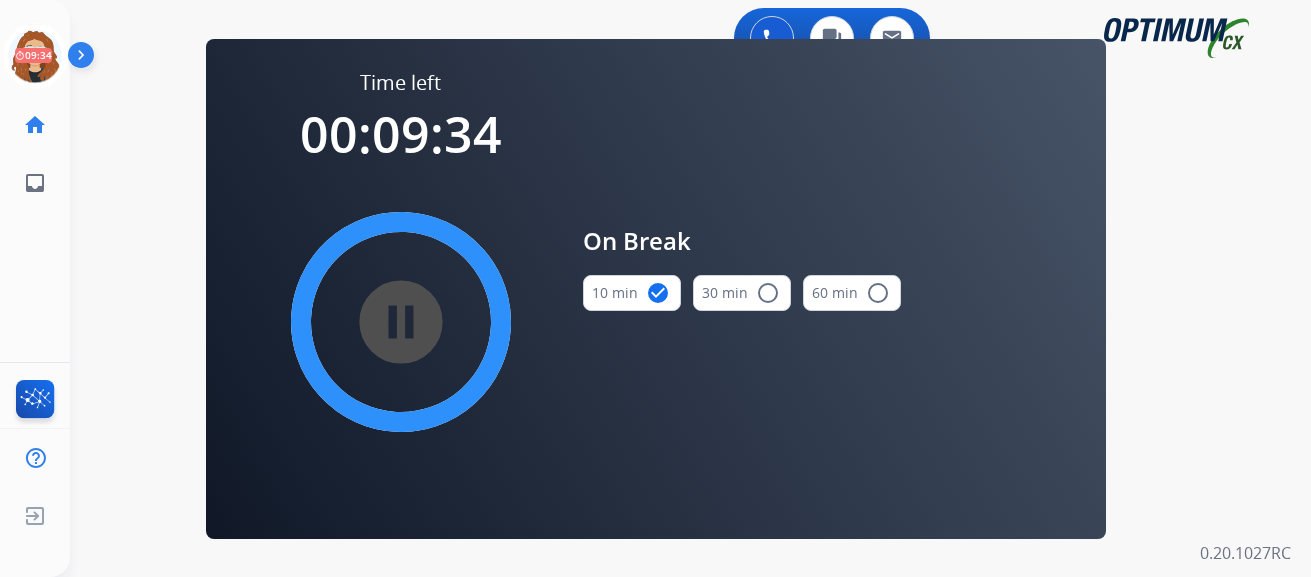 click on "0 Voice Interactions  0  Chat Interactions   0  Email Interactions swap_horiz Break voice bridge close_fullscreen Connect 3-Way Call merge_type Separate 3-Way Call Time left 00:09:34 pause_circle_filled On Break  10 min  check_circle  30 min  radio_button_unchecked  60 min  radio_button_unchecked  Interaction Guide   Interaction History  Interaction Guide arrow_drop_up  Welcome to EngageHQ   Internal Queue Transfer: How To  Secure Pad expand_more Clear pad Candidate/Account ID: Contact Notes:                  0.20.1027RC" at bounding box center [690, 288] 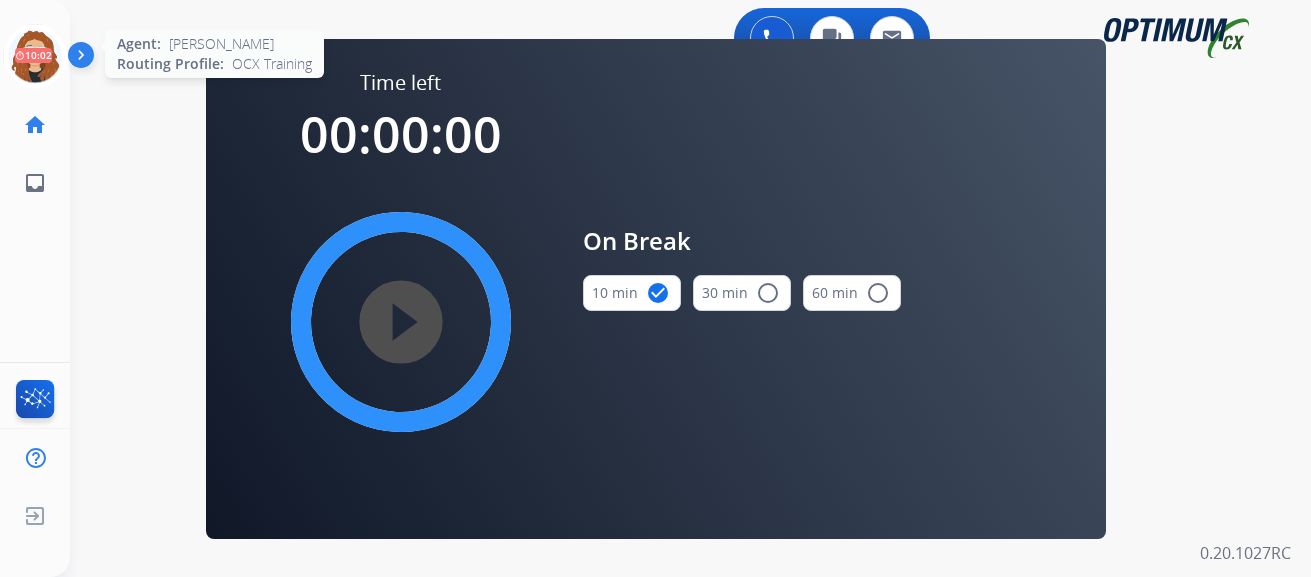 click 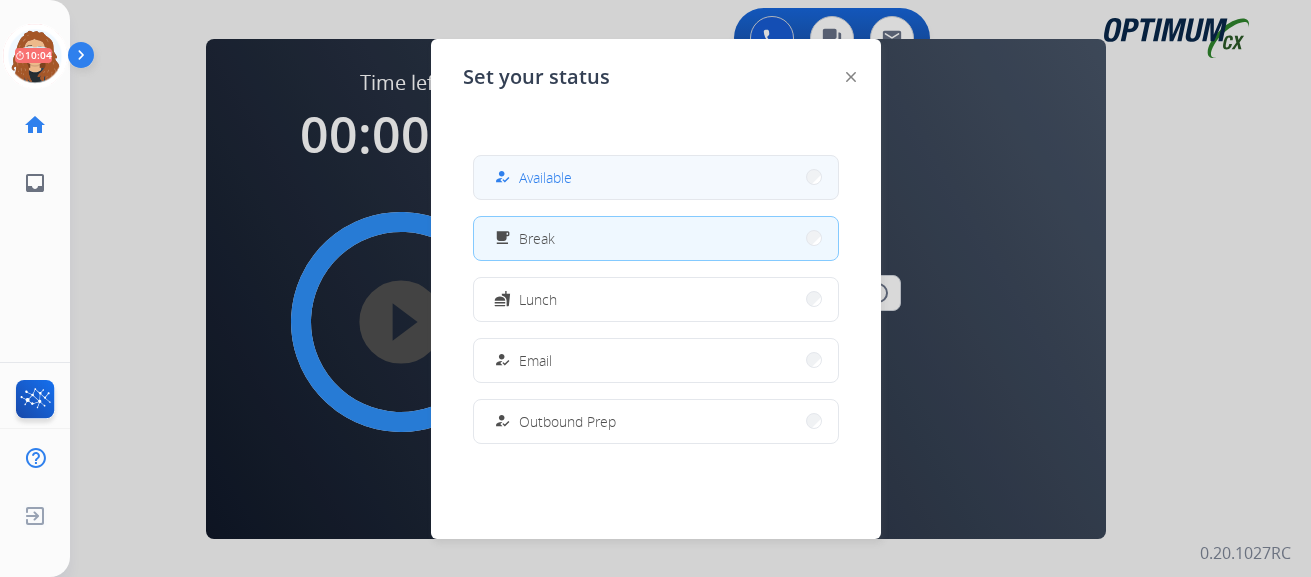 click on "how_to_reg Available" at bounding box center [656, 177] 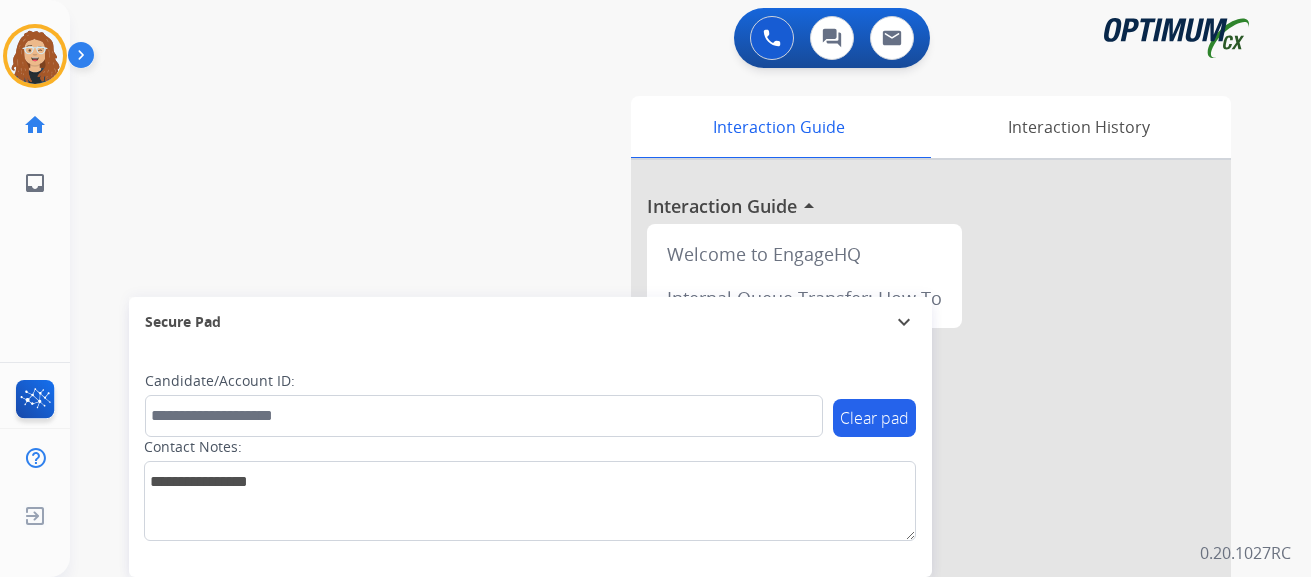 click on "swap_horiz Break voice bridge close_fullscreen Connect 3-Way Call merge_type Separate 3-Way Call  Interaction Guide   Interaction History  Interaction Guide arrow_drop_up  Welcome to EngageHQ   Internal Queue Transfer: How To  Secure Pad expand_more Clear pad Candidate/Account ID: Contact Notes:" at bounding box center [666, 489] 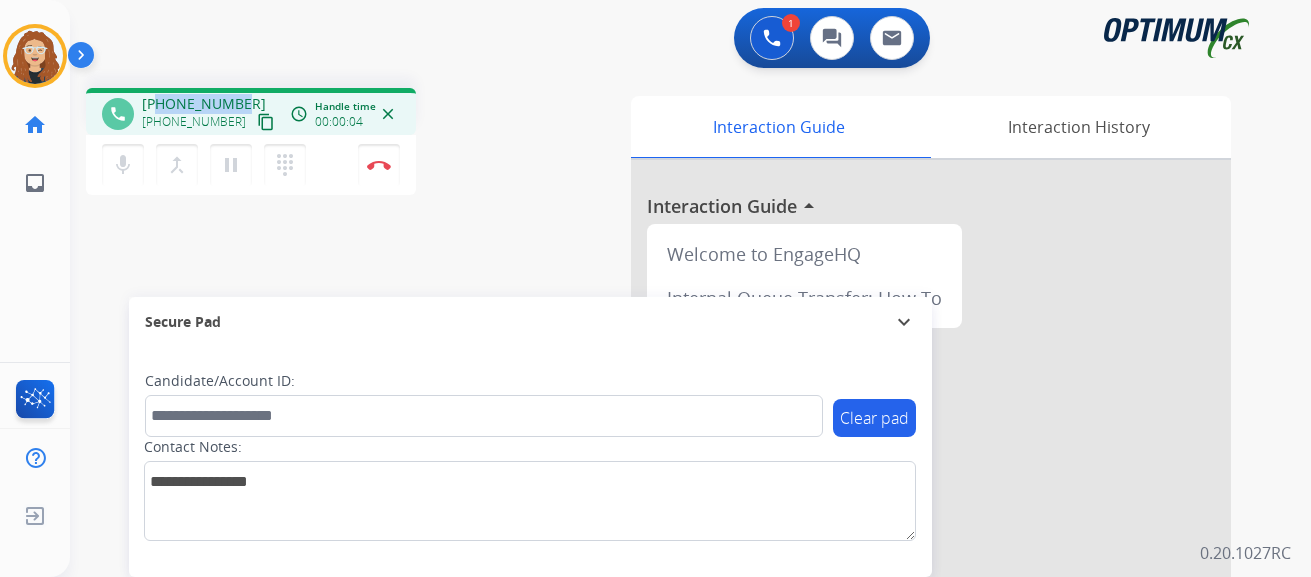 drag, startPoint x: 161, startPoint y: 103, endPoint x: 241, endPoint y: 101, distance: 80.024994 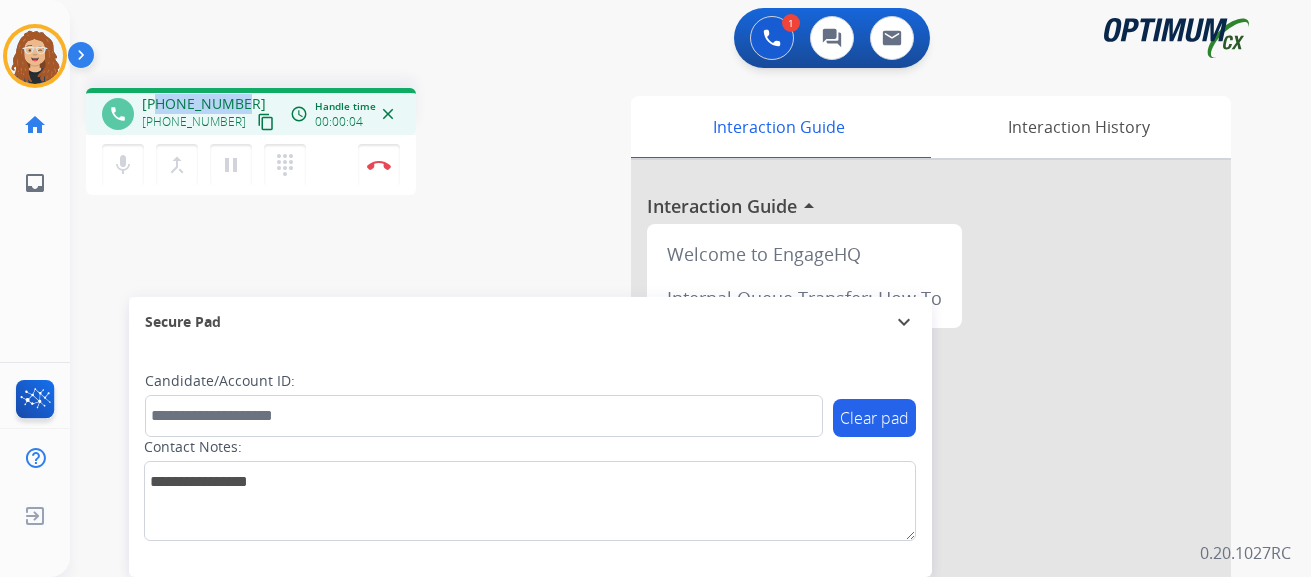 click on "[PHONE_NUMBER] [PHONE_NUMBER] content_copy" at bounding box center (210, 114) 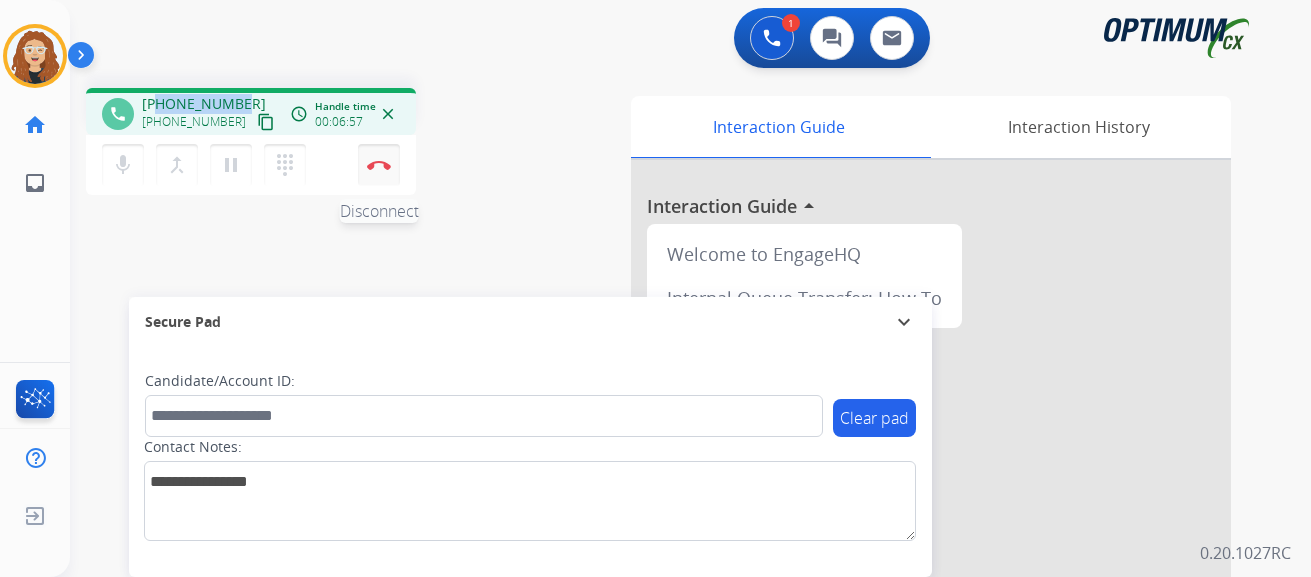 click at bounding box center (379, 165) 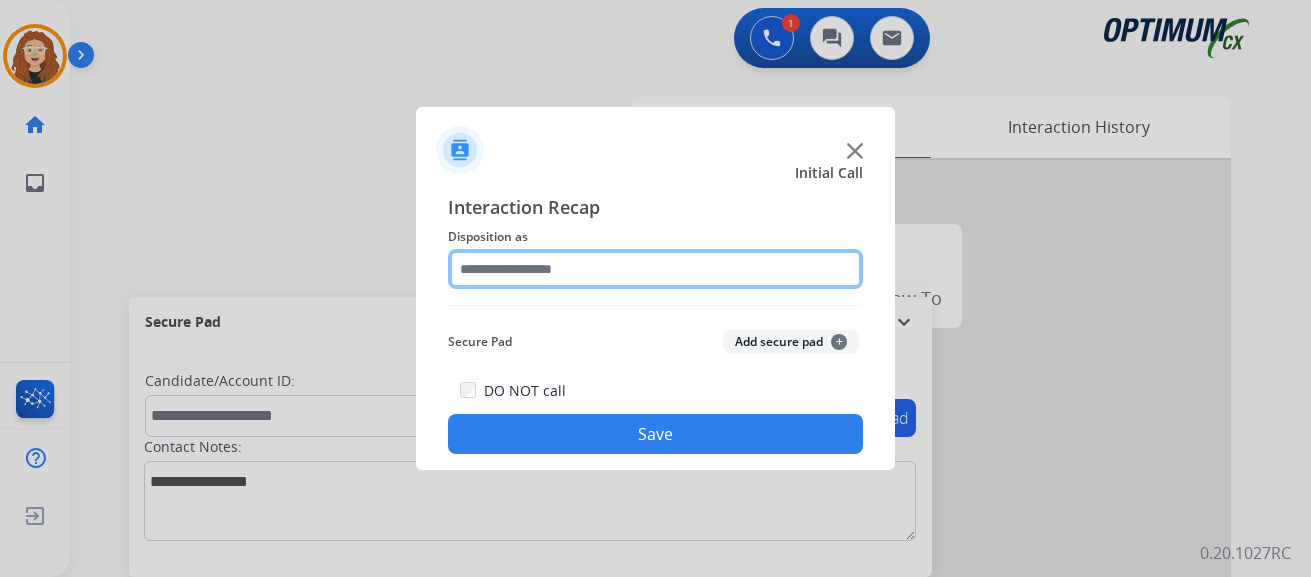 click 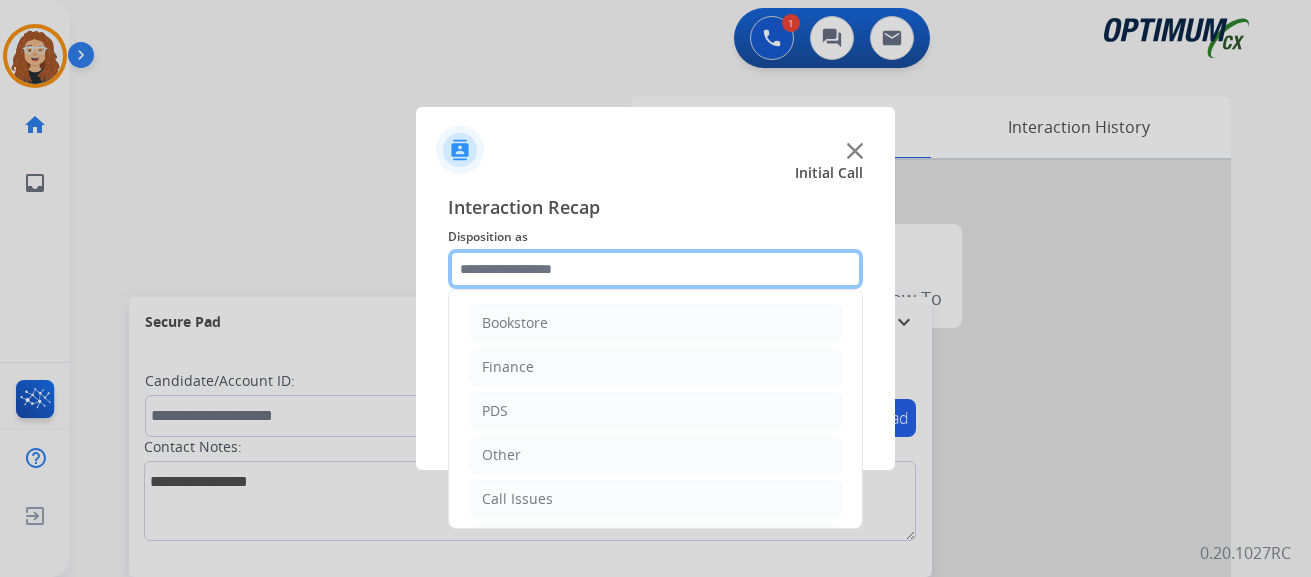scroll, scrollTop: 136, scrollLeft: 0, axis: vertical 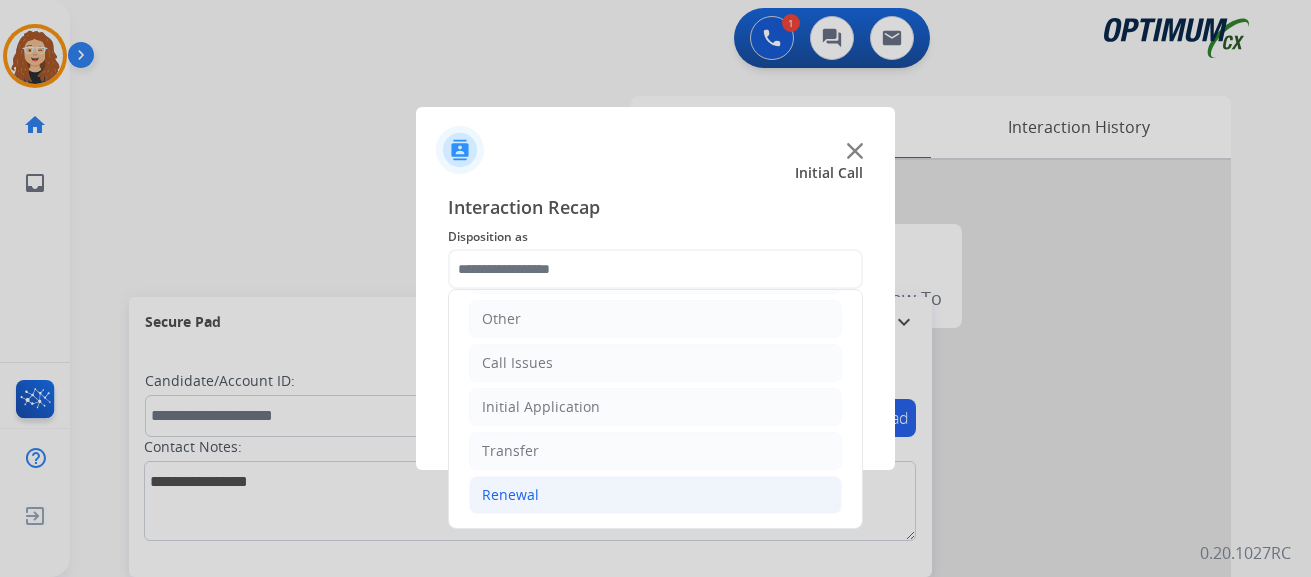 drag, startPoint x: 561, startPoint y: 496, endPoint x: 572, endPoint y: 496, distance: 11 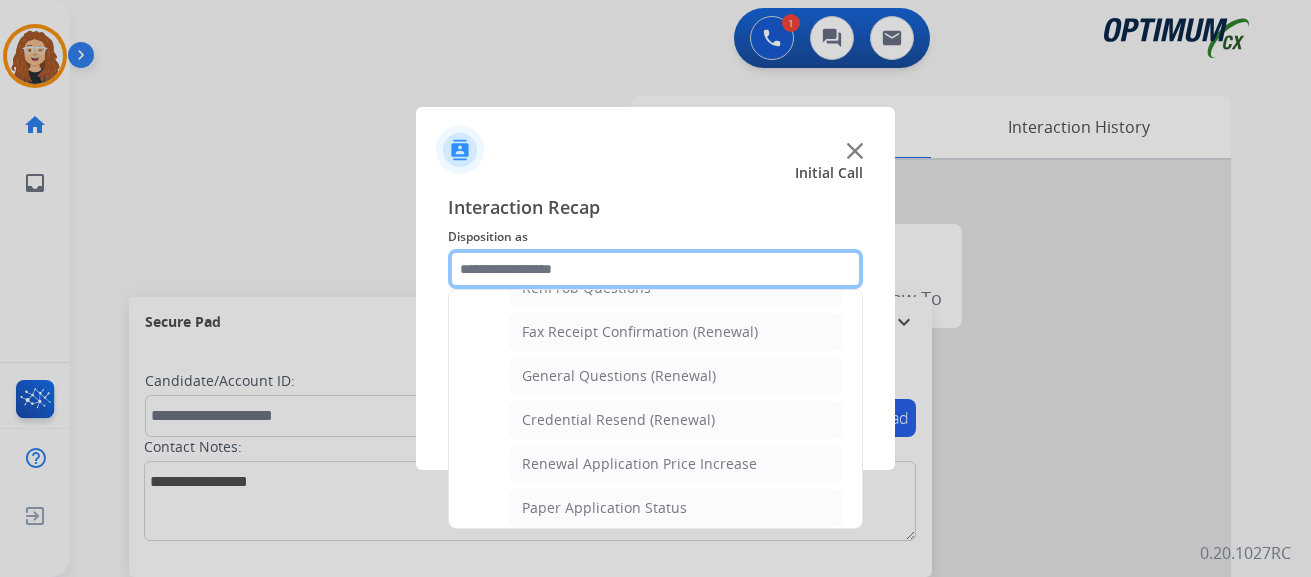 scroll, scrollTop: 547, scrollLeft: 0, axis: vertical 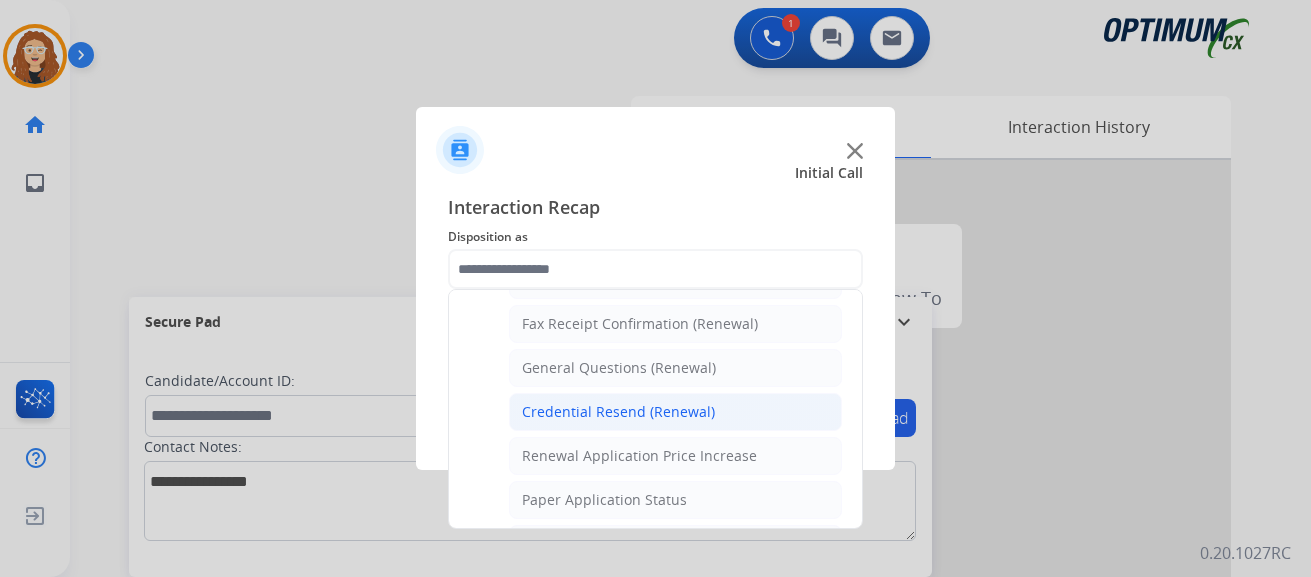 click on "Credential Resend (Renewal)" 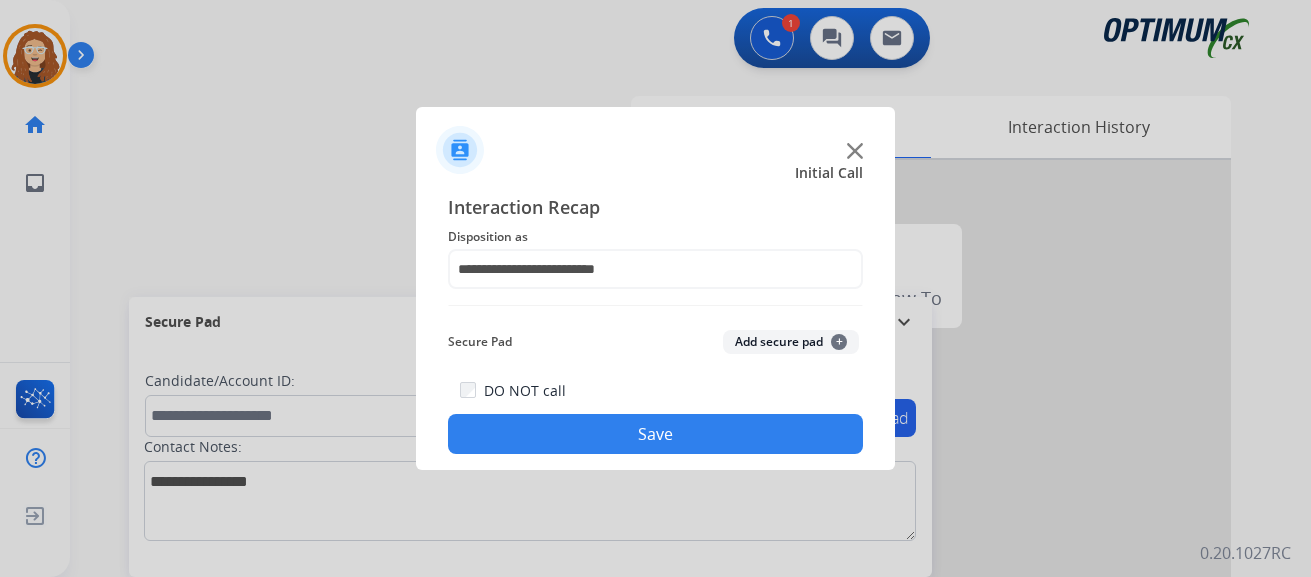 click on "Save" 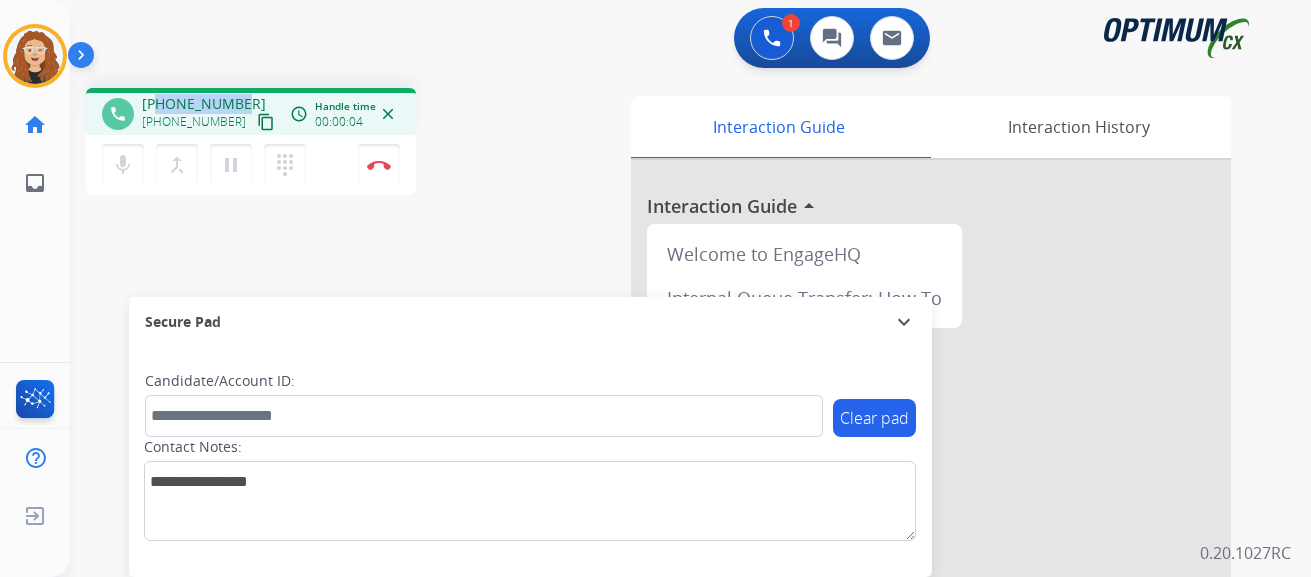 drag, startPoint x: 160, startPoint y: 103, endPoint x: 239, endPoint y: 97, distance: 79.22752 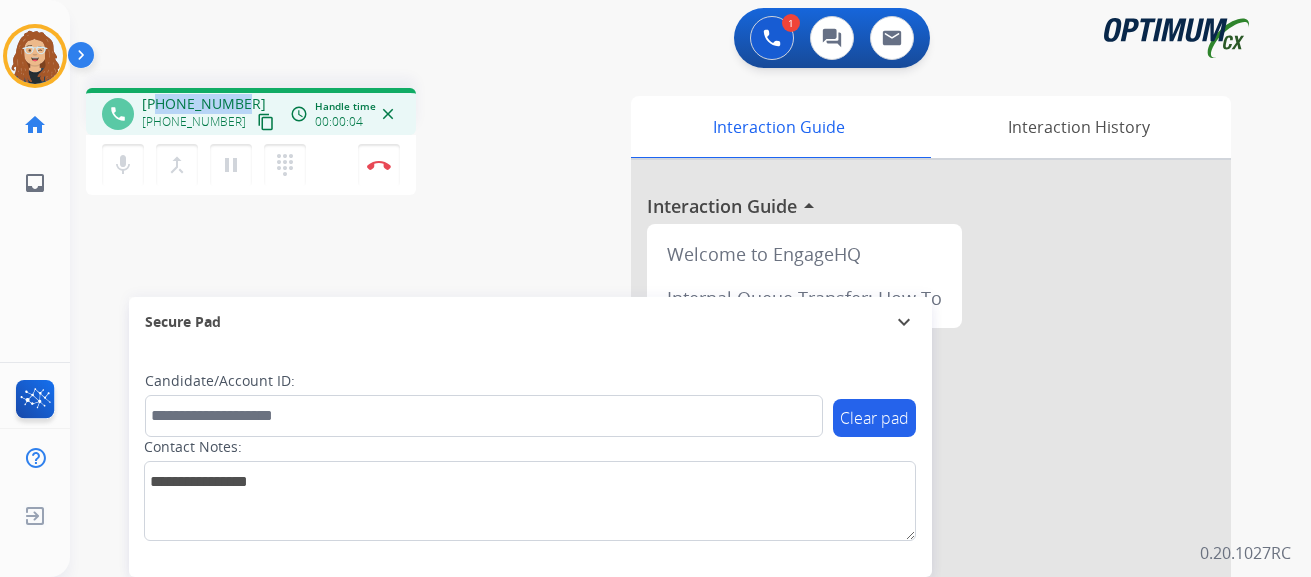 click on "[PHONE_NUMBER] [PHONE_NUMBER] content_copy" at bounding box center [210, 114] 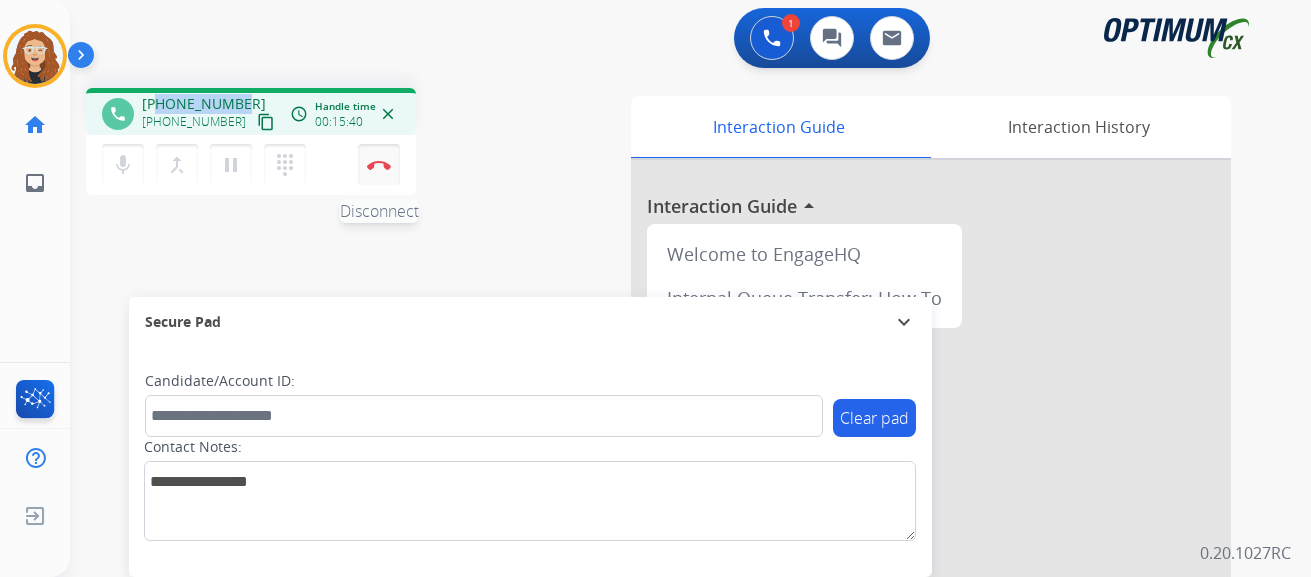 click at bounding box center [379, 165] 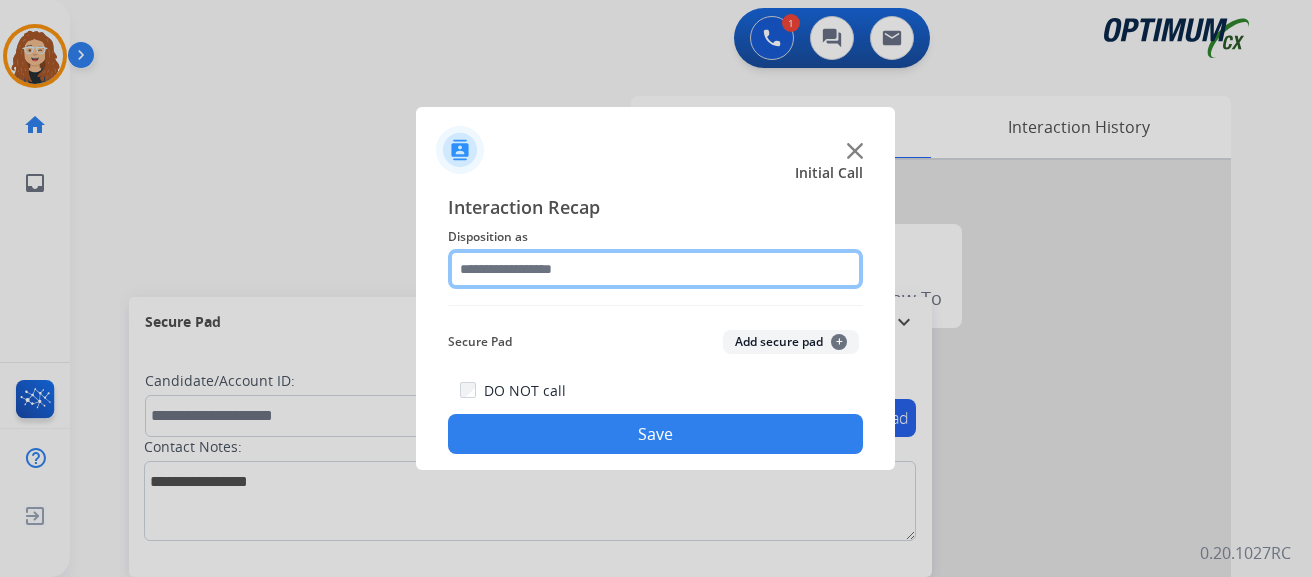 click 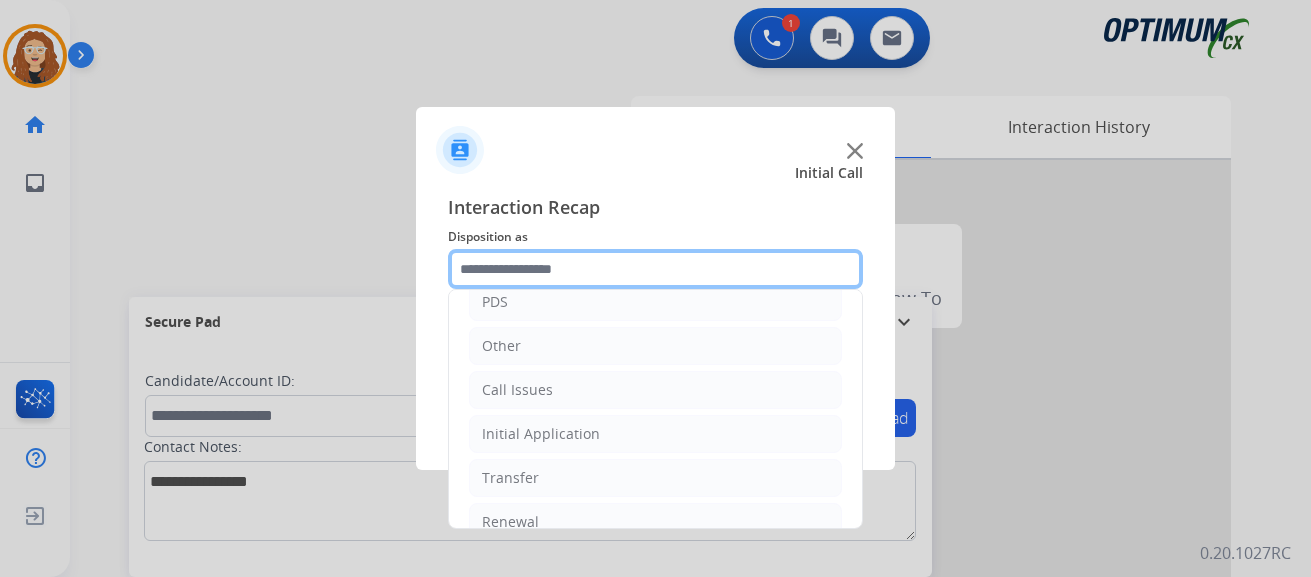 scroll, scrollTop: 136, scrollLeft: 0, axis: vertical 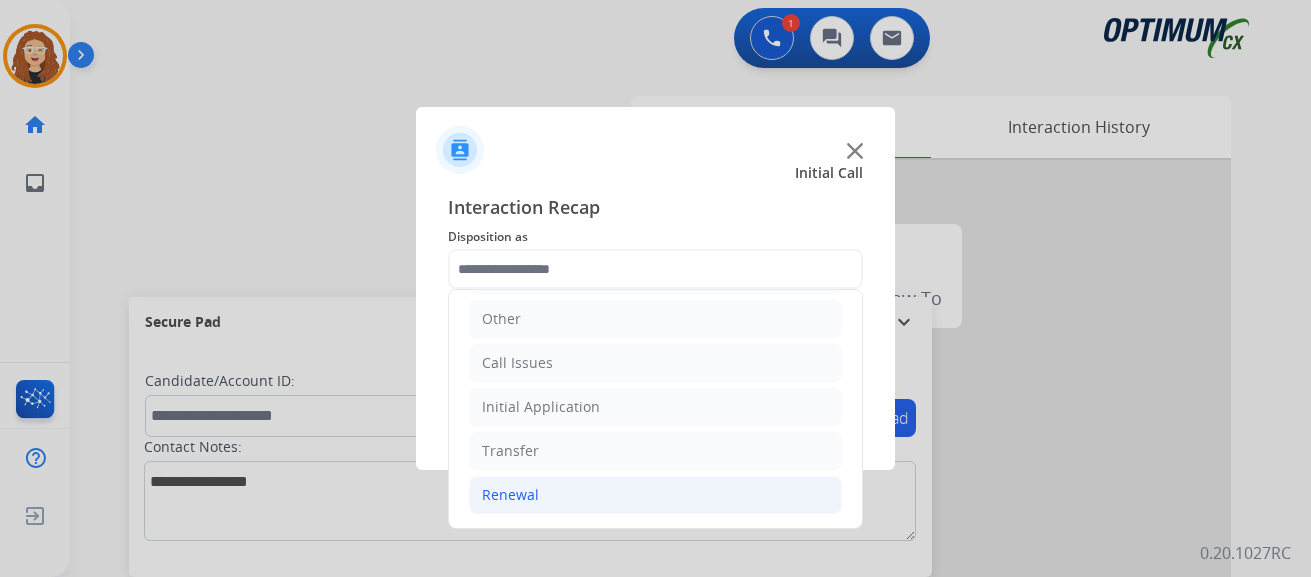 drag, startPoint x: 611, startPoint y: 494, endPoint x: 787, endPoint y: 483, distance: 176.34341 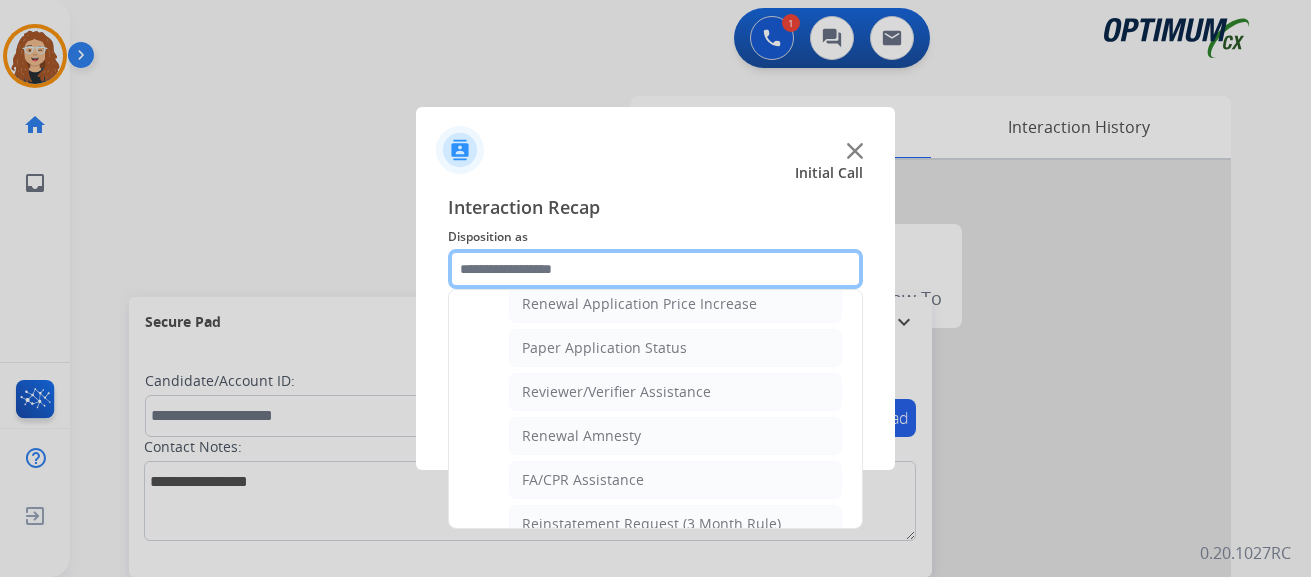scroll, scrollTop: 705, scrollLeft: 0, axis: vertical 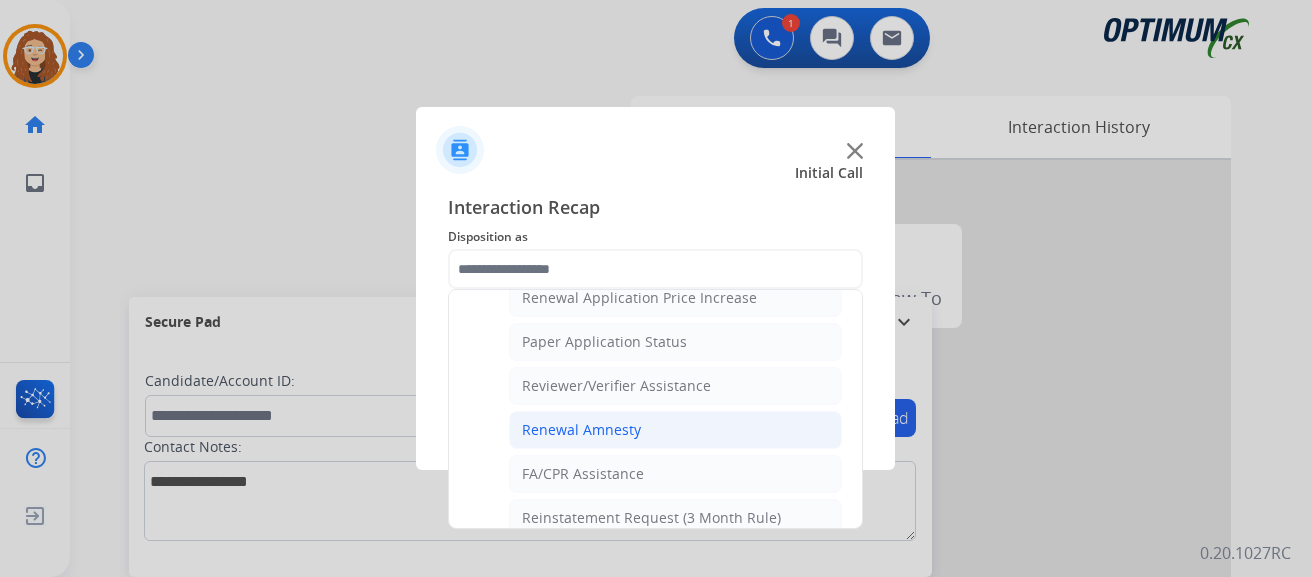click on "Renewal Amnesty" 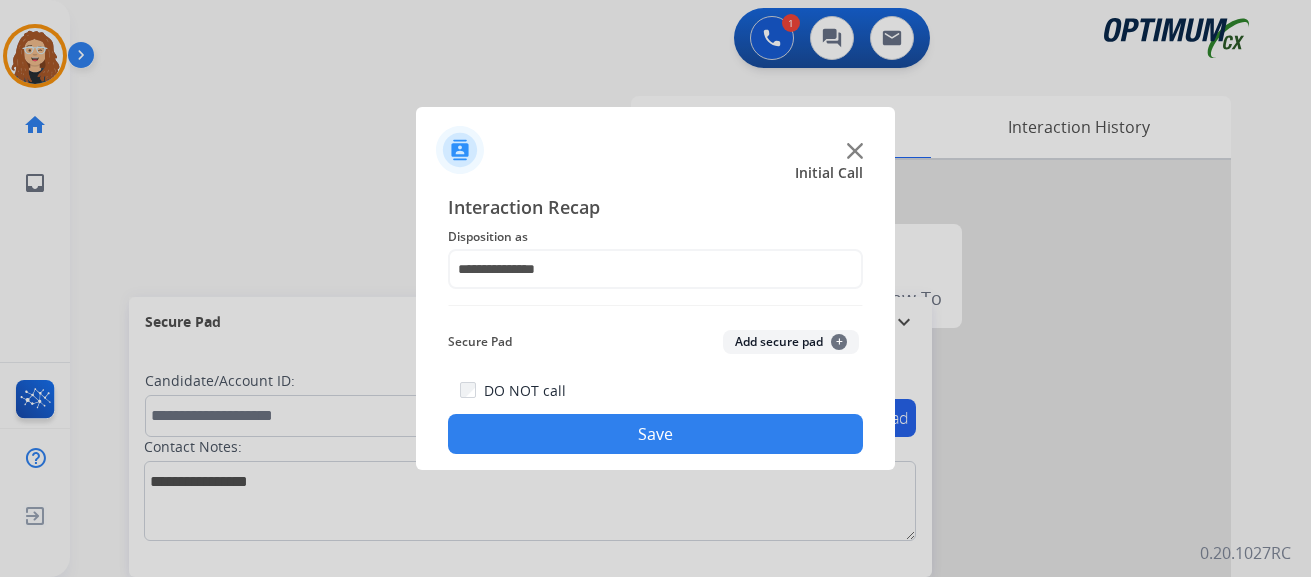 click on "Save" 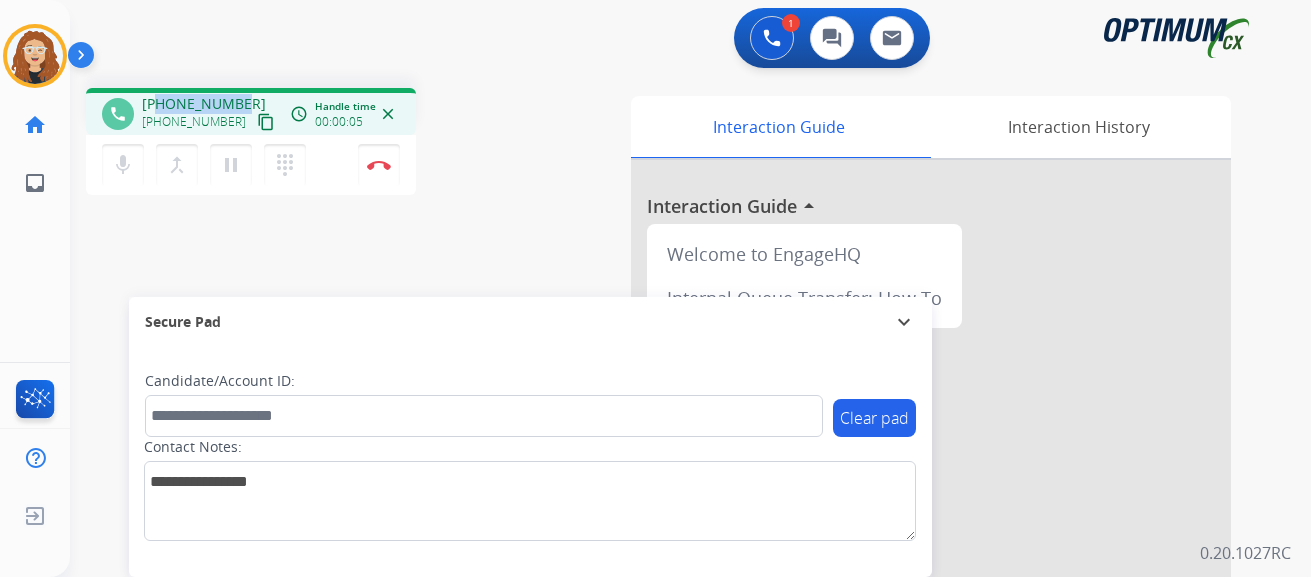 drag, startPoint x: 157, startPoint y: 105, endPoint x: 244, endPoint y: 94, distance: 87.69264 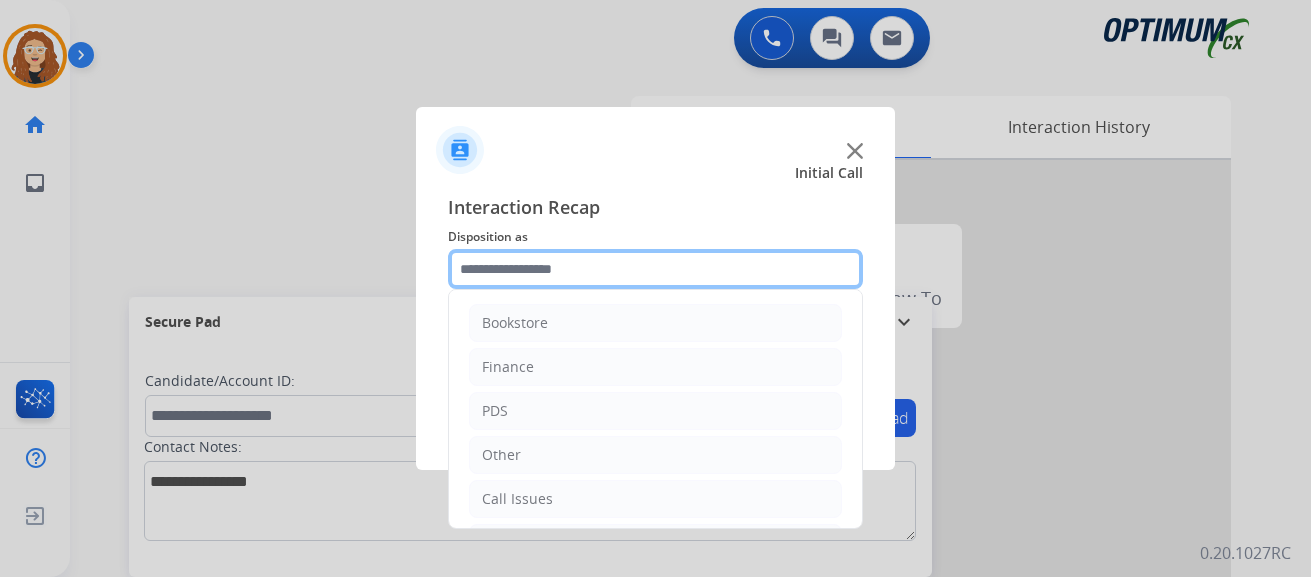 drag, startPoint x: 521, startPoint y: 268, endPoint x: 532, endPoint y: 262, distance: 12.529964 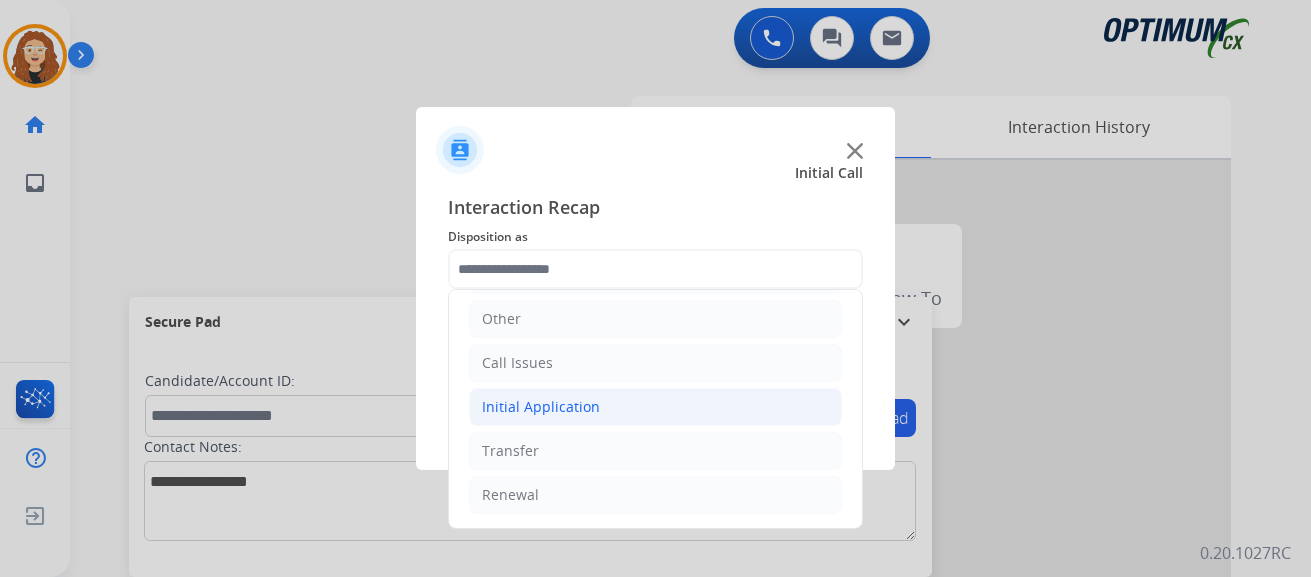 click on "Initial Application" 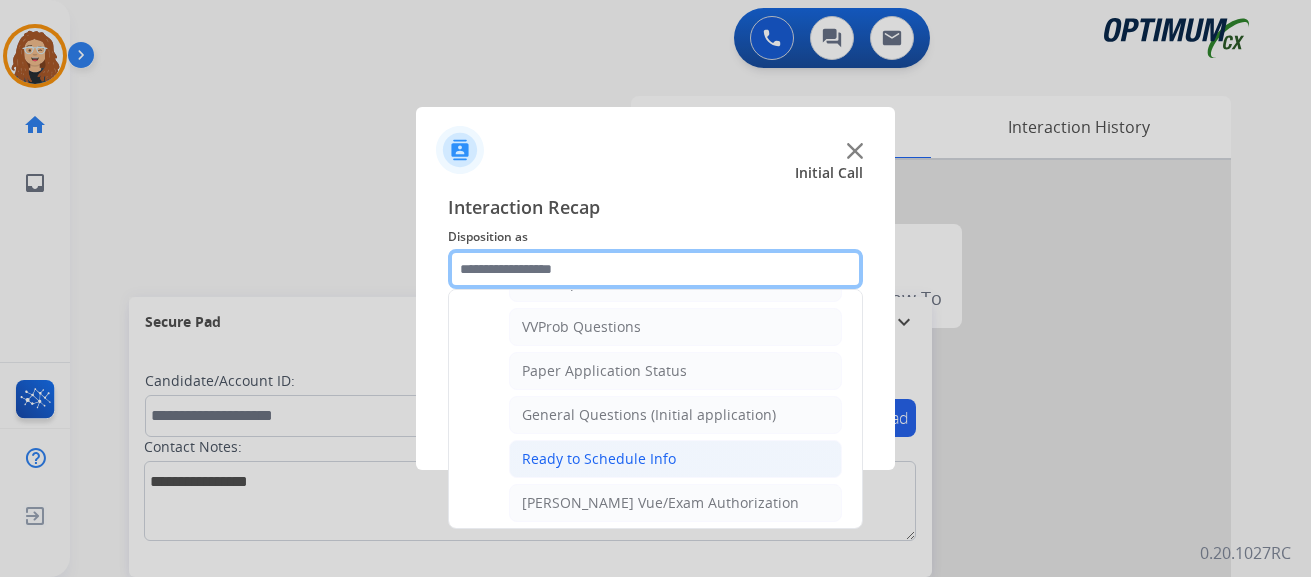 scroll, scrollTop: 1066, scrollLeft: 0, axis: vertical 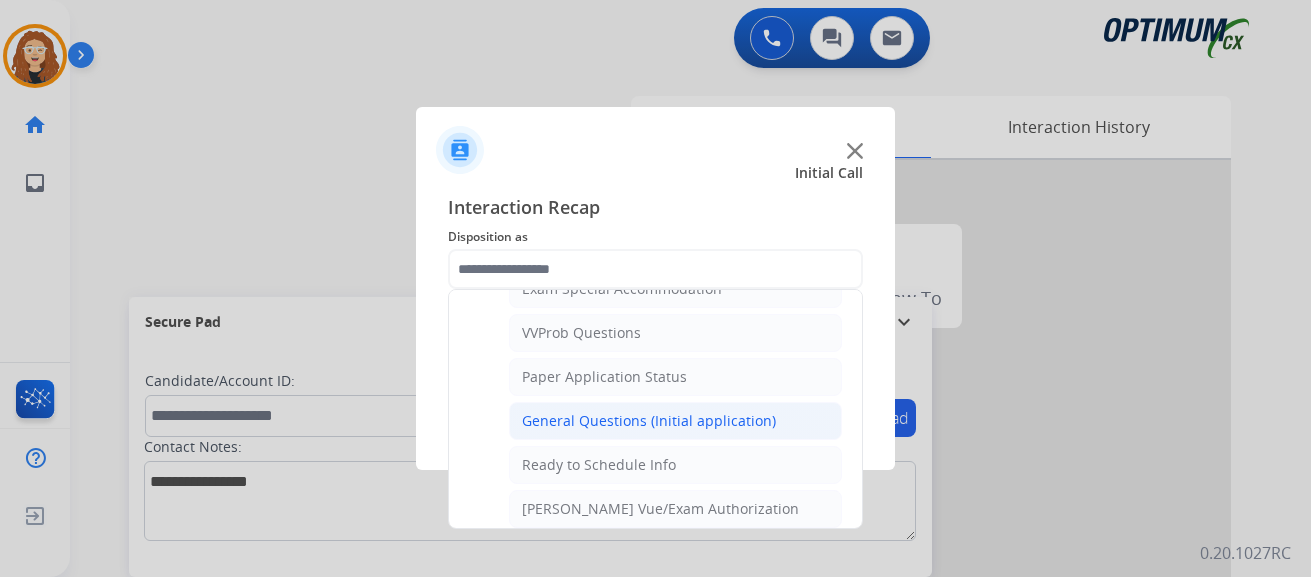 click on "General Questions (Initial application)" 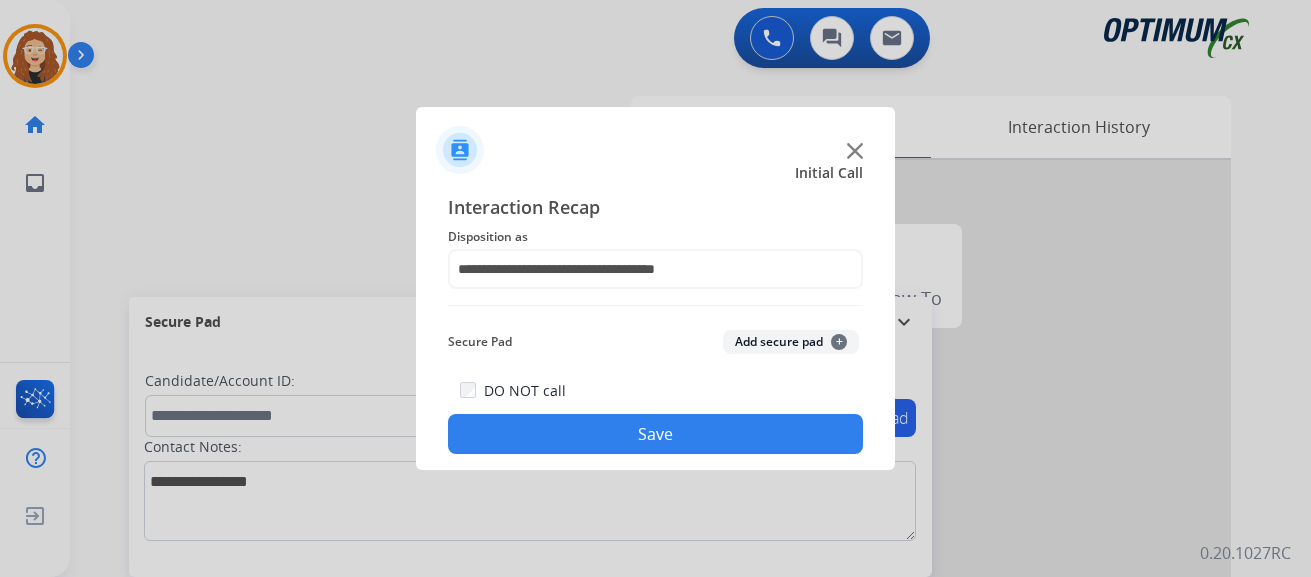 click on "Save" 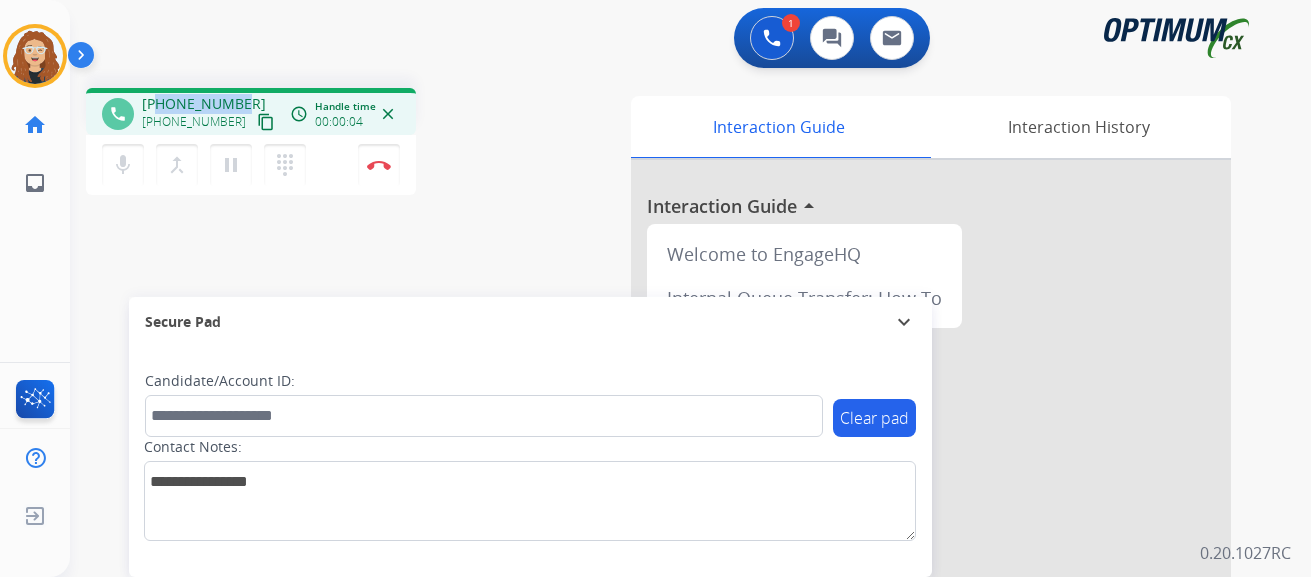 drag, startPoint x: 158, startPoint y: 99, endPoint x: 243, endPoint y: 92, distance: 85.28775 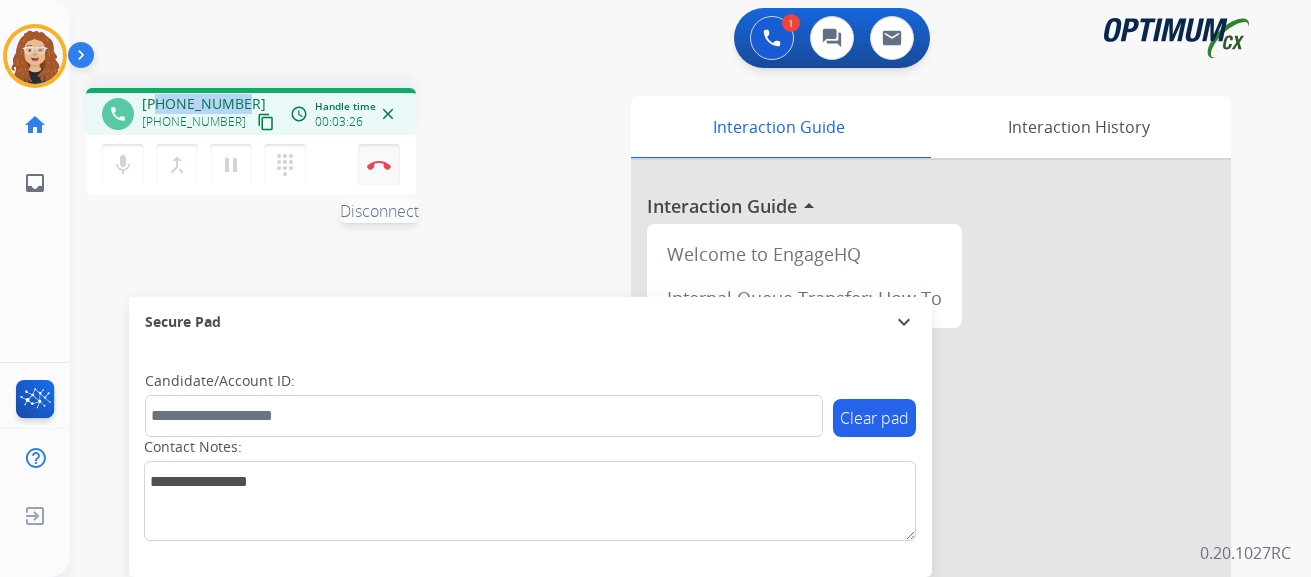 click at bounding box center [379, 165] 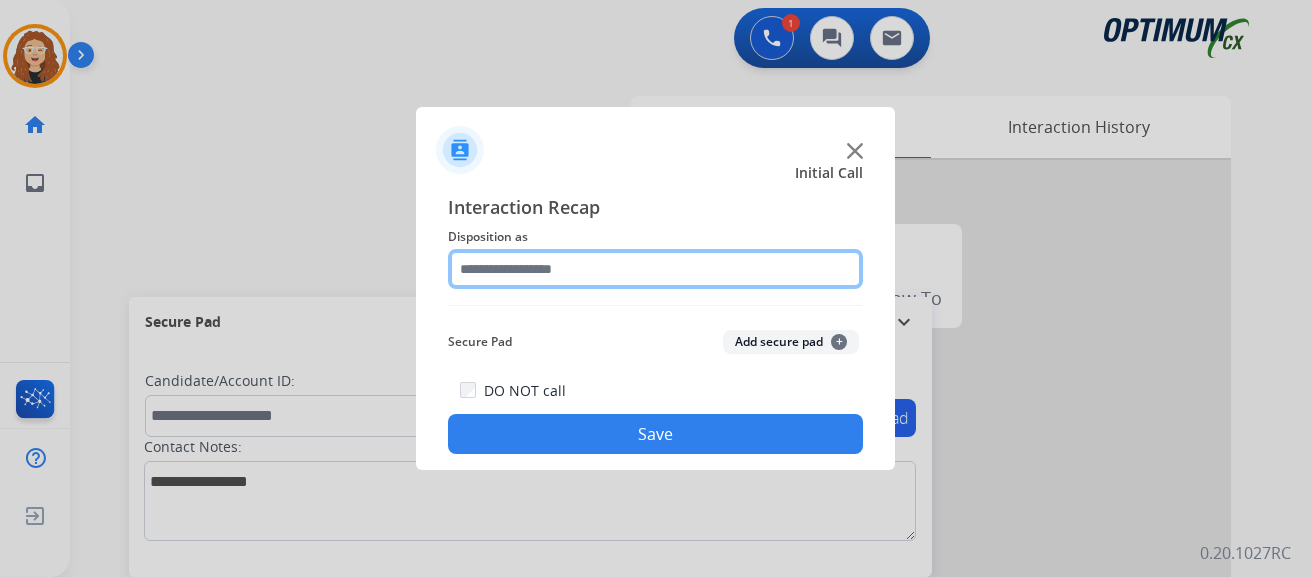 click 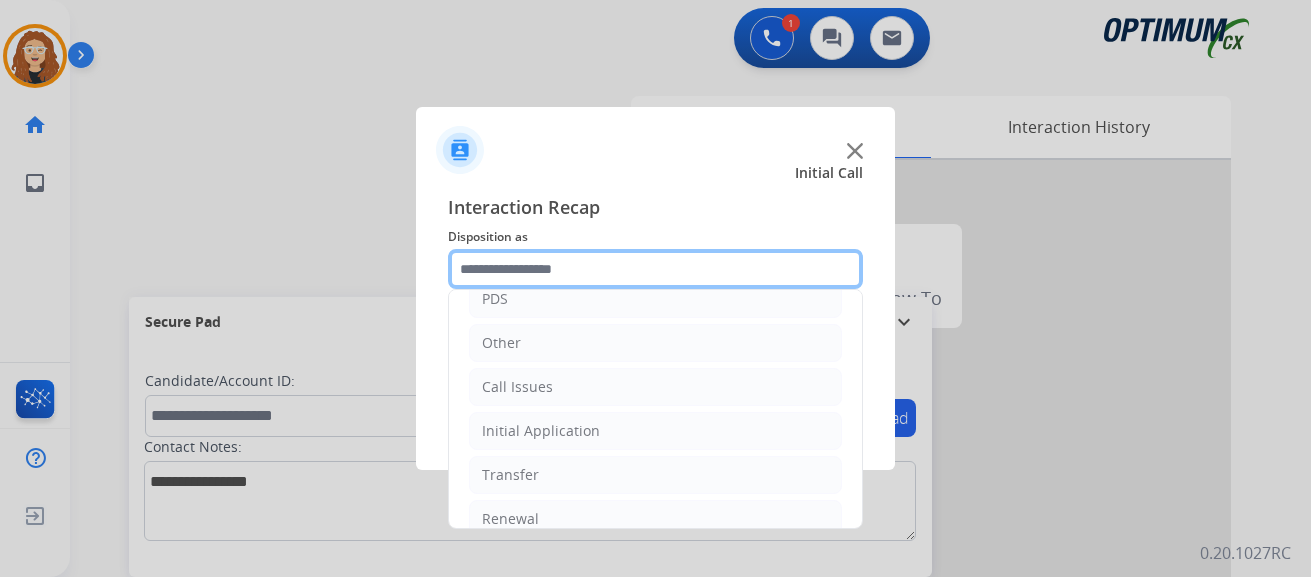 scroll, scrollTop: 136, scrollLeft: 0, axis: vertical 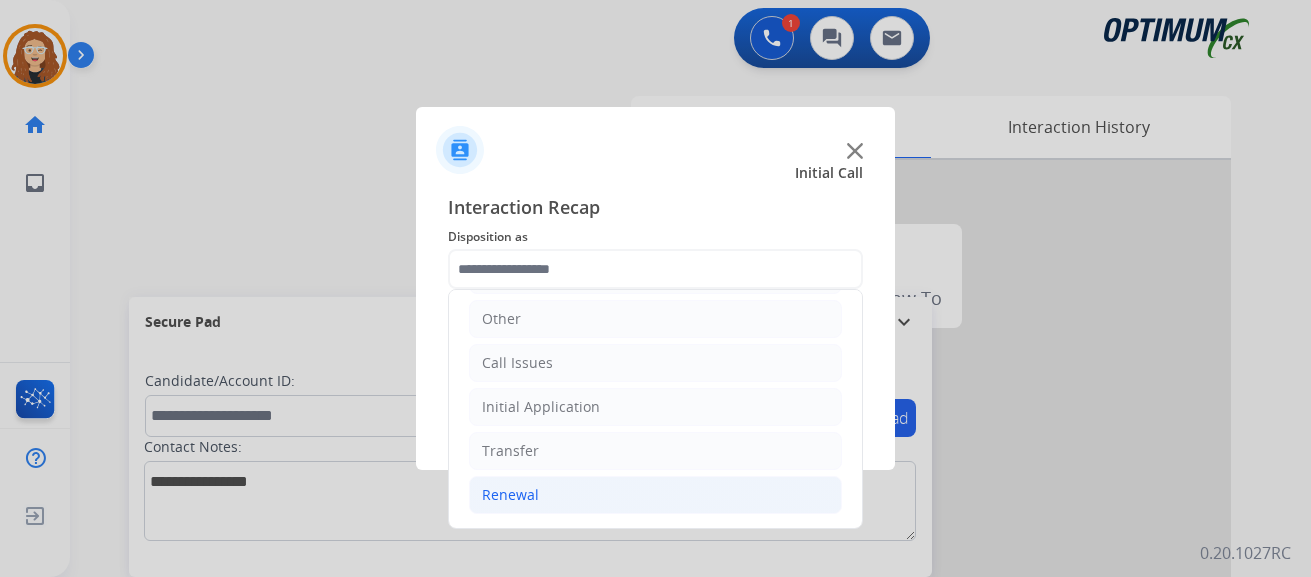 drag, startPoint x: 606, startPoint y: 500, endPoint x: 746, endPoint y: 478, distance: 141.71803 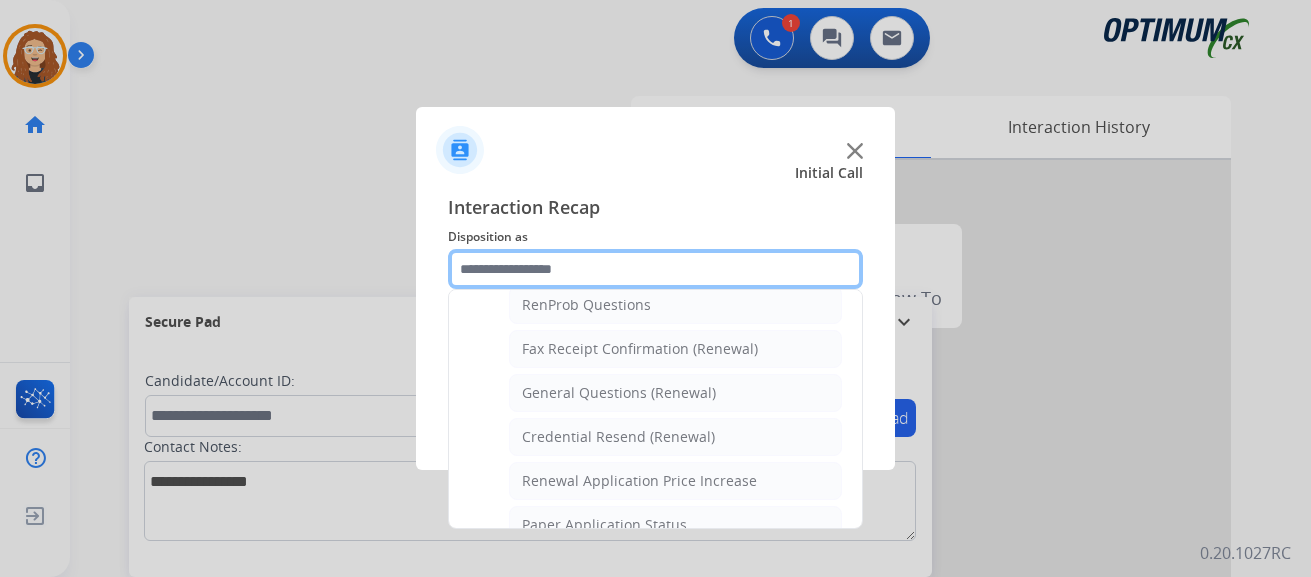 scroll, scrollTop: 526, scrollLeft: 0, axis: vertical 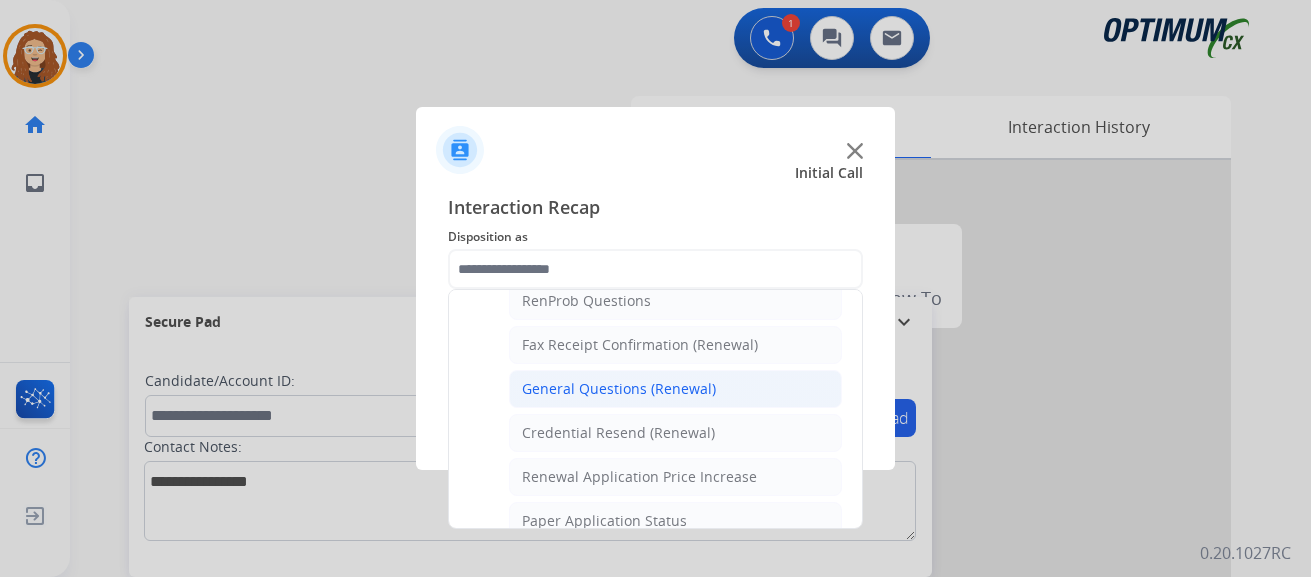click on "General Questions (Renewal)" 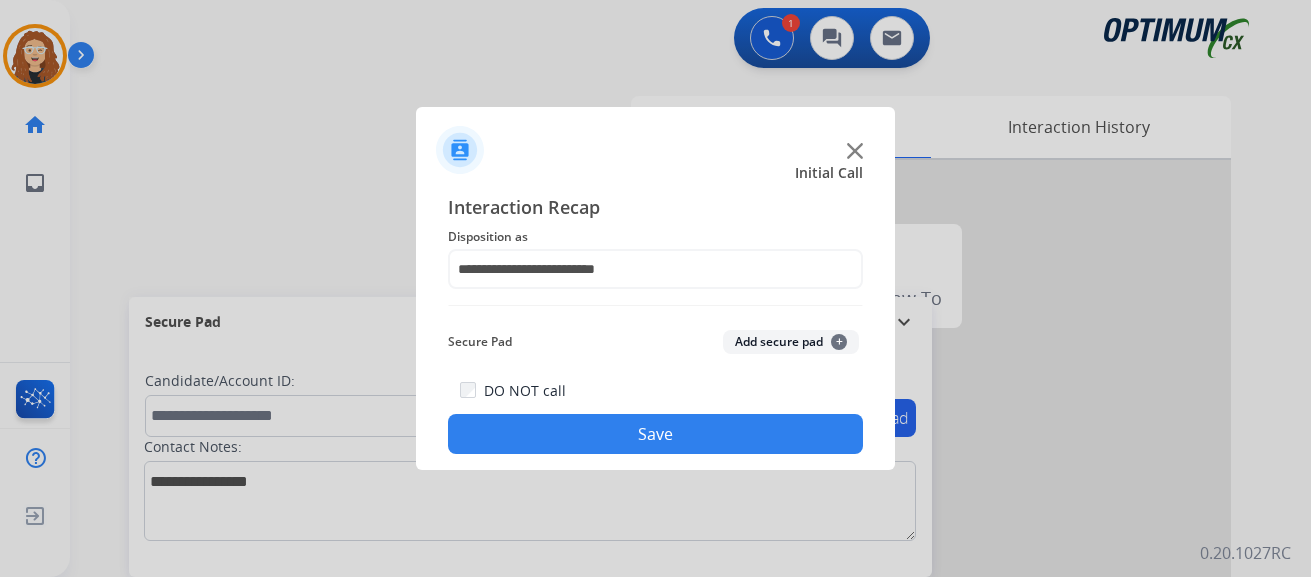 click on "Save" 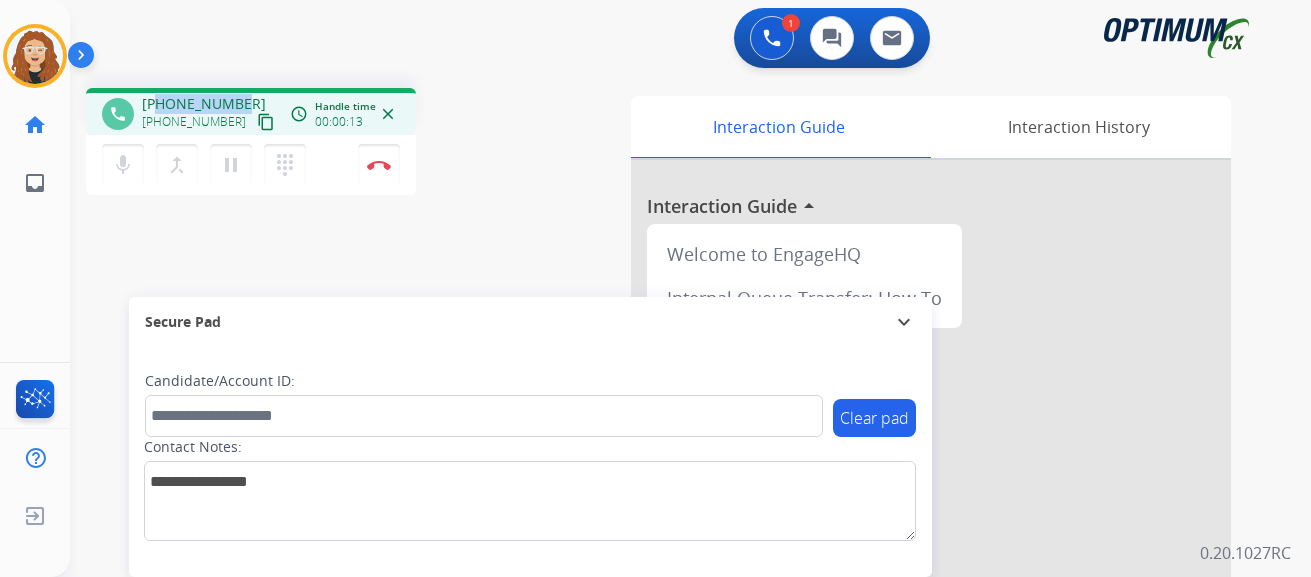 drag, startPoint x: 157, startPoint y: 103, endPoint x: 236, endPoint y: 99, distance: 79.101204 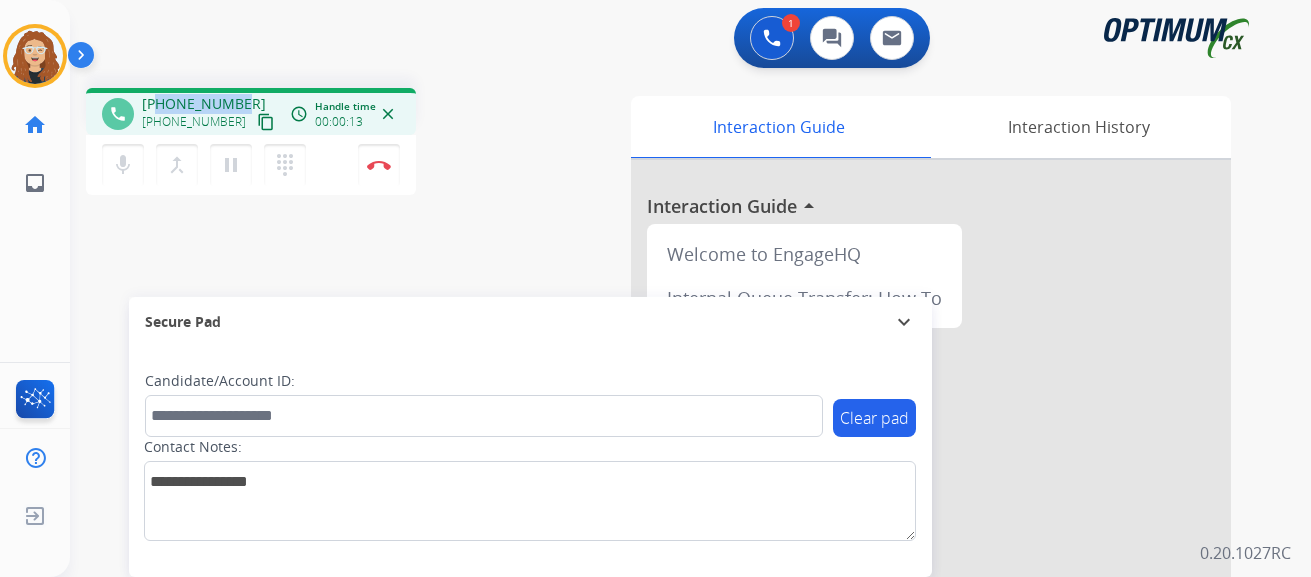 click on "[PHONE_NUMBER]" at bounding box center (204, 104) 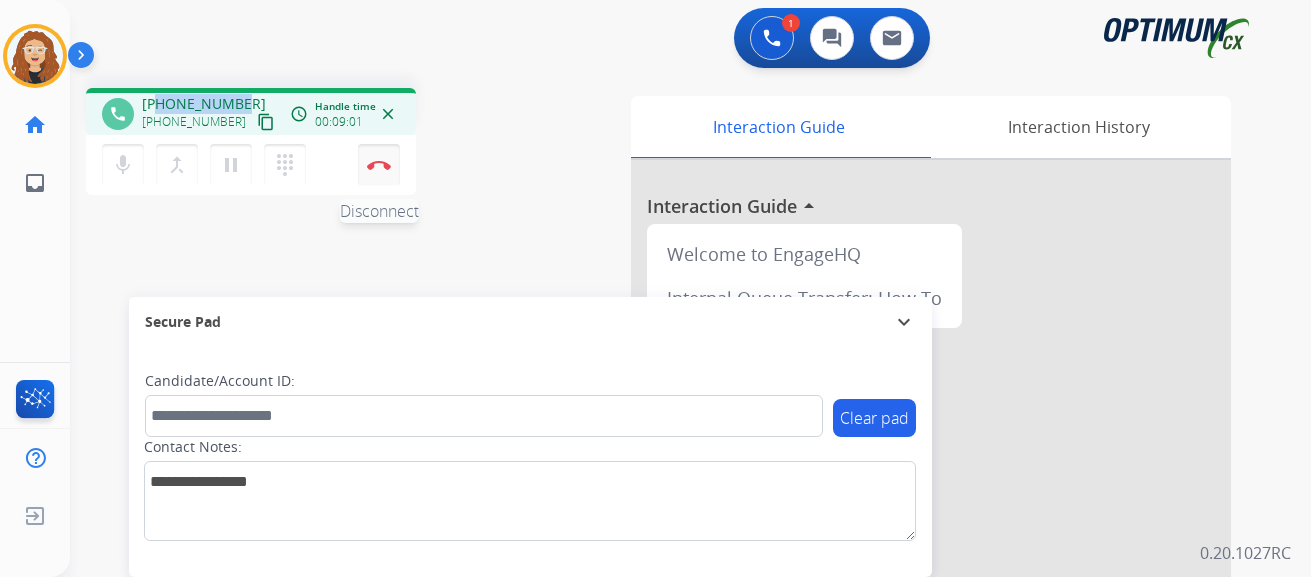 click at bounding box center [379, 165] 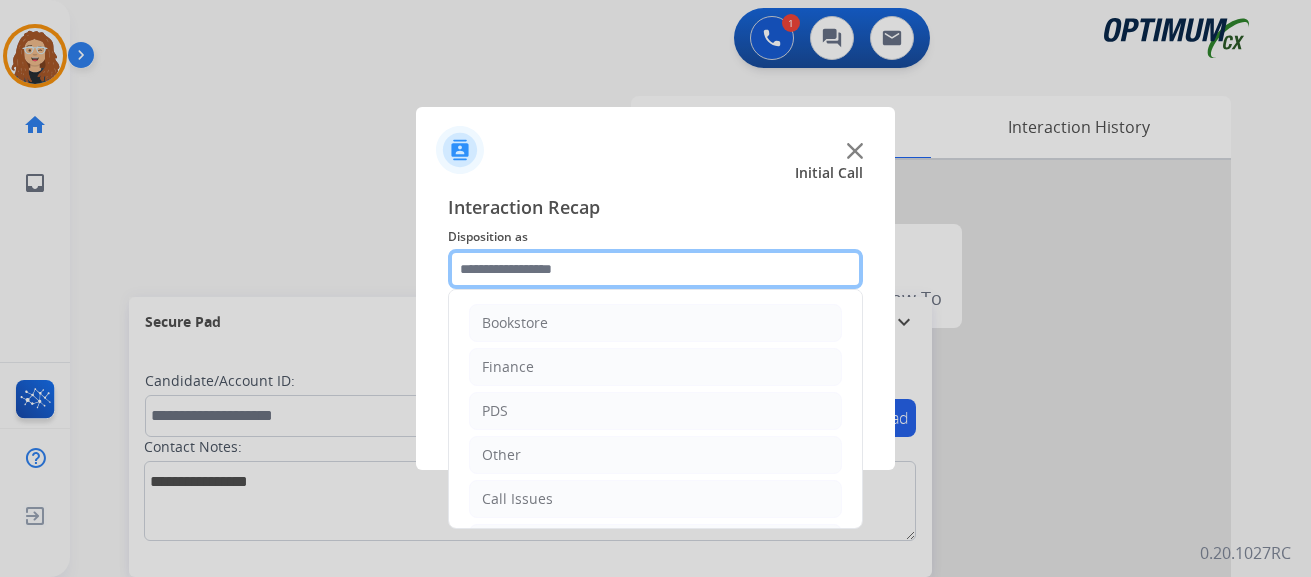 click 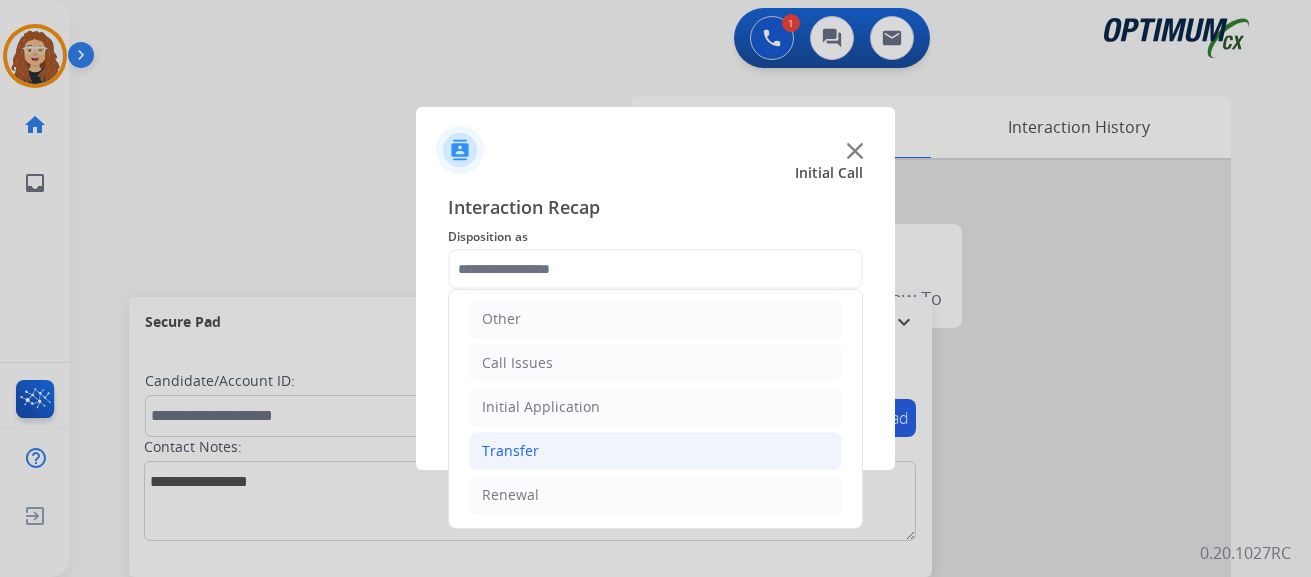 drag, startPoint x: 609, startPoint y: 500, endPoint x: 787, endPoint y: 438, distance: 188.48872 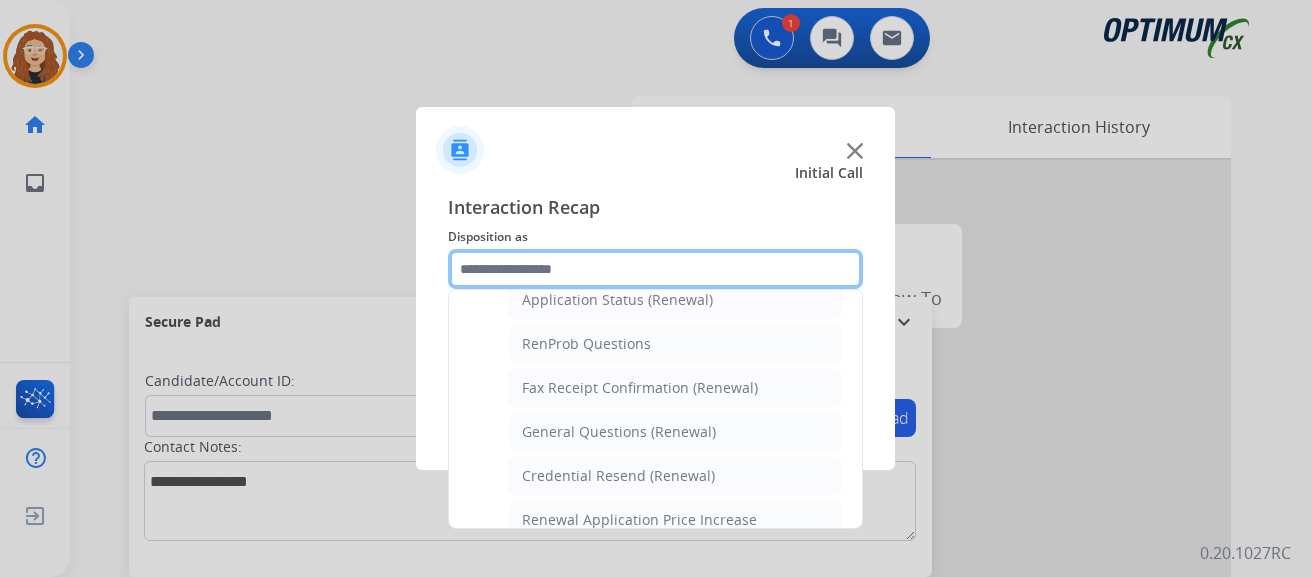 scroll, scrollTop: 505, scrollLeft: 0, axis: vertical 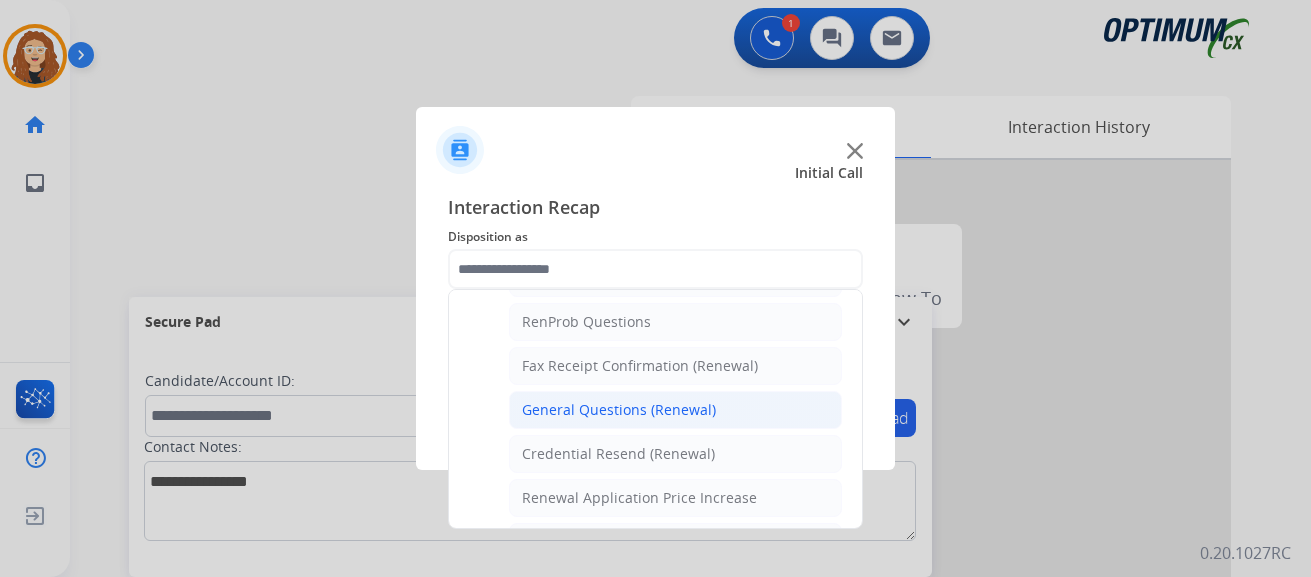 click on "General Questions (Renewal)" 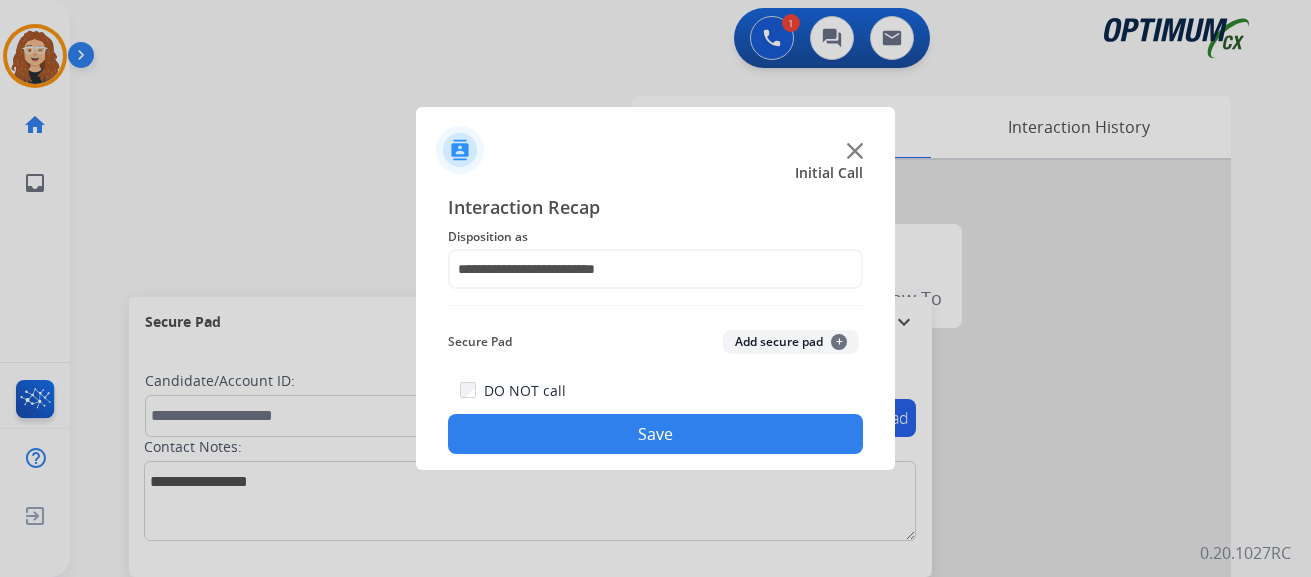 click on "Save" 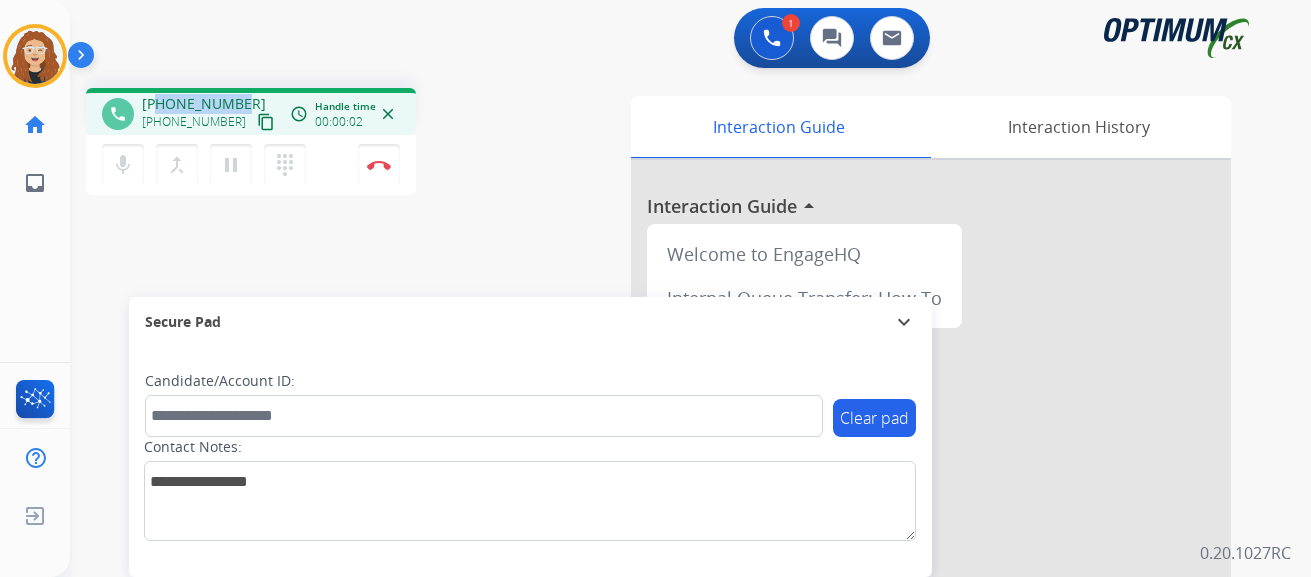 drag, startPoint x: 158, startPoint y: 104, endPoint x: 234, endPoint y: 101, distance: 76.05919 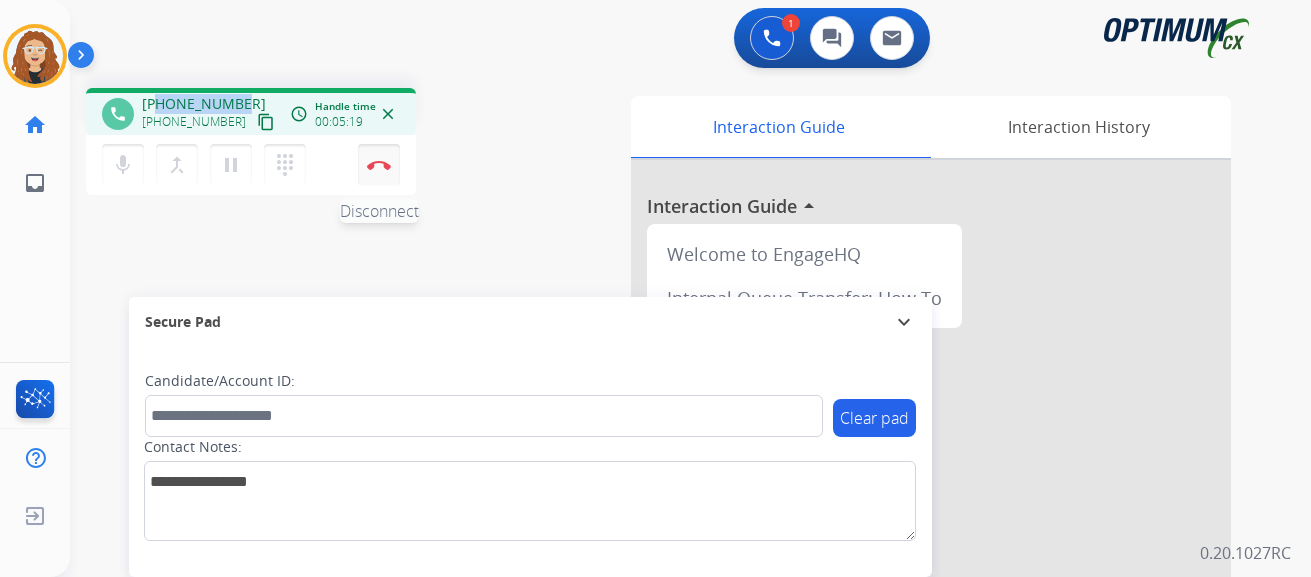 click at bounding box center (379, 165) 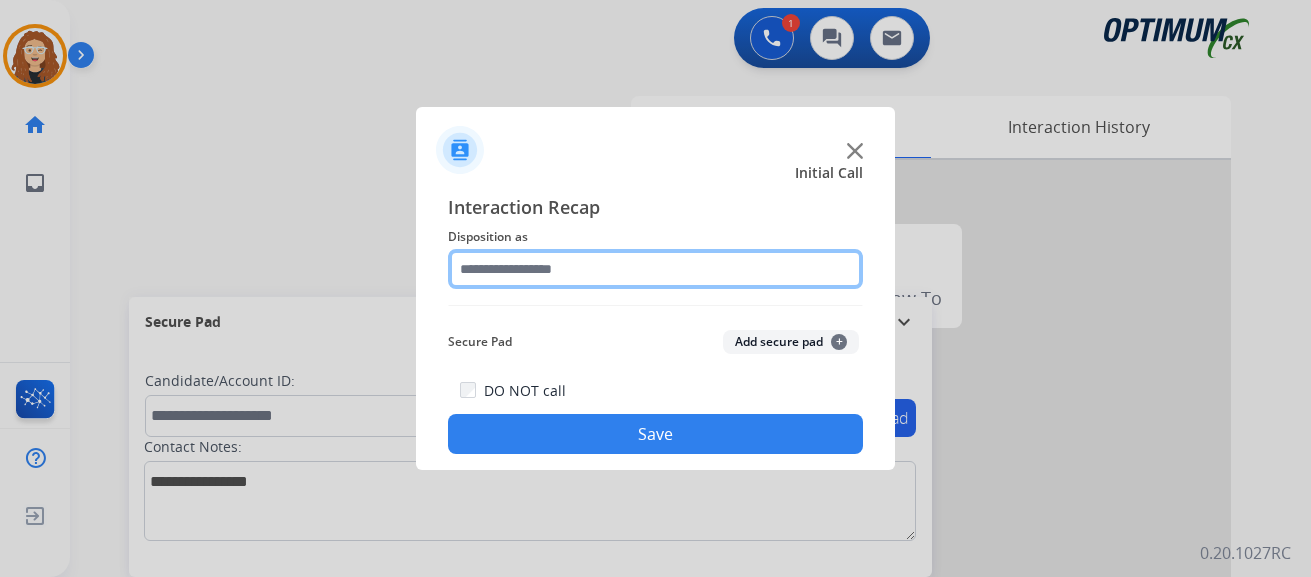 click 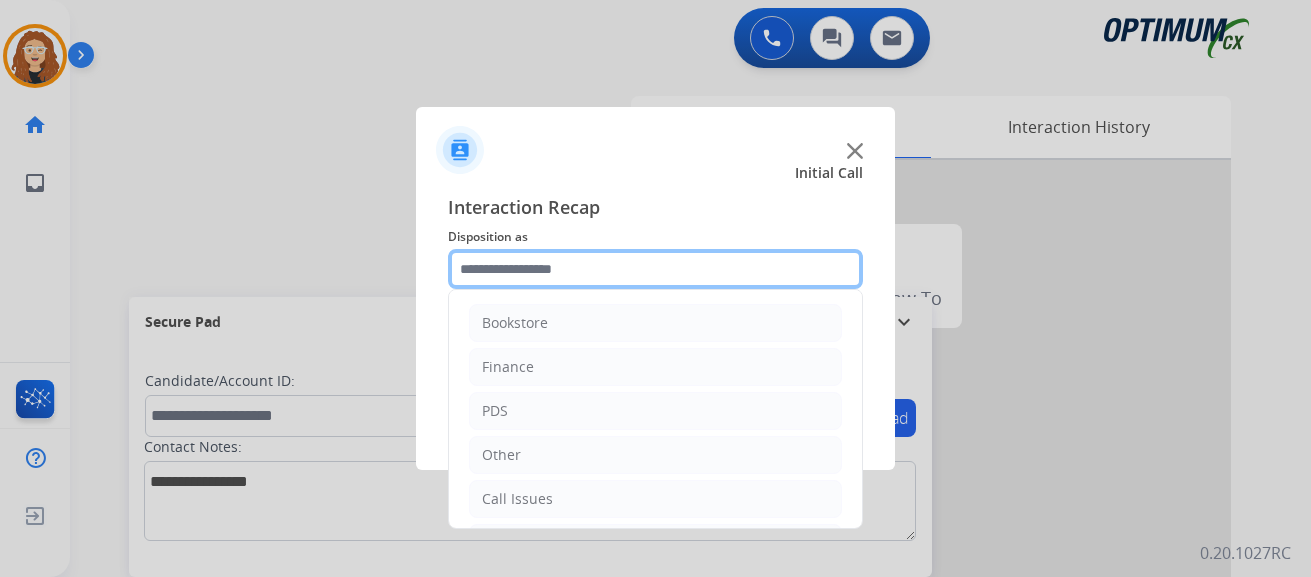scroll, scrollTop: 136, scrollLeft: 0, axis: vertical 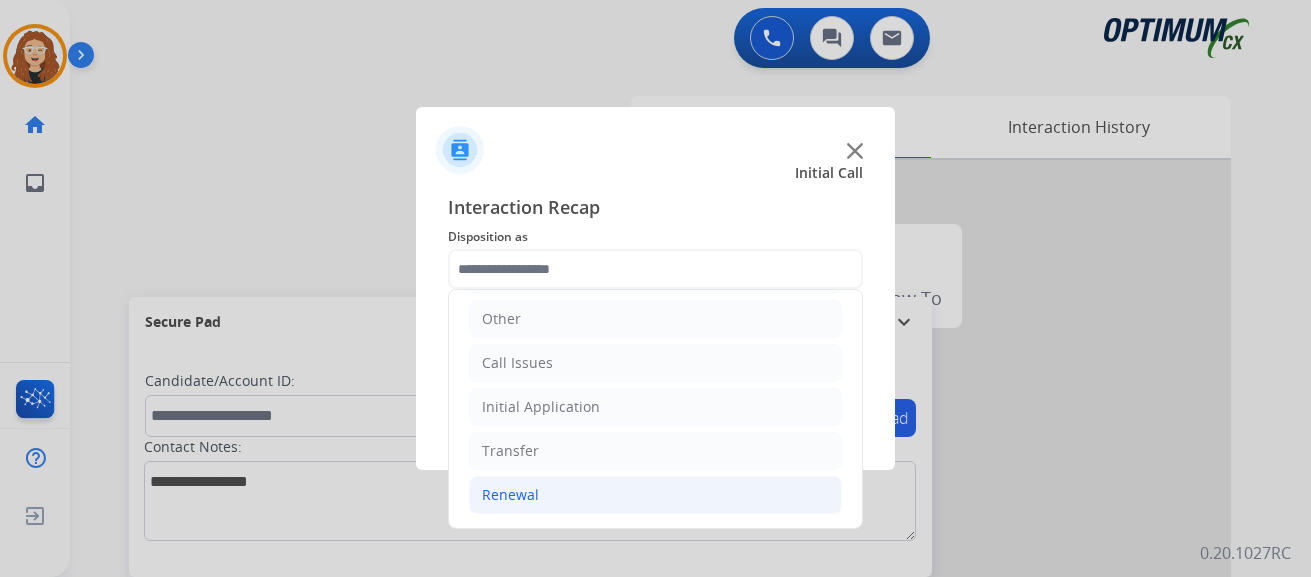 drag, startPoint x: 576, startPoint y: 507, endPoint x: 598, endPoint y: 507, distance: 22 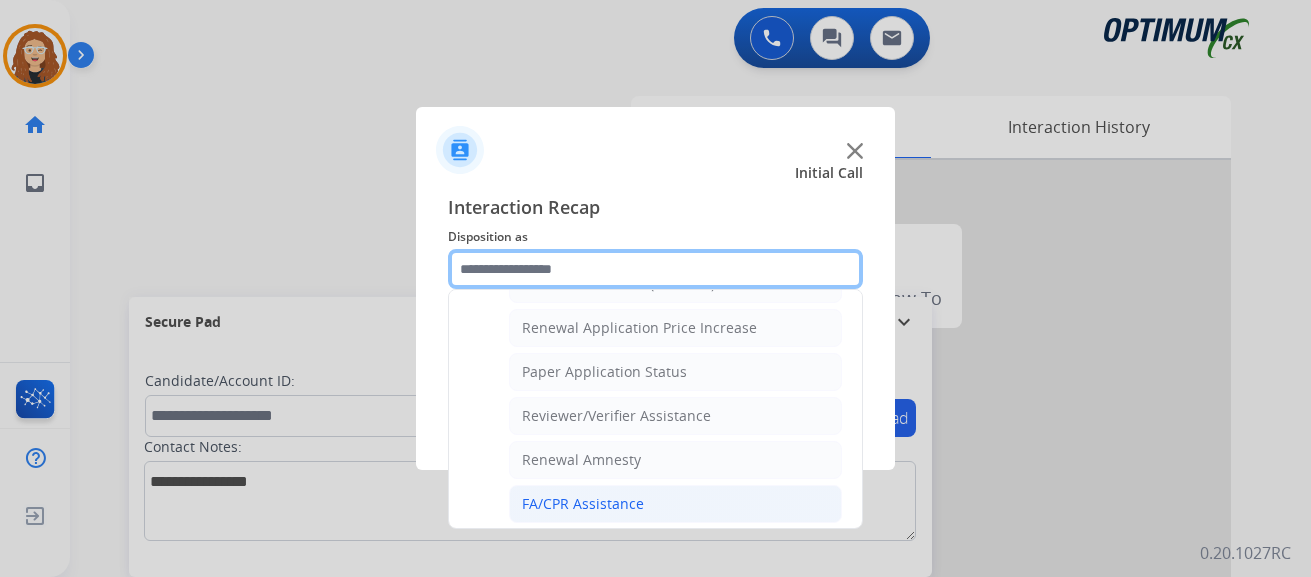 scroll, scrollTop: 683, scrollLeft: 0, axis: vertical 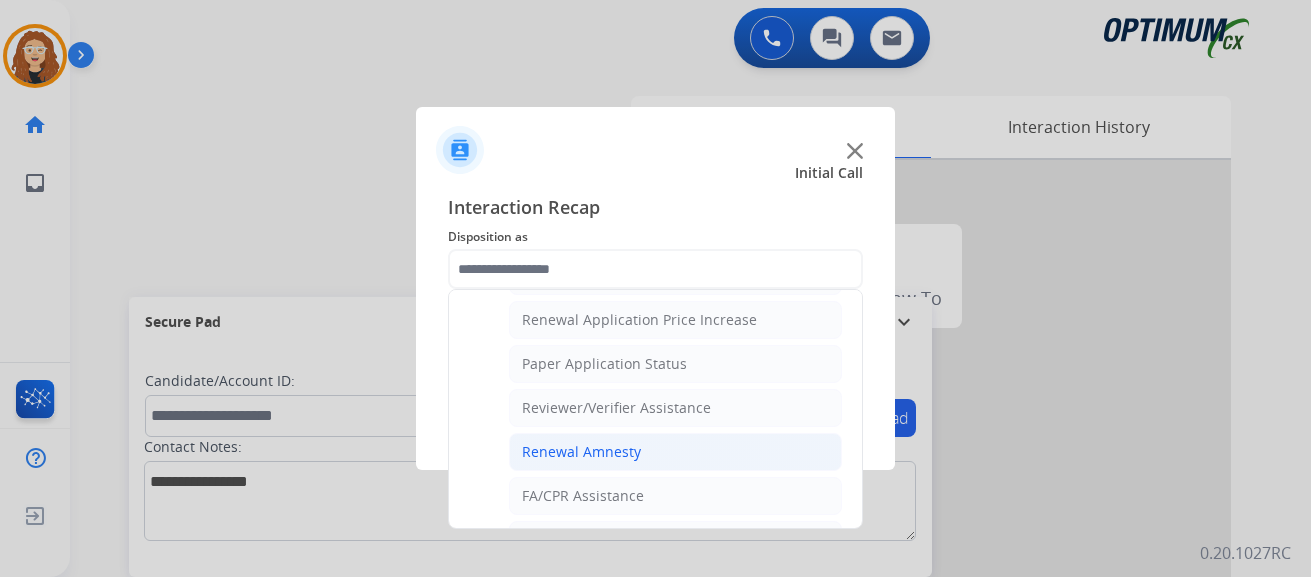 click on "Renewal Amnesty" 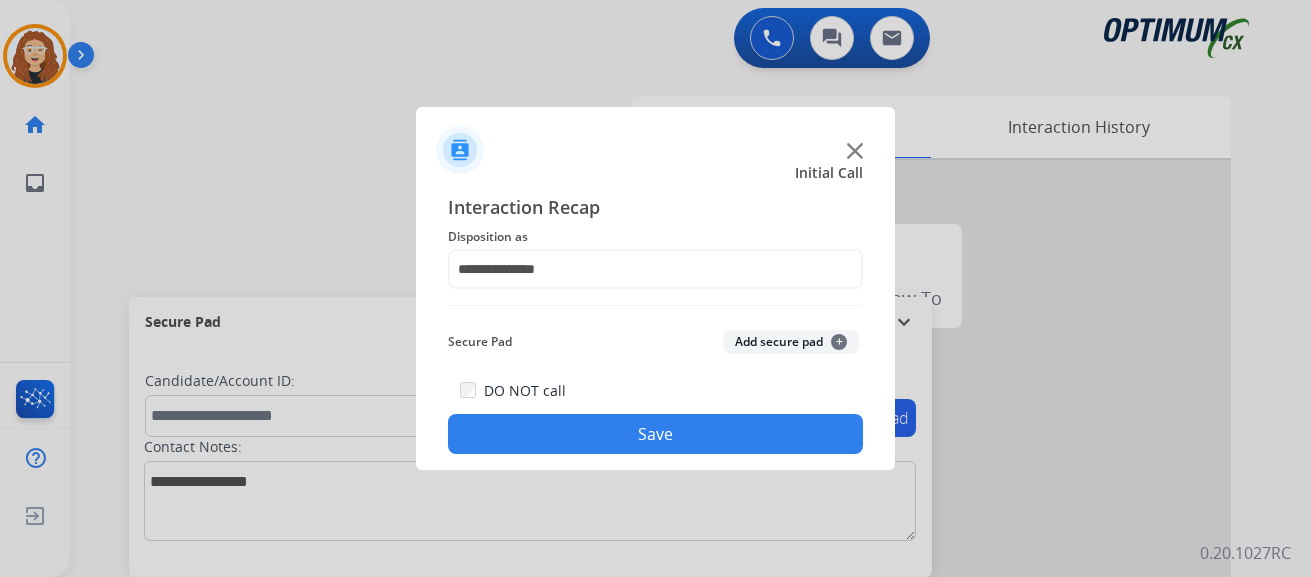 click on "Save" 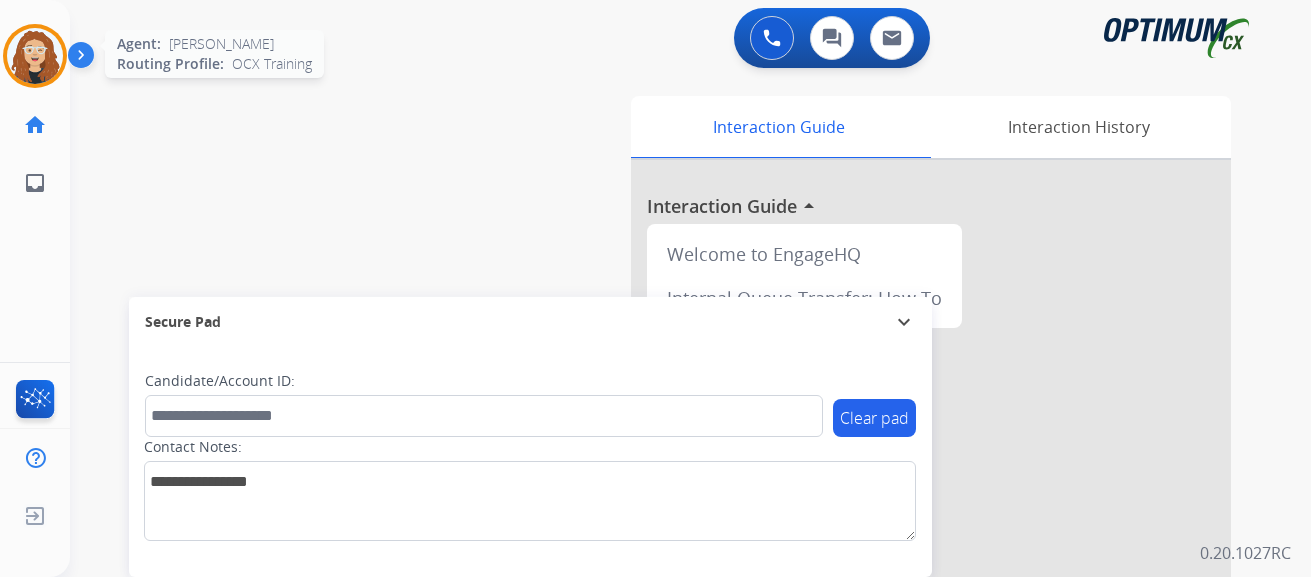click at bounding box center (35, 56) 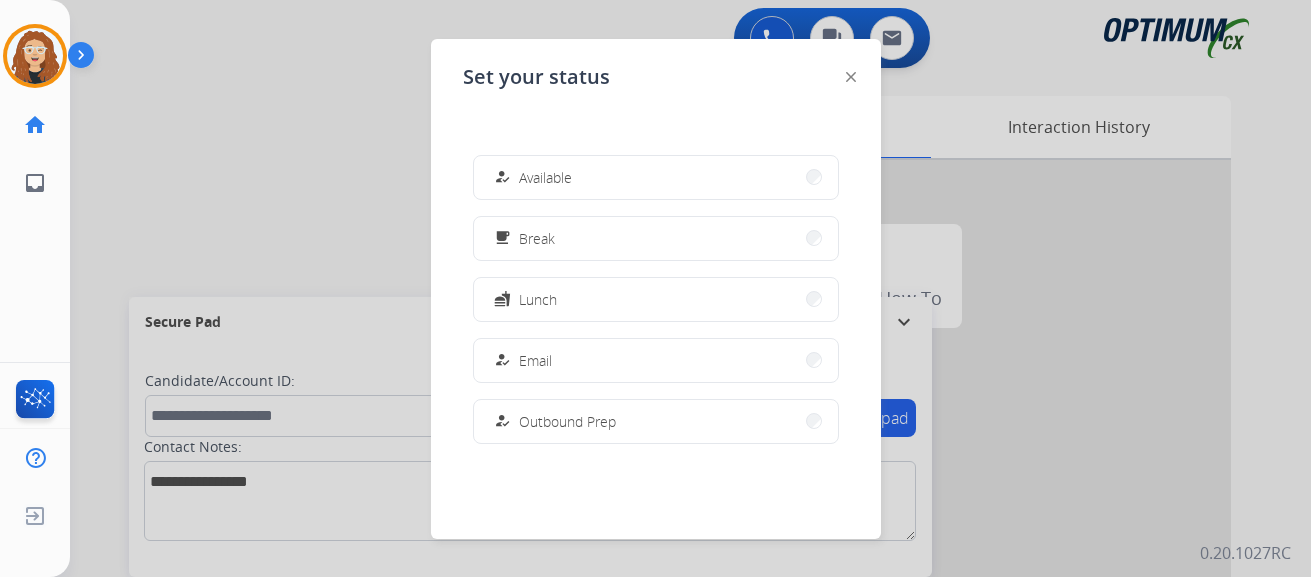 scroll, scrollTop: 499, scrollLeft: 0, axis: vertical 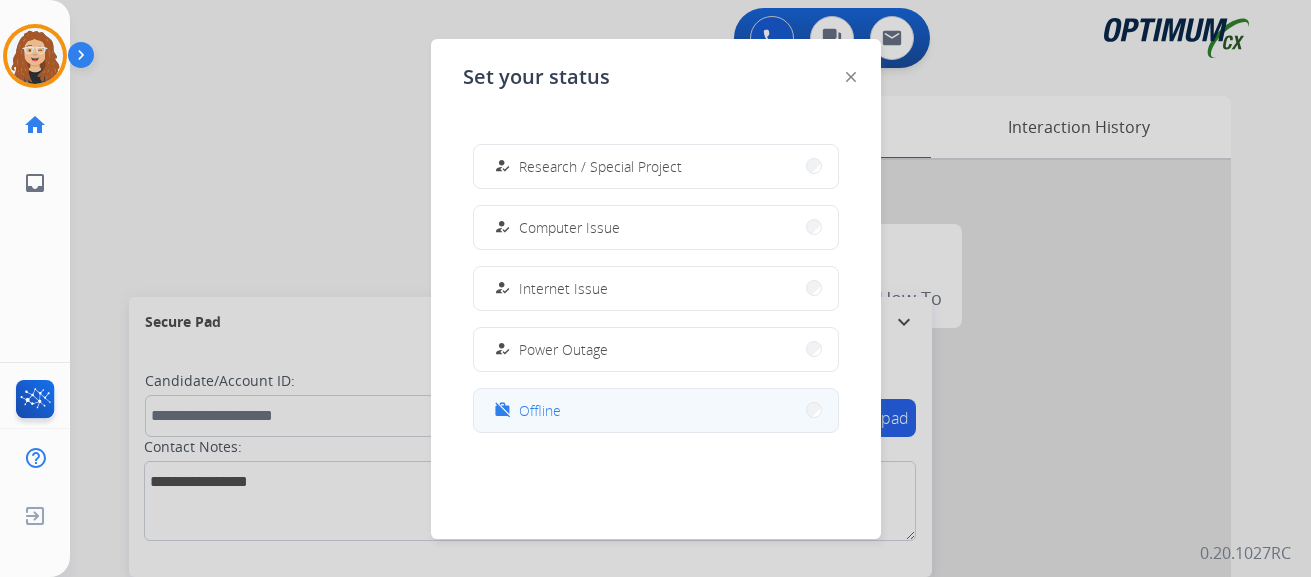 click on "work_off Offline" at bounding box center (656, 410) 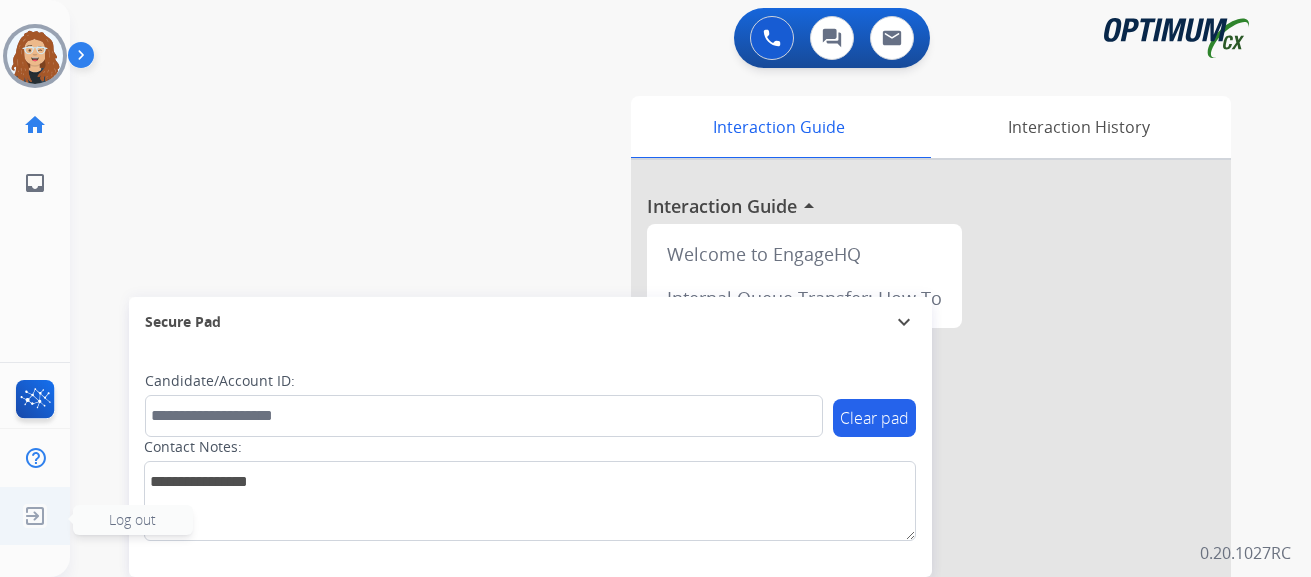 click 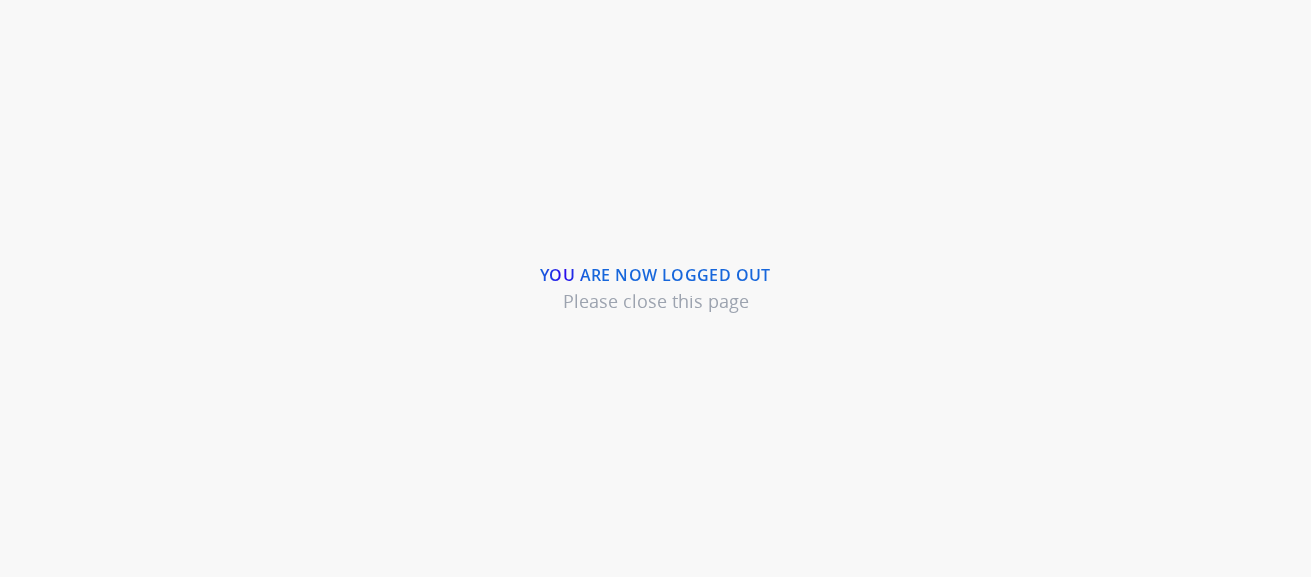 scroll, scrollTop: 0, scrollLeft: 0, axis: both 